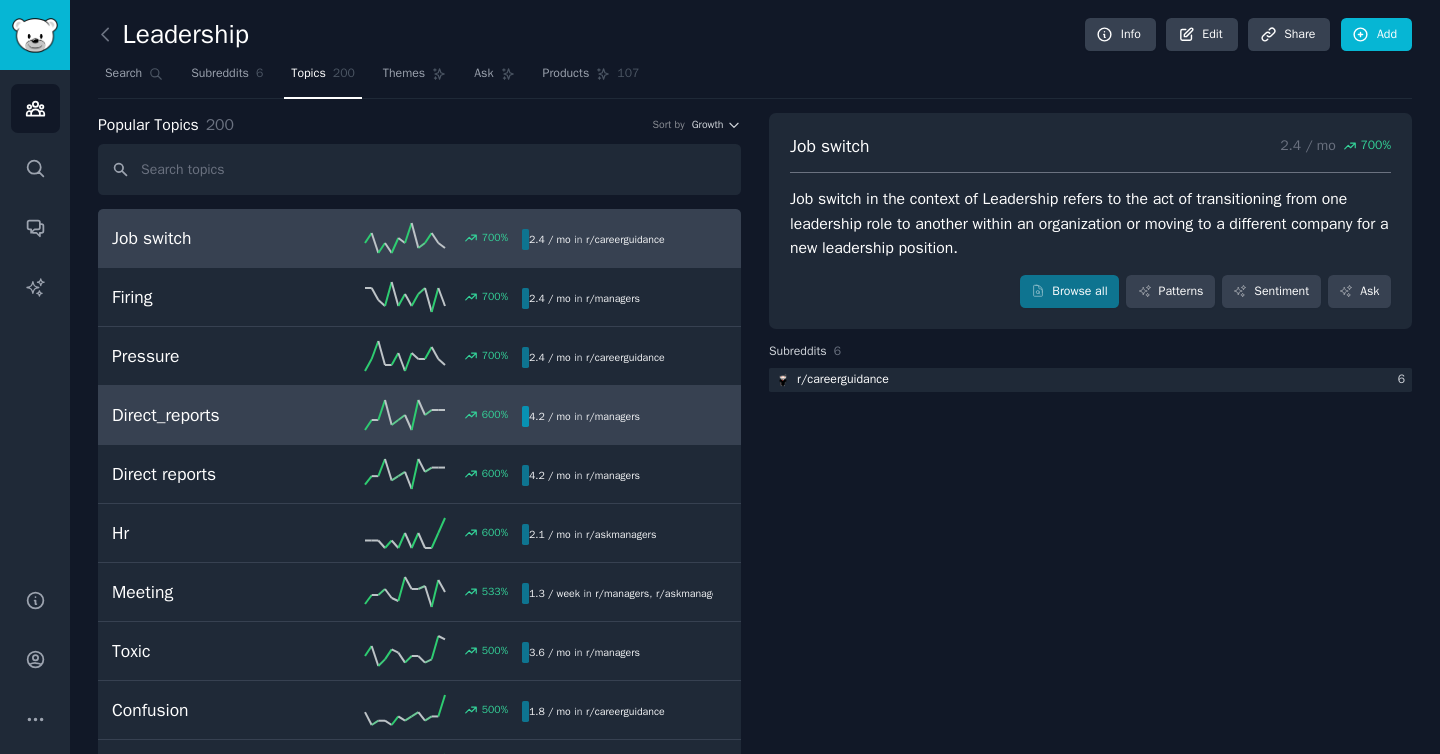 scroll, scrollTop: 0, scrollLeft: 0, axis: both 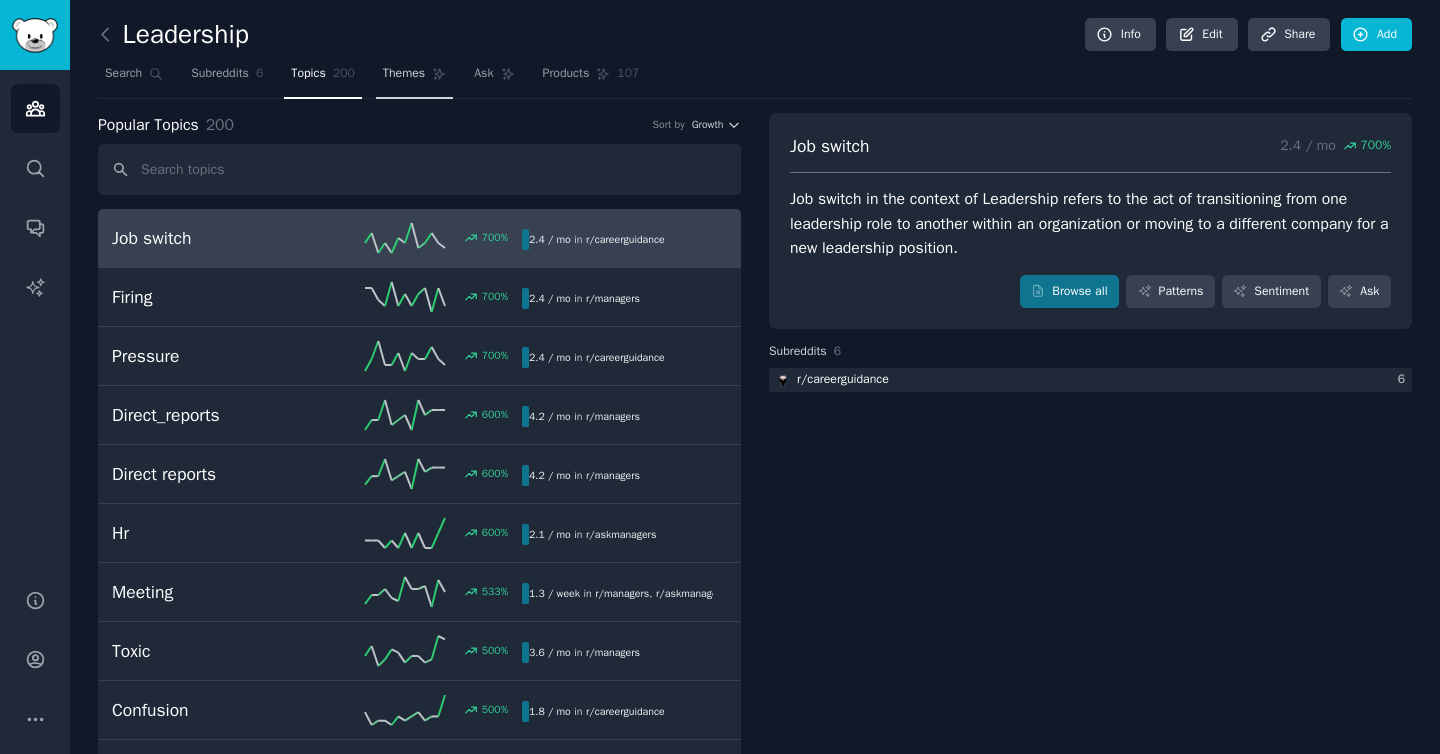 click on "Themes" at bounding box center (404, 74) 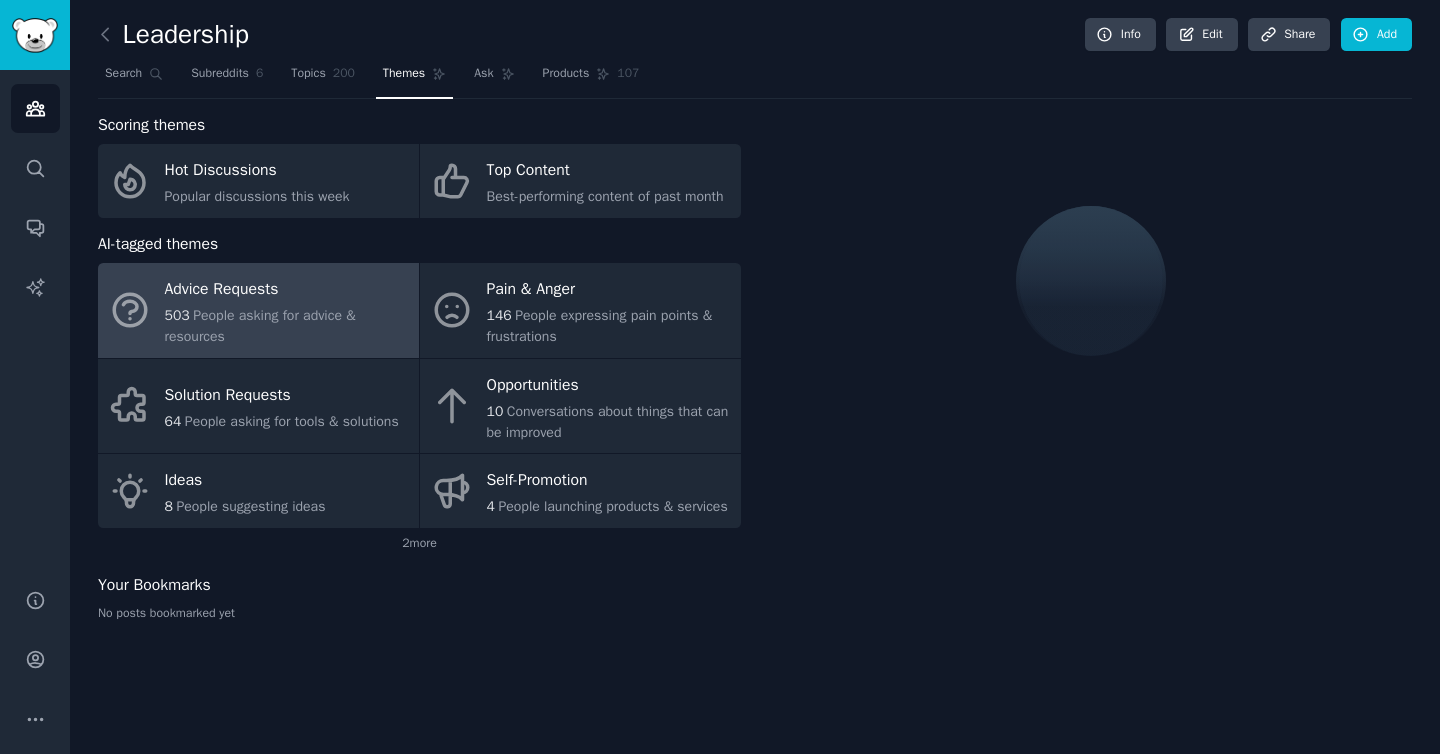 click at bounding box center [1090, 281] 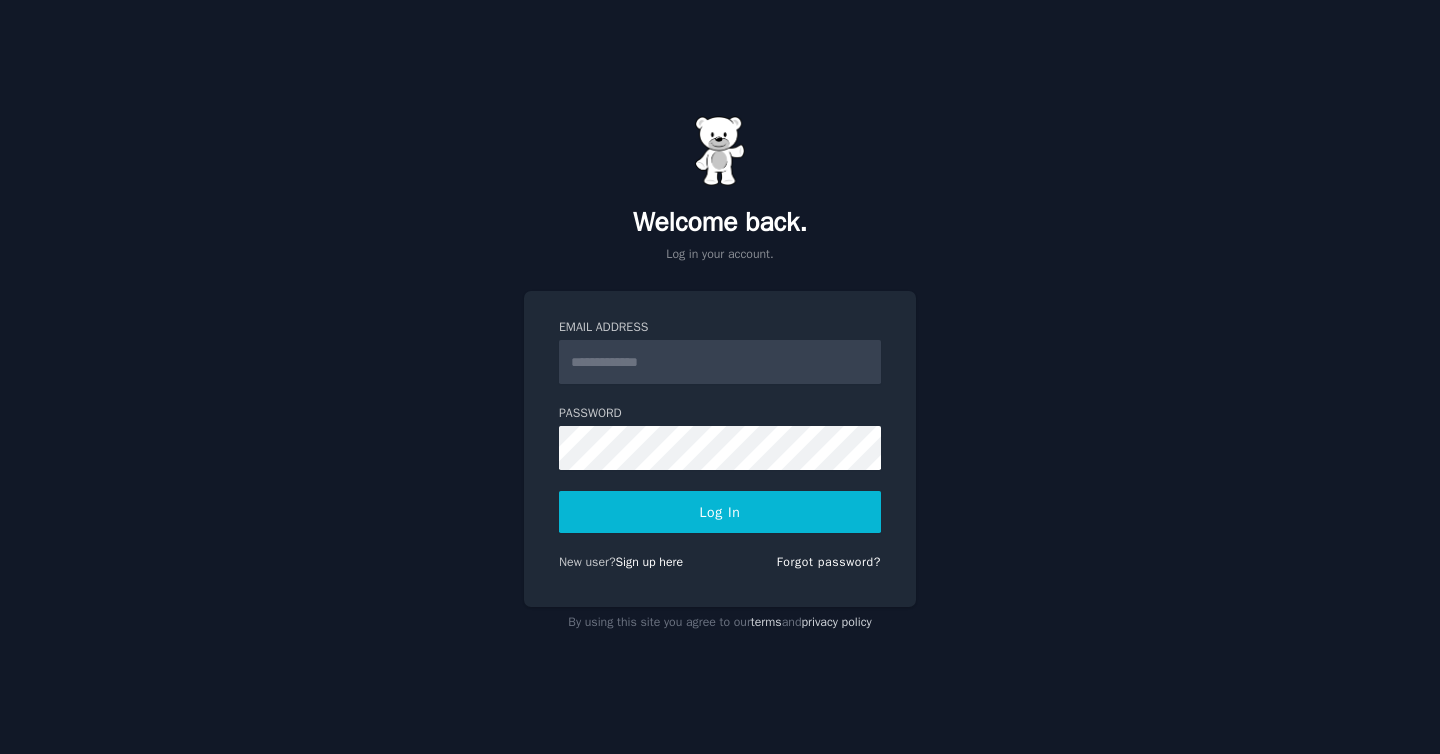 scroll, scrollTop: 0, scrollLeft: 0, axis: both 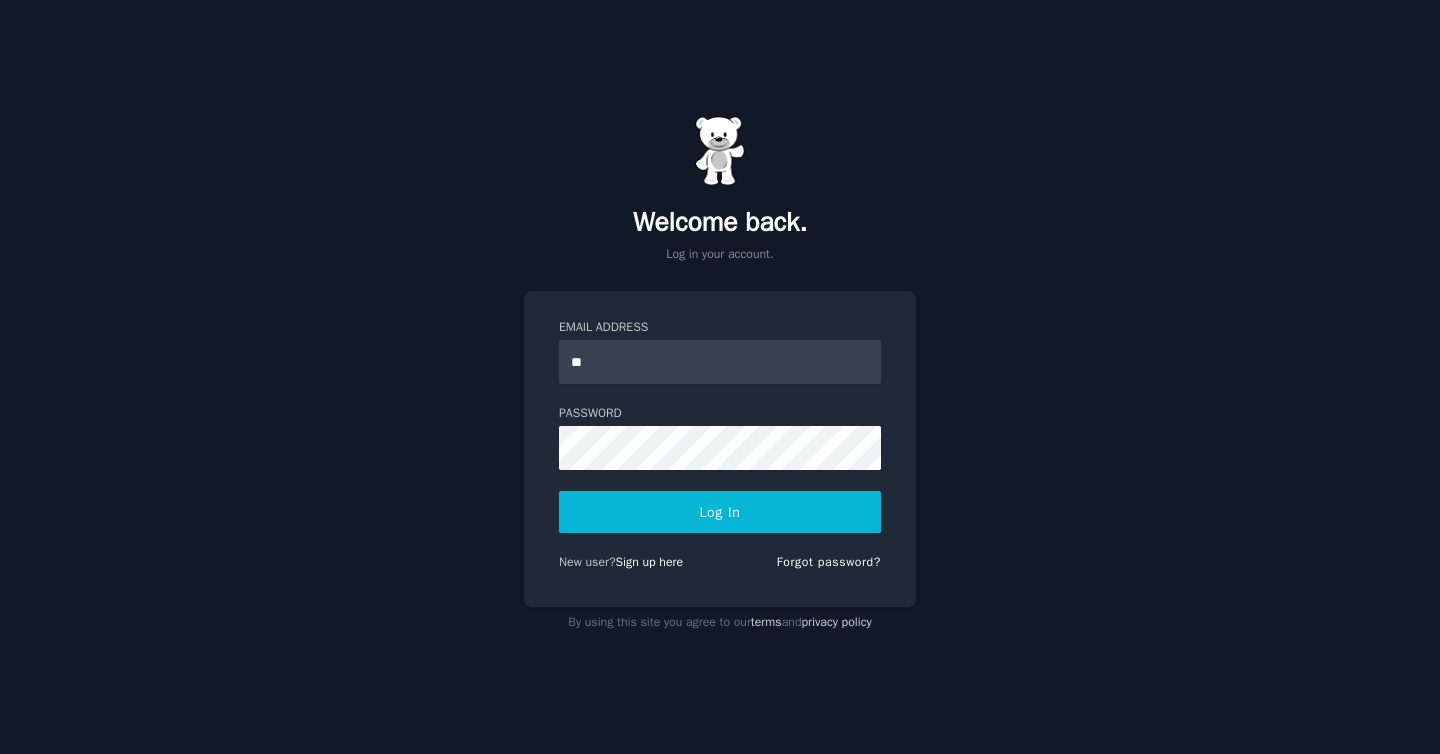 type on "**********" 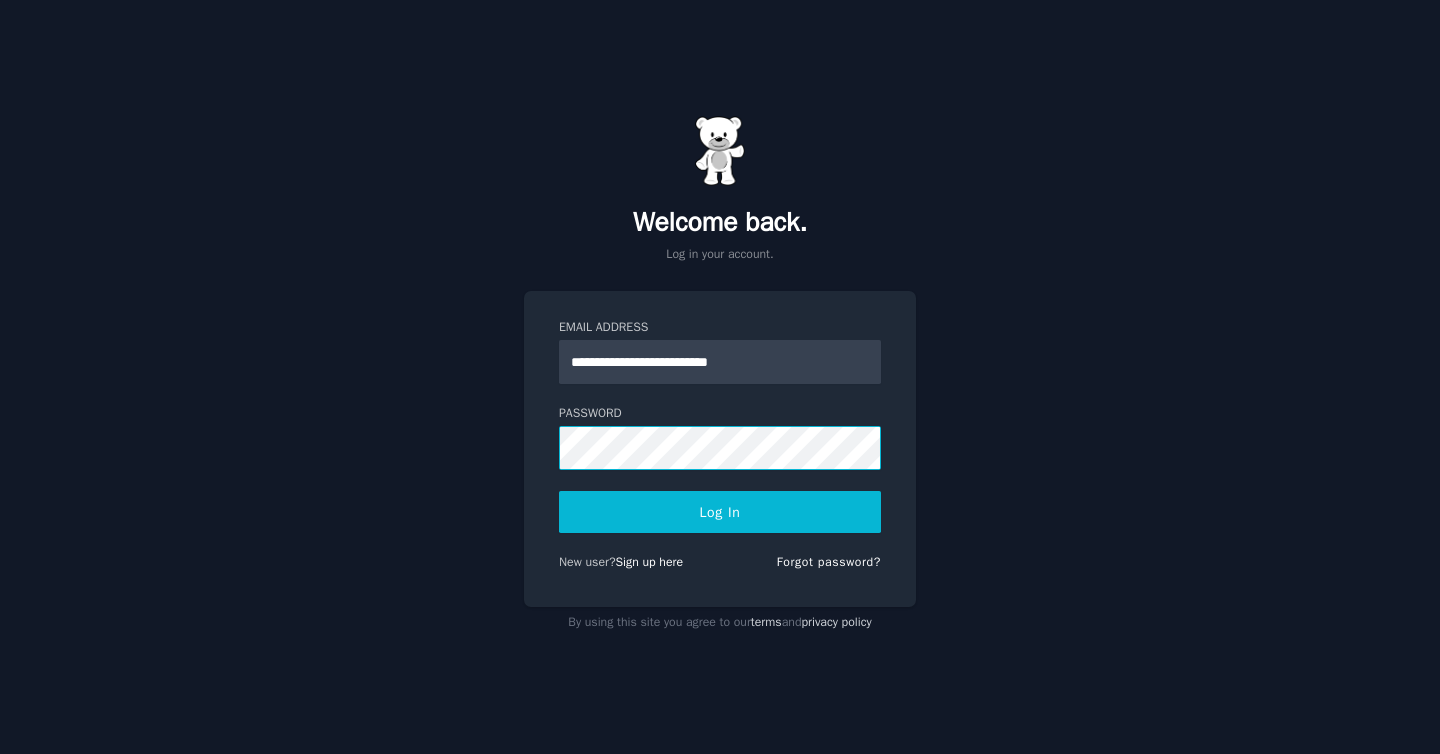 click on "Log In" at bounding box center (720, 512) 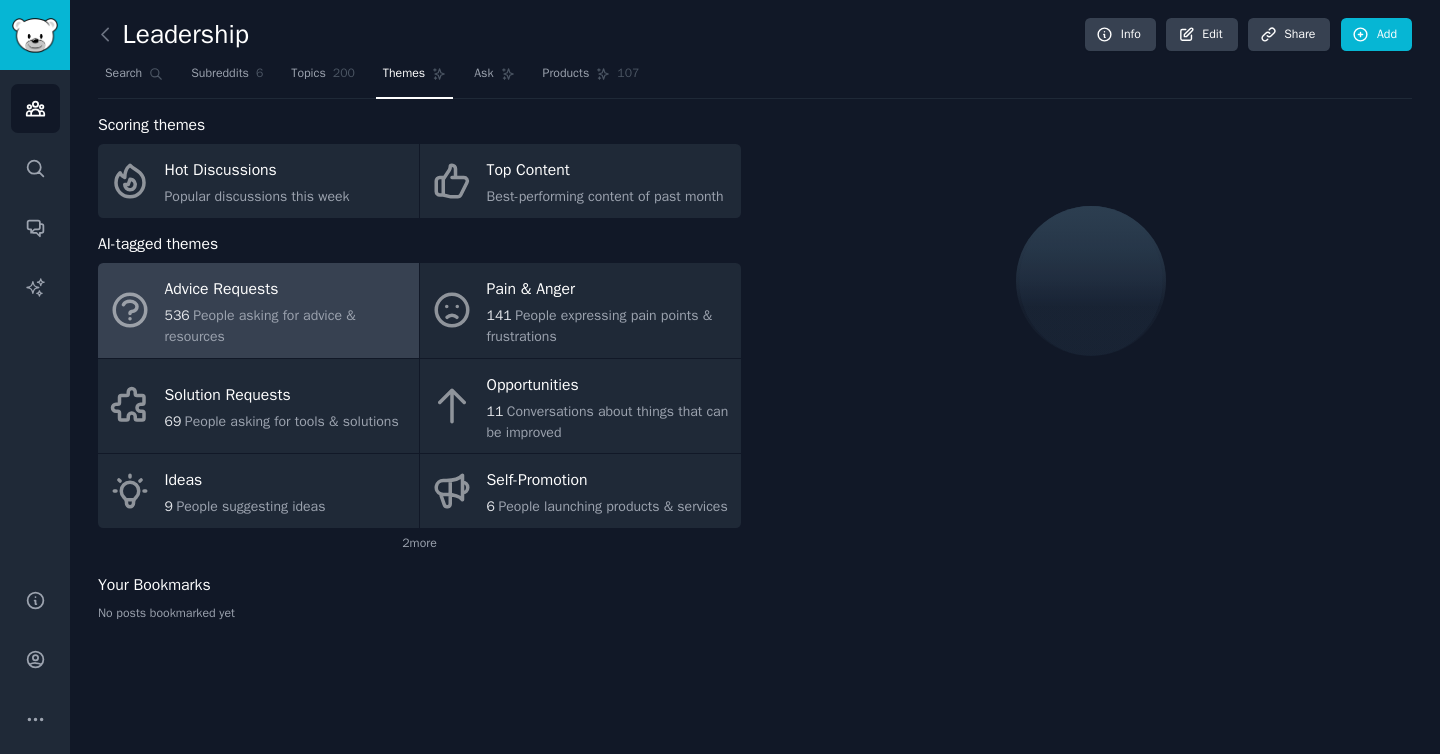 scroll, scrollTop: 0, scrollLeft: 0, axis: both 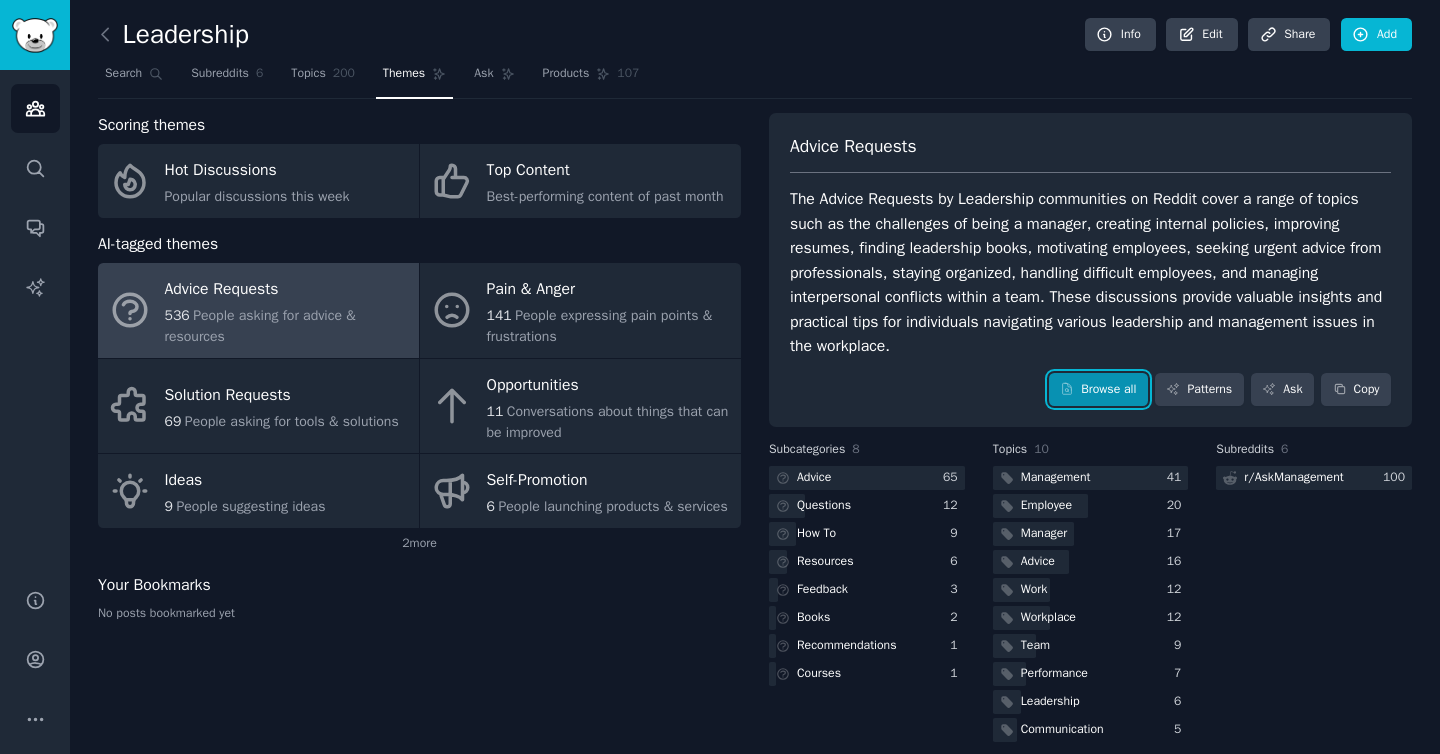 click on "Browse all" at bounding box center (1098, 390) 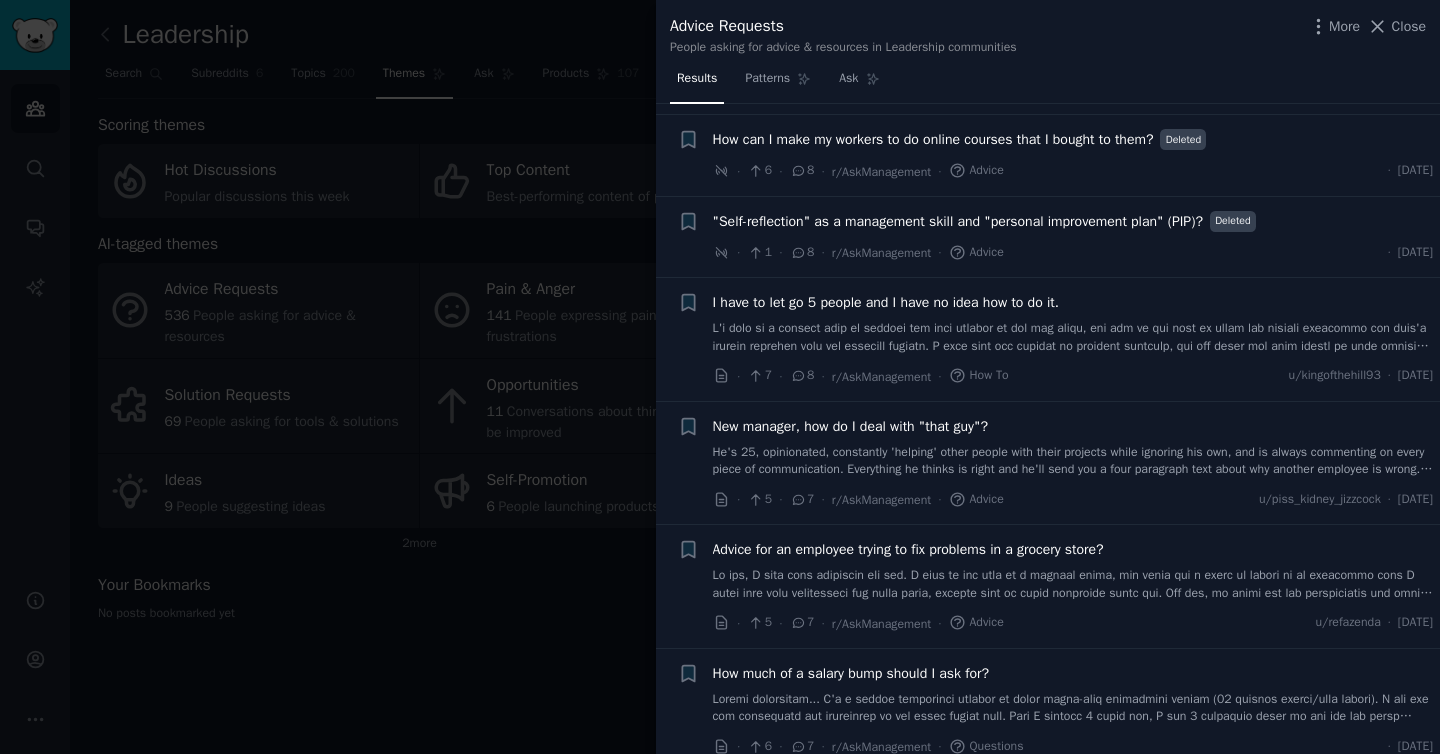 scroll, scrollTop: 1815, scrollLeft: 0, axis: vertical 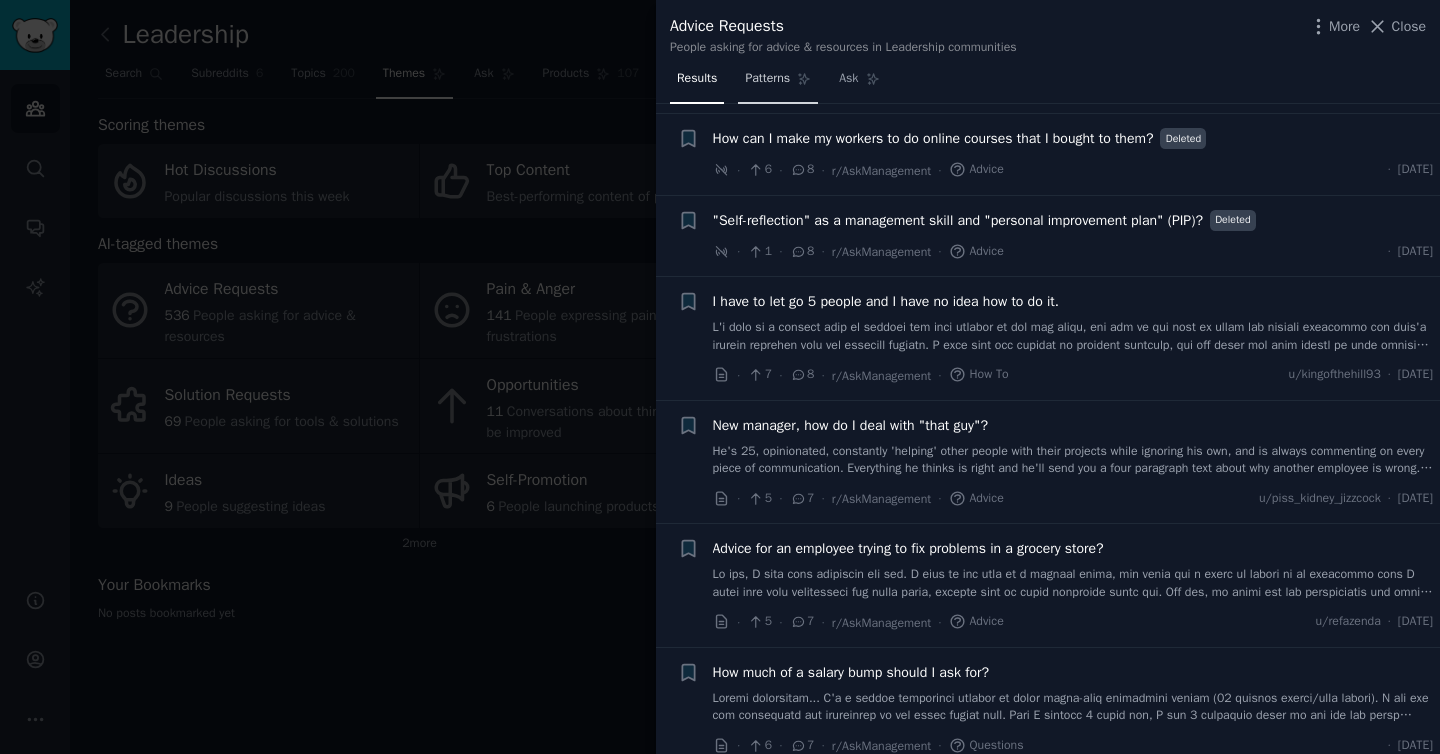 click on "Patterns" at bounding box center [767, 79] 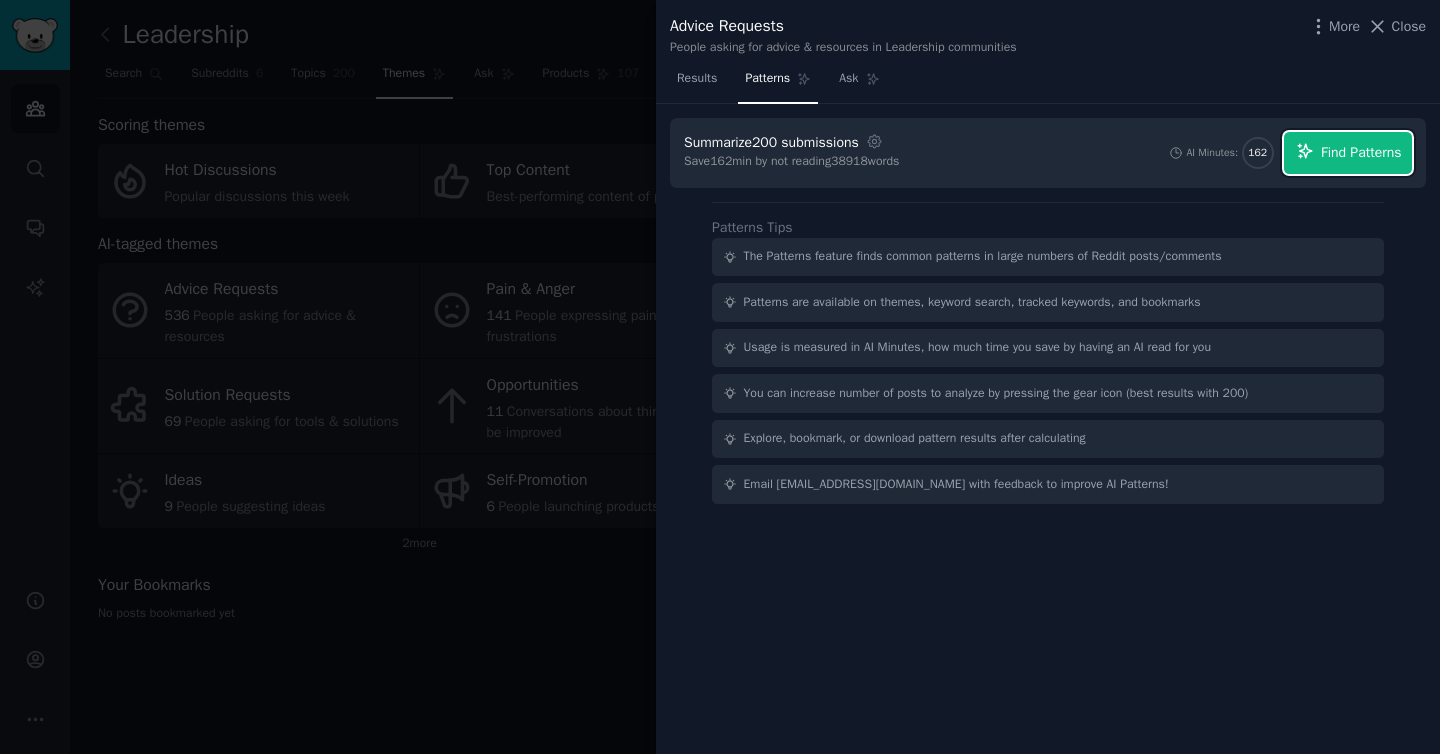 click on "Find Patterns" at bounding box center (1361, 152) 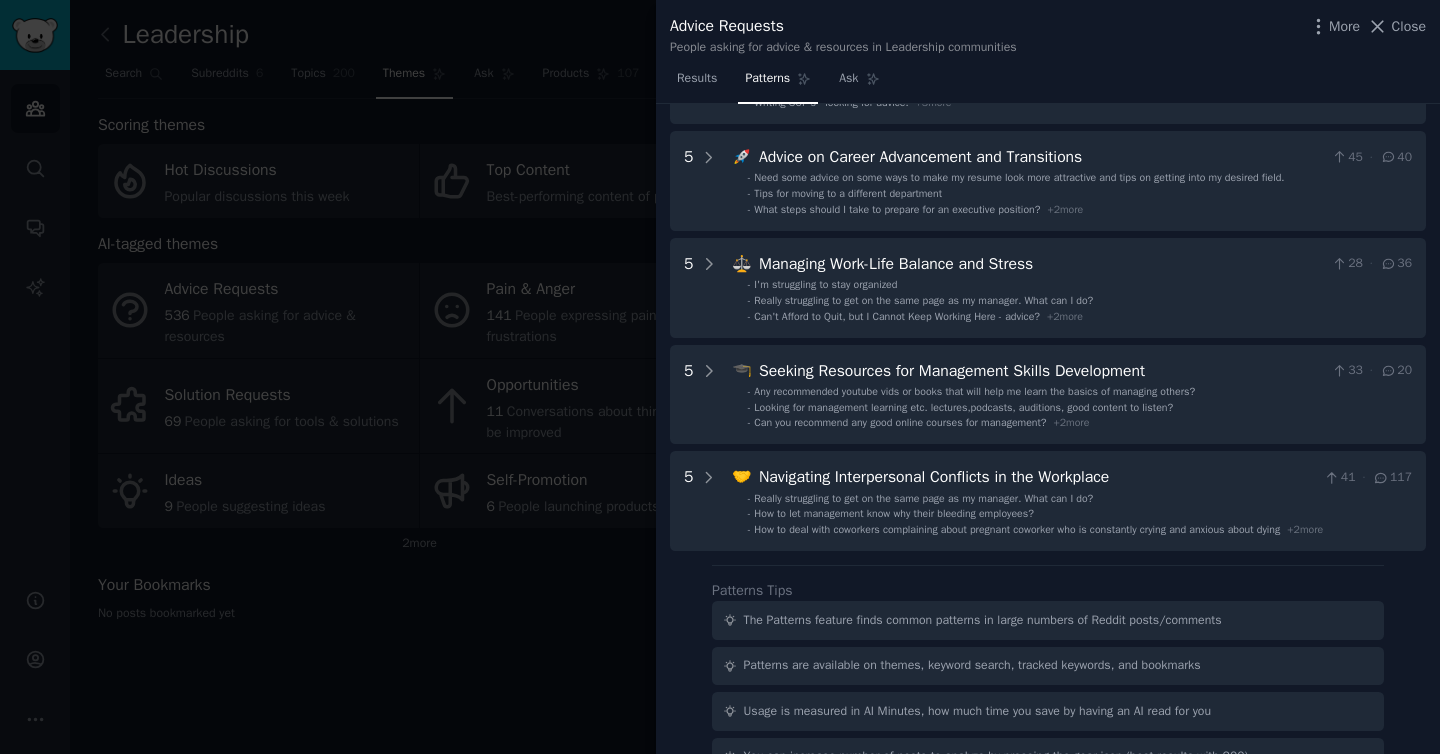 scroll, scrollTop: 712, scrollLeft: 0, axis: vertical 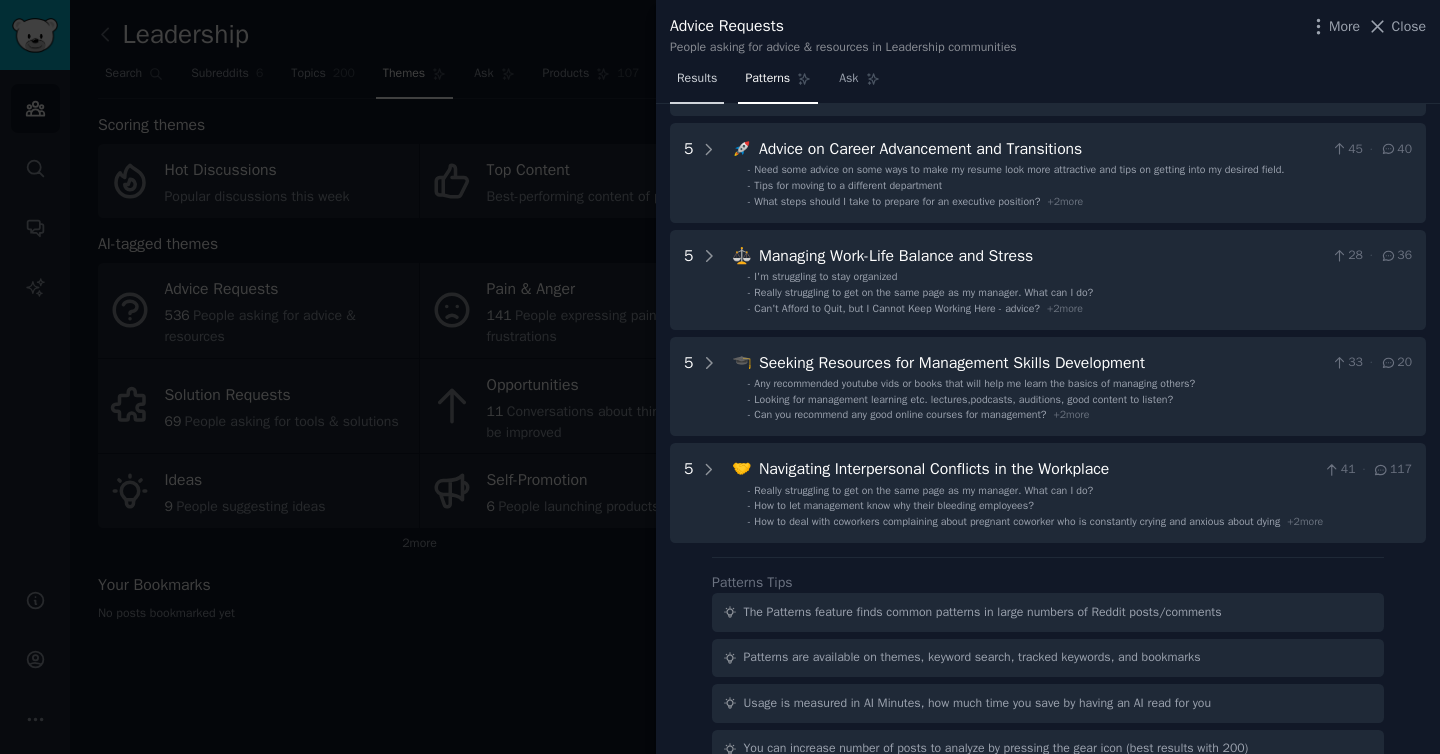 click on "Results" at bounding box center (697, 79) 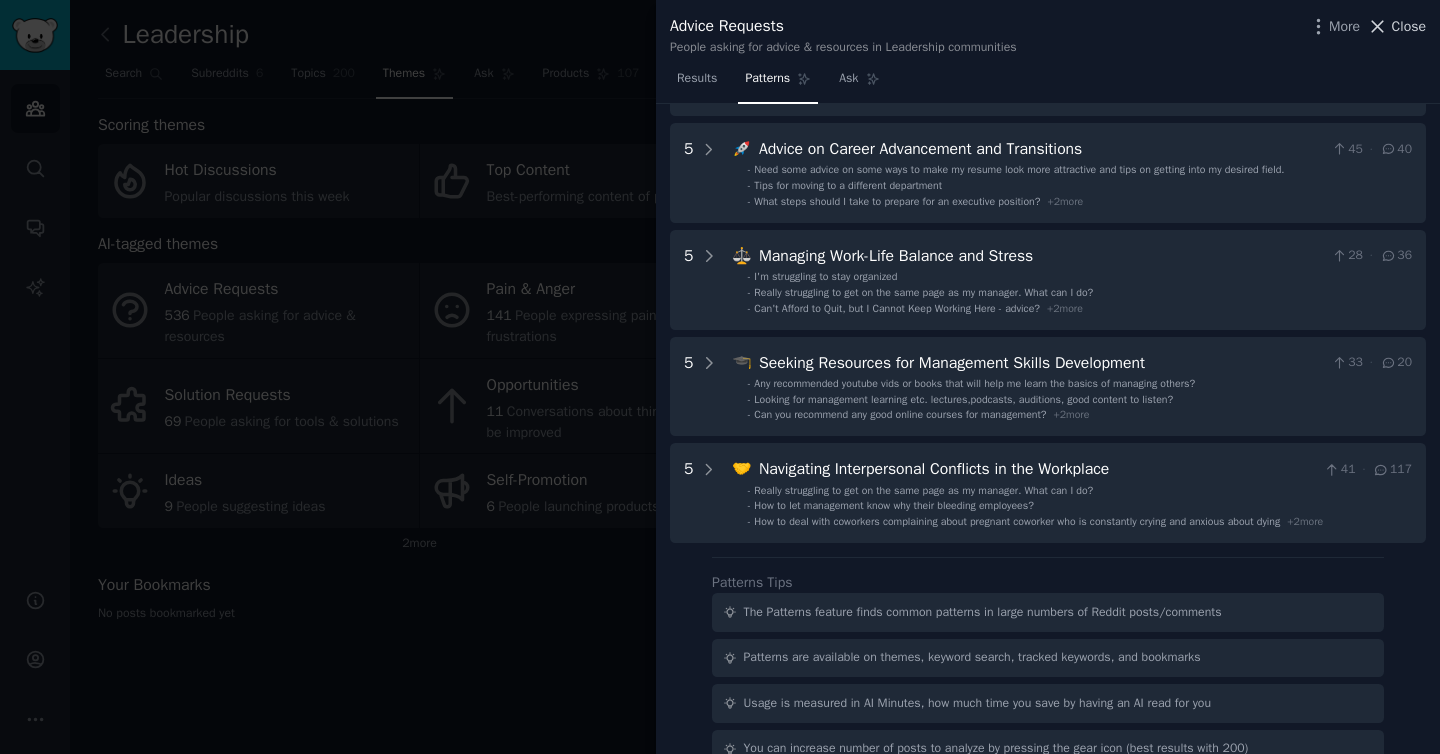 click on "More Close" at bounding box center [1367, 26] 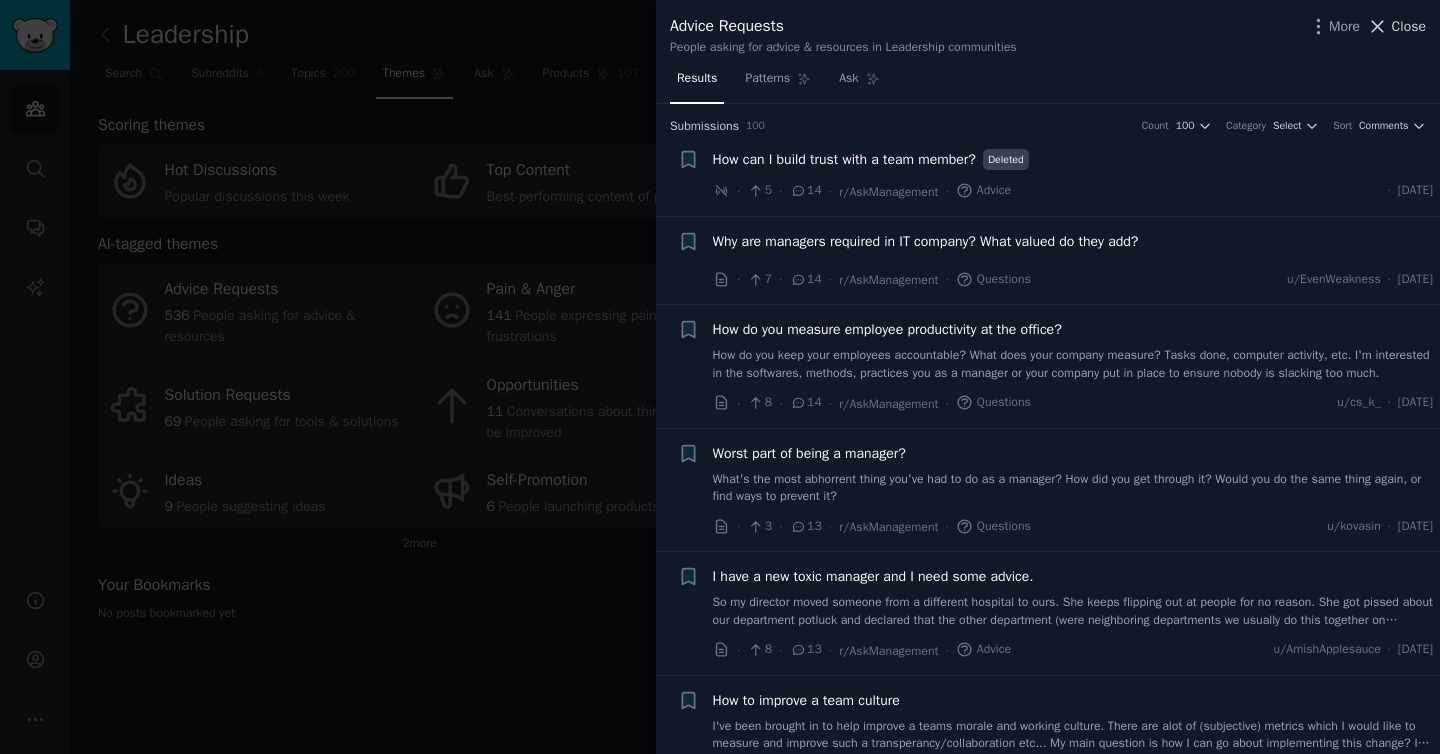 click on "Close" at bounding box center [1409, 26] 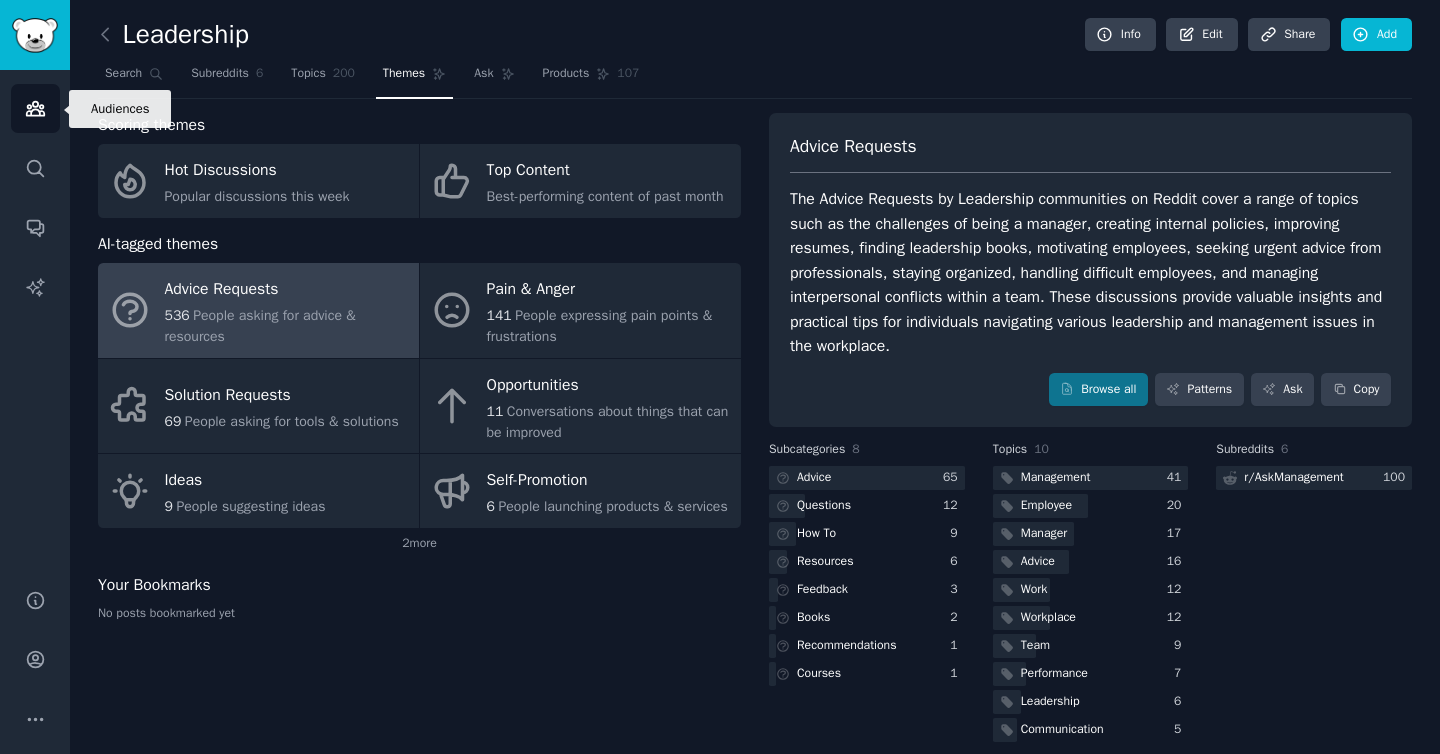 click on "Audiences" at bounding box center [35, 108] 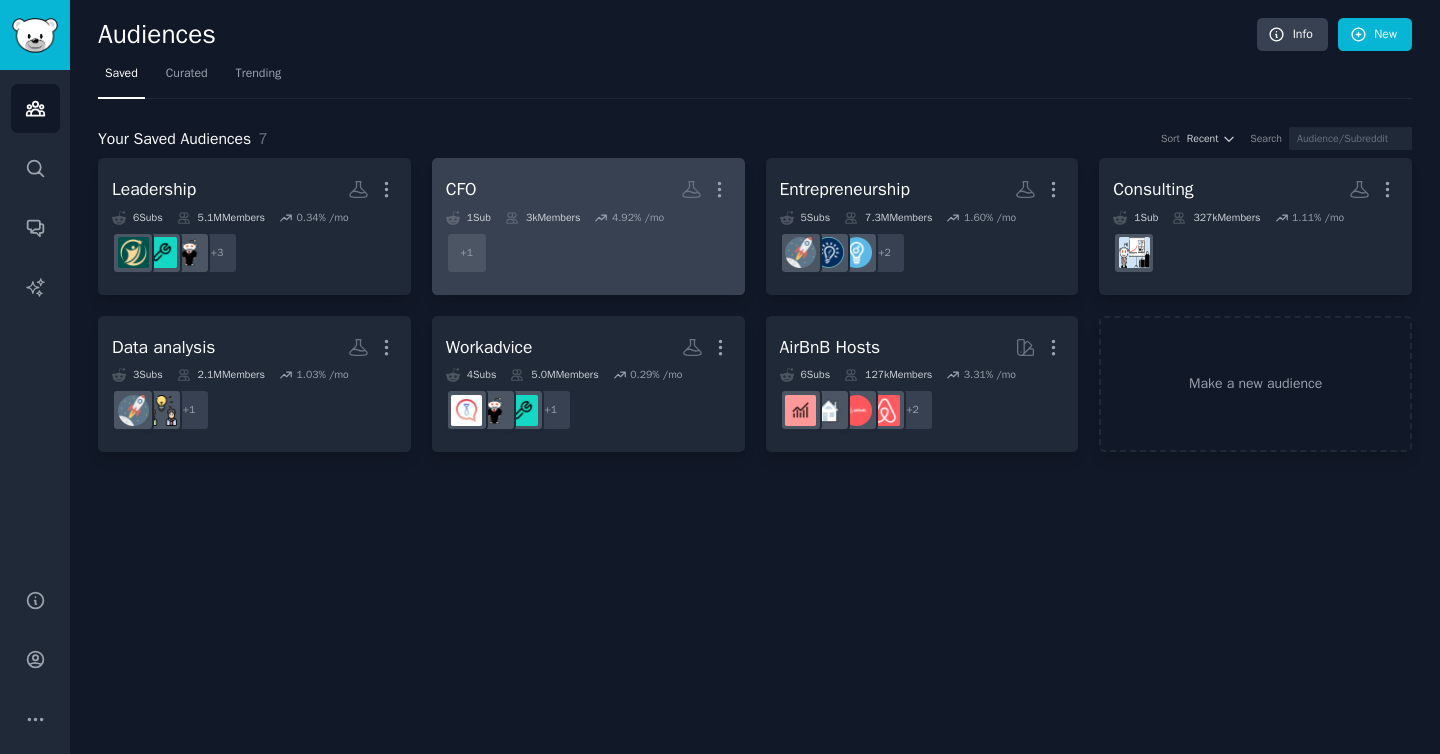 click on "CFO More" at bounding box center (588, 189) 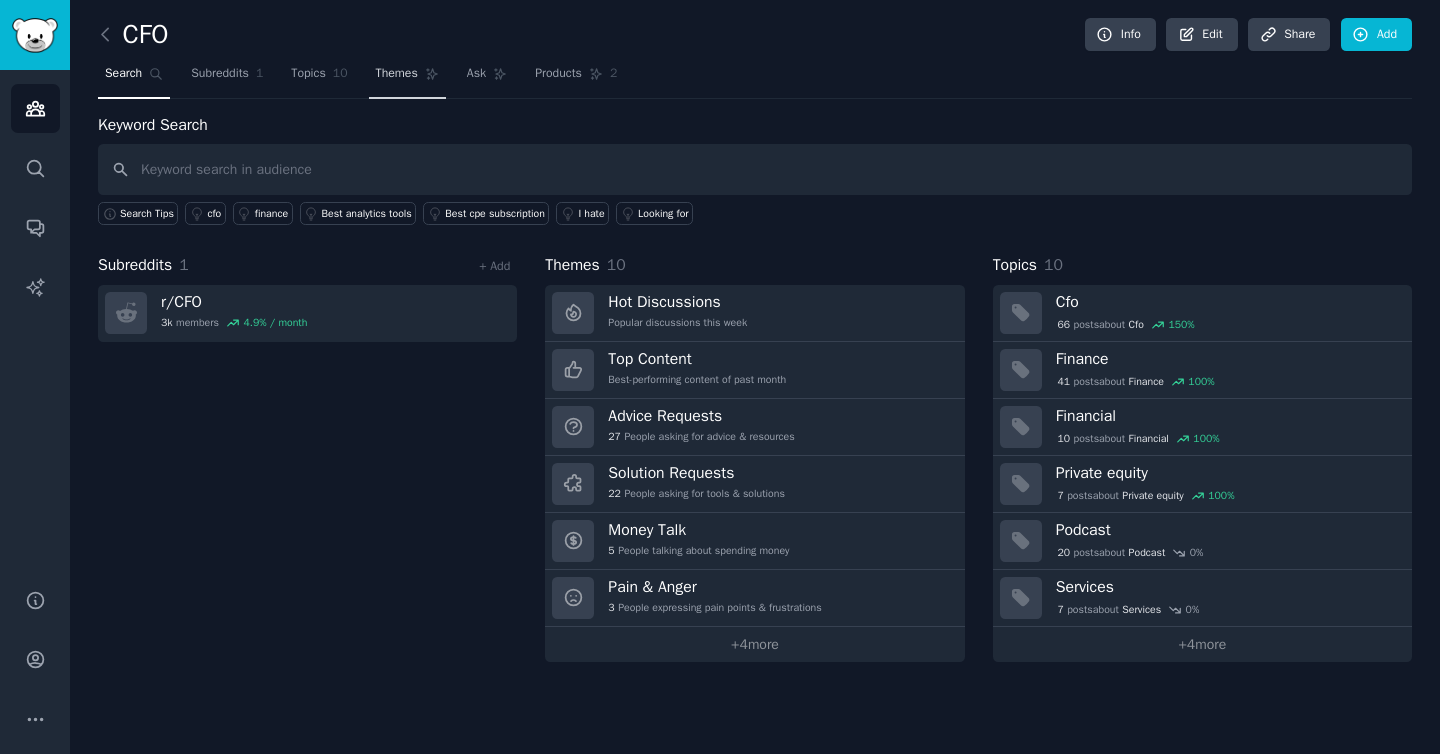 click on "Themes" at bounding box center (397, 74) 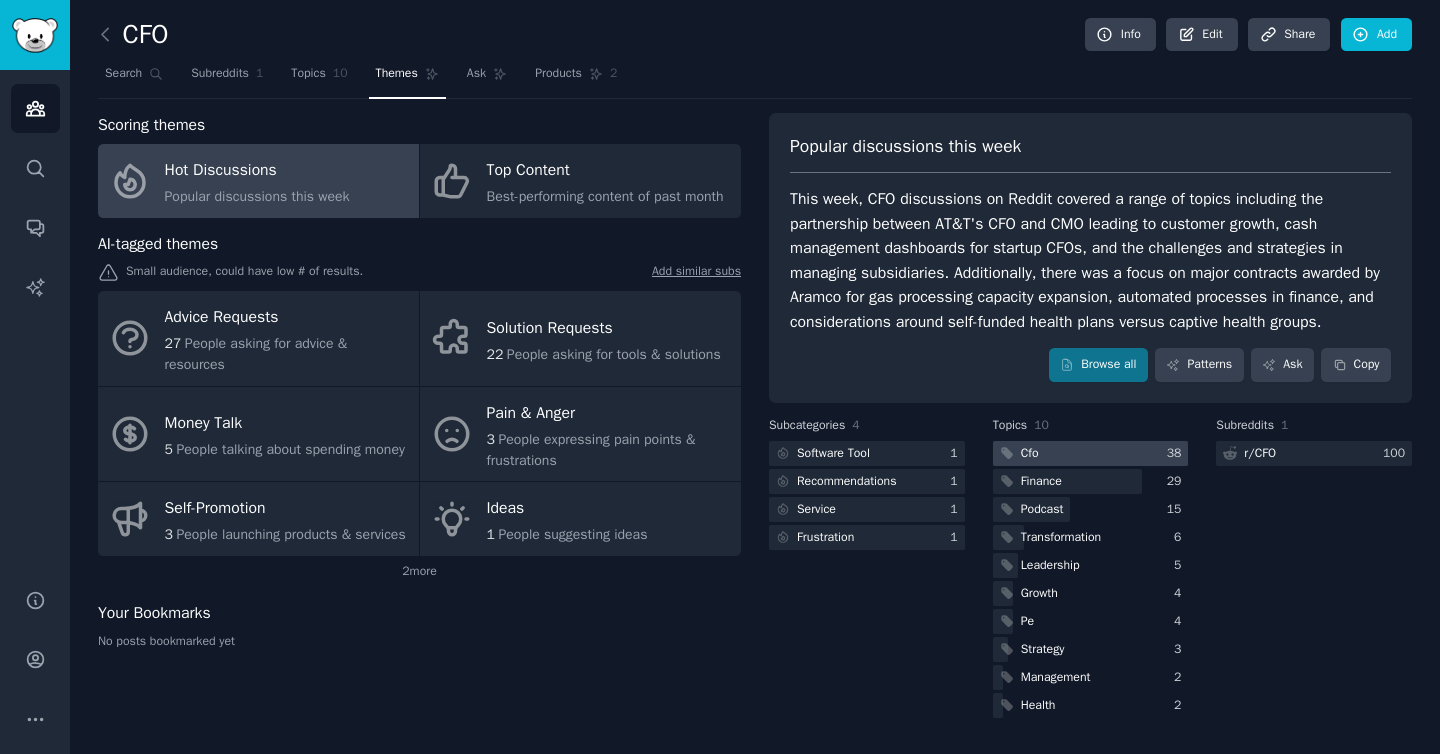 click at bounding box center [1091, 453] 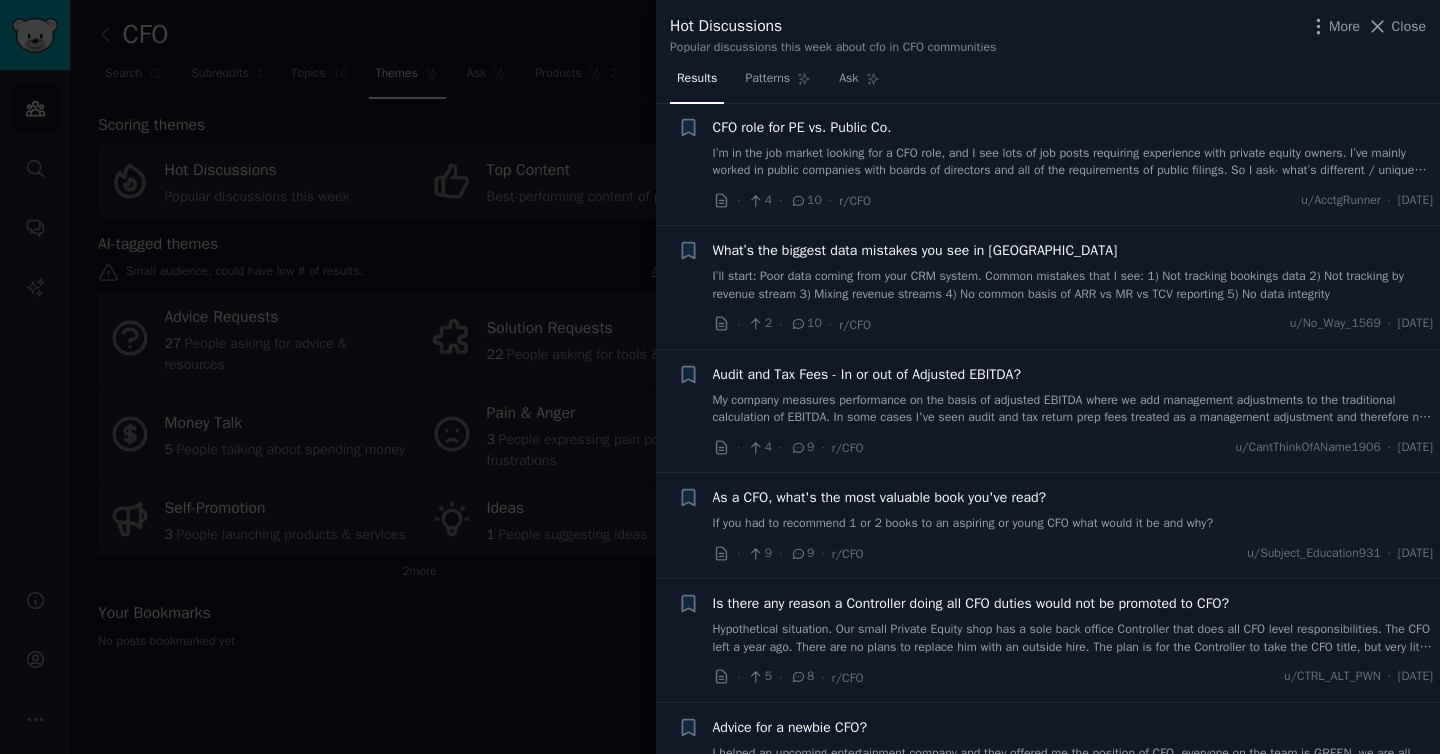 scroll, scrollTop: 898, scrollLeft: 0, axis: vertical 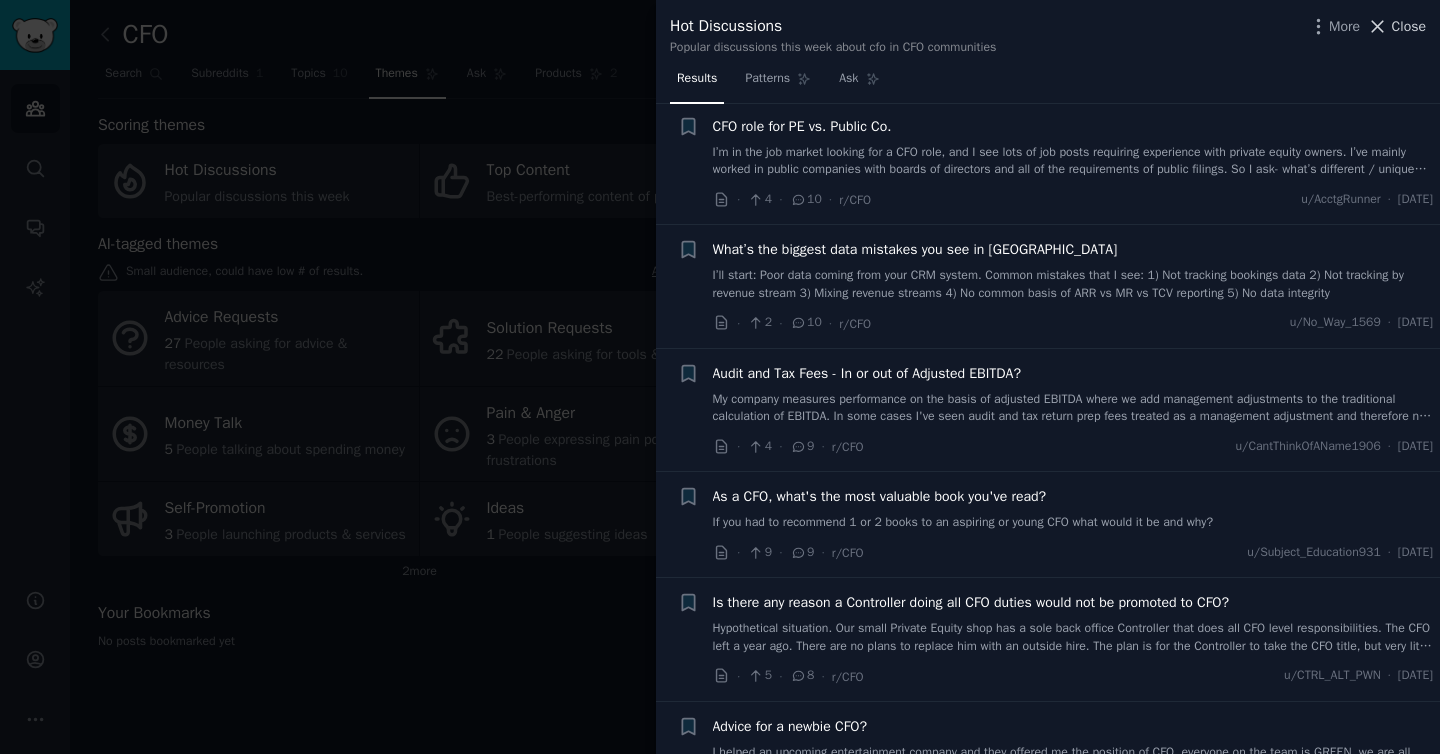 click on "Close" at bounding box center (1409, 26) 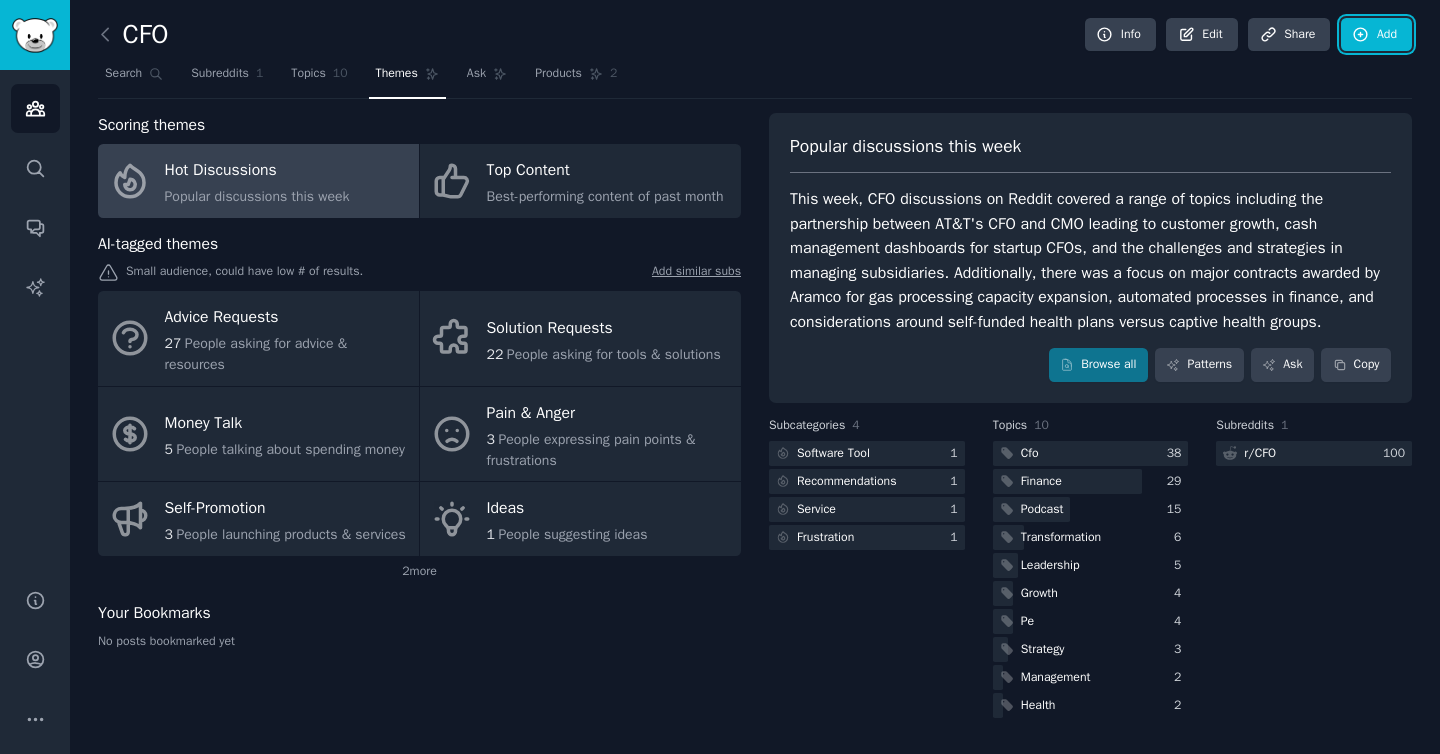click on "Add" at bounding box center [1376, 35] 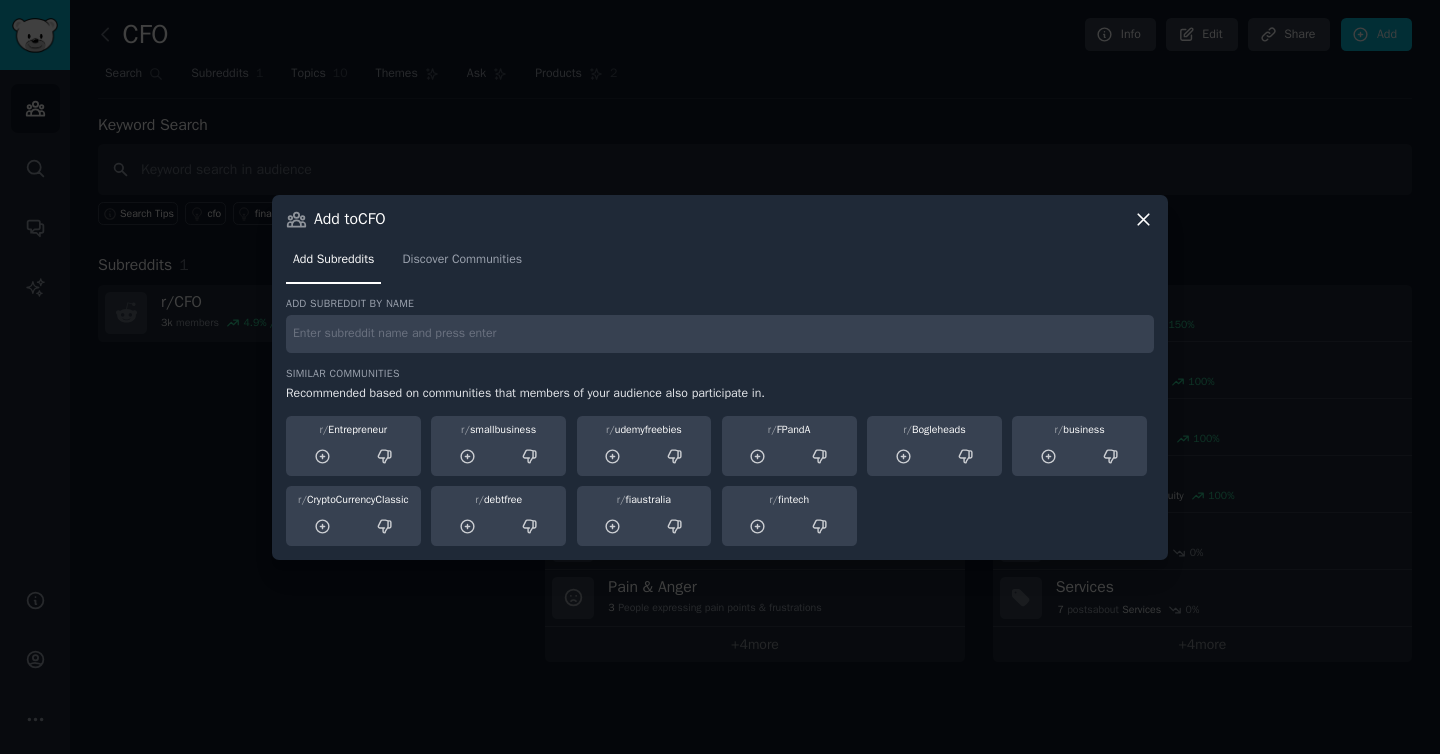click at bounding box center [720, 377] 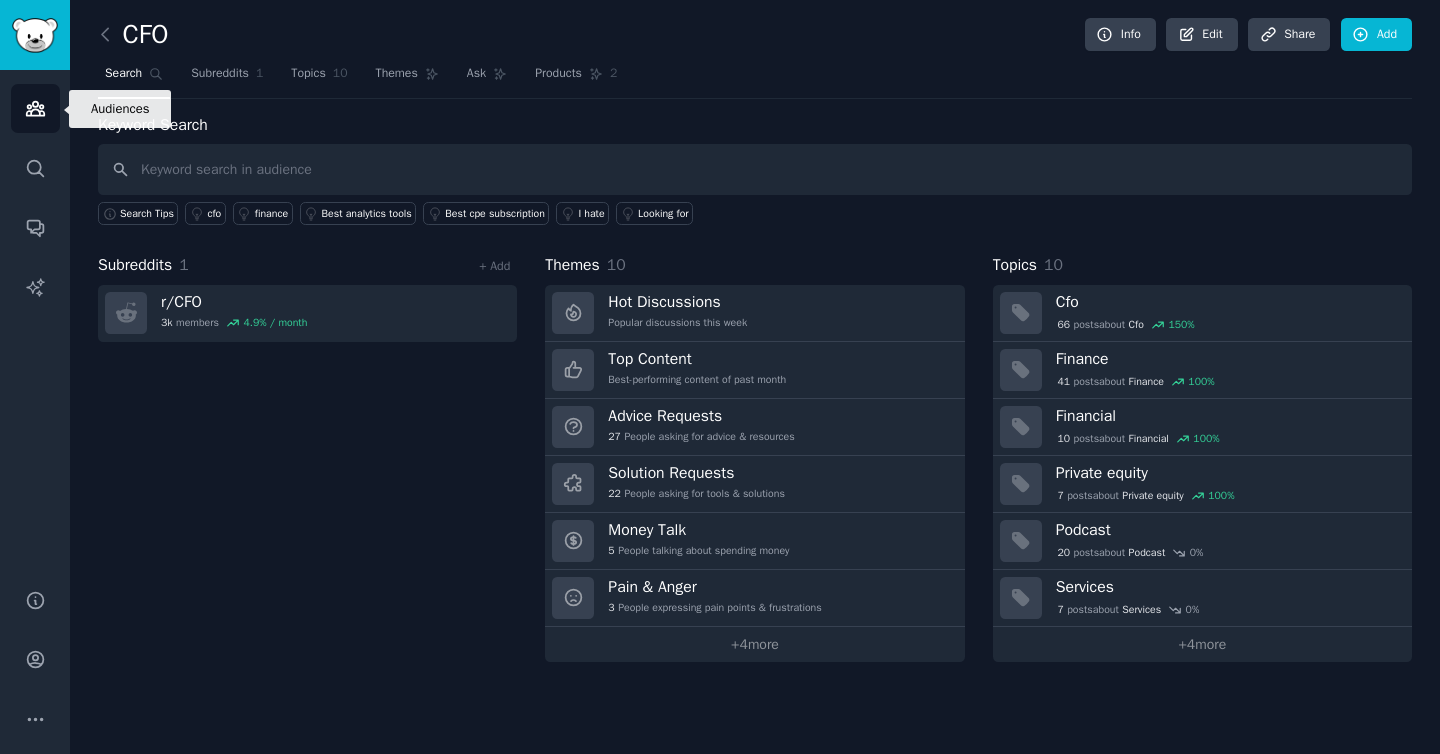 click 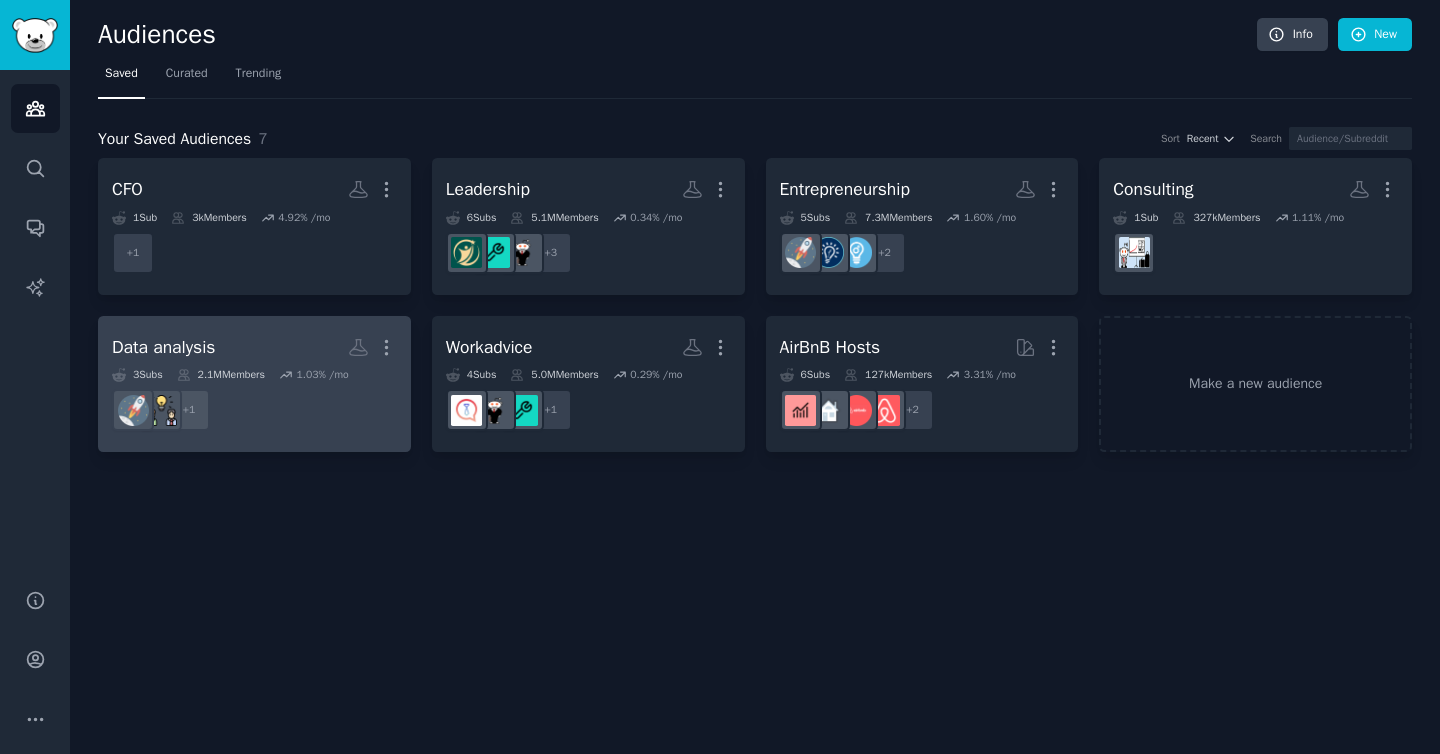 click on "Data analysis Custom Audience More" at bounding box center (254, 347) 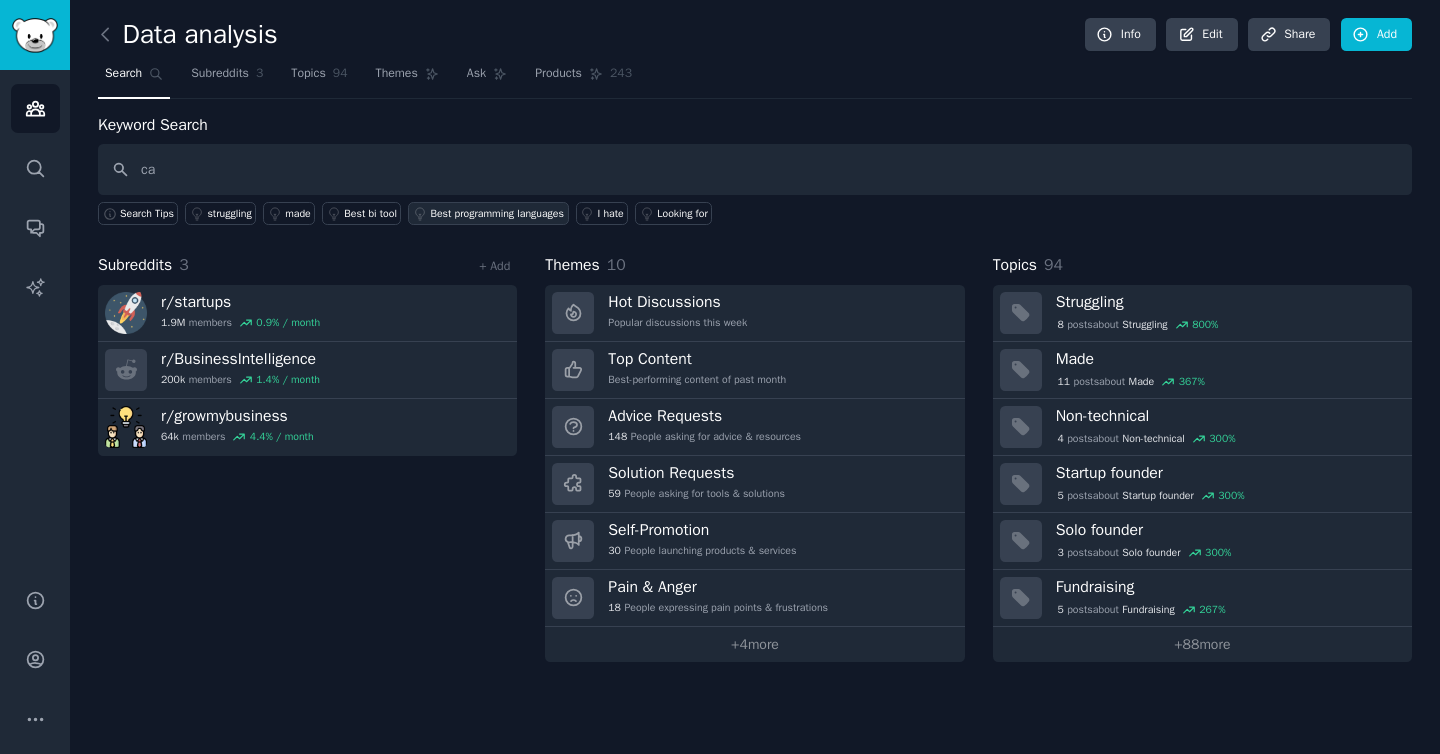type on "c" 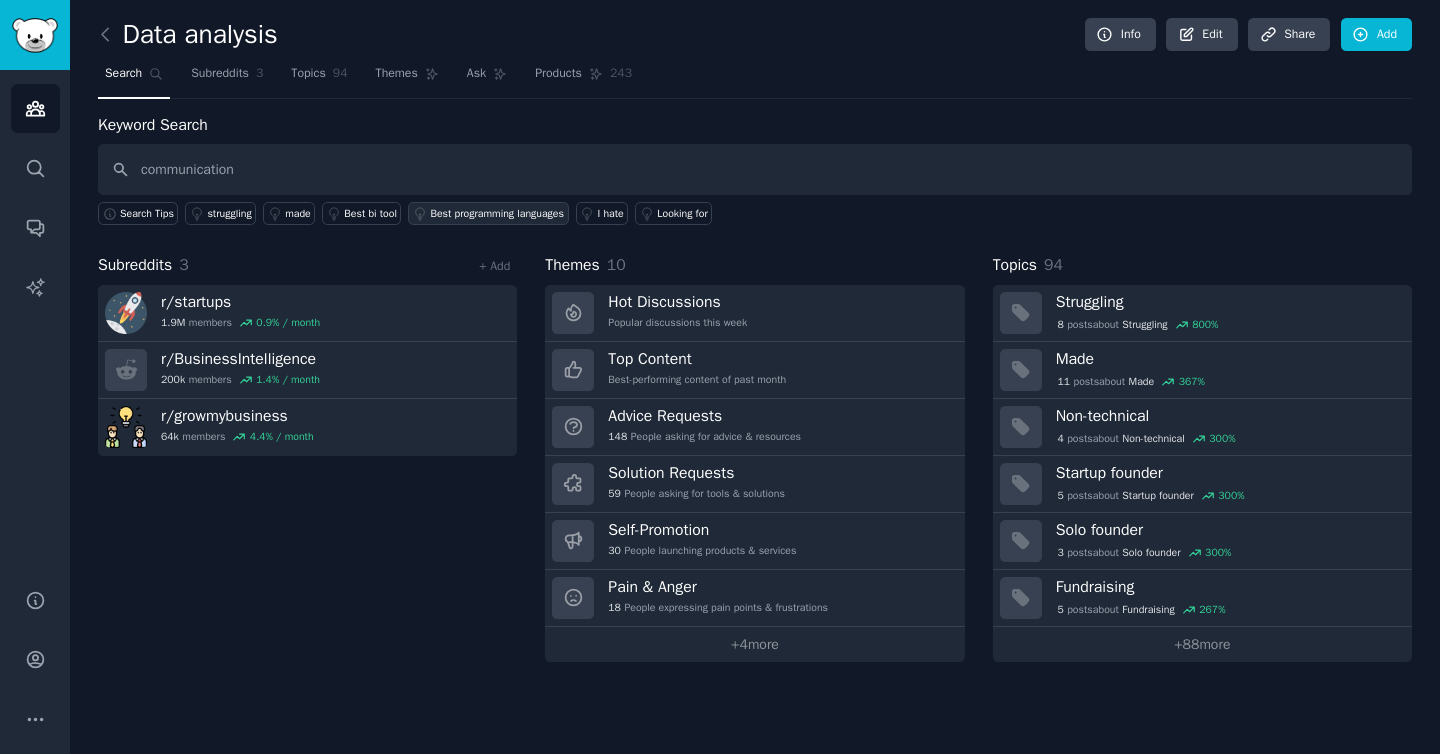 type on "communication" 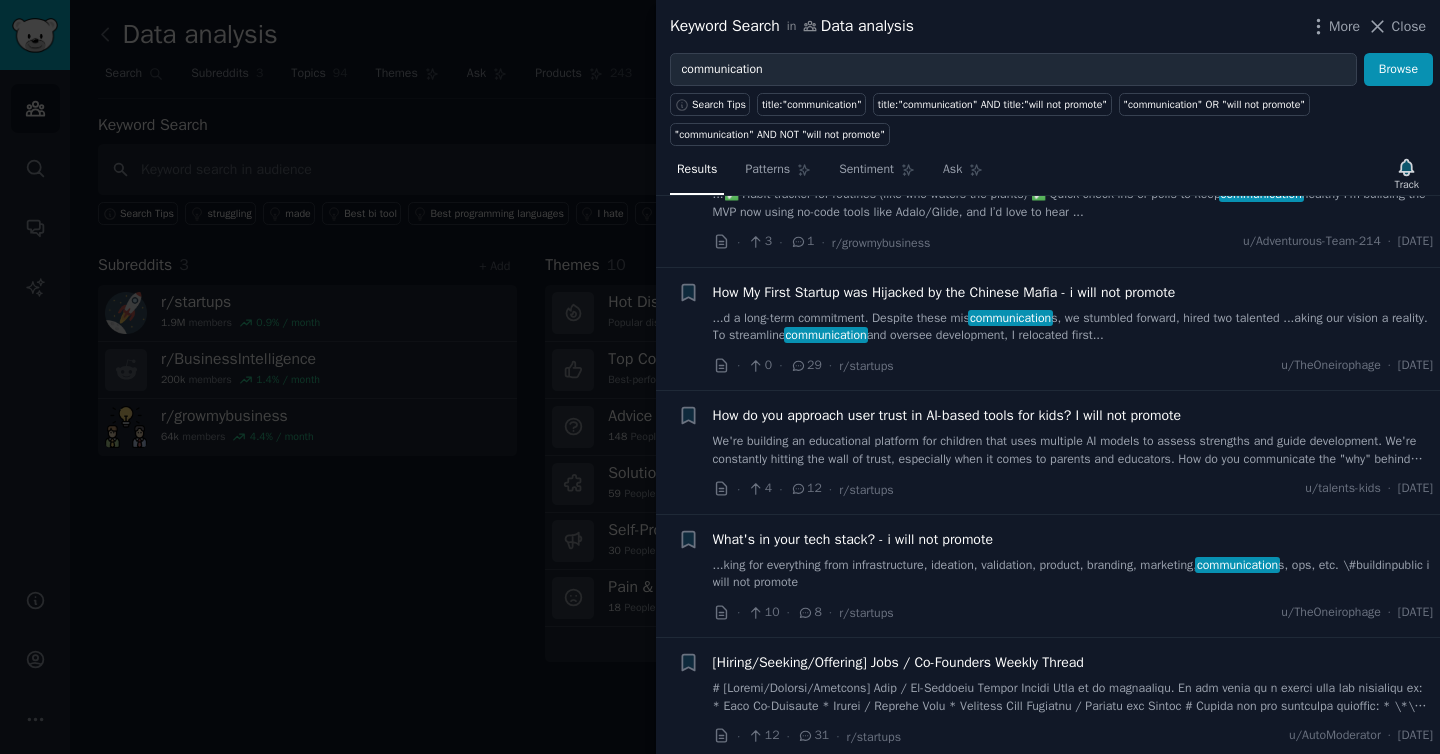 scroll, scrollTop: 472, scrollLeft: 0, axis: vertical 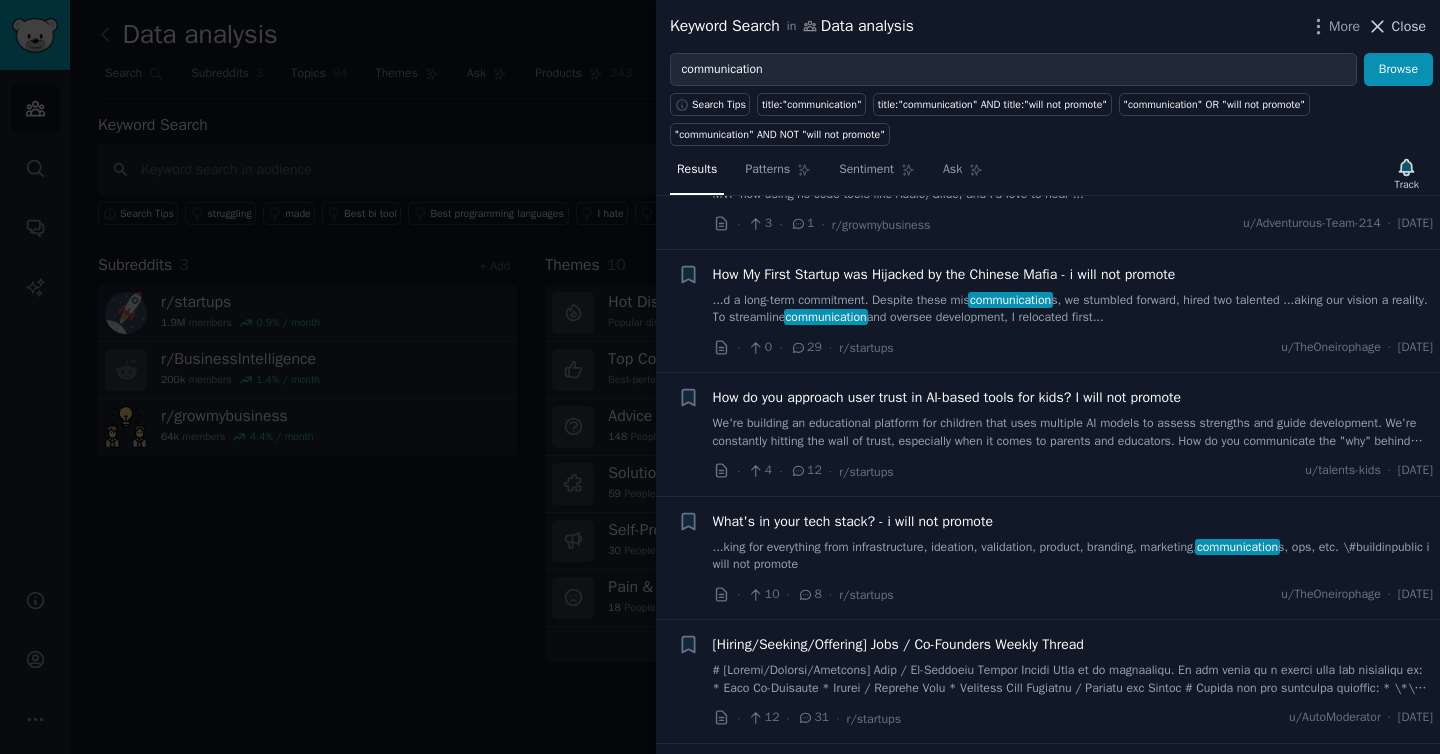 click on "Close" at bounding box center [1409, 26] 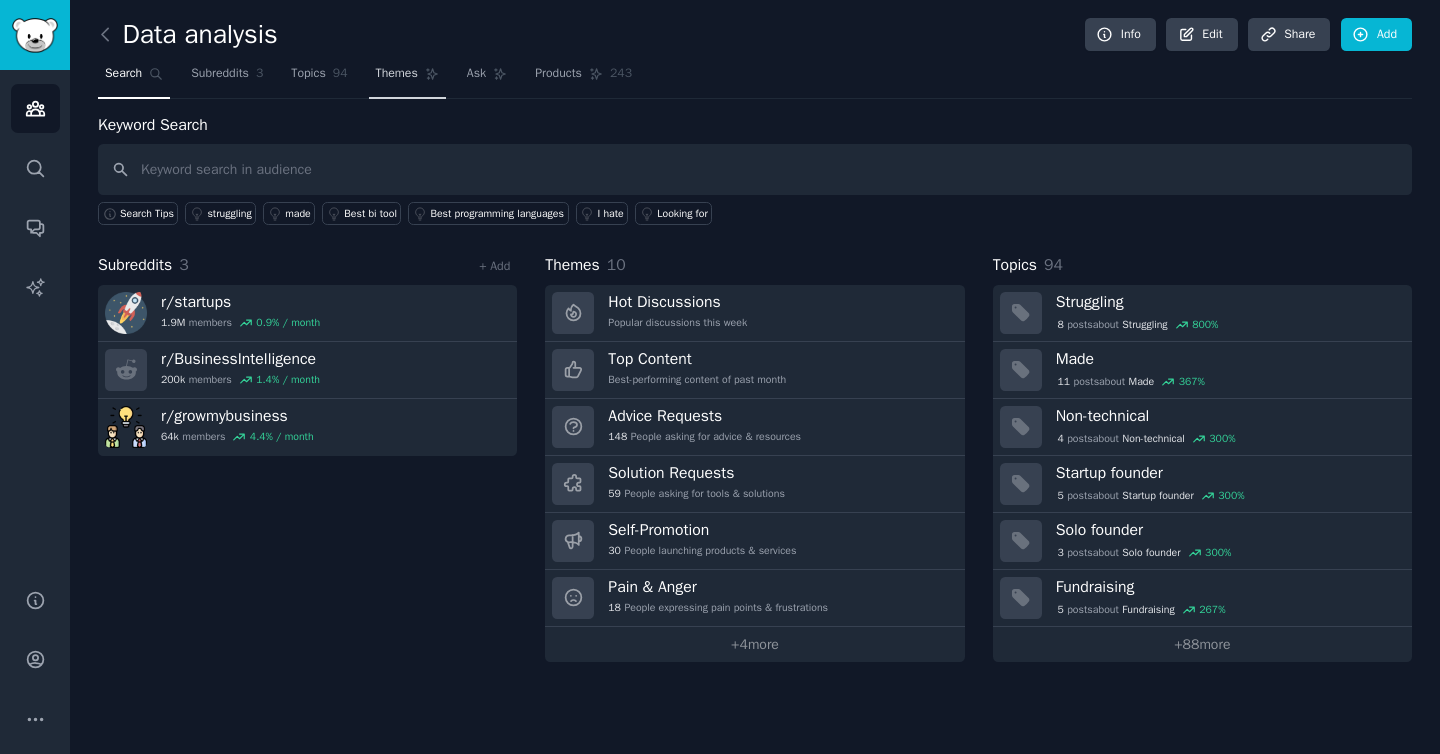 click on "Themes" at bounding box center (397, 74) 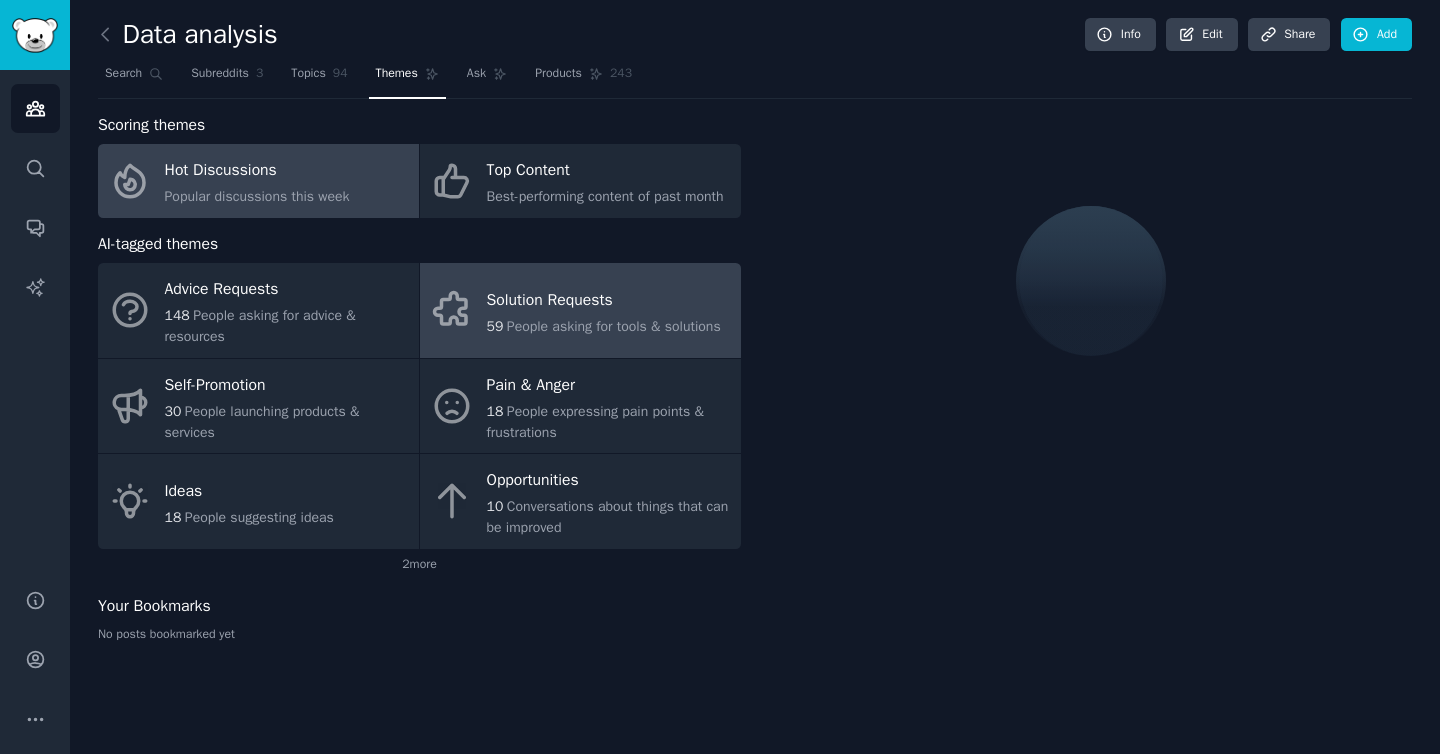 click on "People asking for tools & solutions" at bounding box center (614, 326) 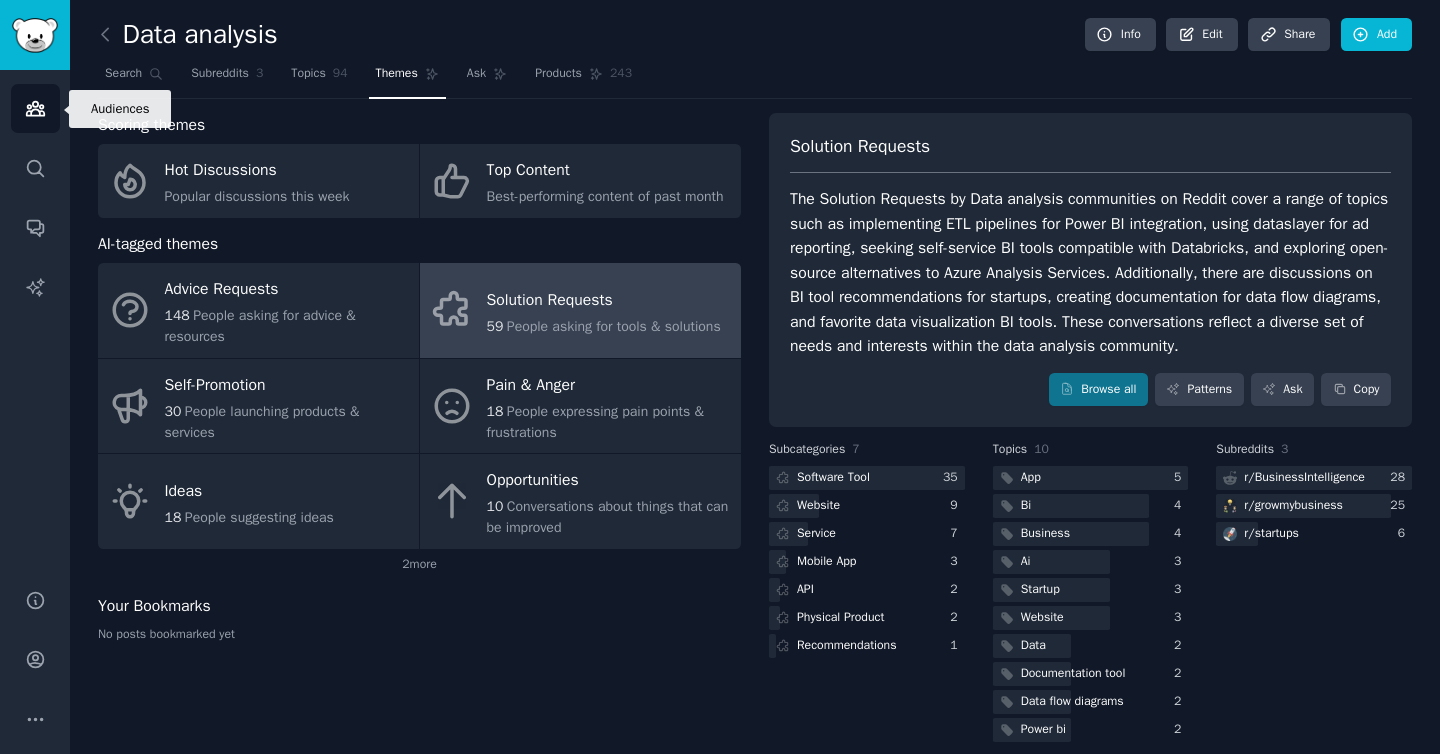 click 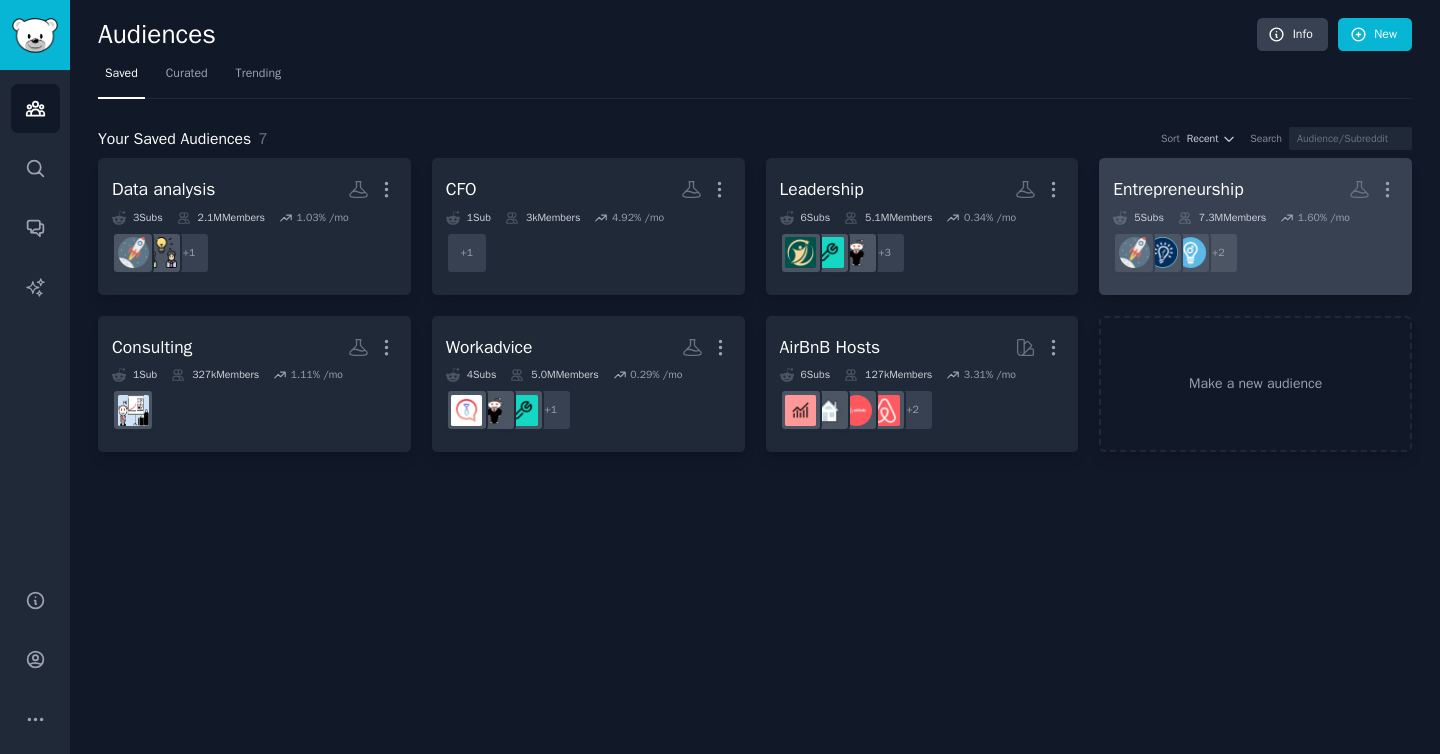 click on "Entrepreneurship" at bounding box center (1178, 189) 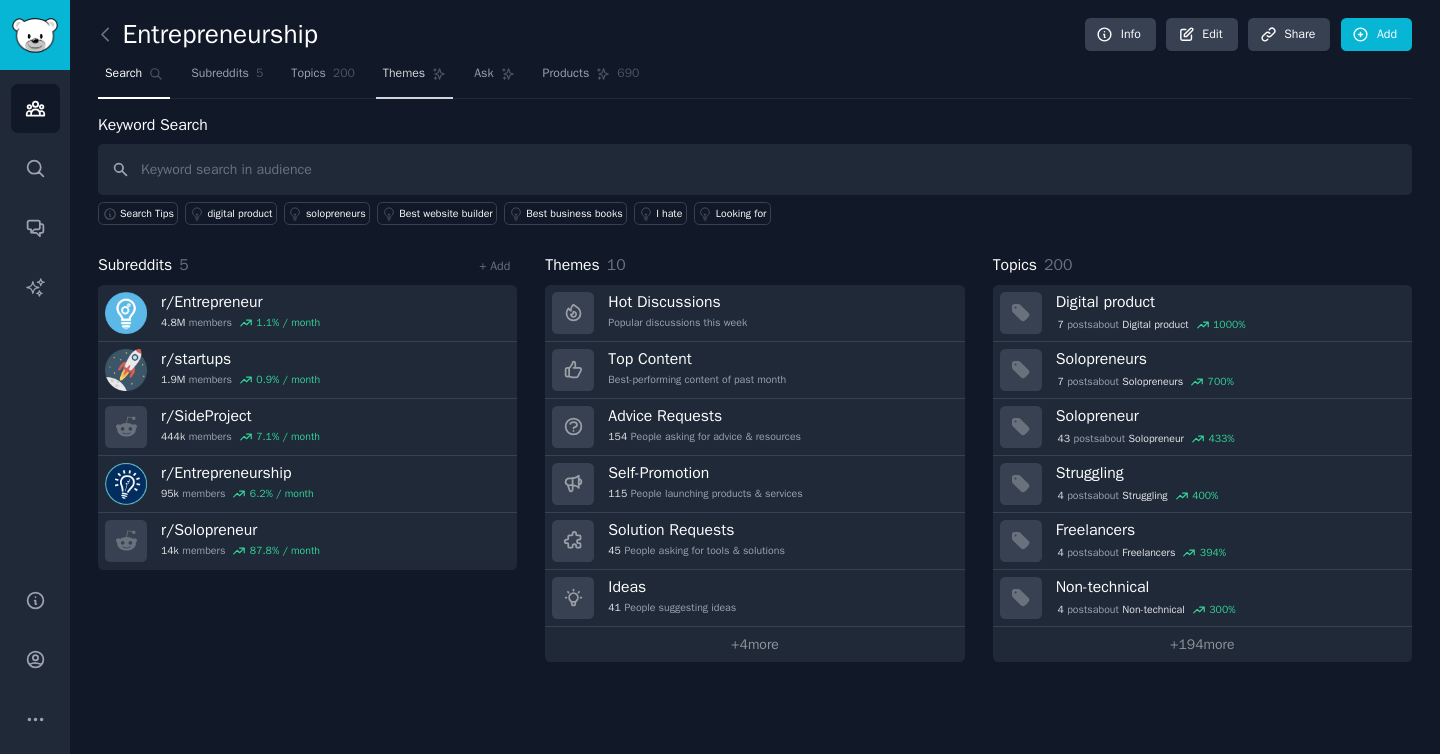 click on "Themes" at bounding box center [414, 78] 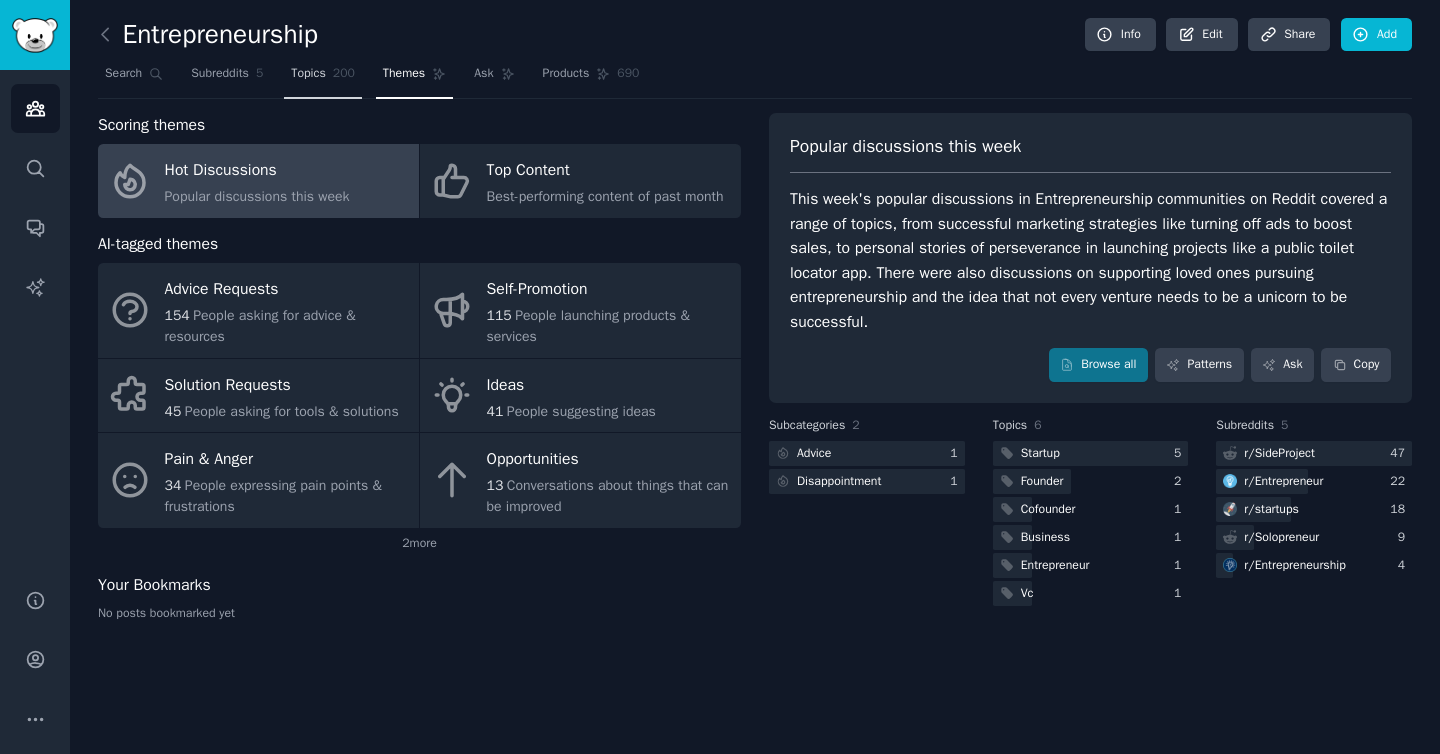 click on "Topics" at bounding box center [308, 74] 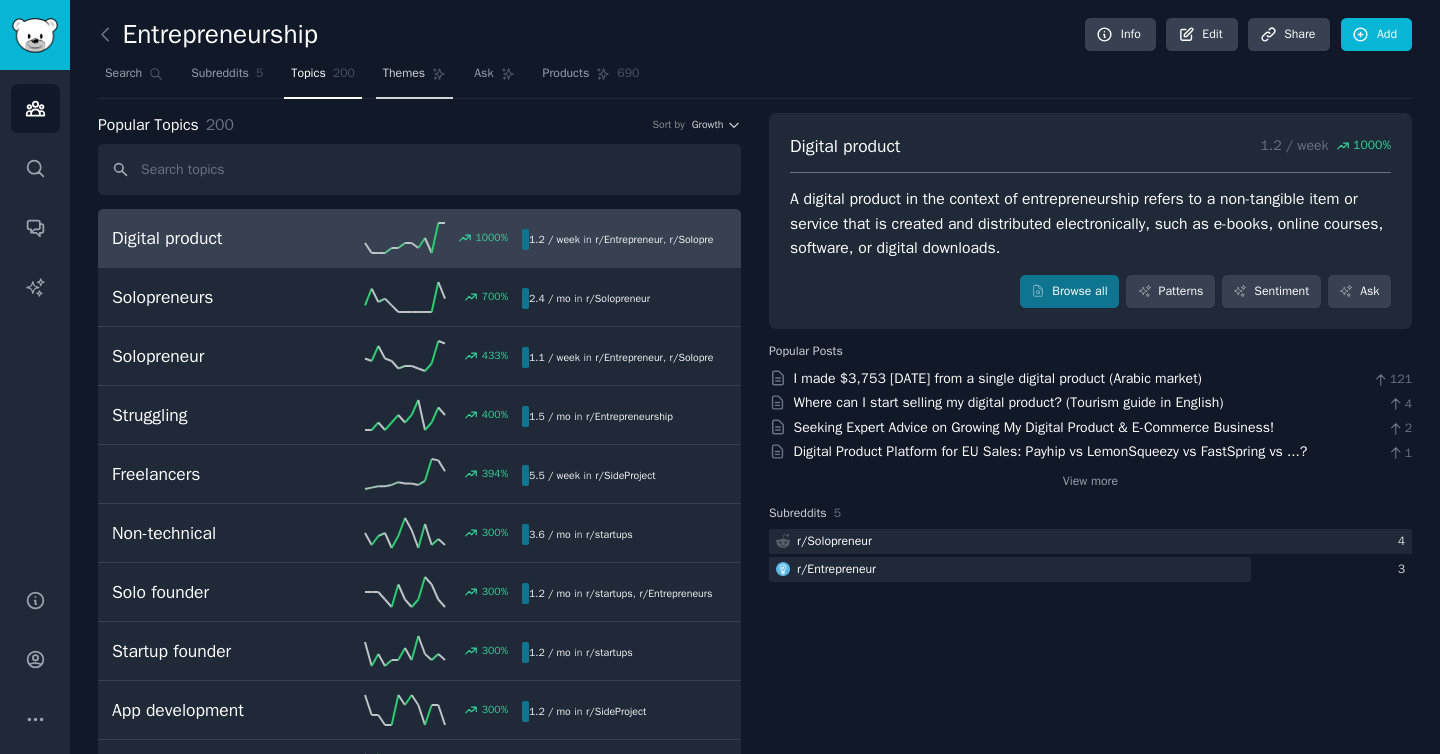 click on "Themes" at bounding box center (414, 78) 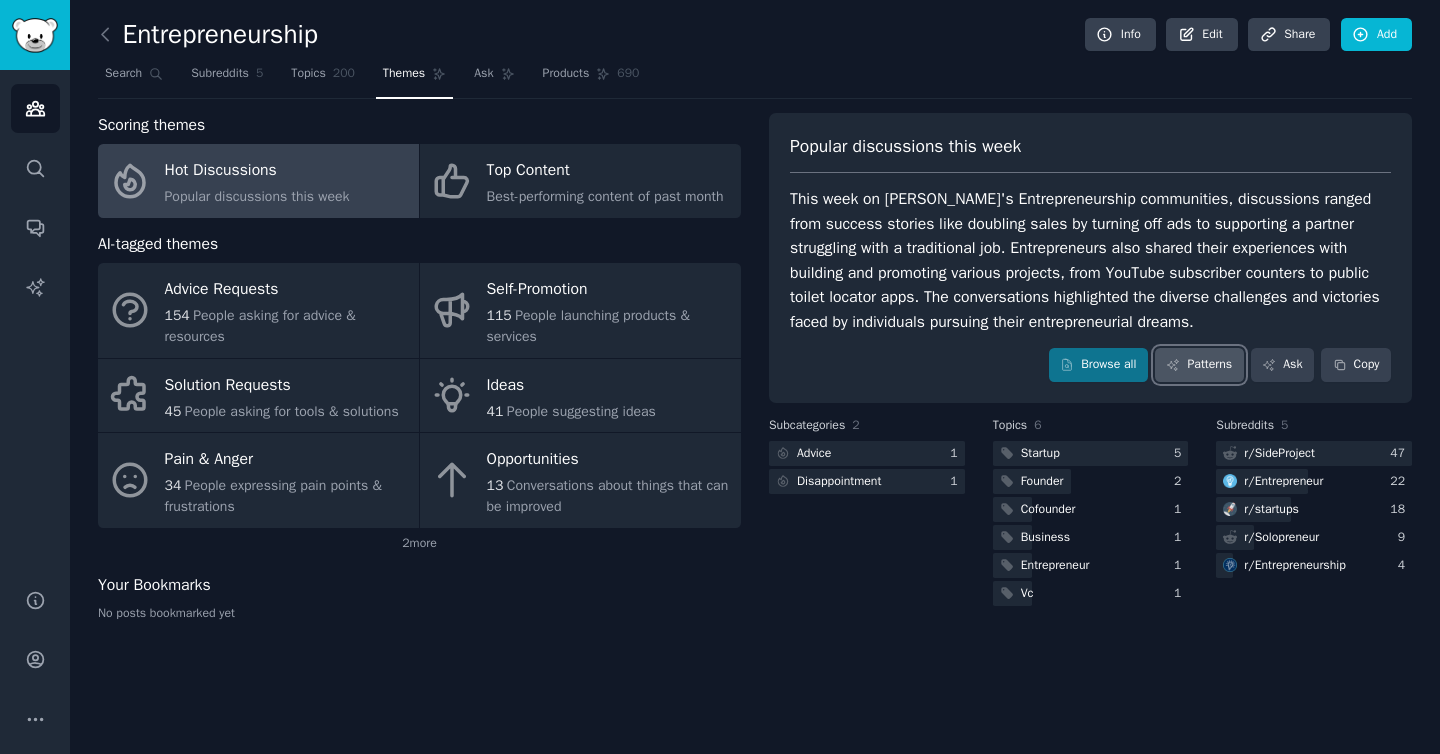 click on "Patterns" at bounding box center (1199, 365) 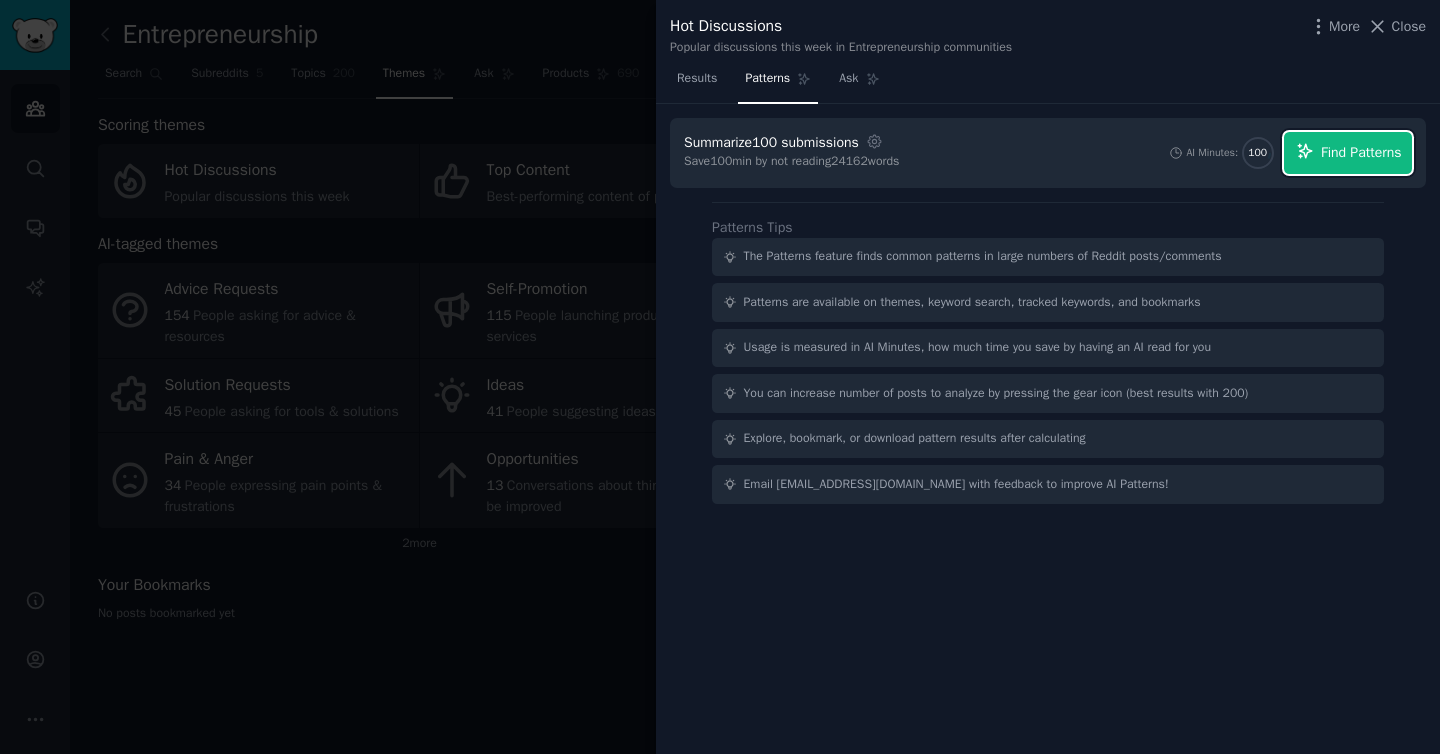 click on "Find Patterns" at bounding box center (1361, 152) 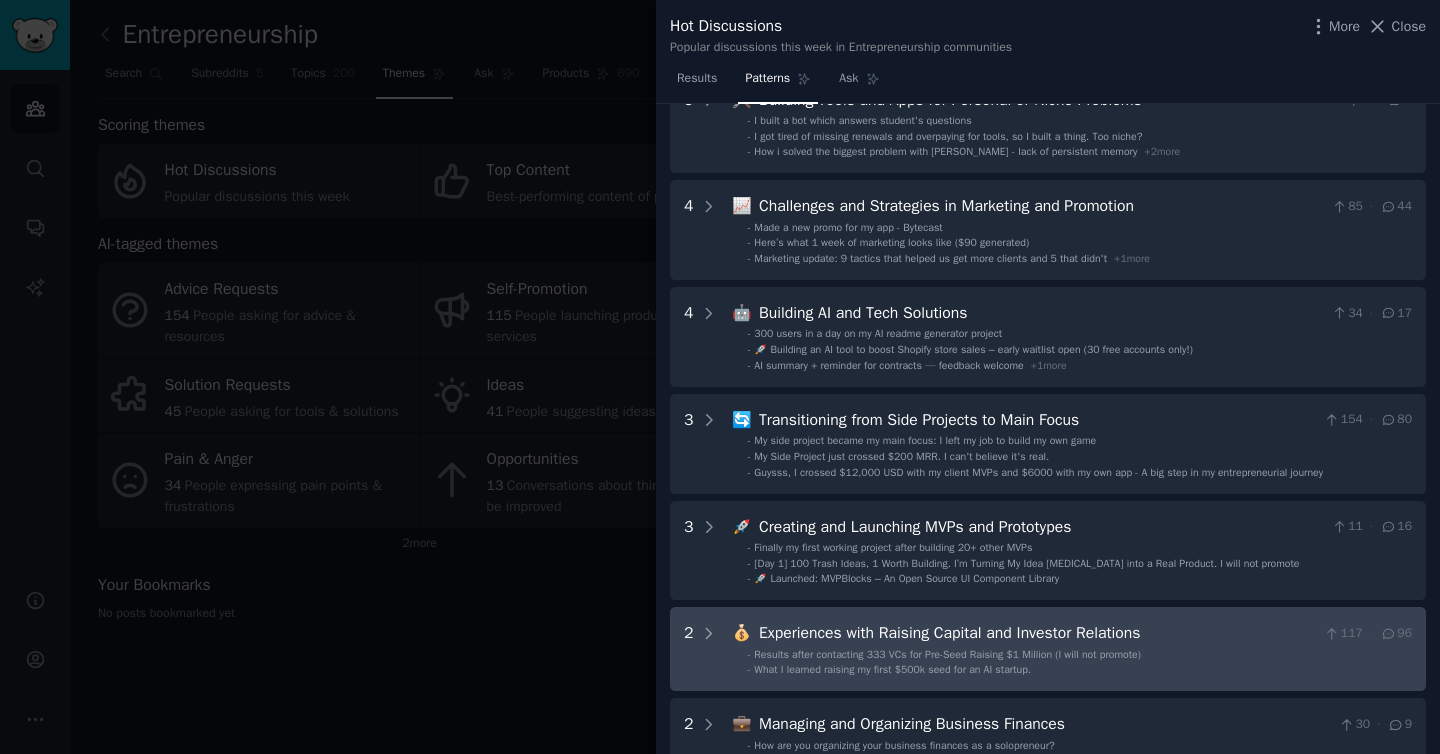 scroll, scrollTop: 0, scrollLeft: 0, axis: both 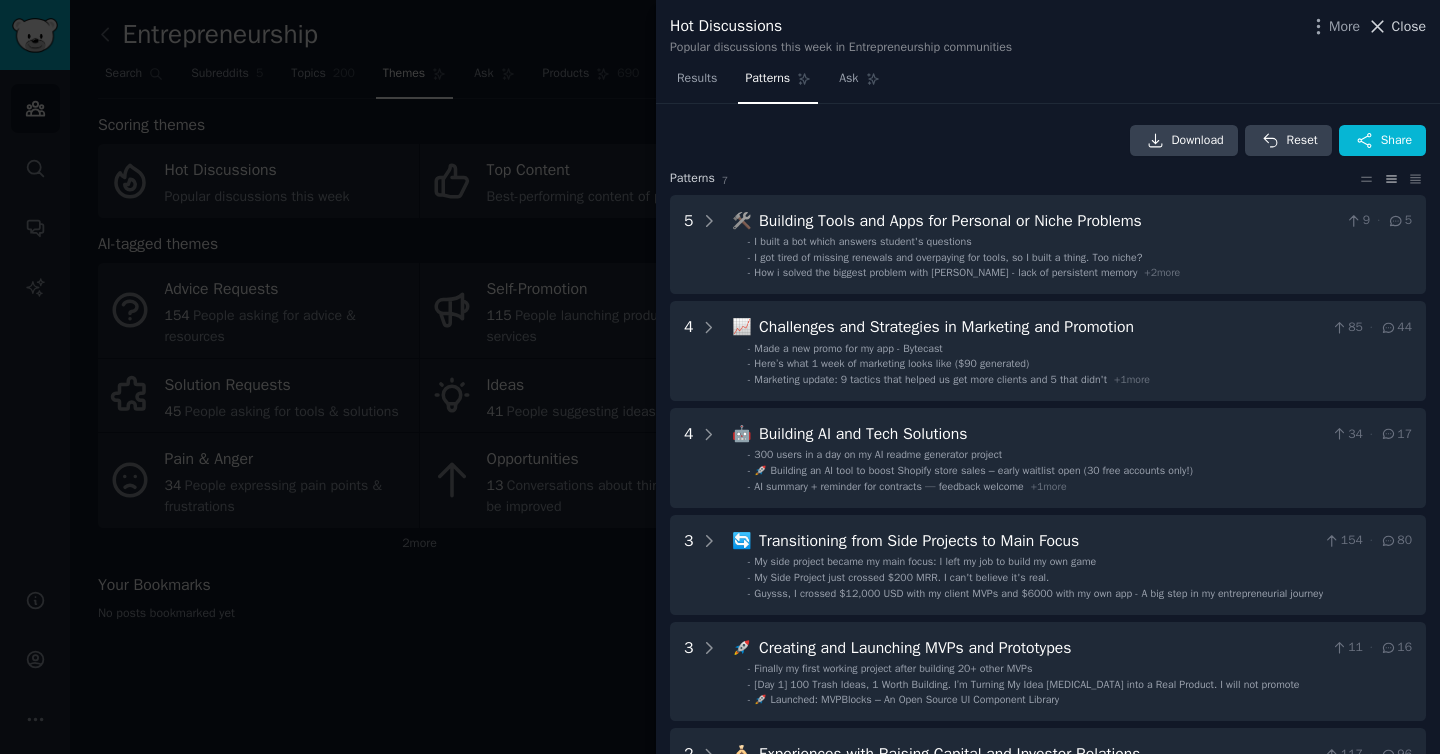 click on "Close" at bounding box center [1409, 26] 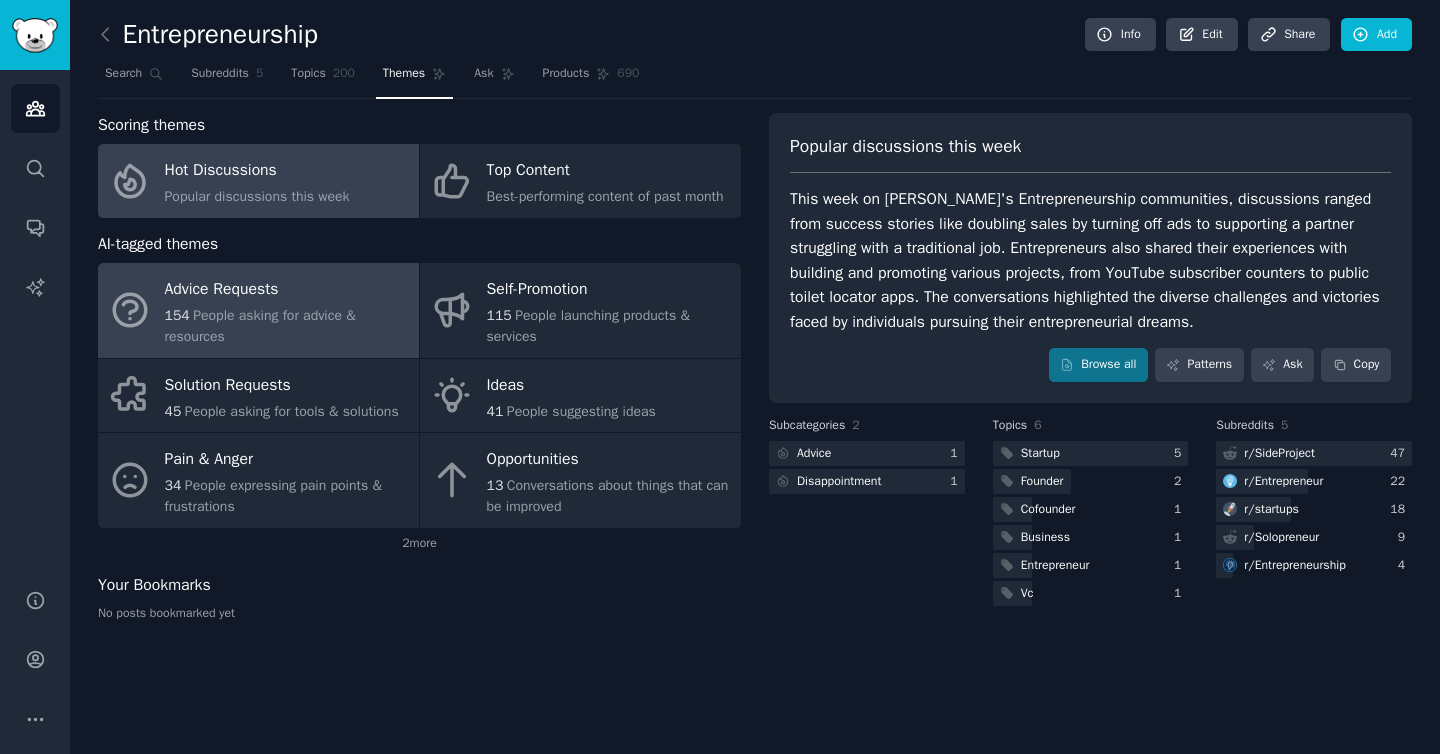 click on "Advice Requests" at bounding box center (287, 290) 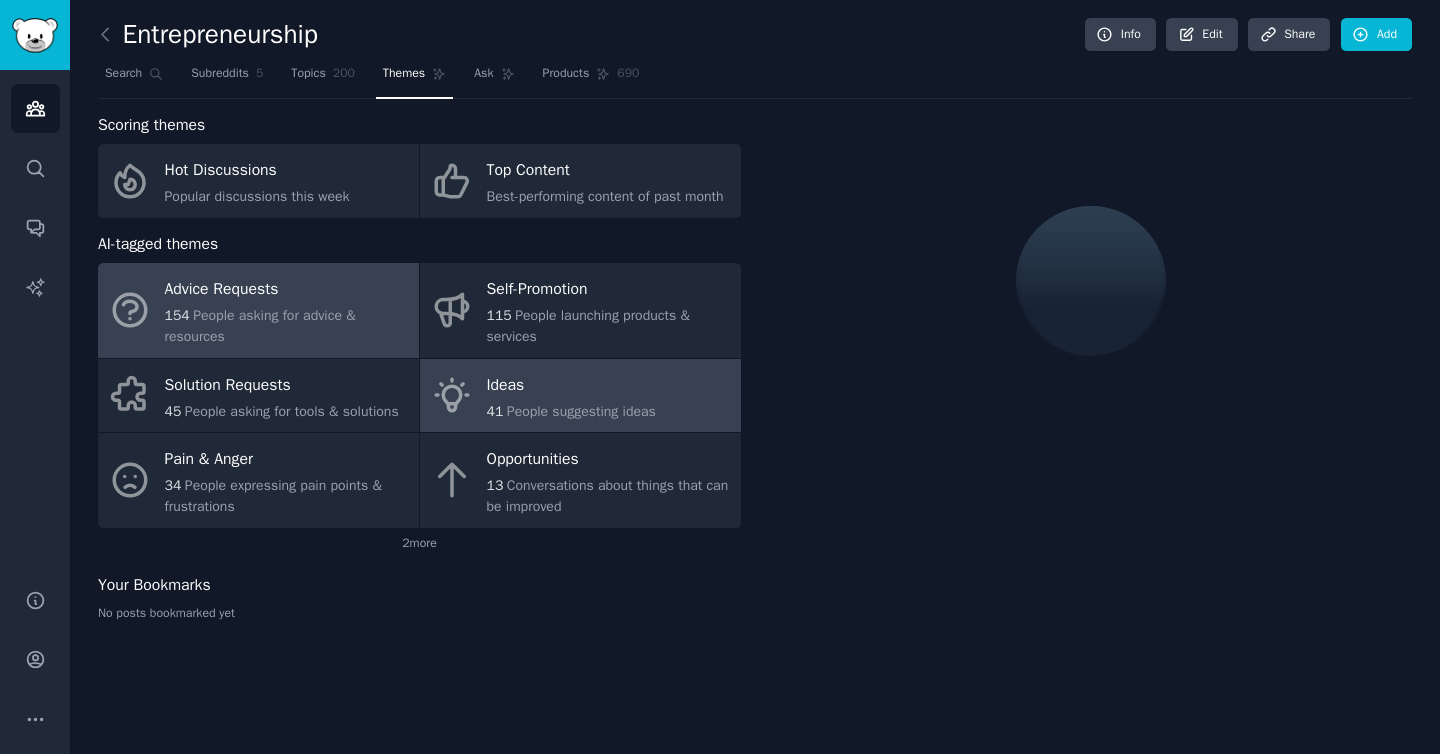 click on "Ideas 41 People suggesting ideas" at bounding box center [580, 396] 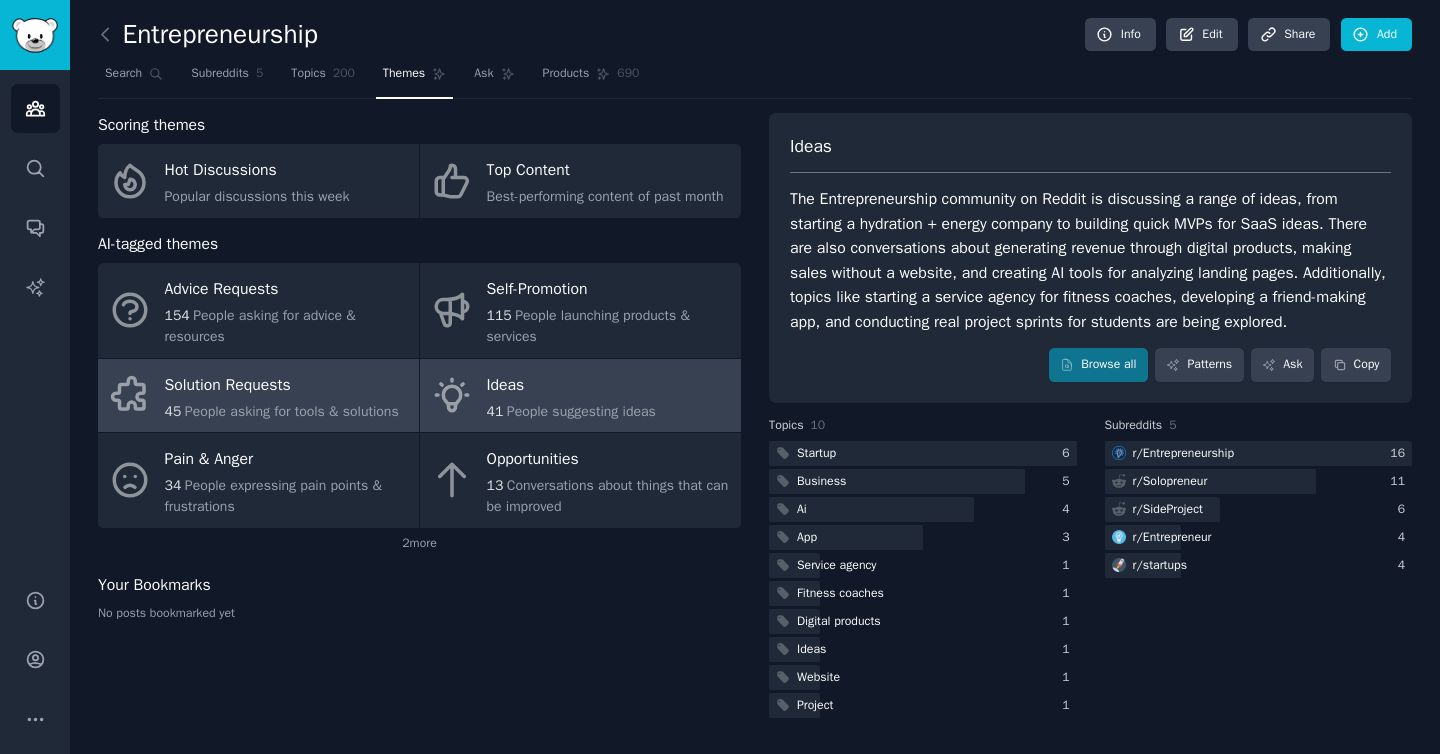 click on "45 People asking for tools & solutions" at bounding box center [282, 411] 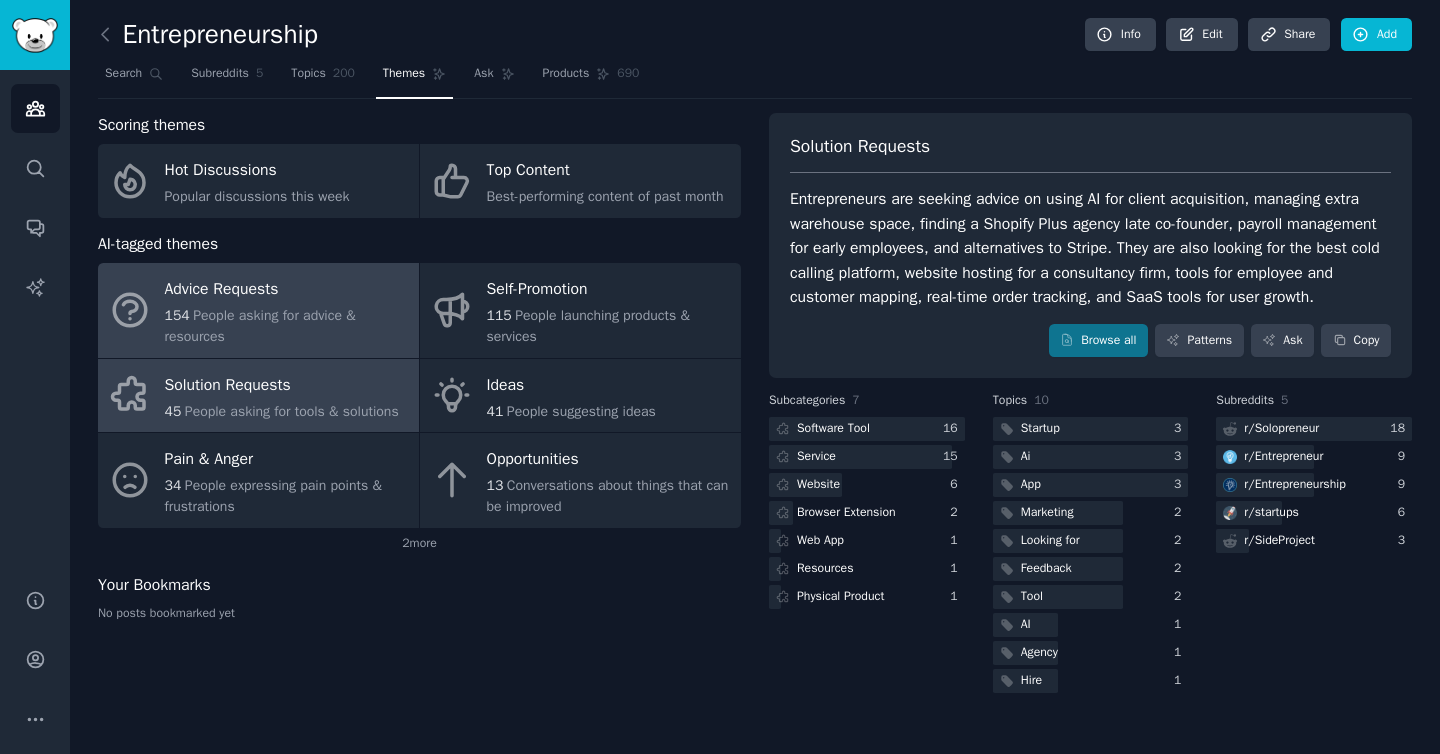 click on "People asking for advice & resources" at bounding box center (260, 326) 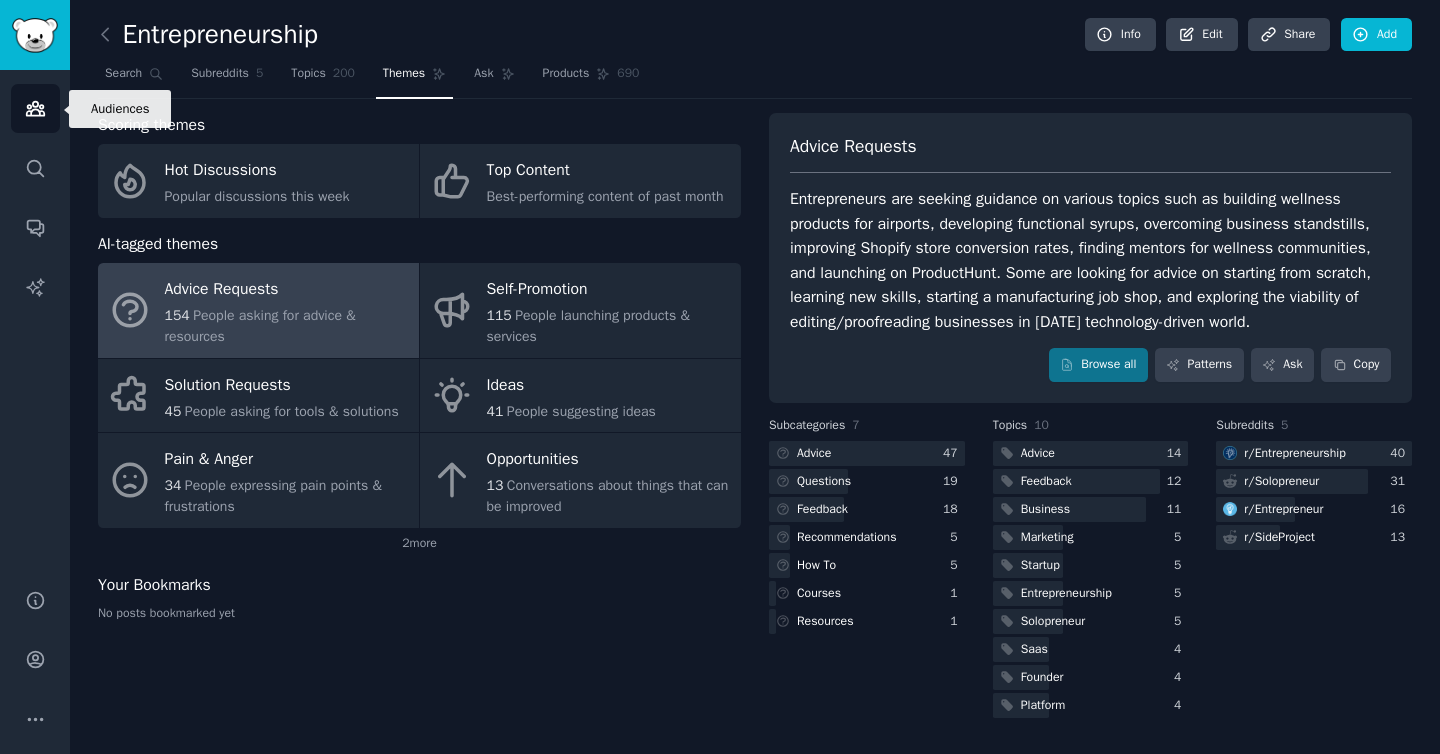 click 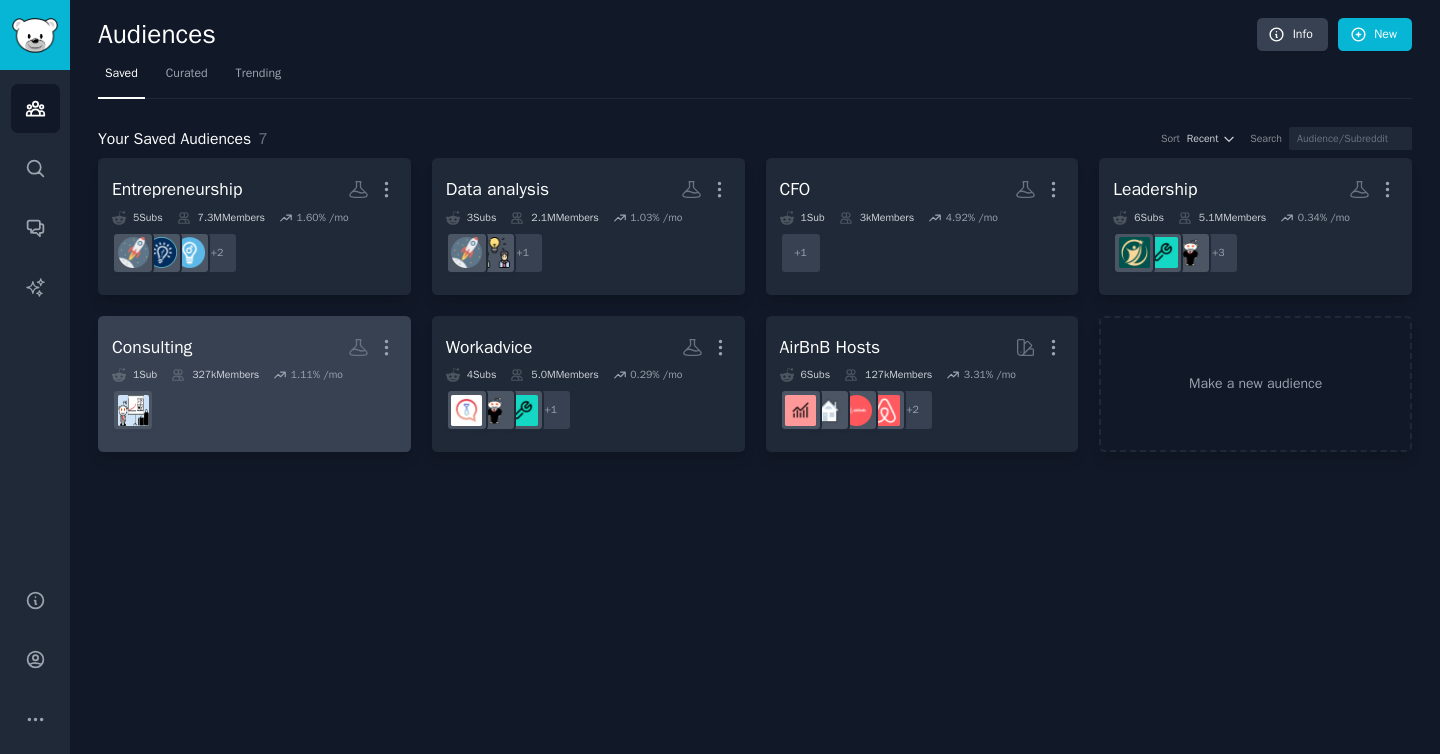 click on "Consulting More" at bounding box center (254, 347) 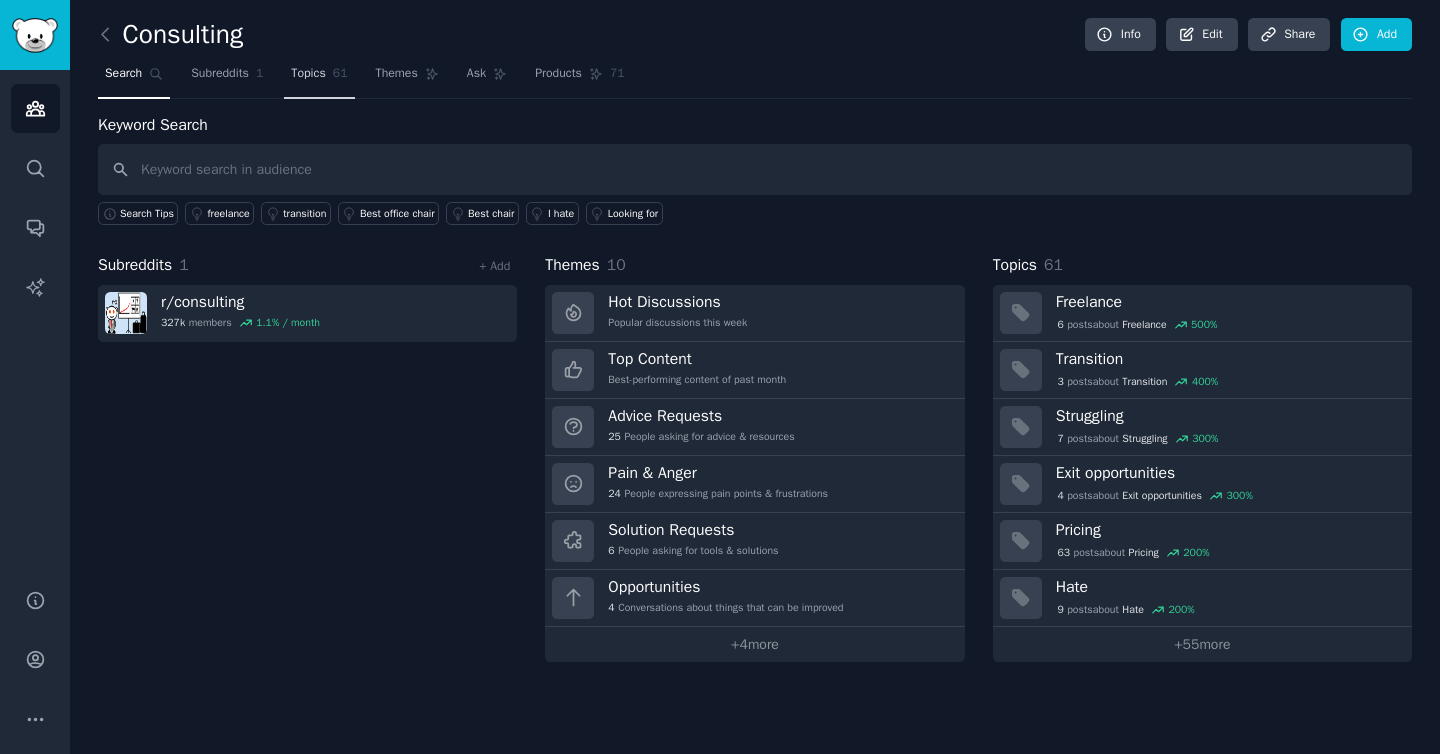 click on "Topics 61" at bounding box center (319, 78) 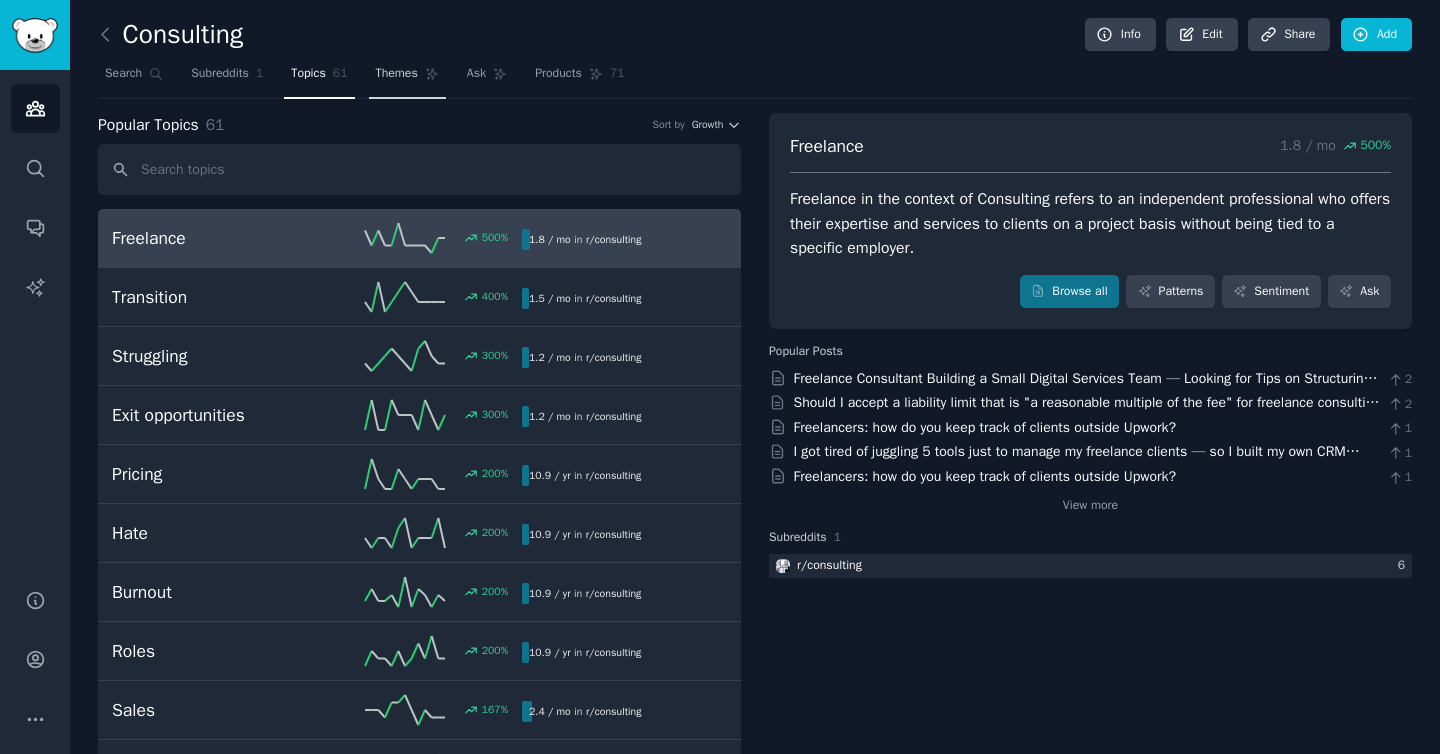 click on "Themes" at bounding box center (407, 78) 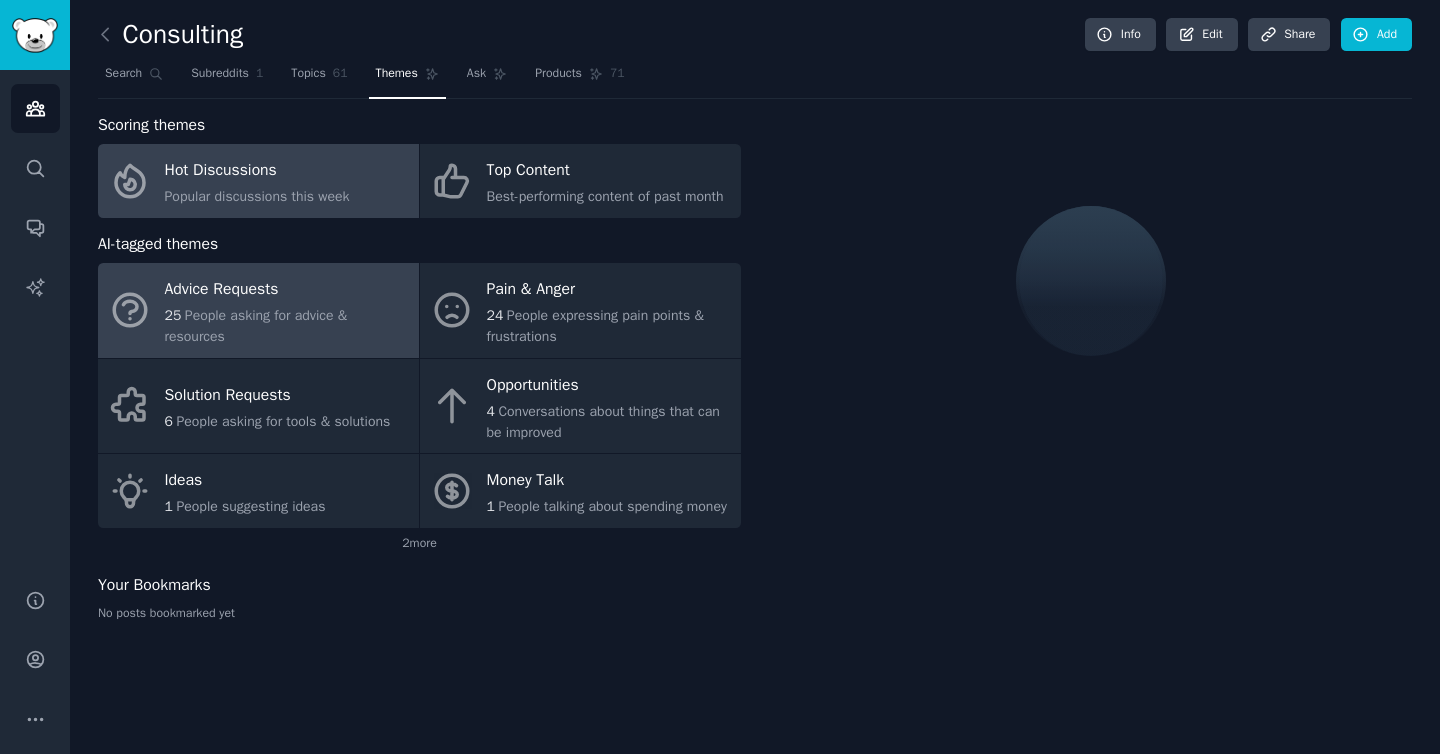 click on "Advice Requests" at bounding box center [287, 290] 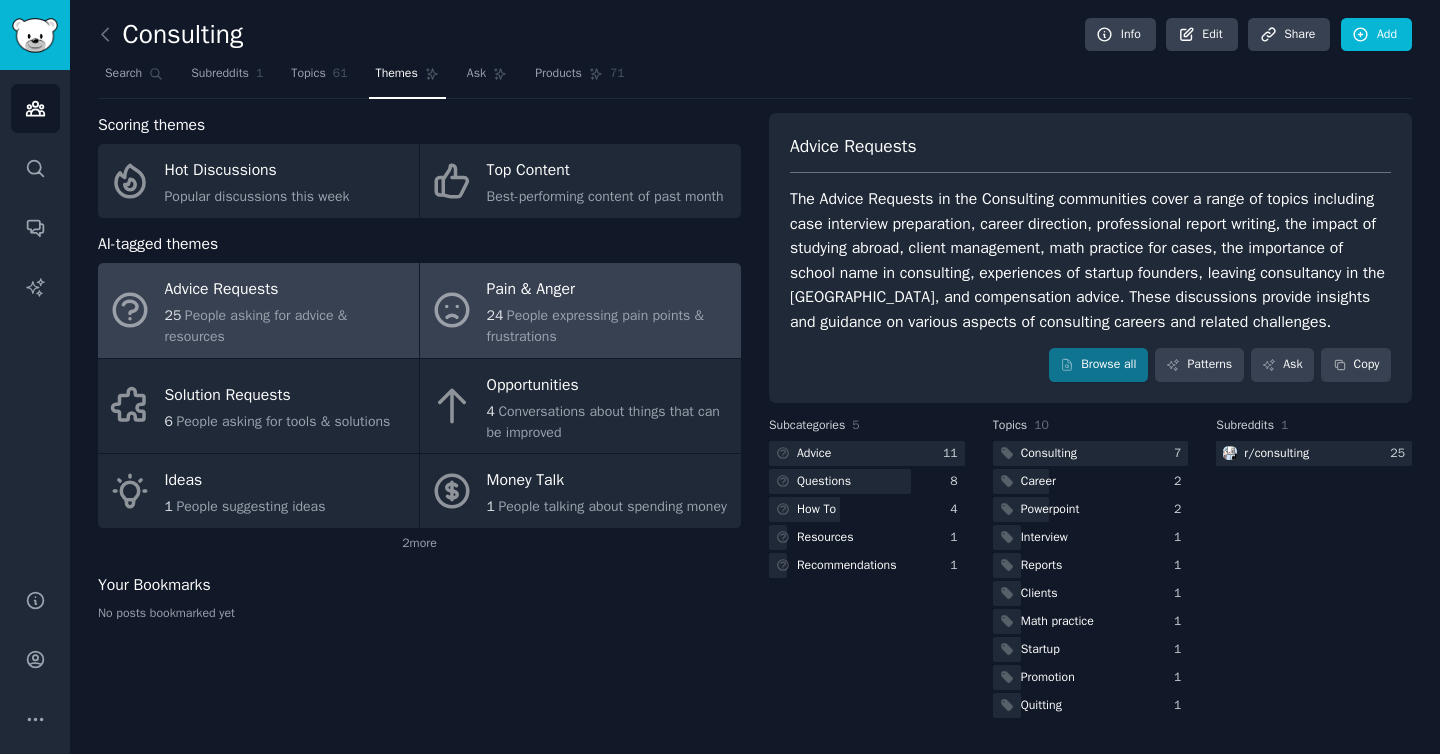 click on "Pain & Anger" at bounding box center (609, 290) 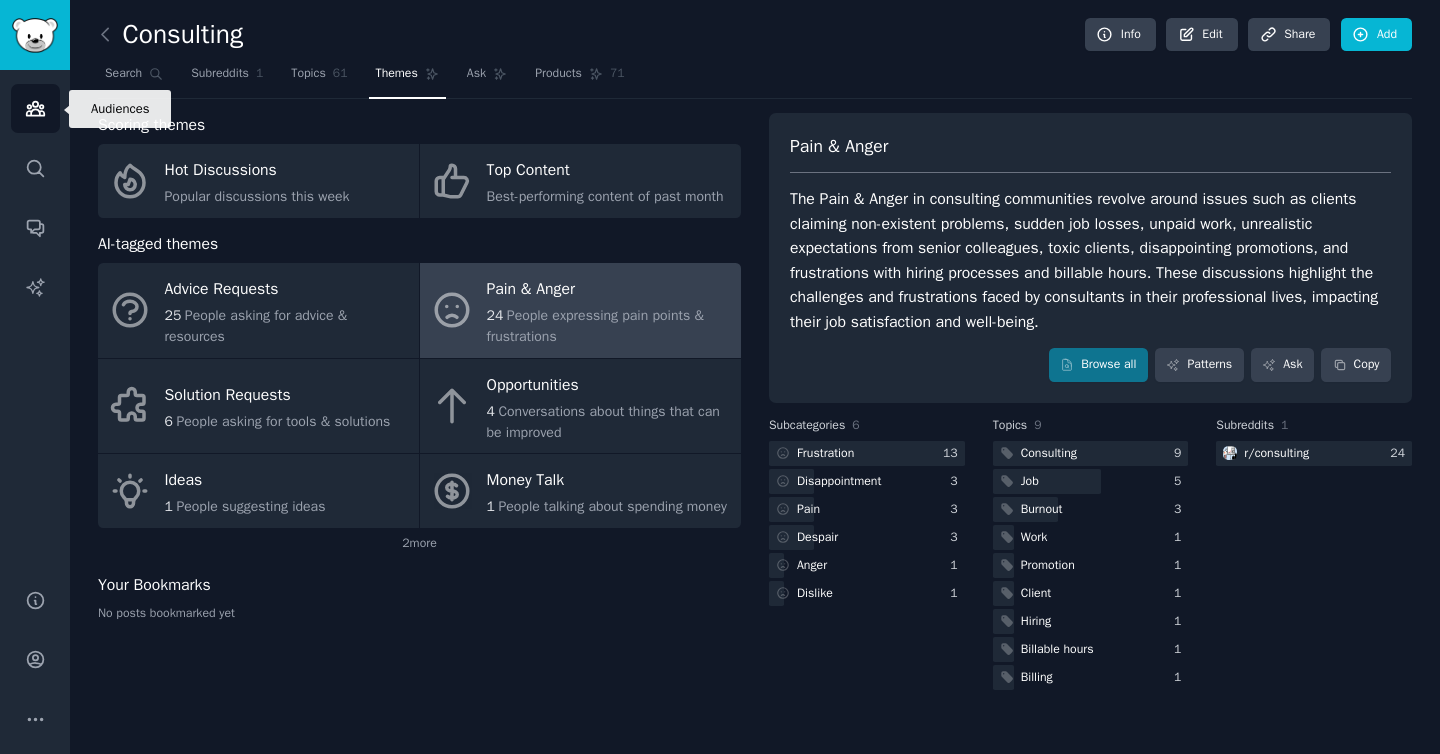 click on "Audiences" at bounding box center (35, 108) 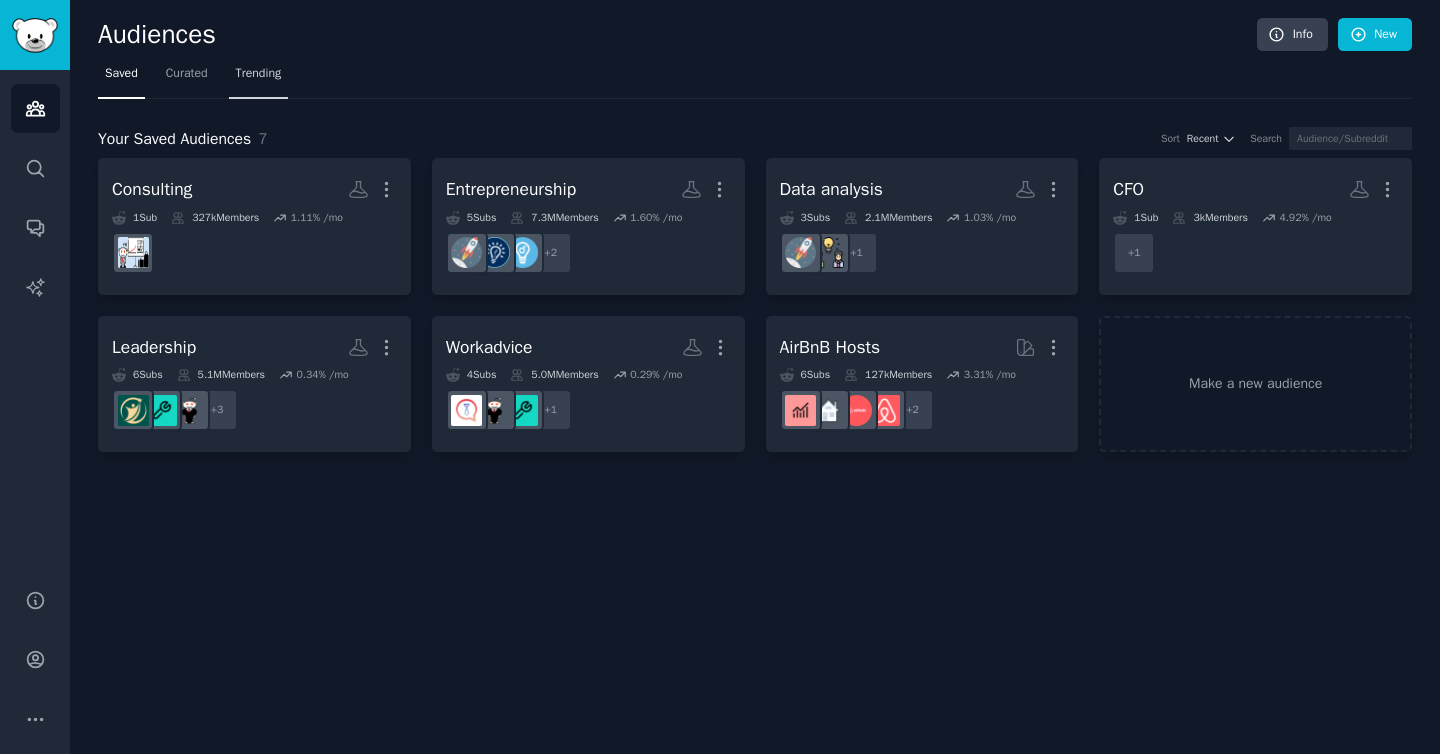 click on "Trending" at bounding box center [259, 74] 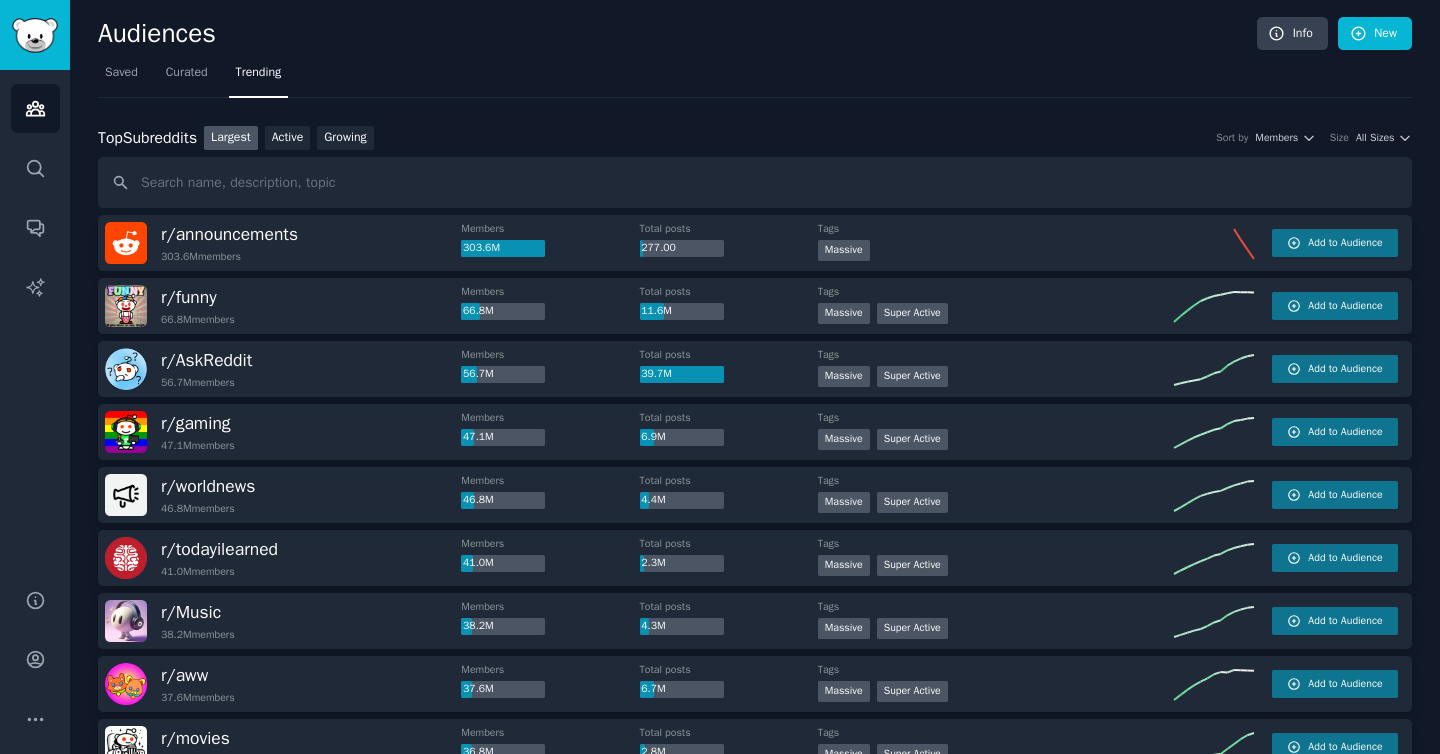 scroll, scrollTop: 0, scrollLeft: 0, axis: both 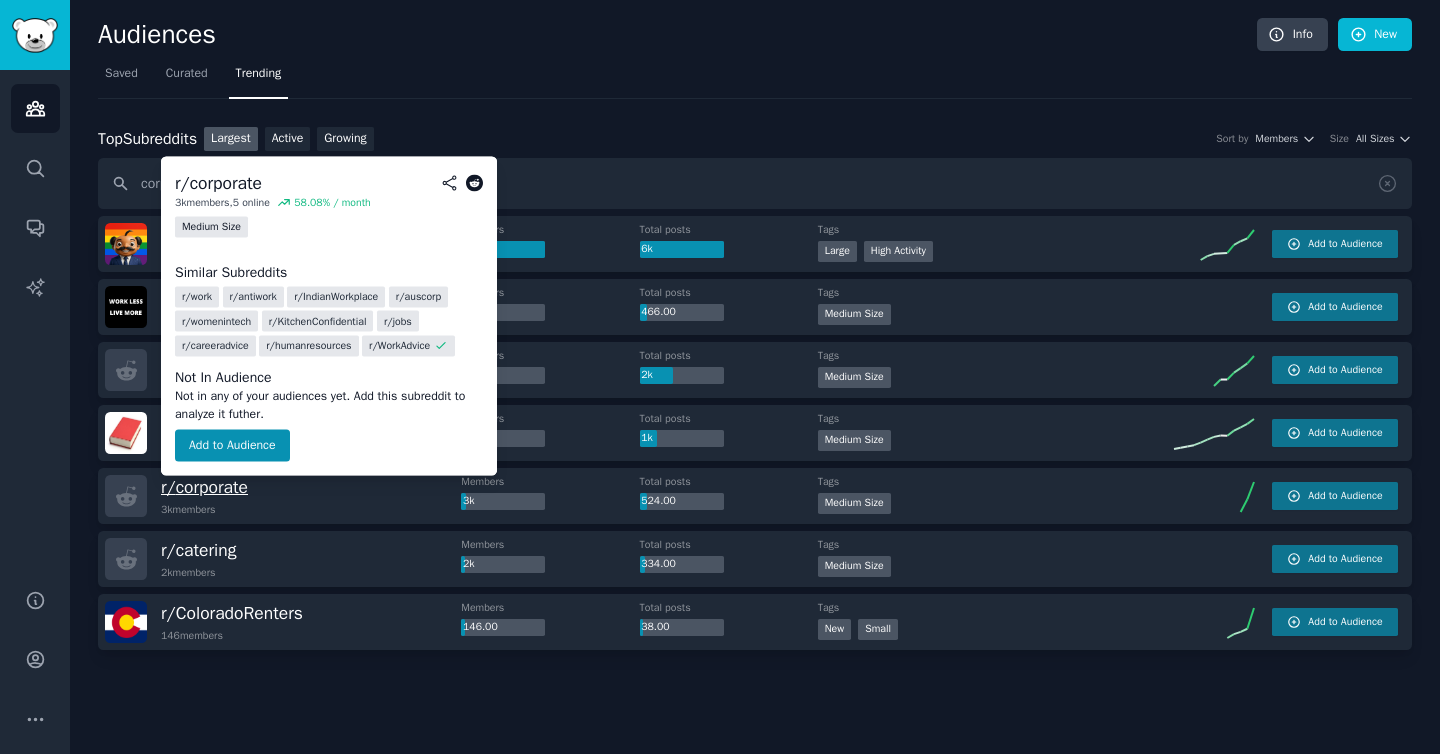 click on "r/ corporate" at bounding box center [204, 487] 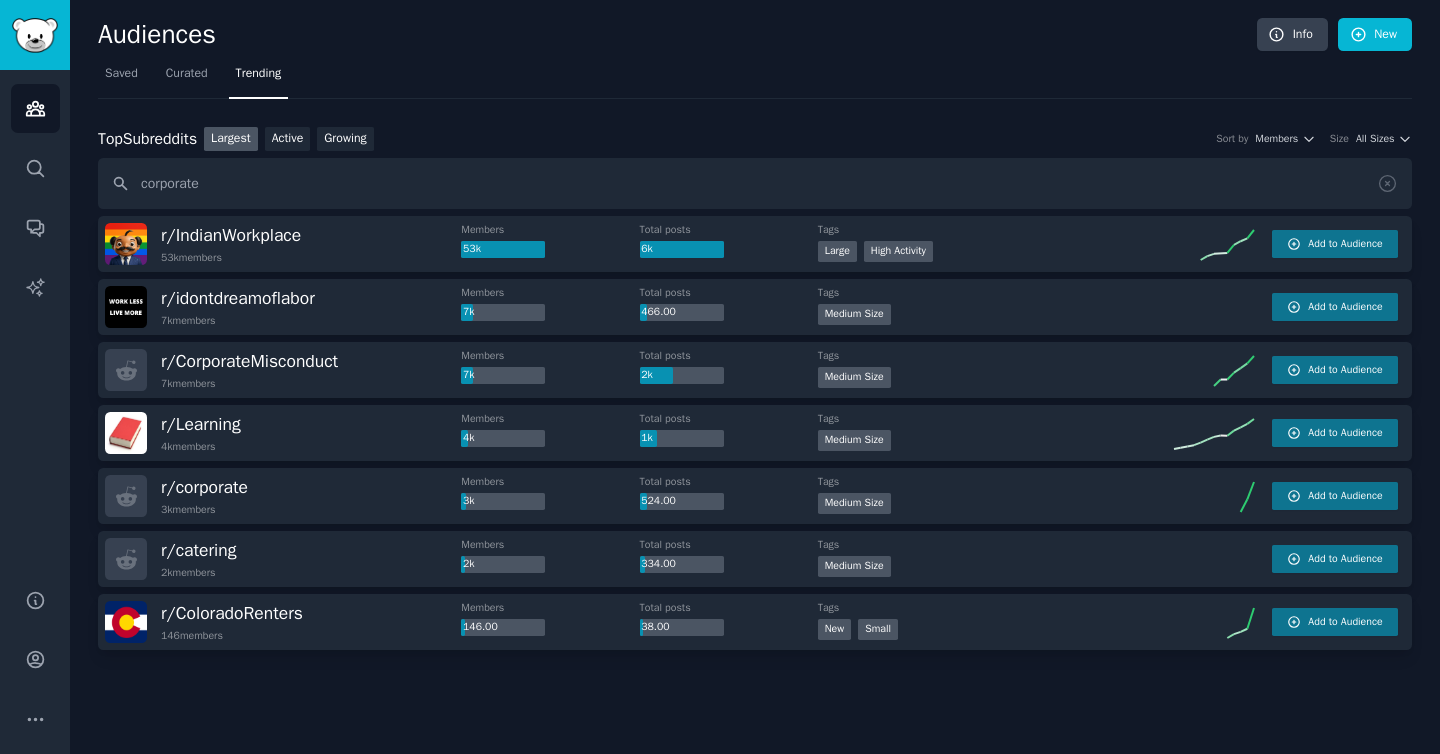 click on "Top   Subreddits Top Subreddits Largest Active Growing Sort by Members Size All Sizes corporate r/ IndianWorkplace 53k  members Members 53k Total posts 6k Tags Large High Activity Add to Audience r/ idontdreamoflabor 7k  members Members 7k Total posts 466.00 Tags Medium Size Add to Audience r/ CorporateMisconduct 7k  members Members 7k Total posts 2k Tags Medium Size Add to Audience r/ Learning 4k  members Members 4k Total posts 1k Tags Medium Size Add to Audience r/ corporate 3k  members Members 3k Total posts 524.00 Tags 1000 - 10,000 members Medium Size Add to Audience r/ catering 2k  members Members 2k Total posts 334.00 Tags Medium Size Add to Audience r/ ColoradoRenters 146  members Members 146.00 Total posts 38.00 Tags New Small Add to Audience" at bounding box center [755, 431] 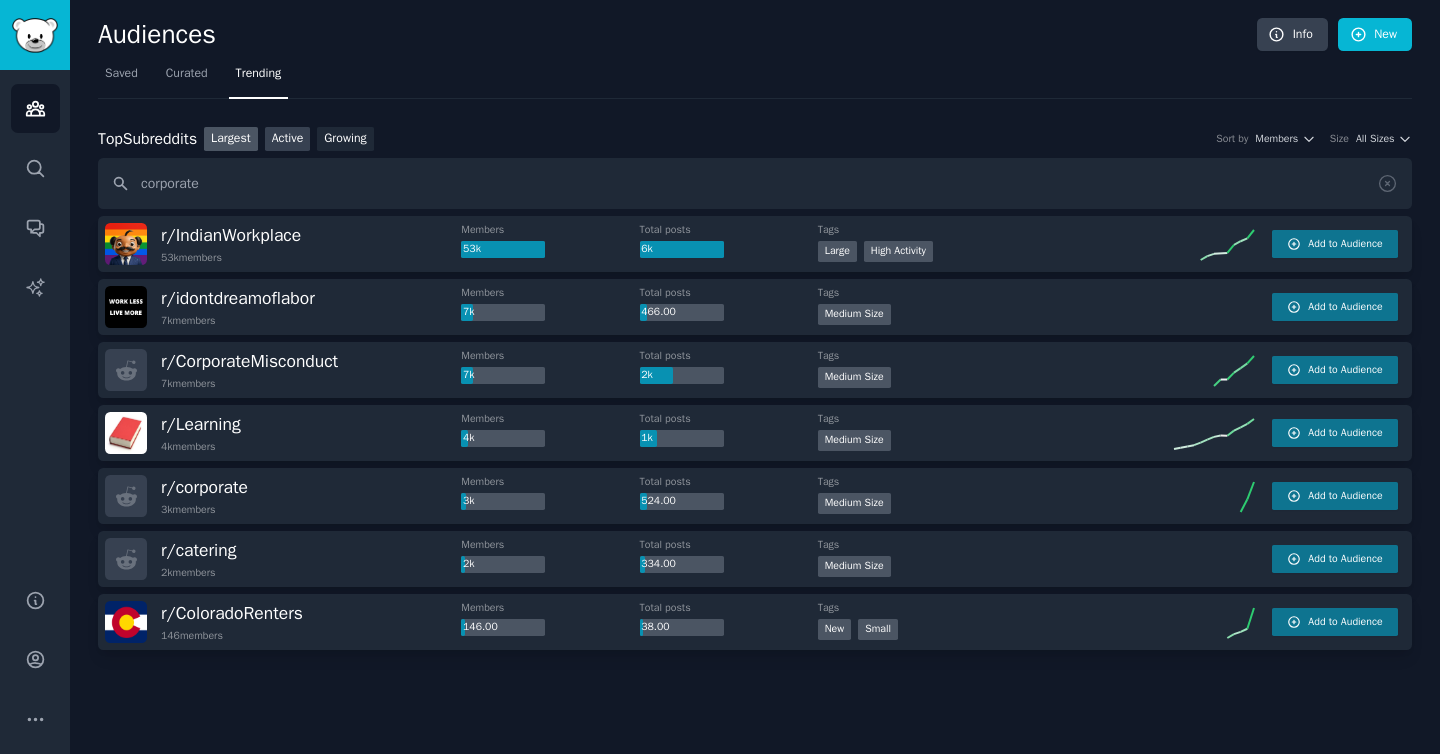 click on "Active" at bounding box center (288, 139) 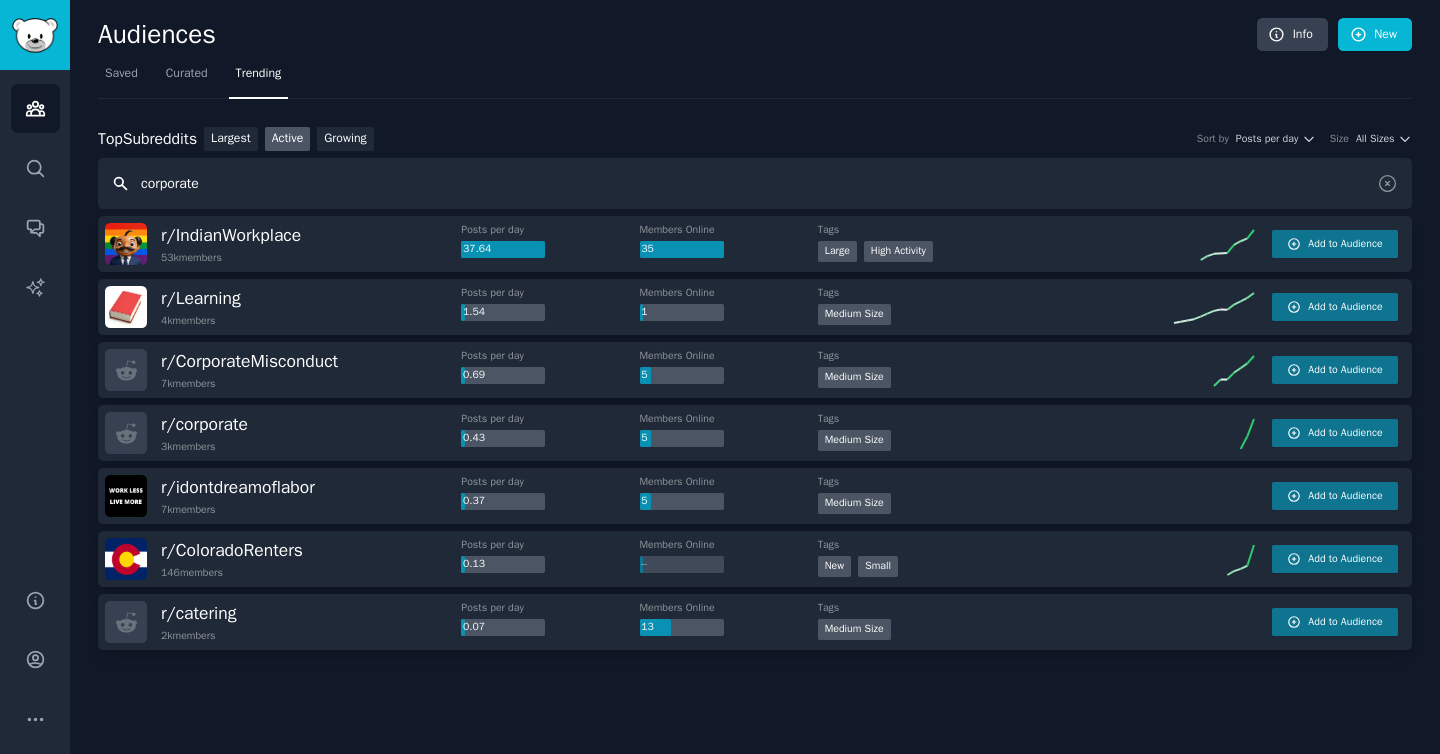 click on "corporate" at bounding box center (755, 183) 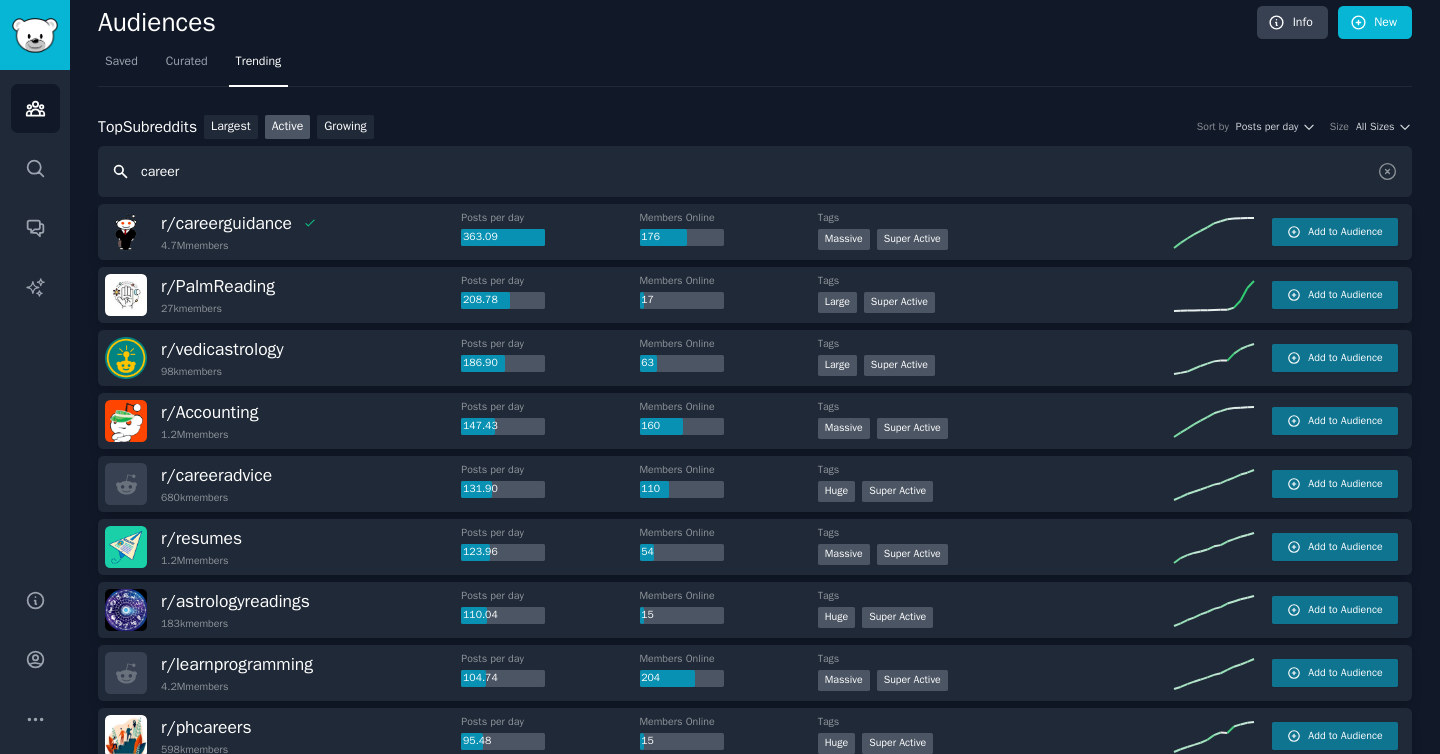 scroll, scrollTop: 0, scrollLeft: 0, axis: both 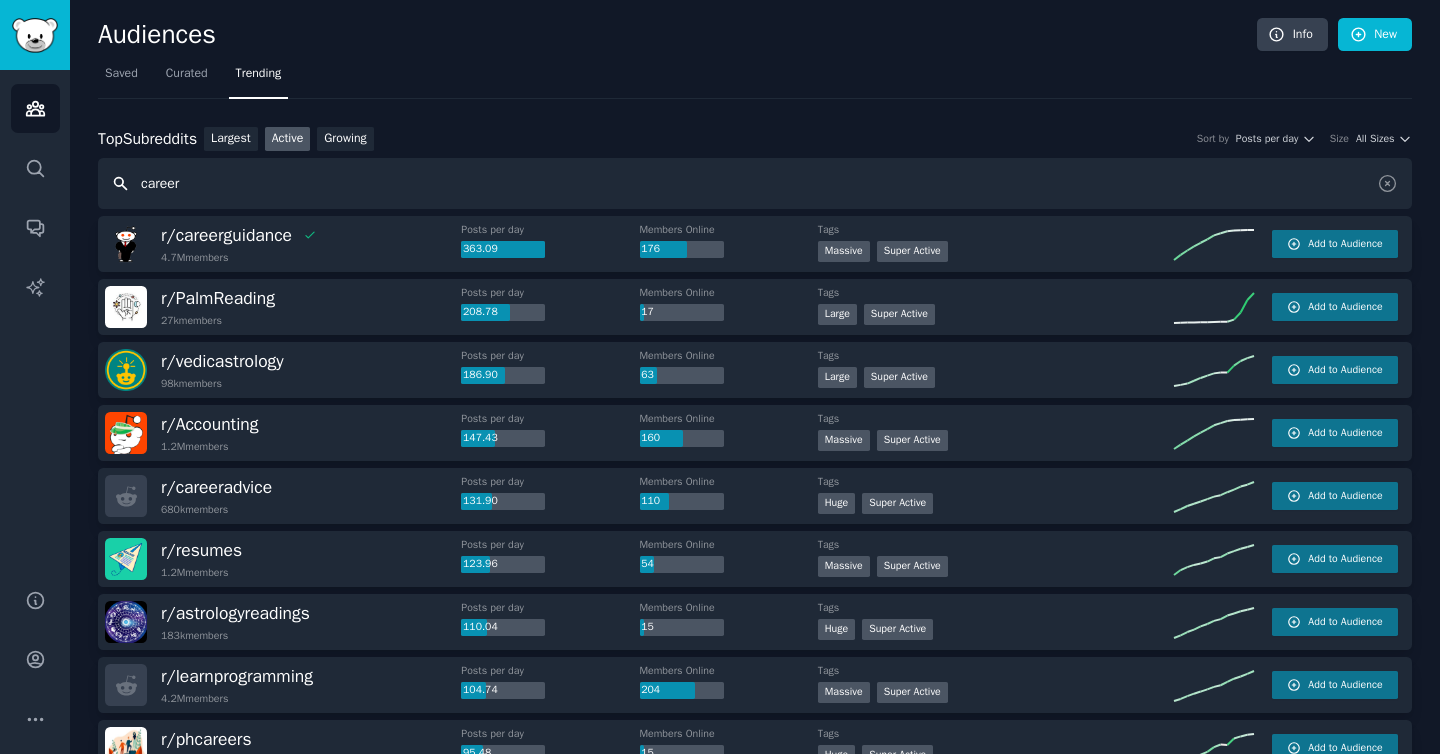 click on "career" at bounding box center (755, 183) 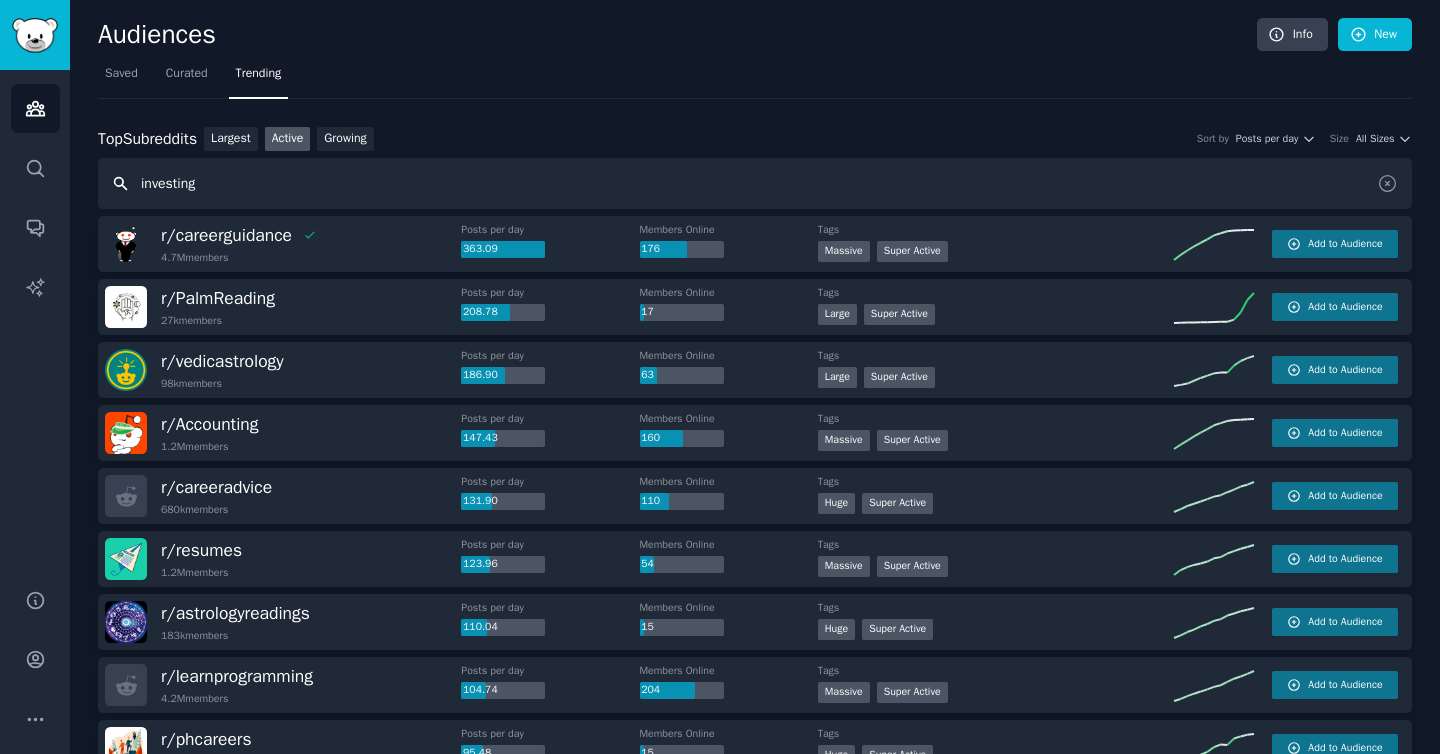 type on "investing" 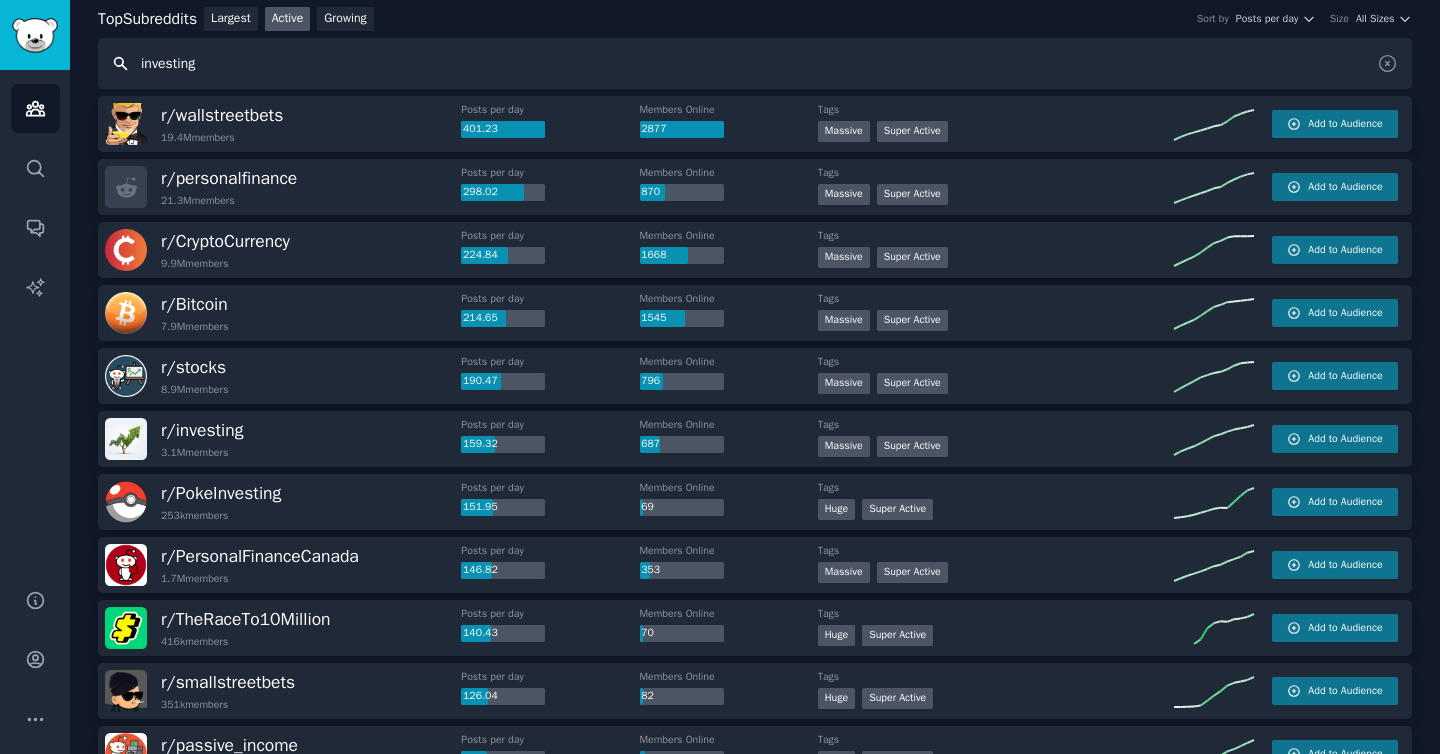 scroll, scrollTop: 124, scrollLeft: 0, axis: vertical 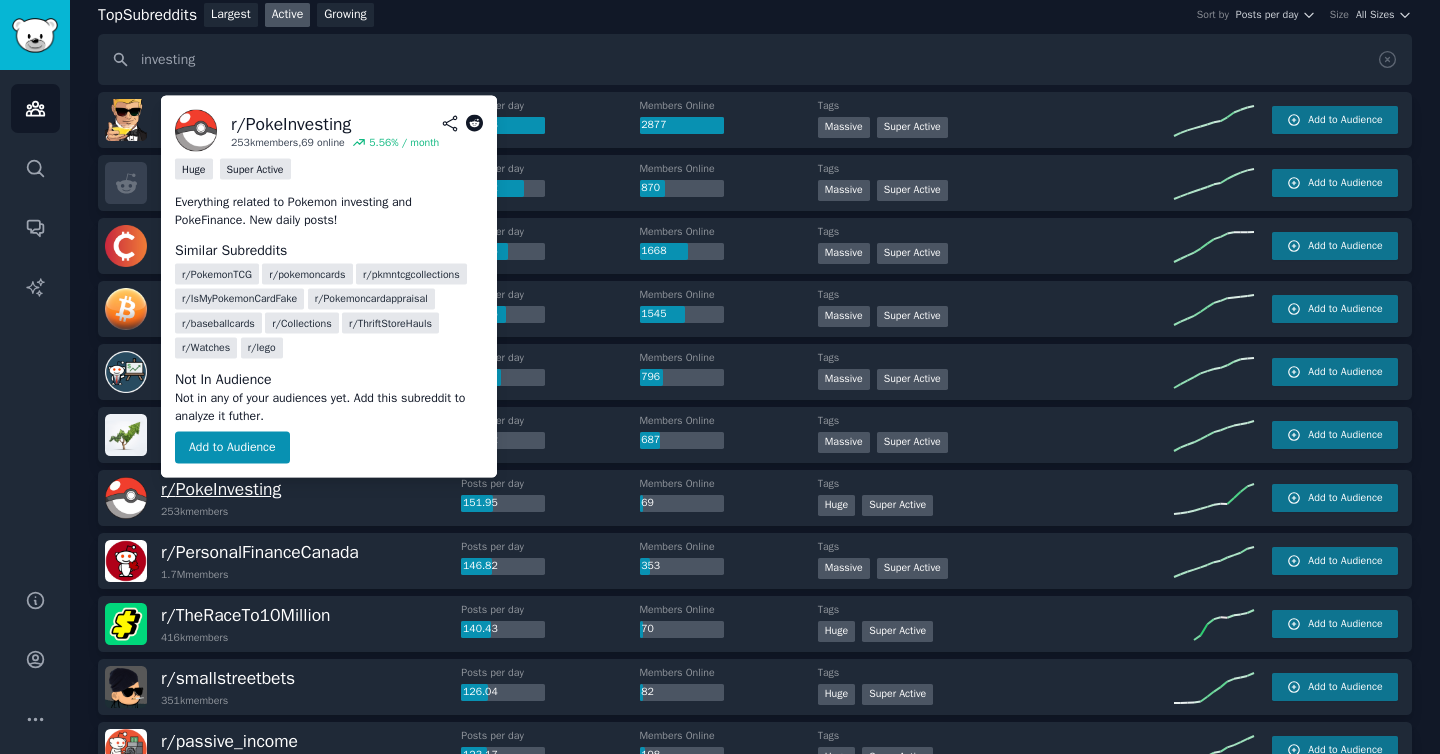 click on "r/ PokeInvesting" at bounding box center (221, 489) 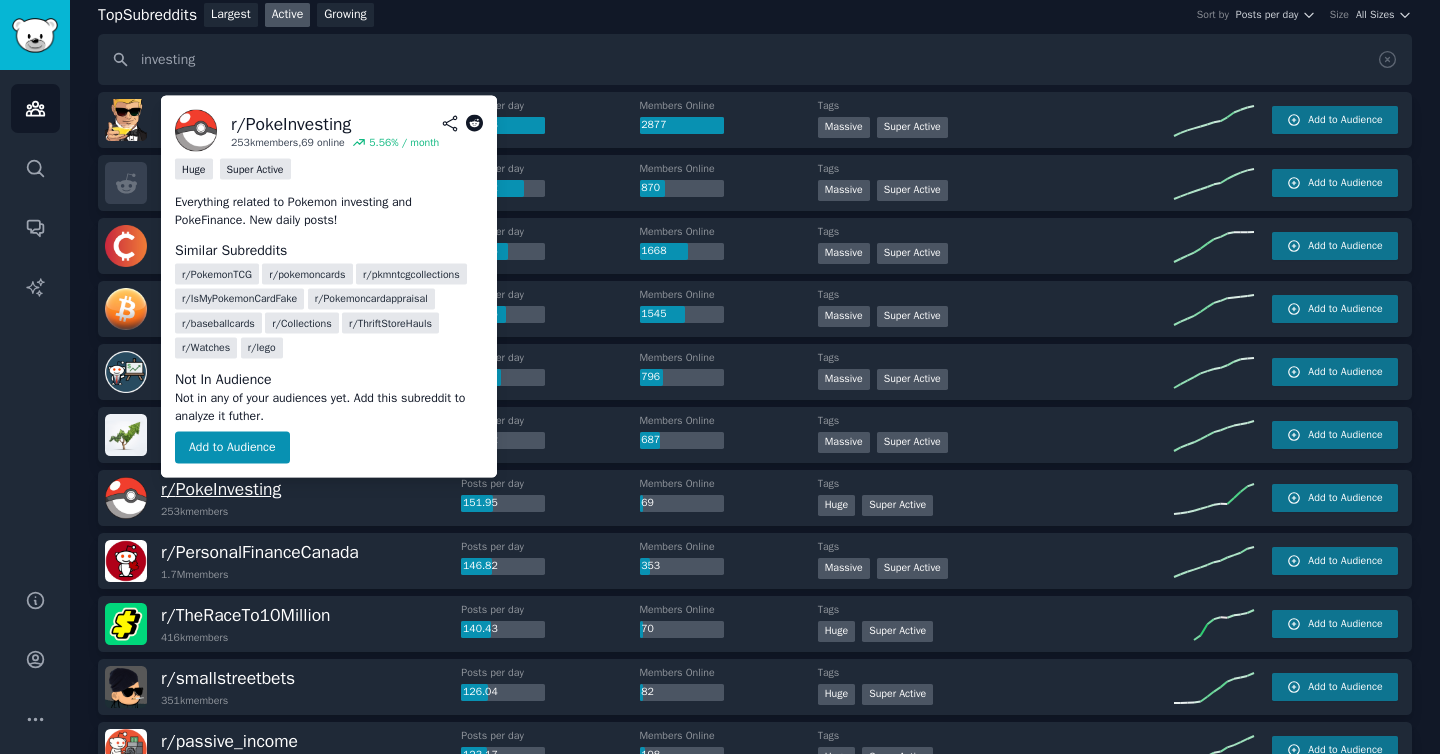 click on "r/ PokeInvesting" at bounding box center [221, 489] 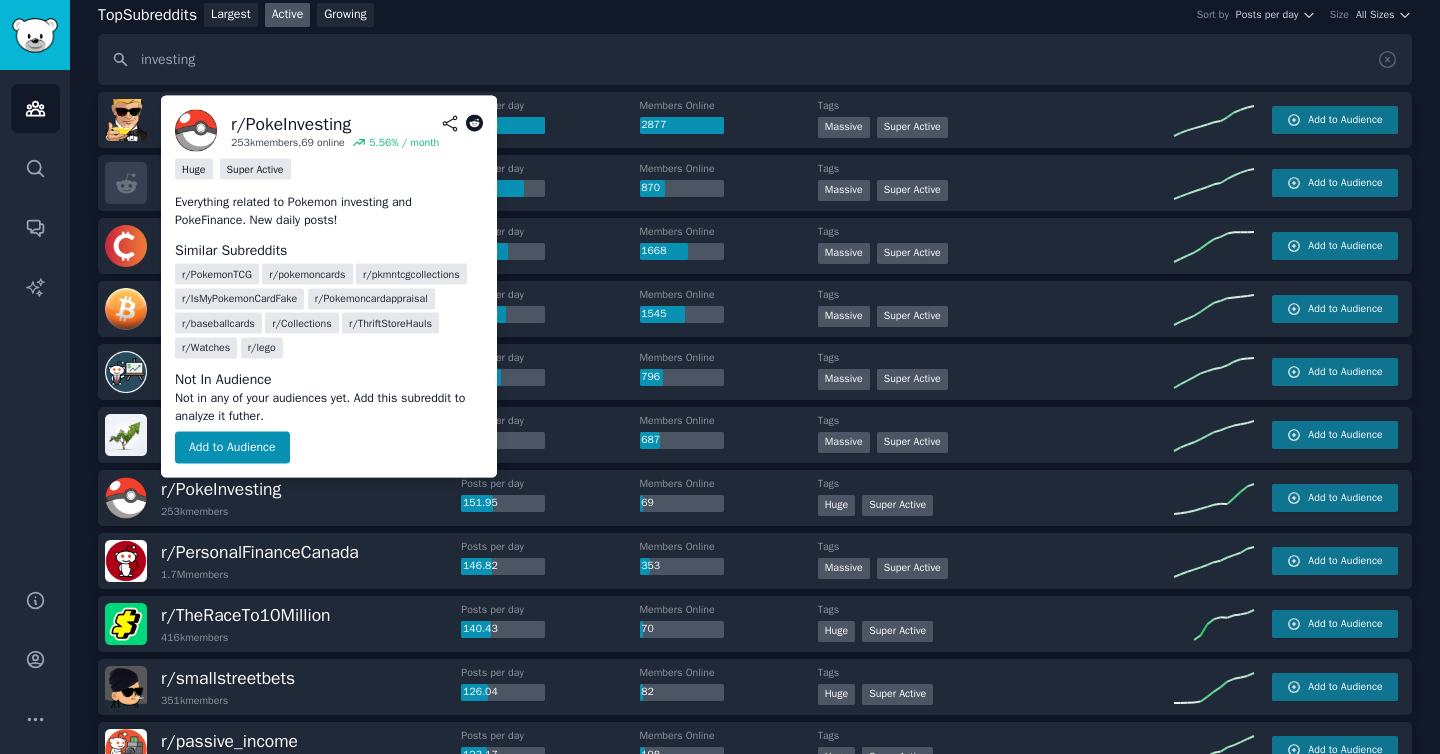 click on "r/ PokeInvesting" at bounding box center (291, 123) 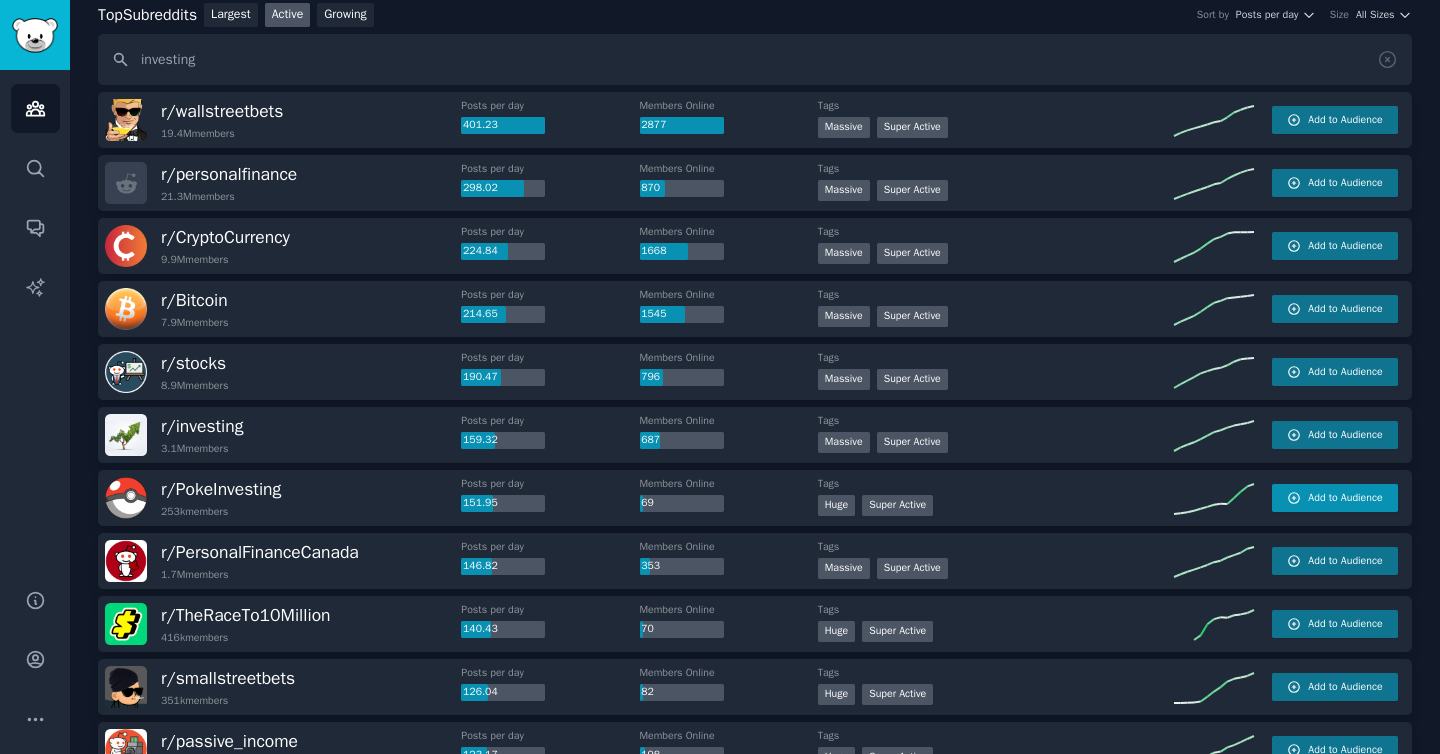 click on "Add to Audience" at bounding box center [1335, 498] 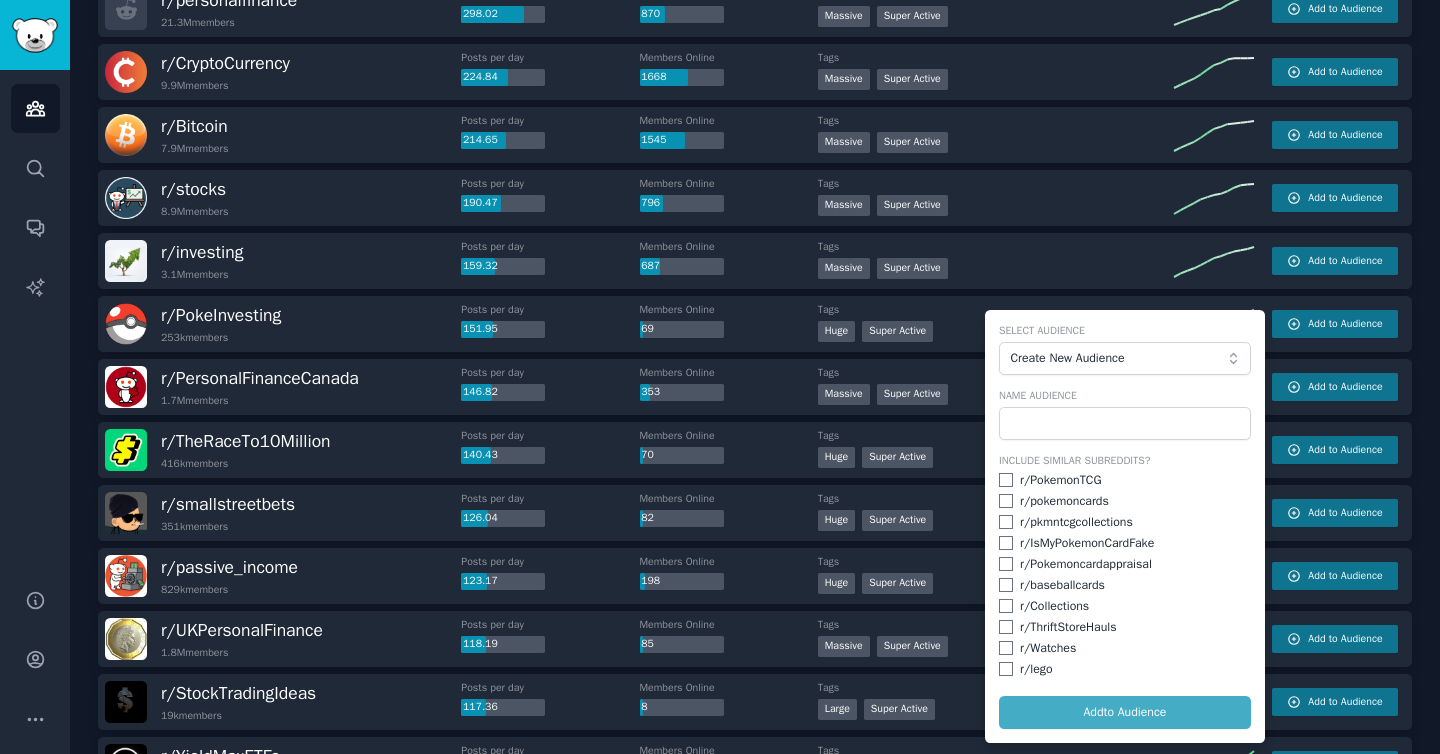 scroll, scrollTop: 312, scrollLeft: 0, axis: vertical 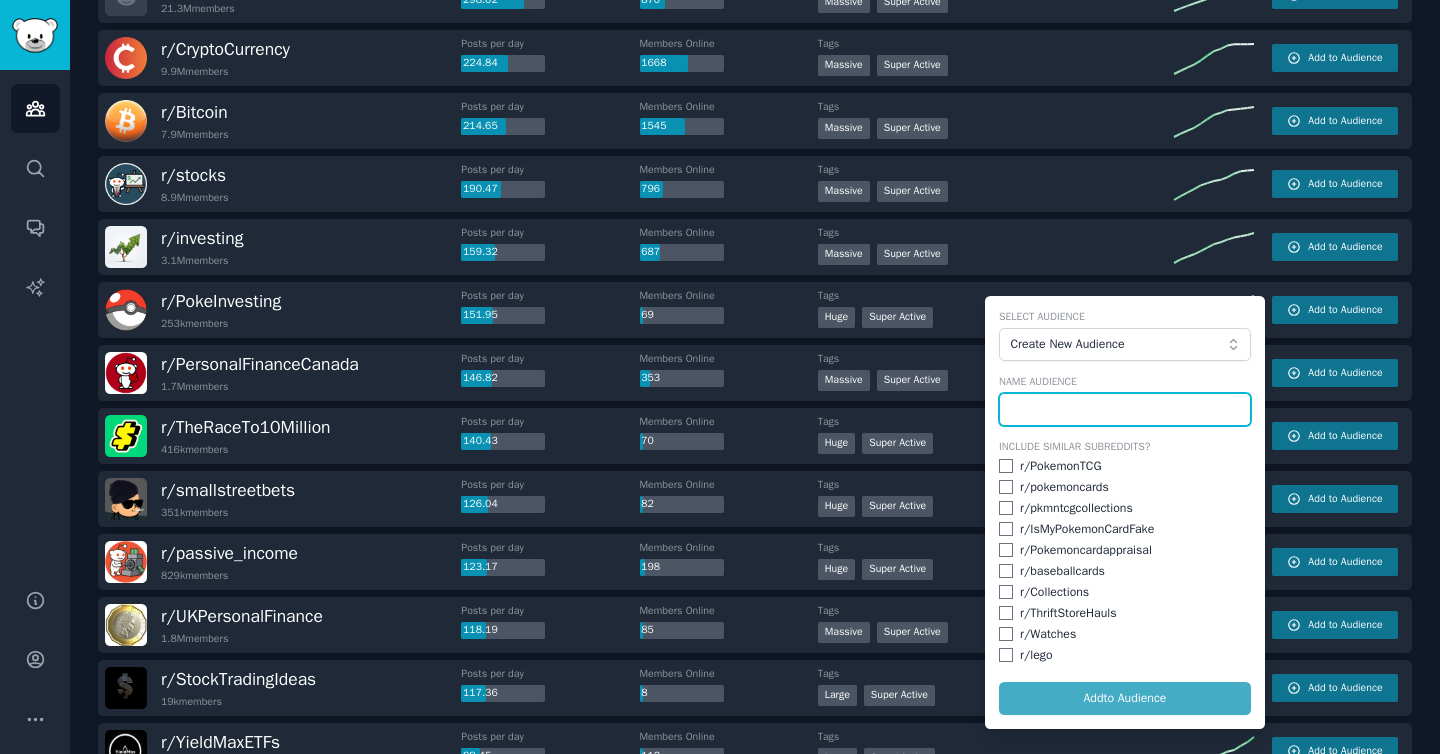 click at bounding box center [1125, 410] 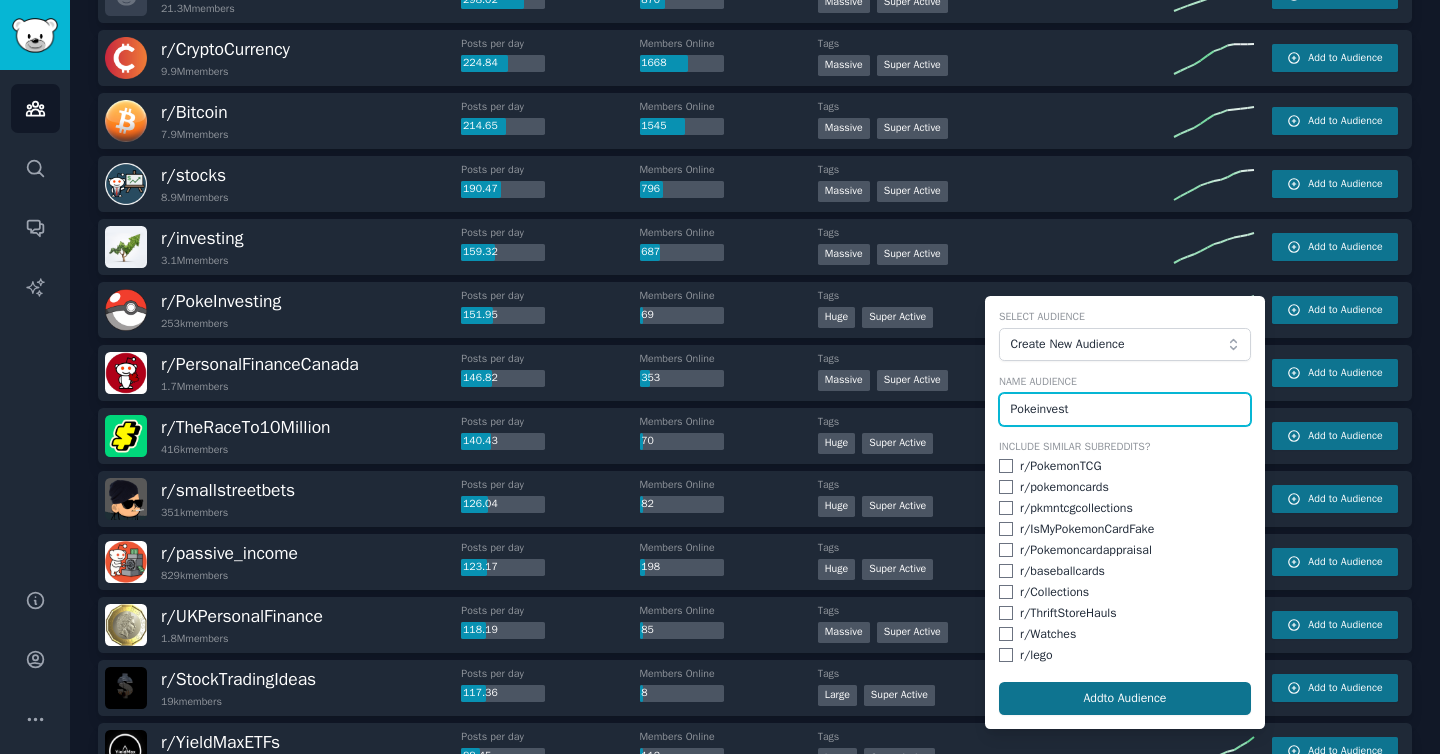 type on "Pokeinvest" 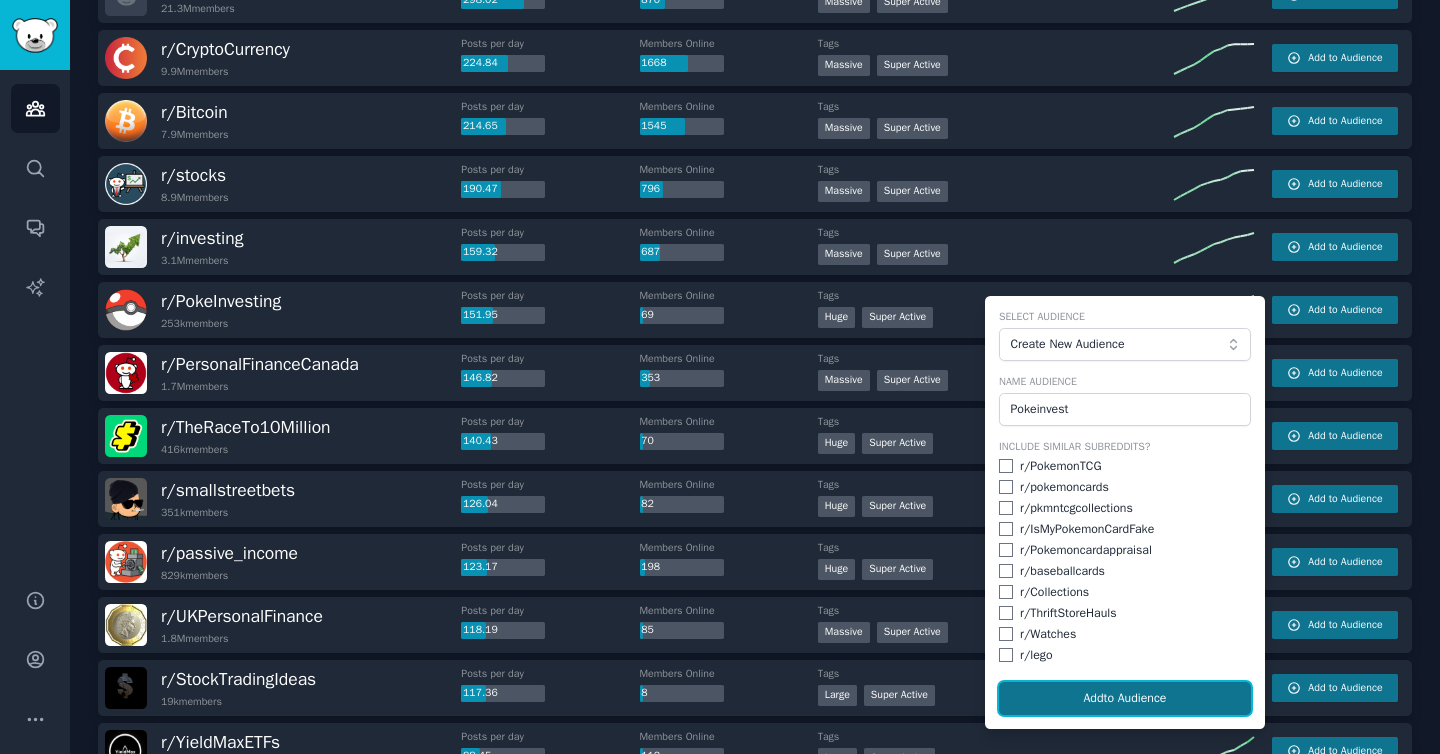 click on "Add  to Audience" at bounding box center [1125, 699] 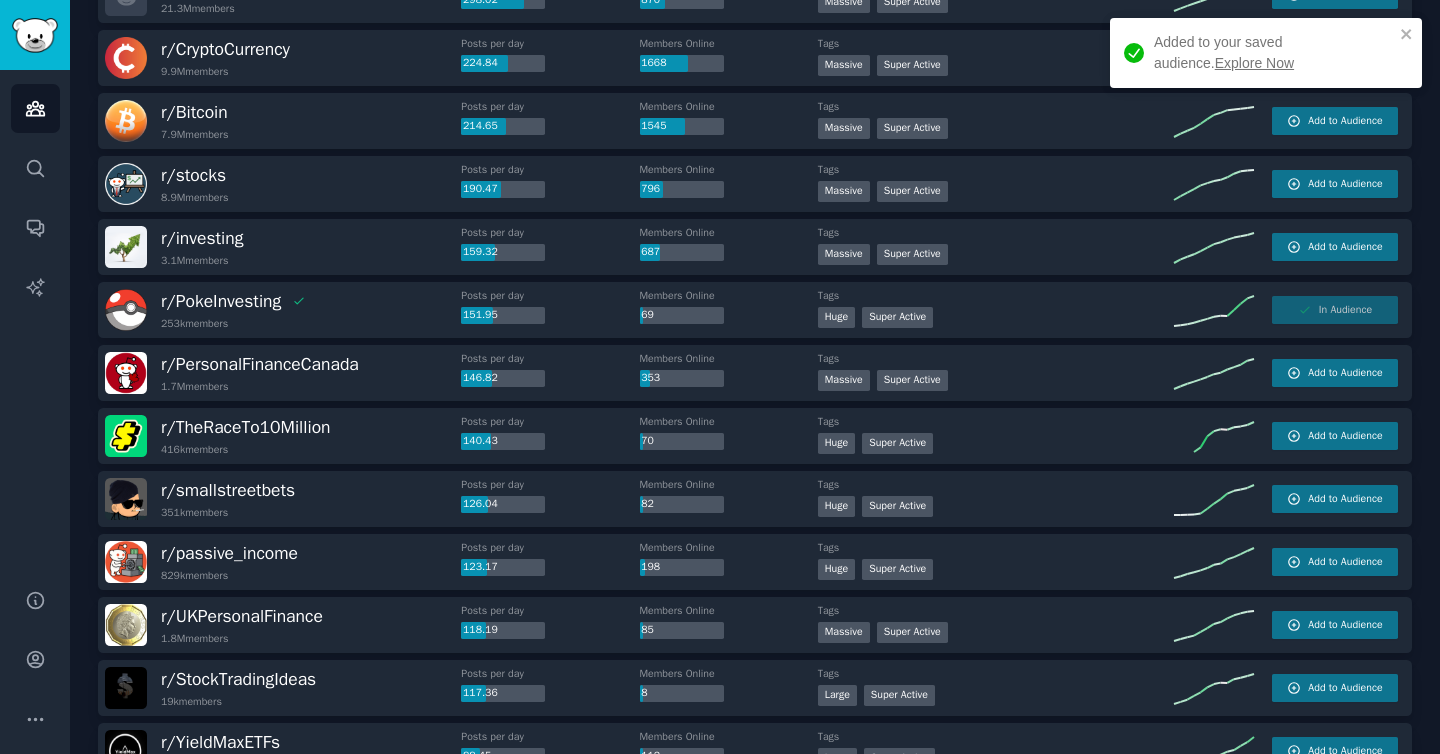 click on "Explore Now" at bounding box center [1254, 63] 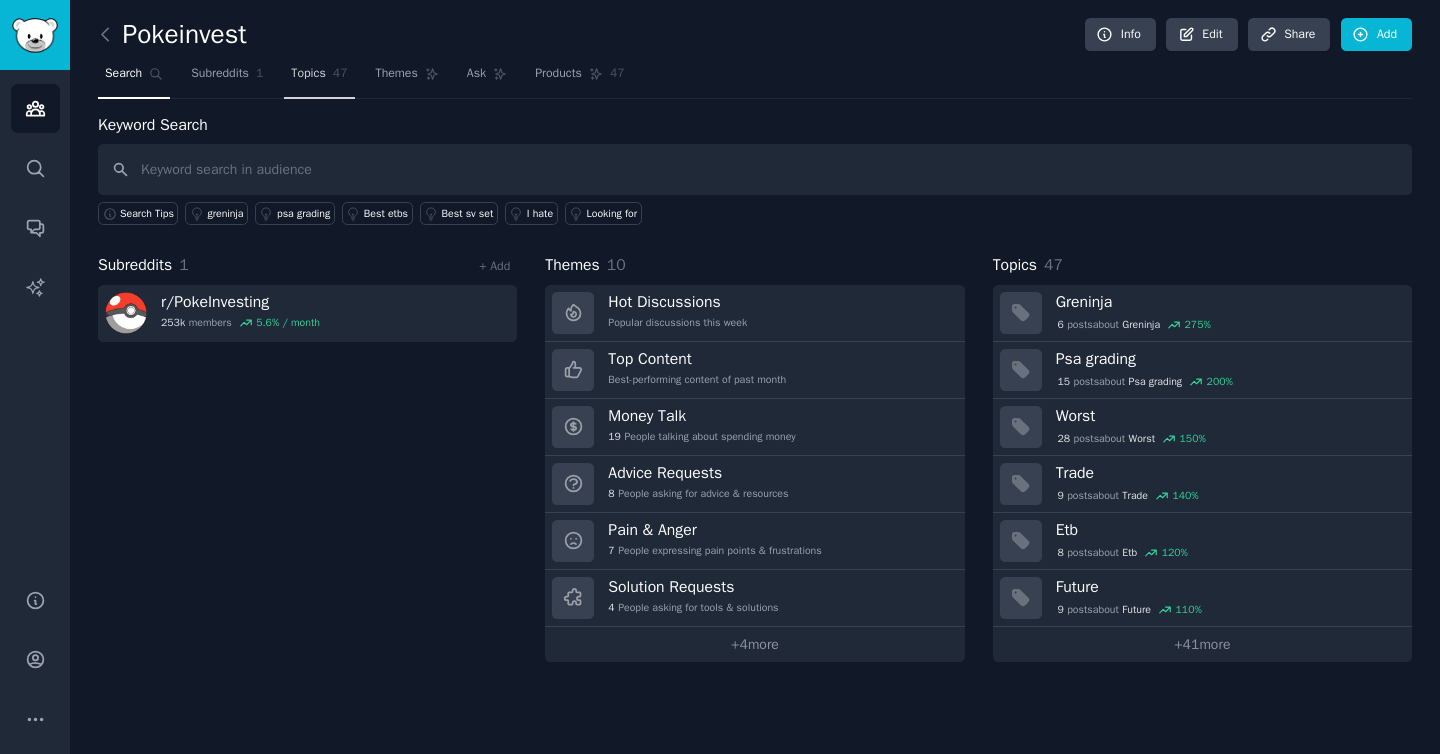 click on "Topics 47" at bounding box center [319, 78] 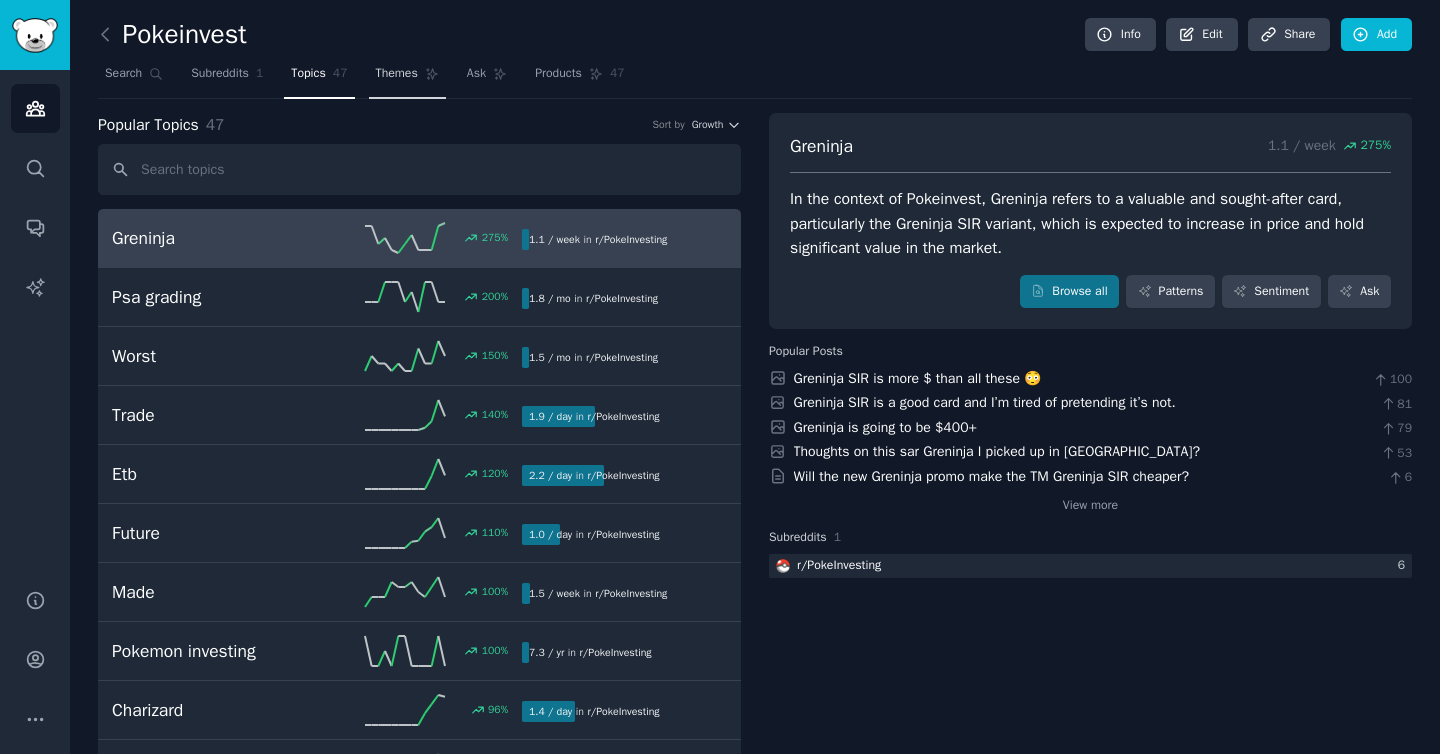 click on "Themes" at bounding box center (397, 74) 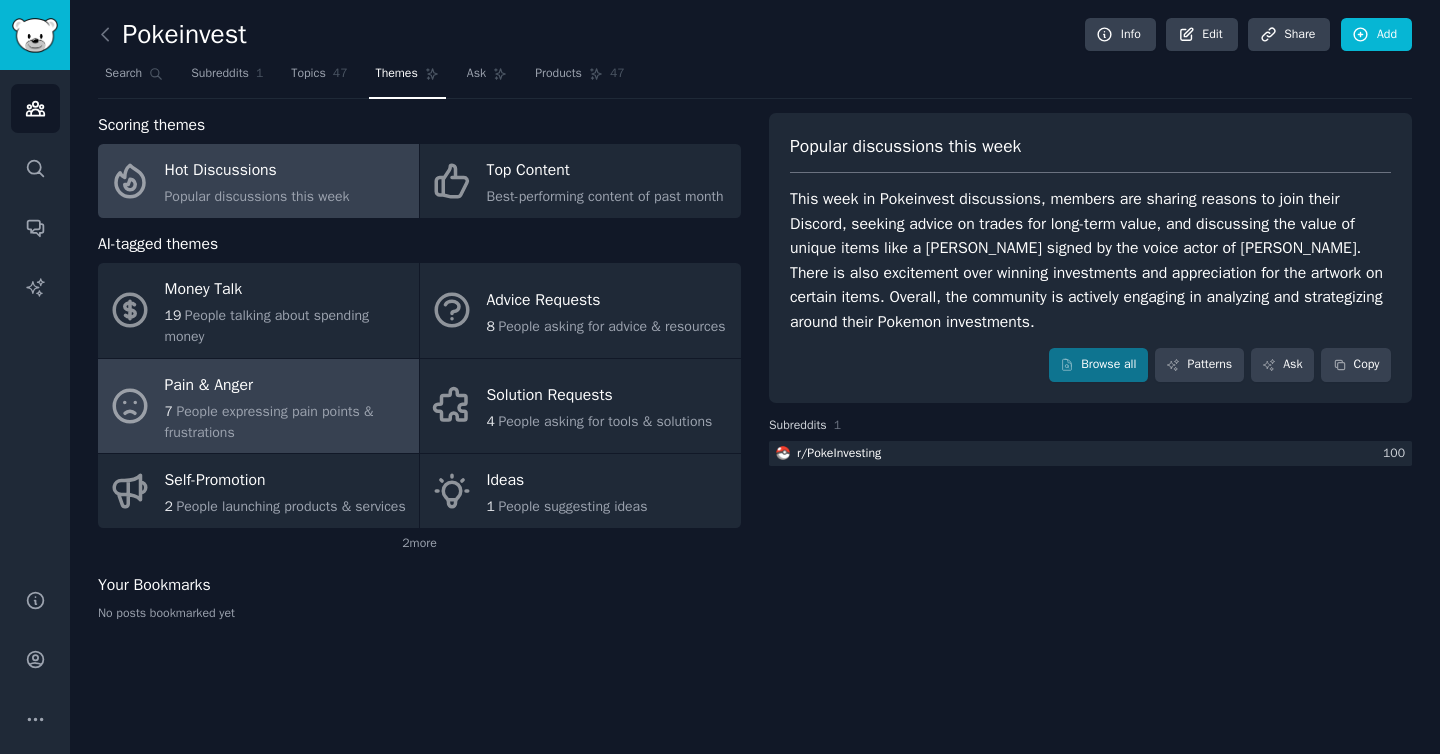 click on "People expressing pain points & frustrations" at bounding box center (269, 422) 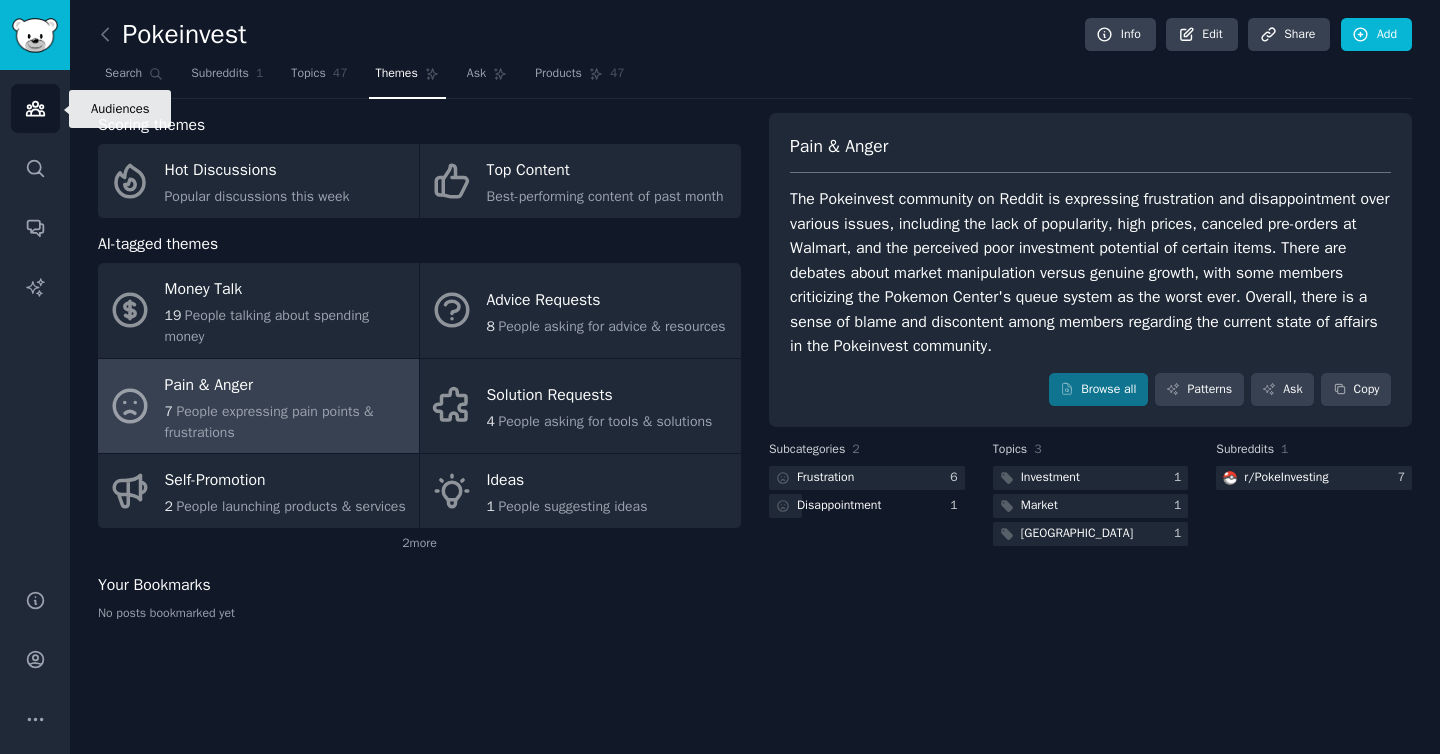 click on "Audiences" at bounding box center [35, 108] 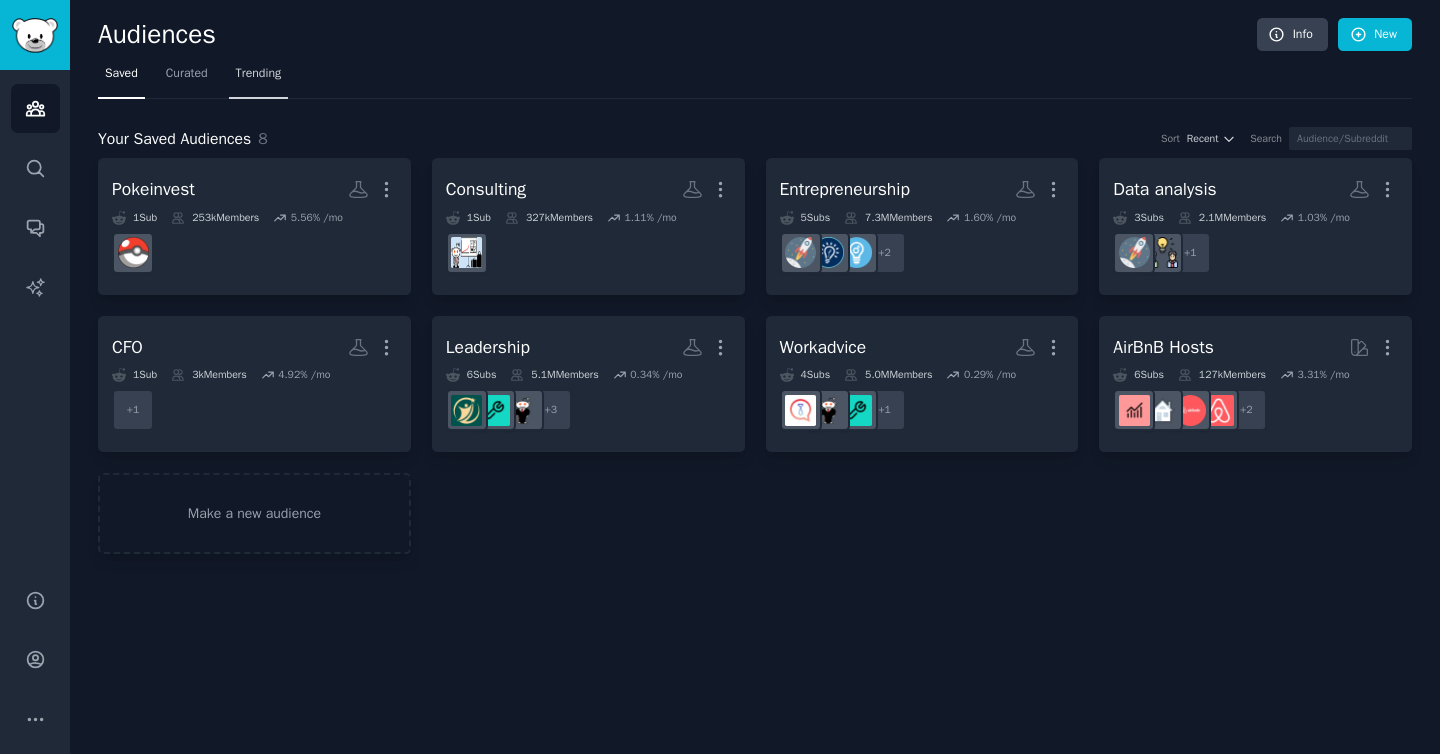 click on "Trending" at bounding box center [259, 74] 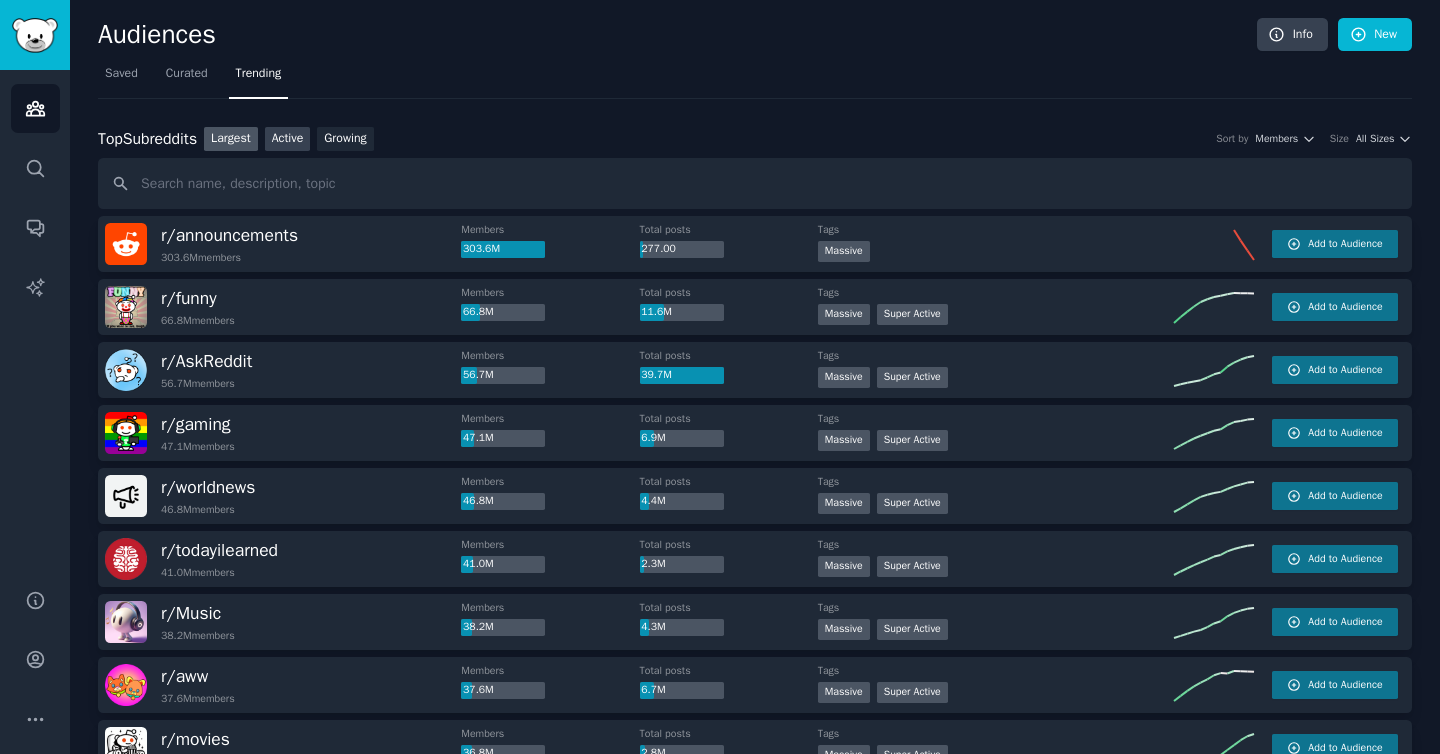 click on "Active" at bounding box center (288, 139) 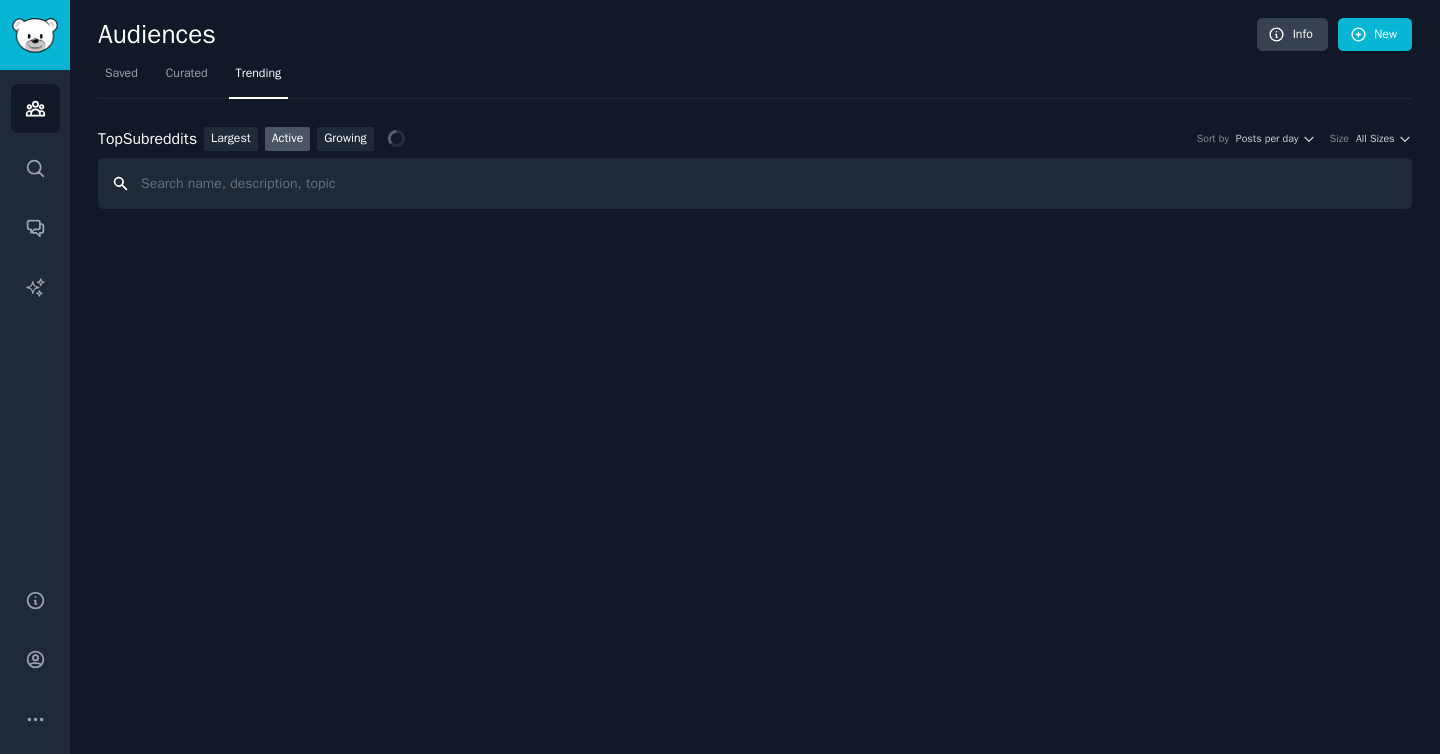 click at bounding box center [755, 183] 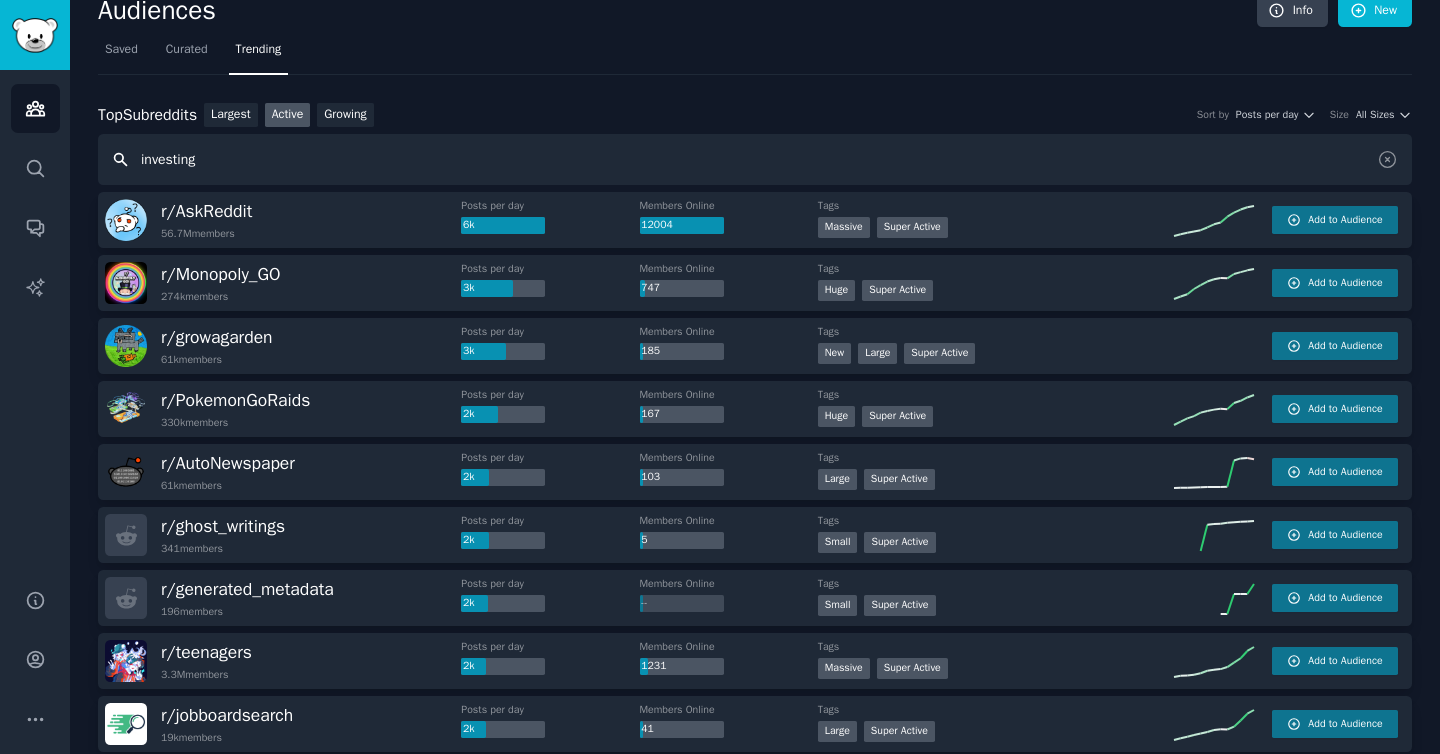 scroll, scrollTop: 0, scrollLeft: 0, axis: both 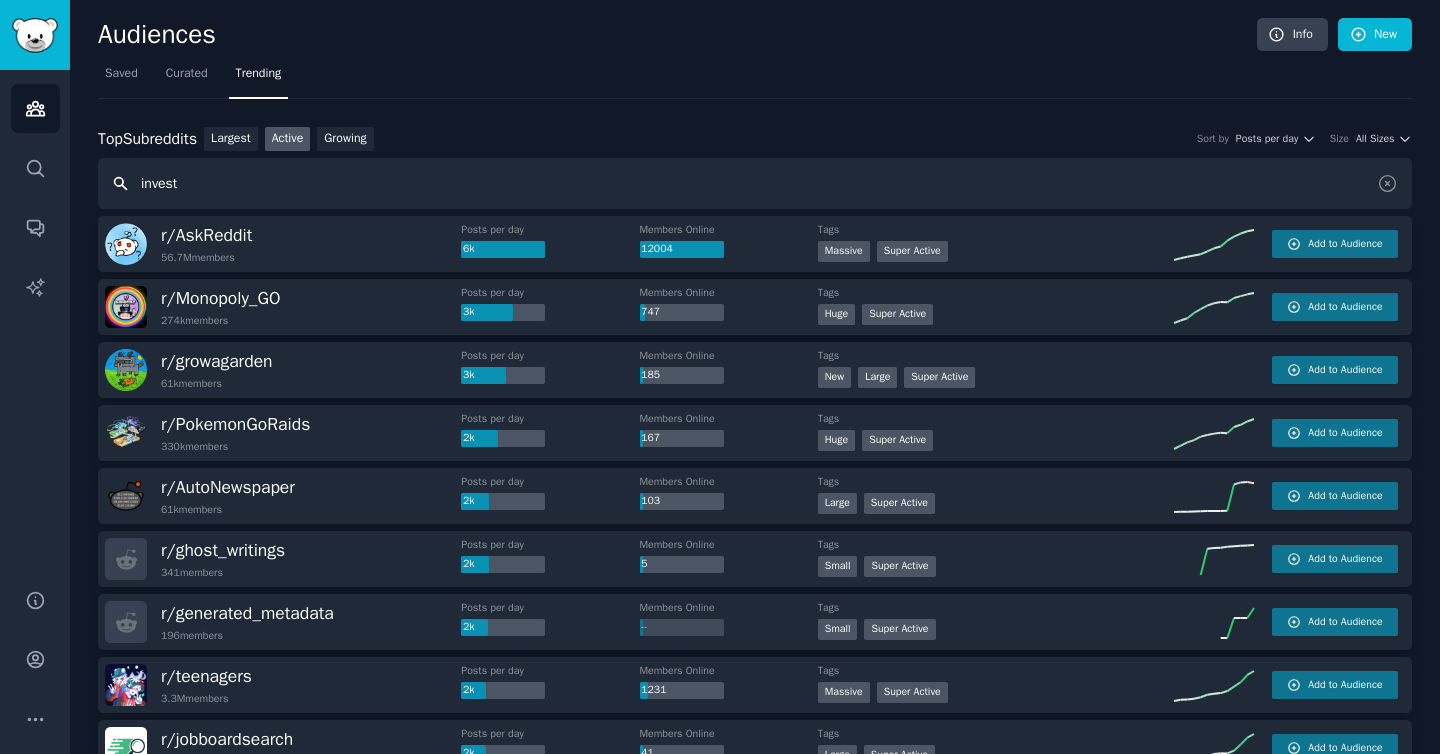 type on "invest" 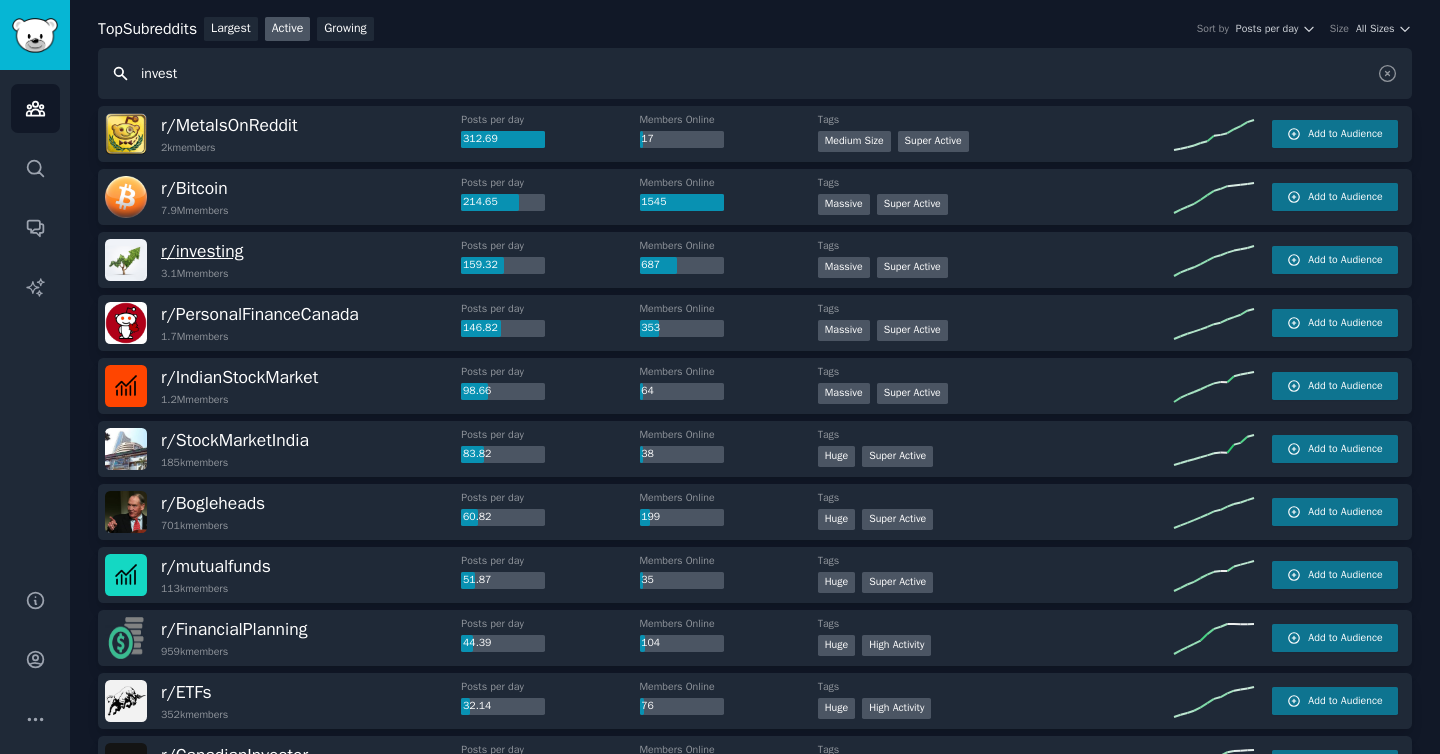 scroll, scrollTop: 142, scrollLeft: 0, axis: vertical 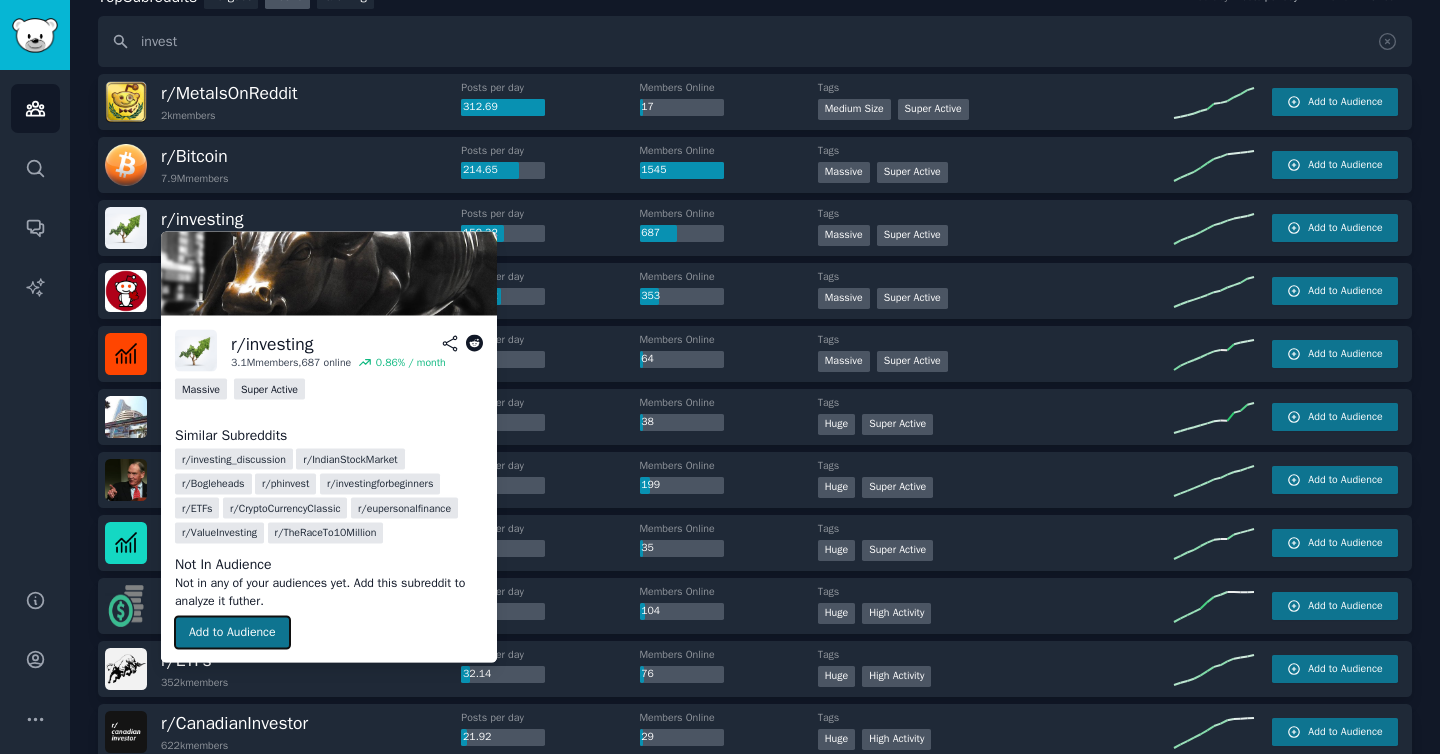 click on "Add to Audience" at bounding box center (232, 633) 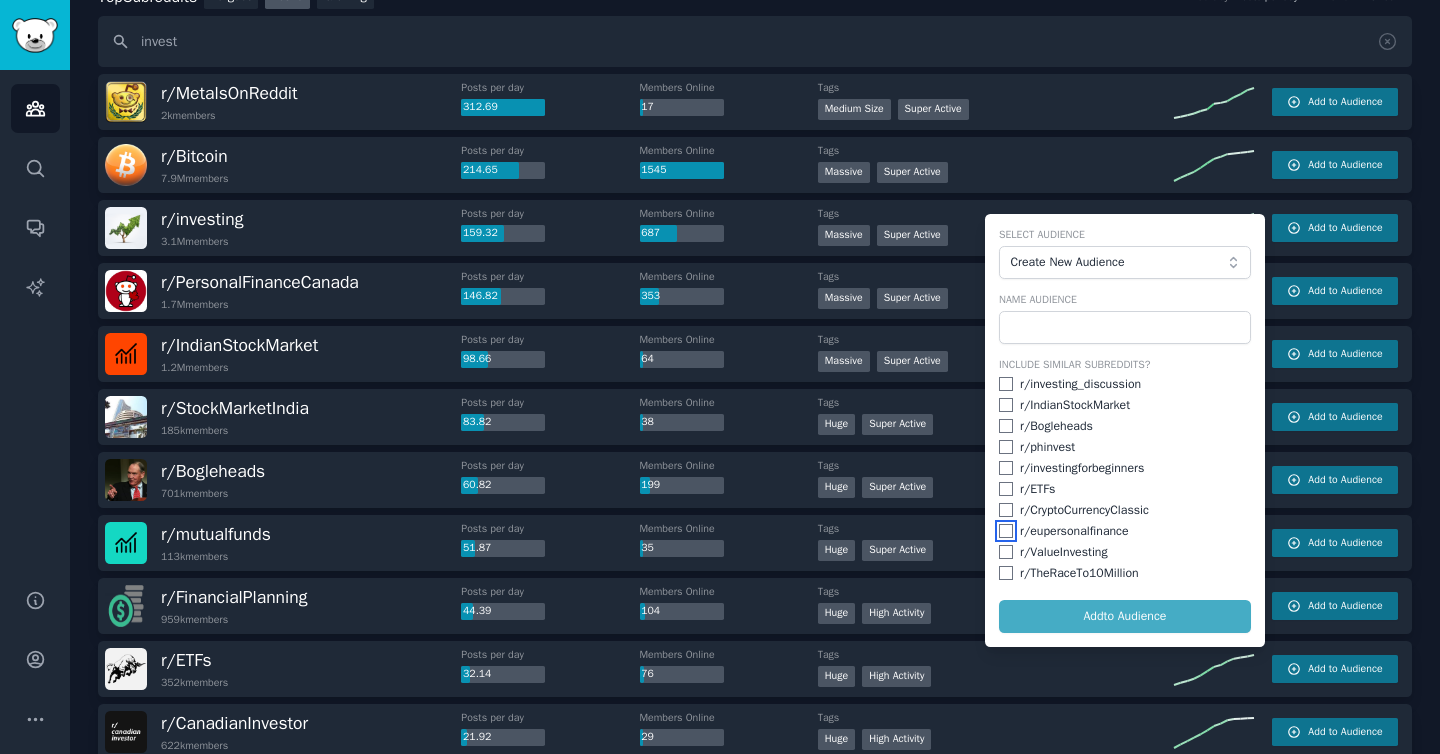 click at bounding box center (1006, 531) 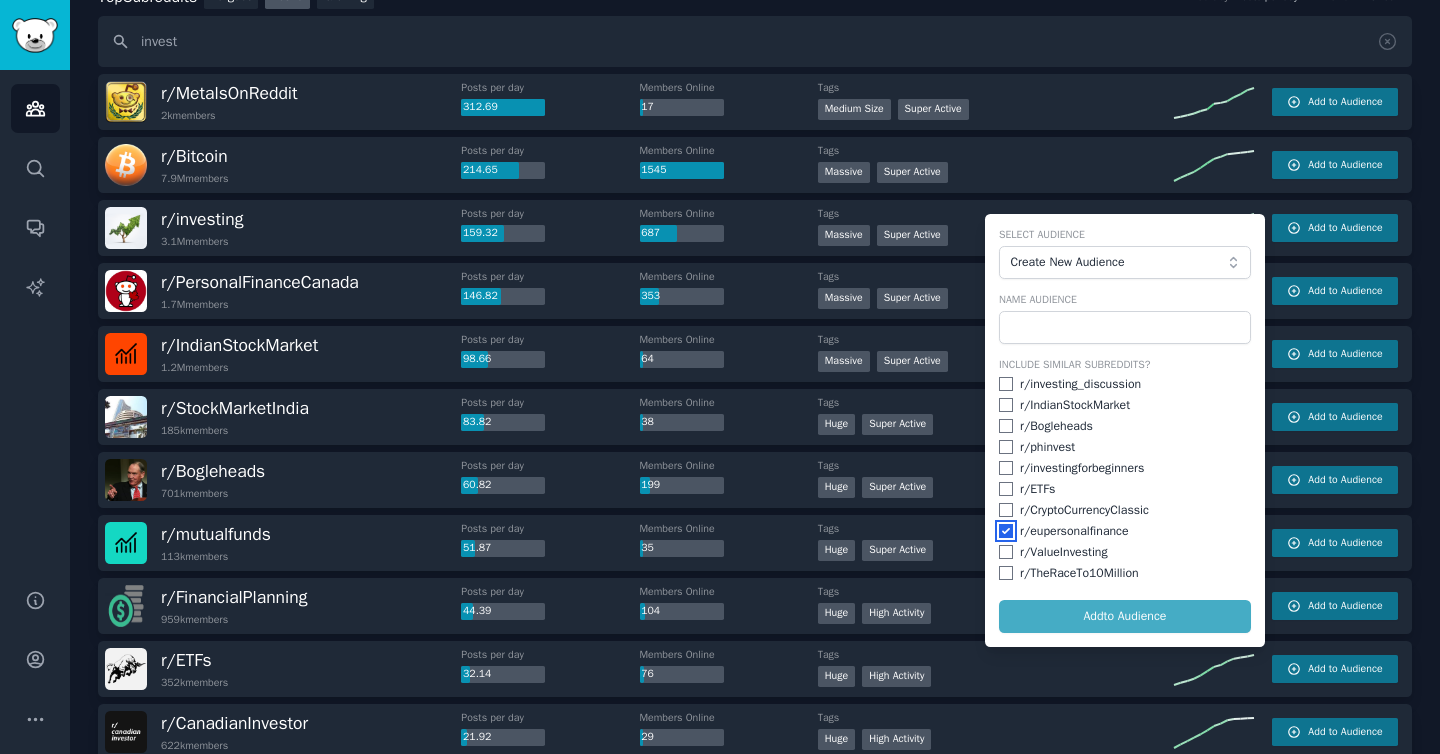 checkbox on "true" 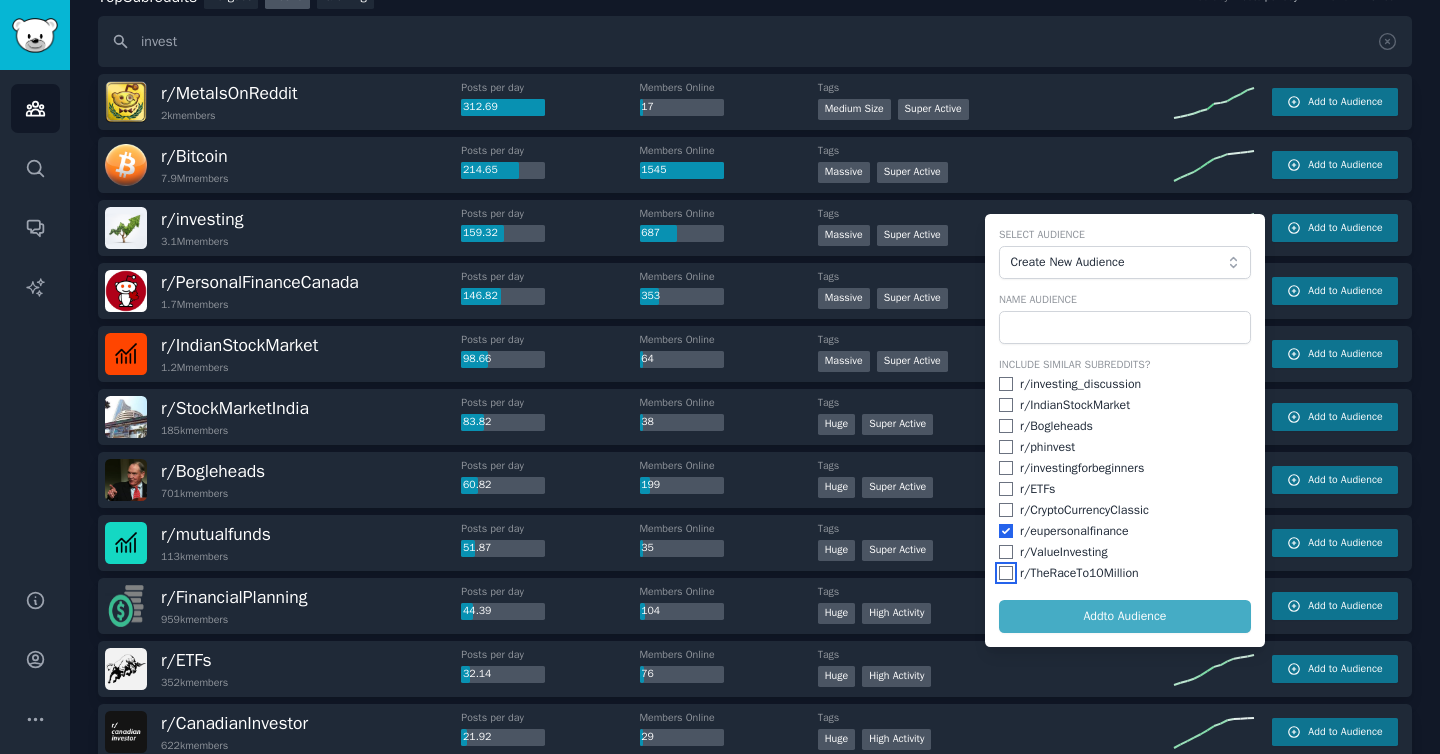 click at bounding box center [1006, 573] 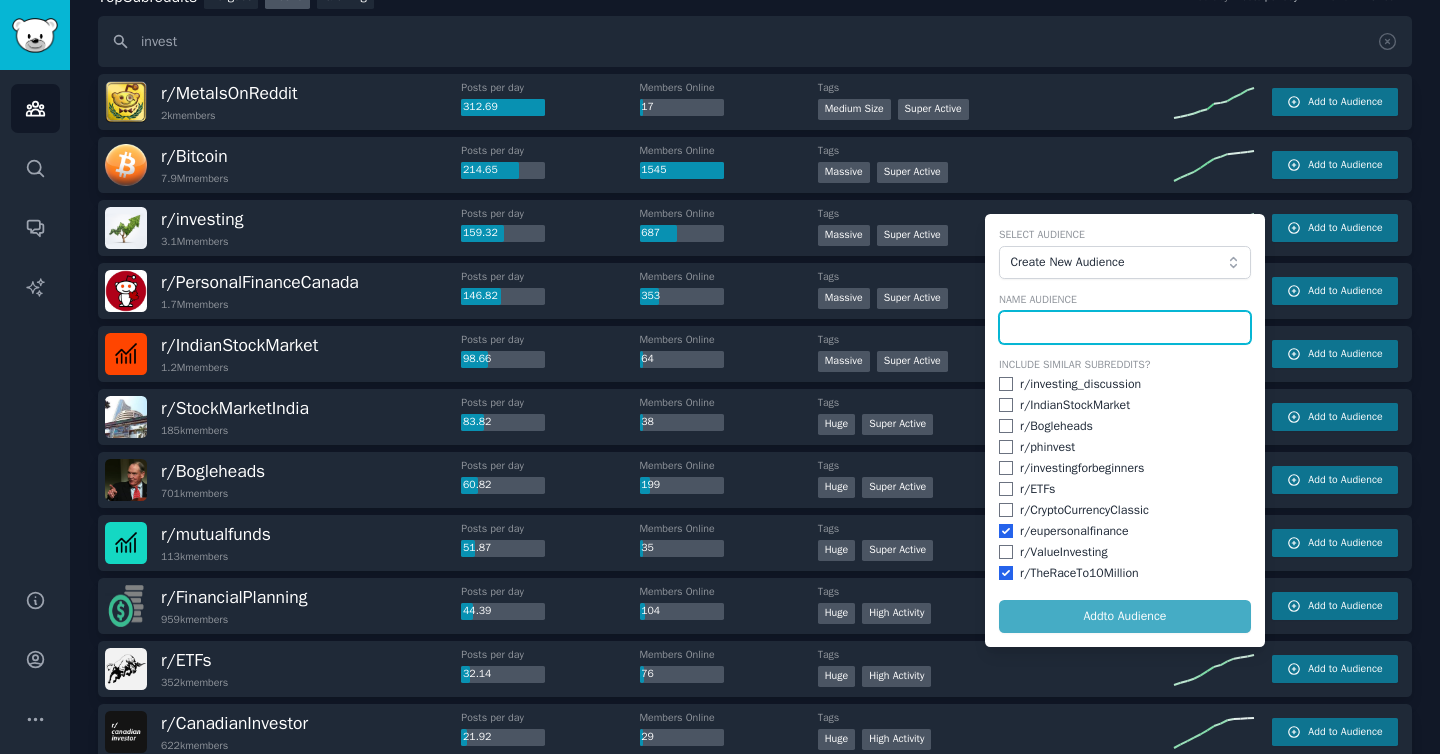 click at bounding box center (1125, 328) 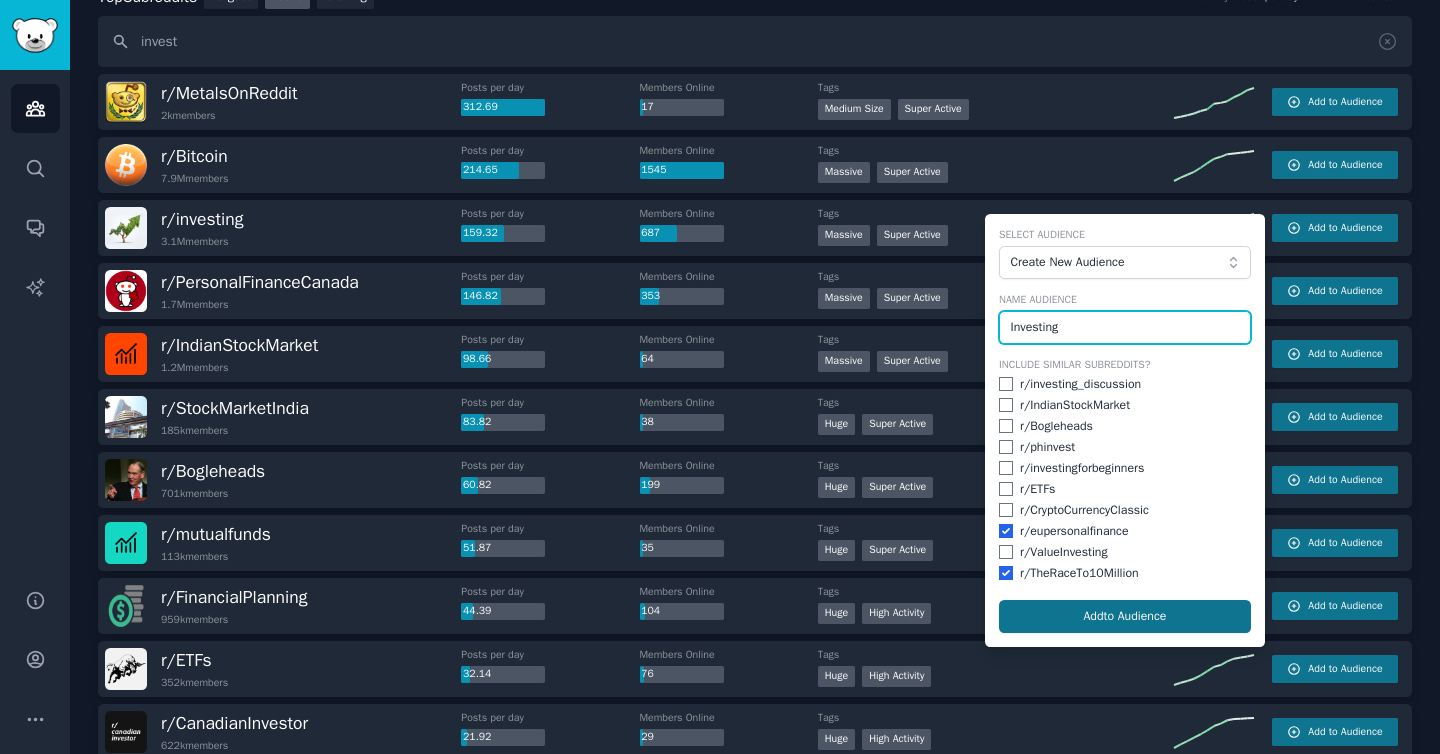 type on "Investing" 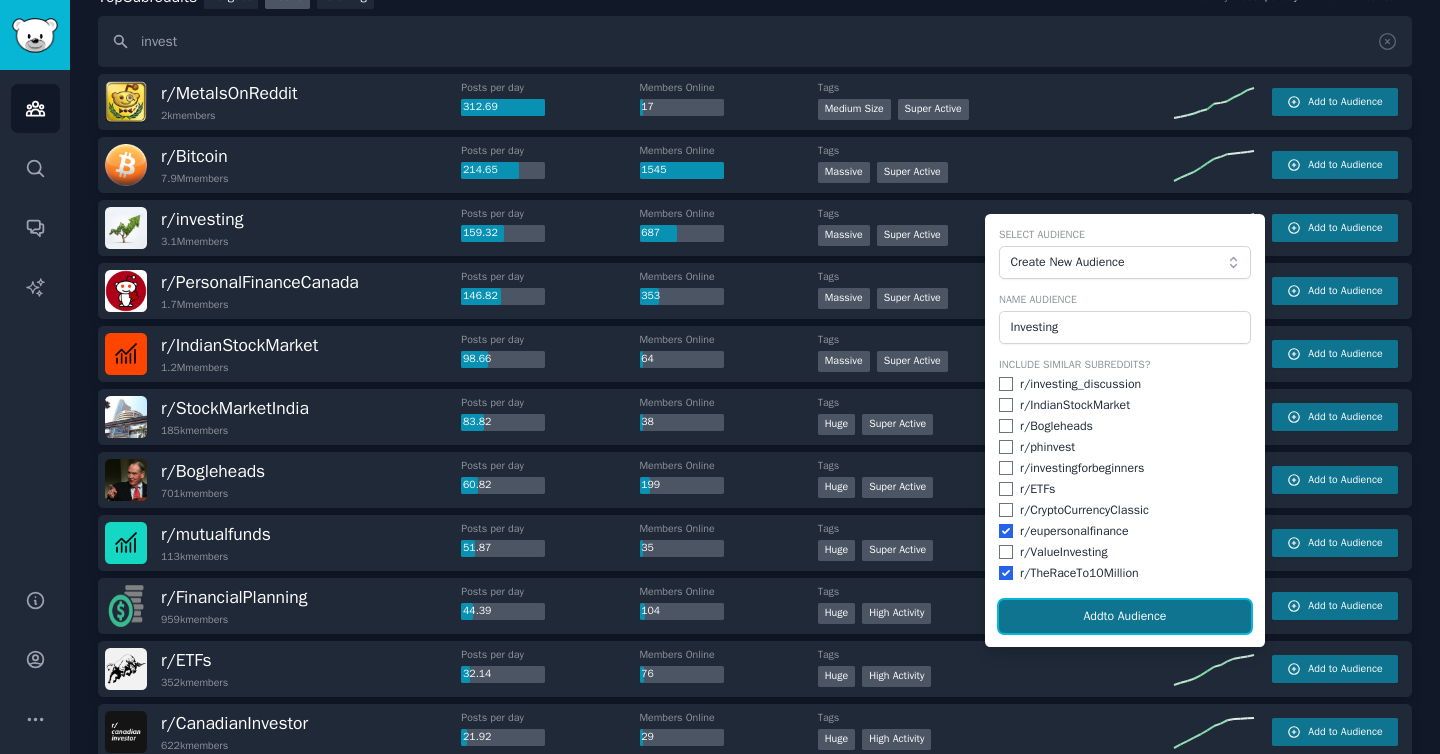 click on "Add  to Audience" at bounding box center [1125, 617] 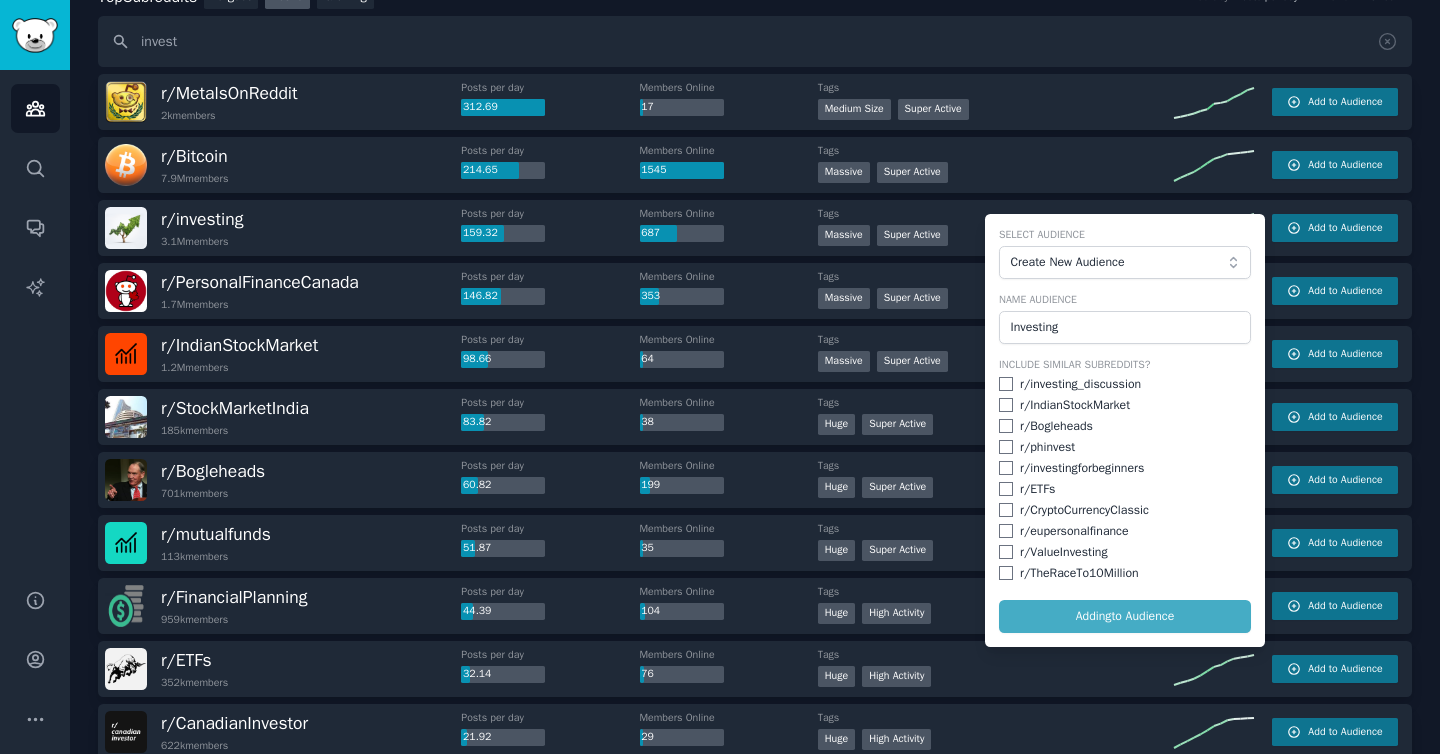 checkbox on "false" 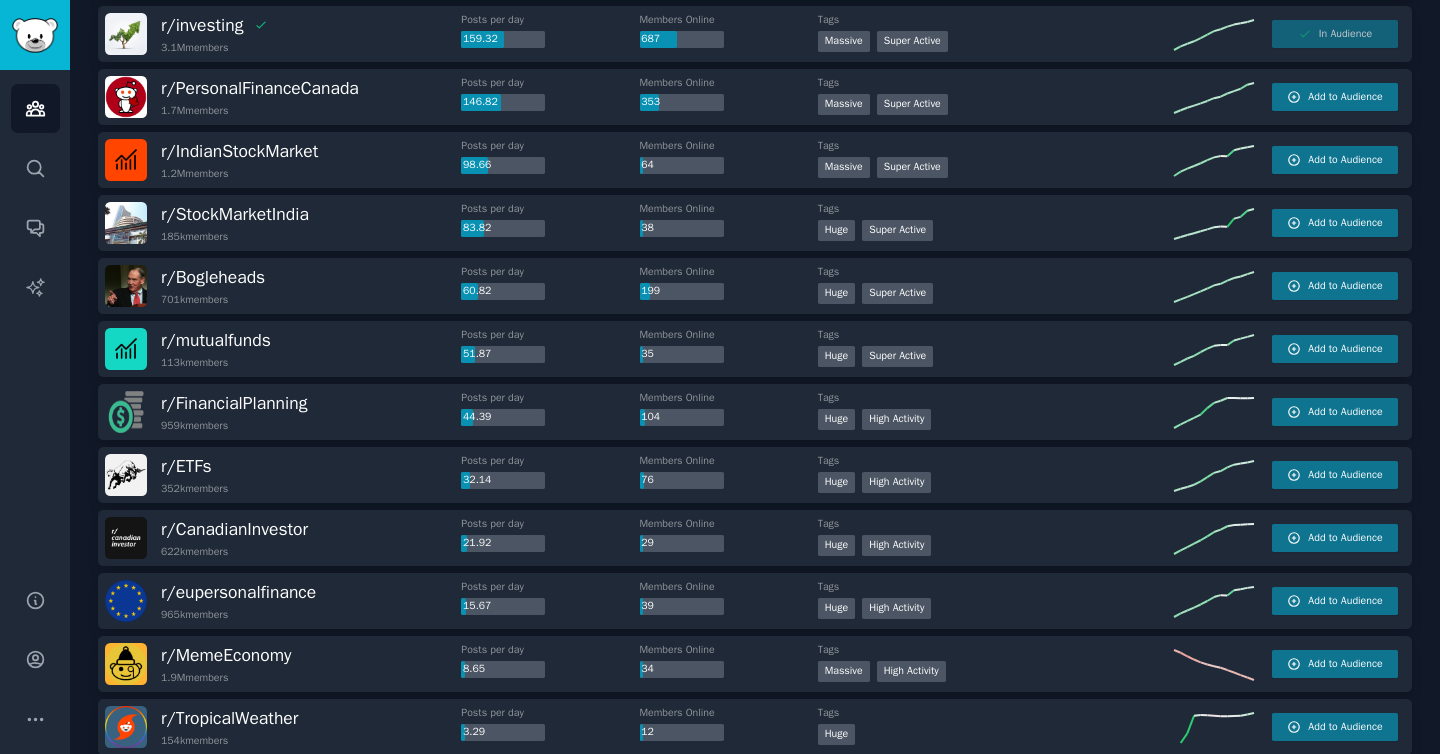 scroll, scrollTop: 0, scrollLeft: 0, axis: both 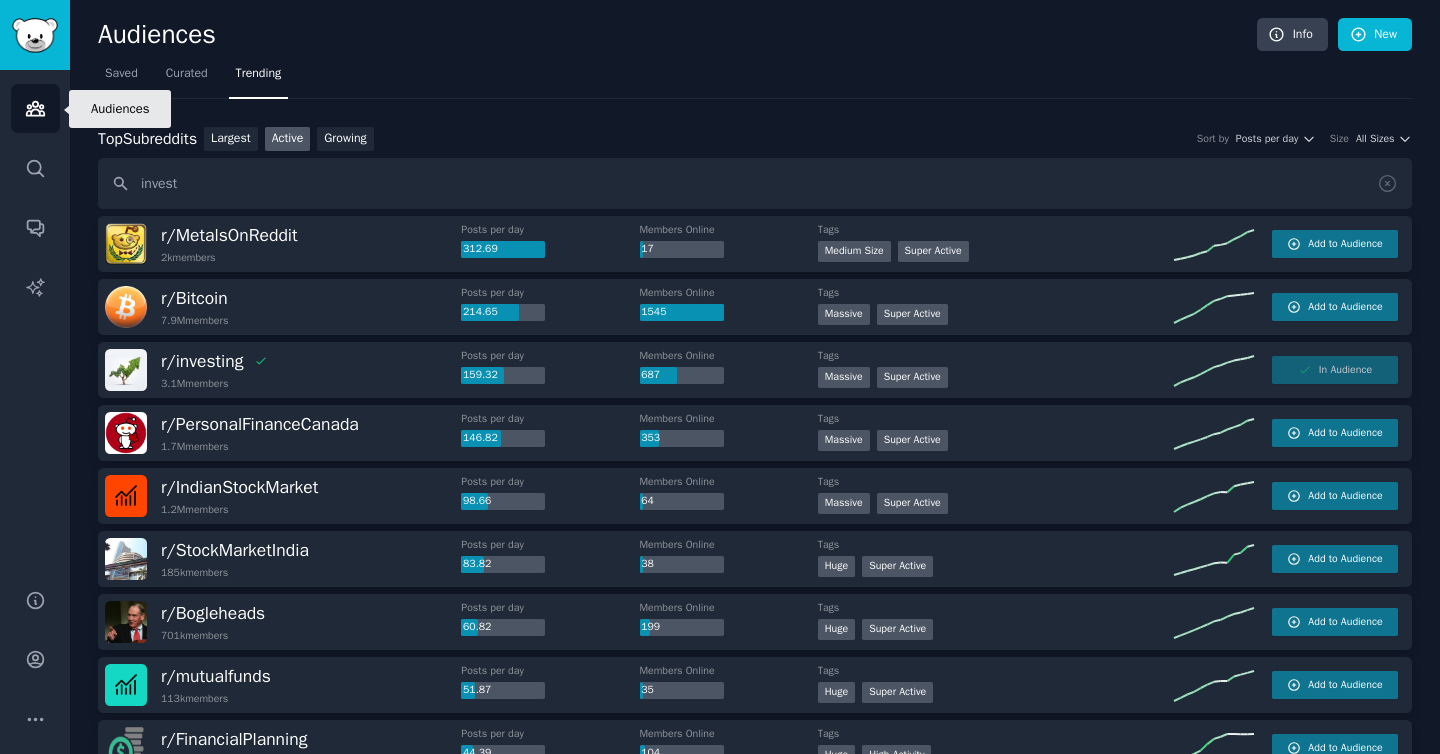 click on "Audiences" at bounding box center (35, 108) 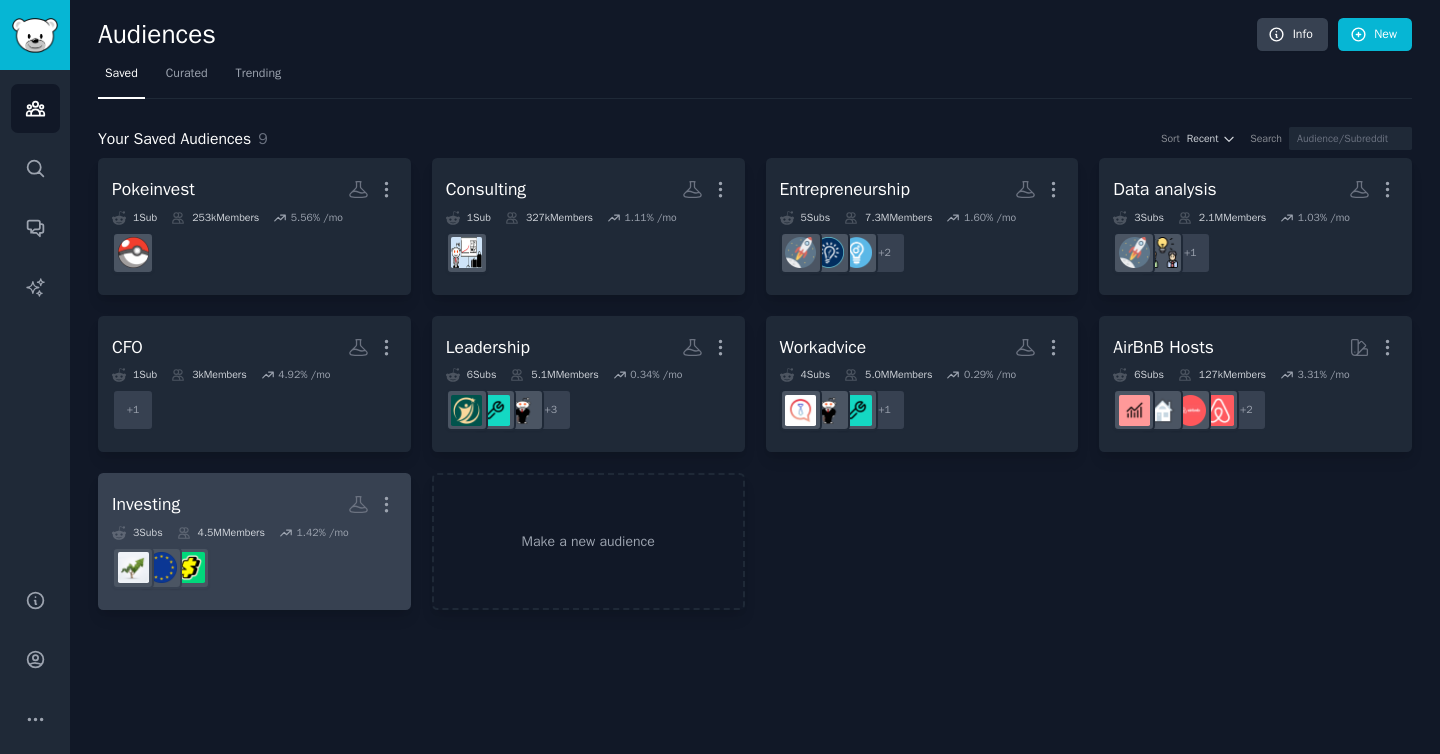 click on "Investing" at bounding box center (146, 504) 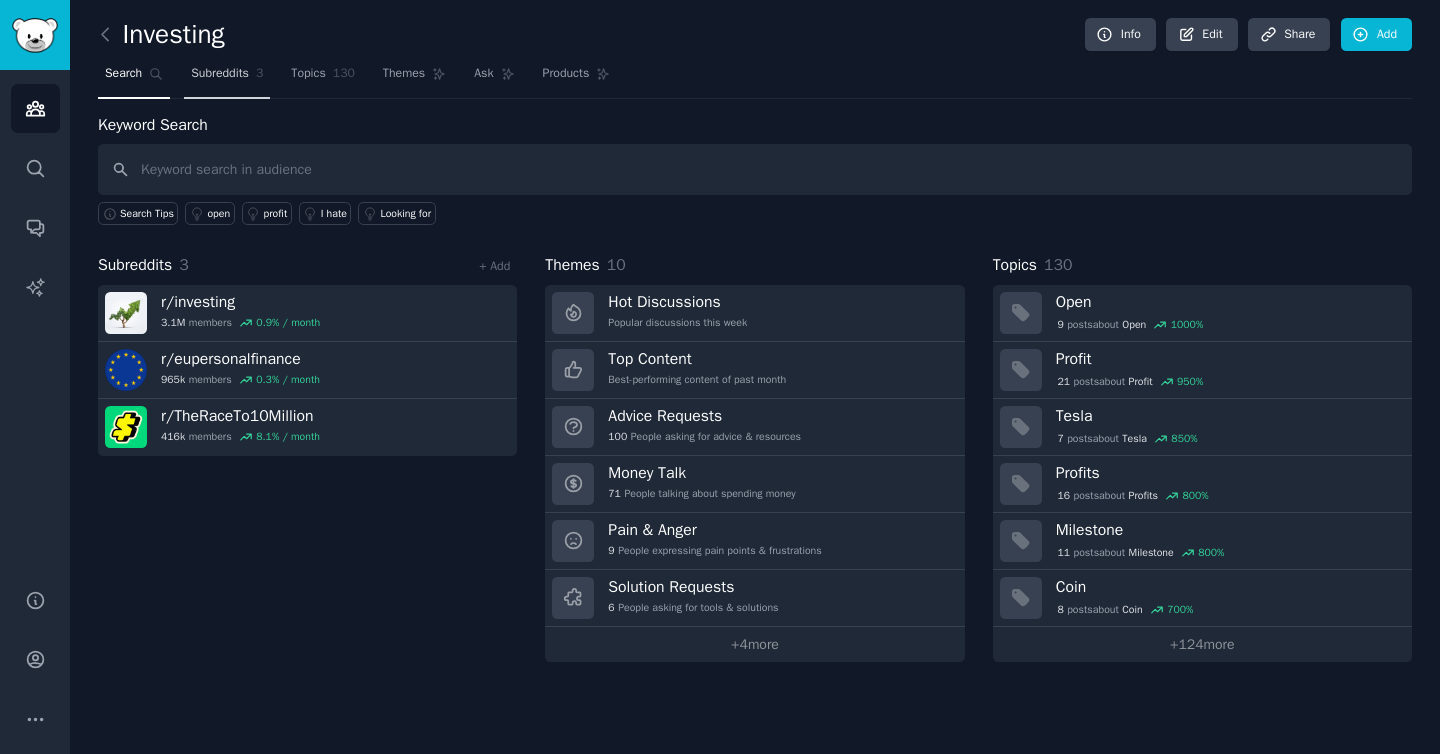 click on "Subreddits 3" at bounding box center [227, 78] 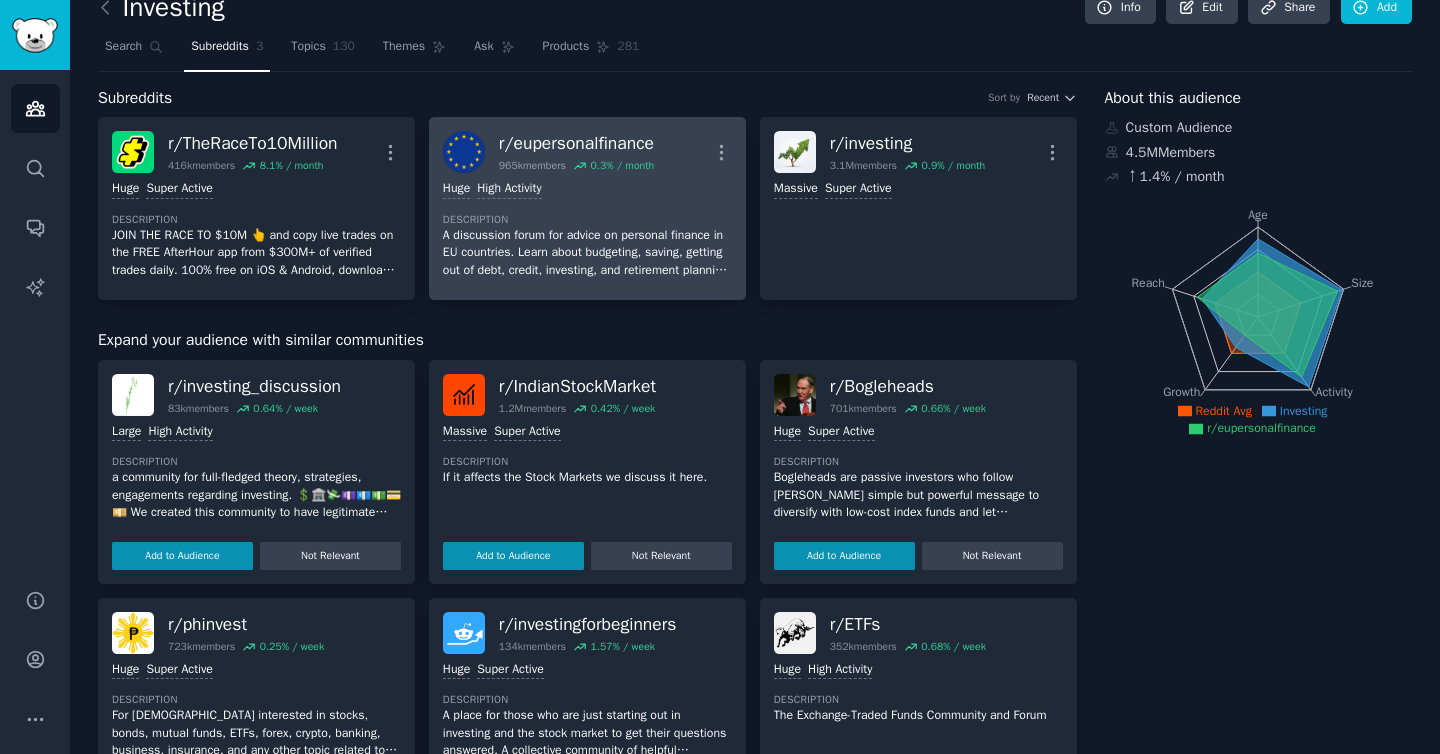 scroll, scrollTop: 29, scrollLeft: 0, axis: vertical 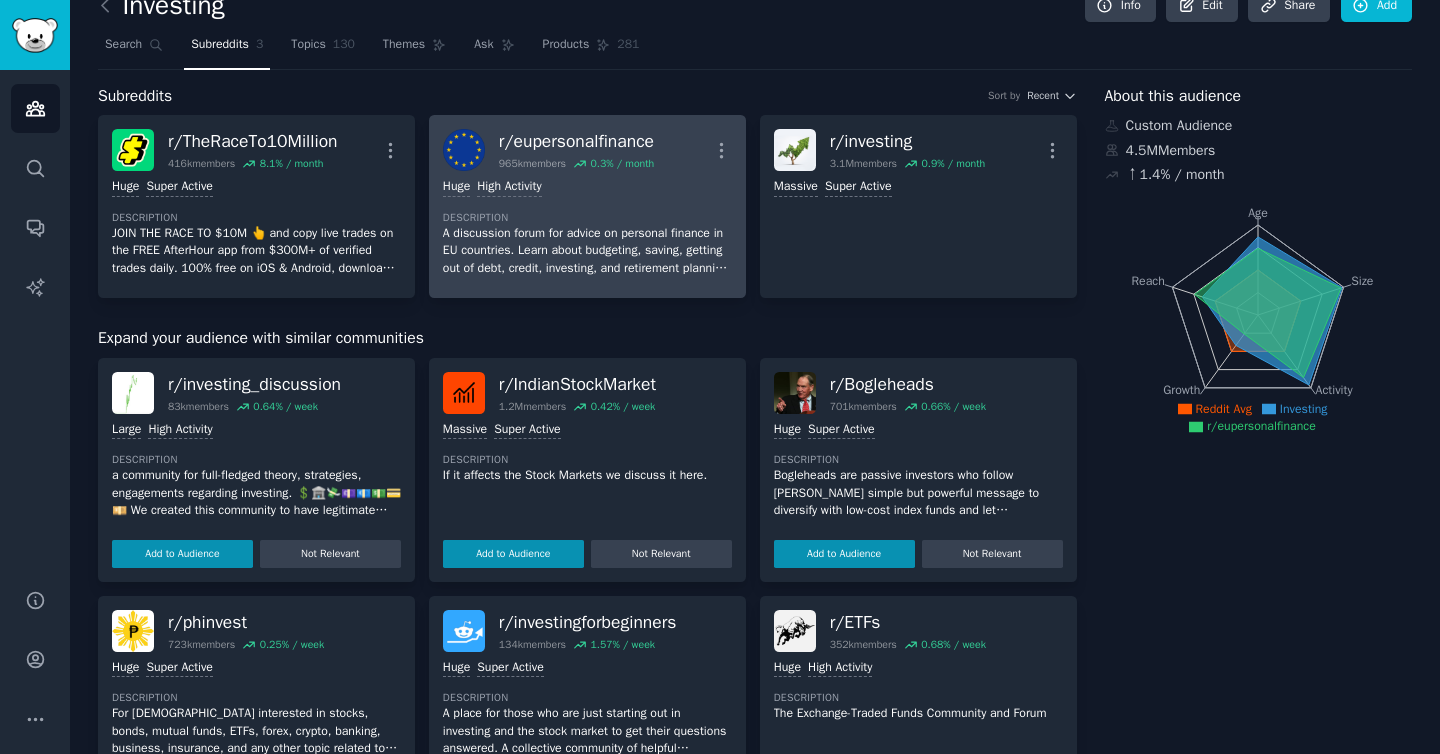 click on "r/ eupersonalfinance" at bounding box center (576, 141) 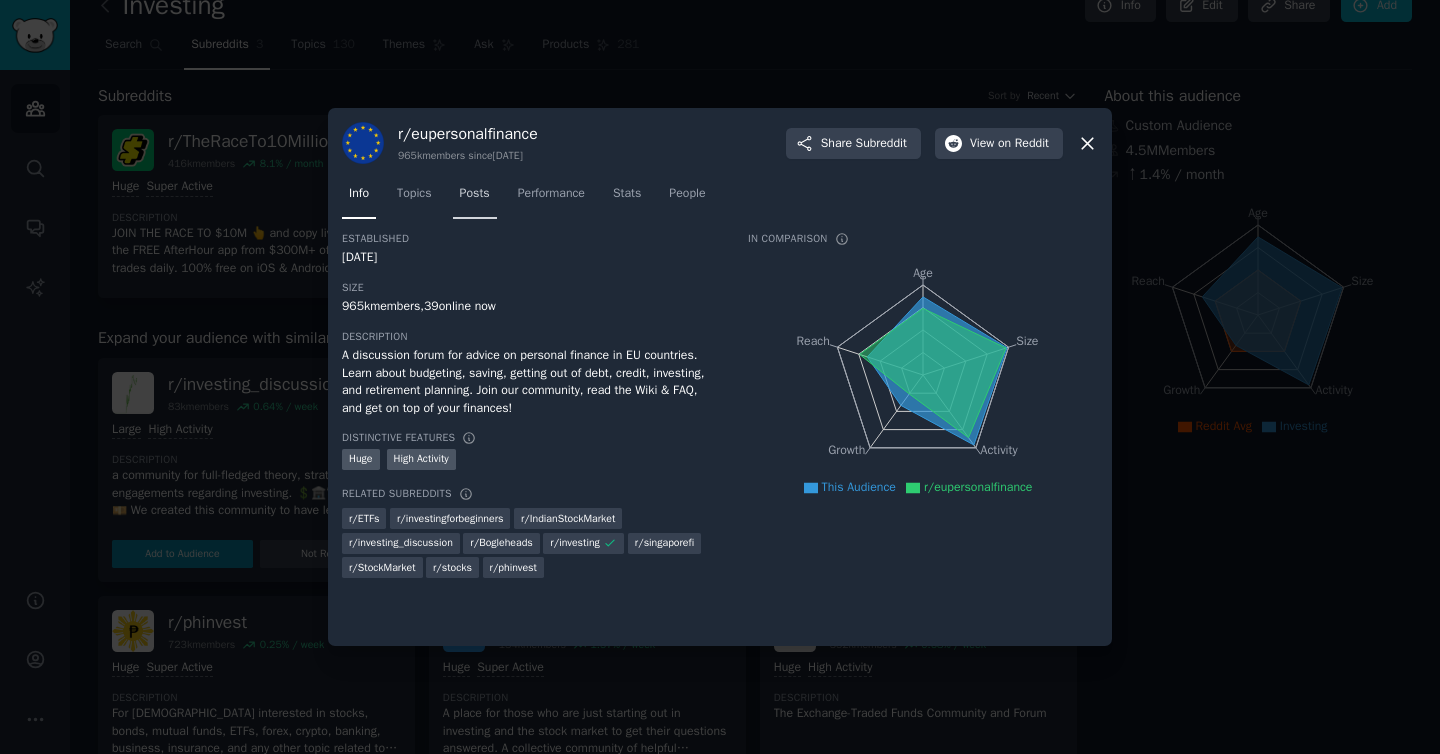 click on "Posts" at bounding box center [475, 194] 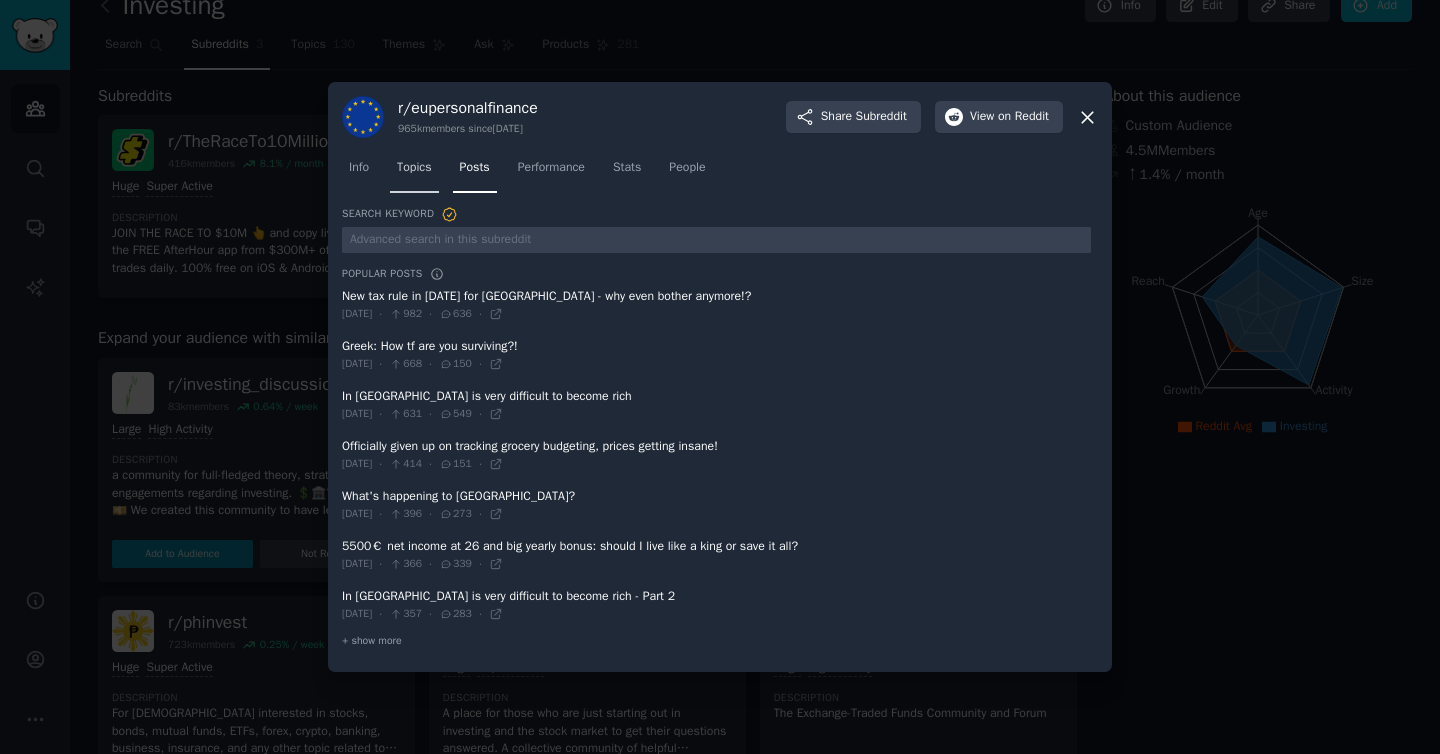 click on "Topics" at bounding box center [414, 168] 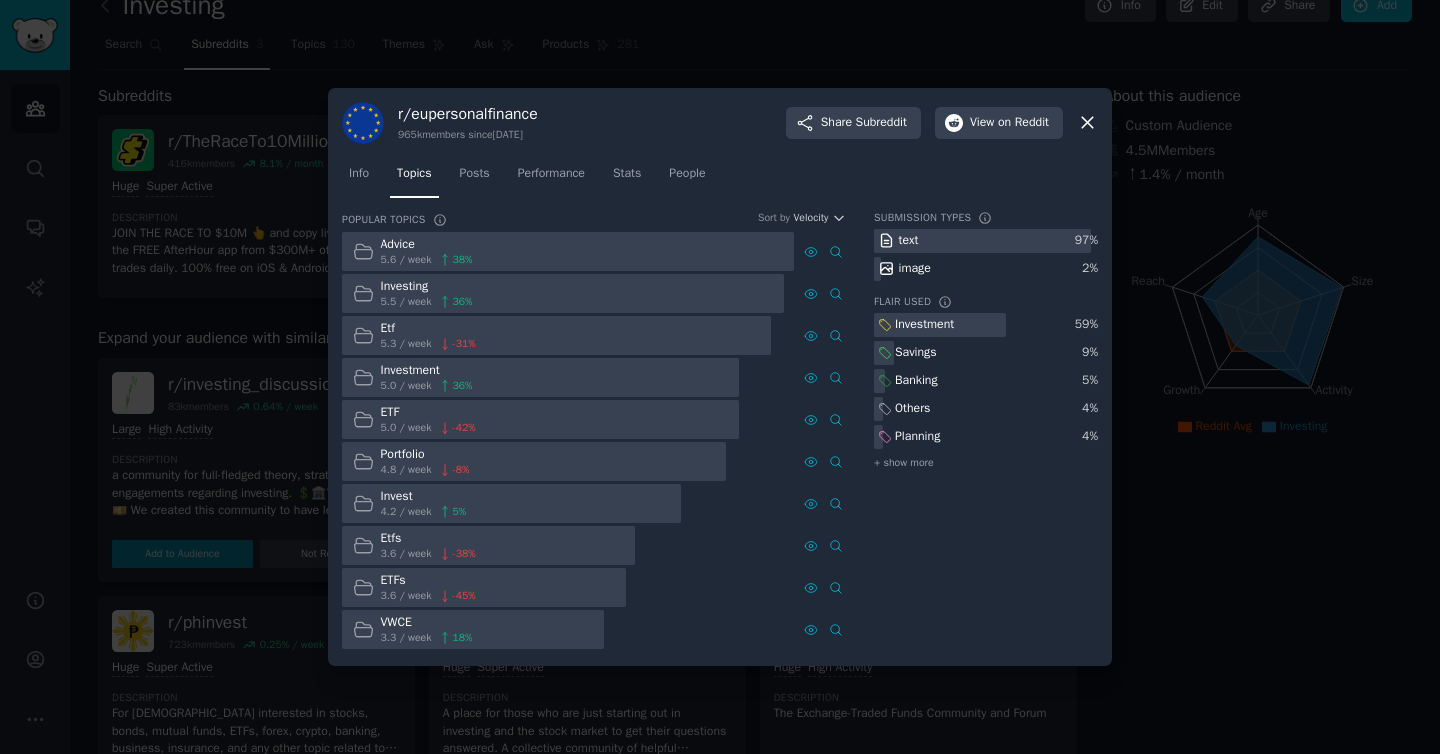 click 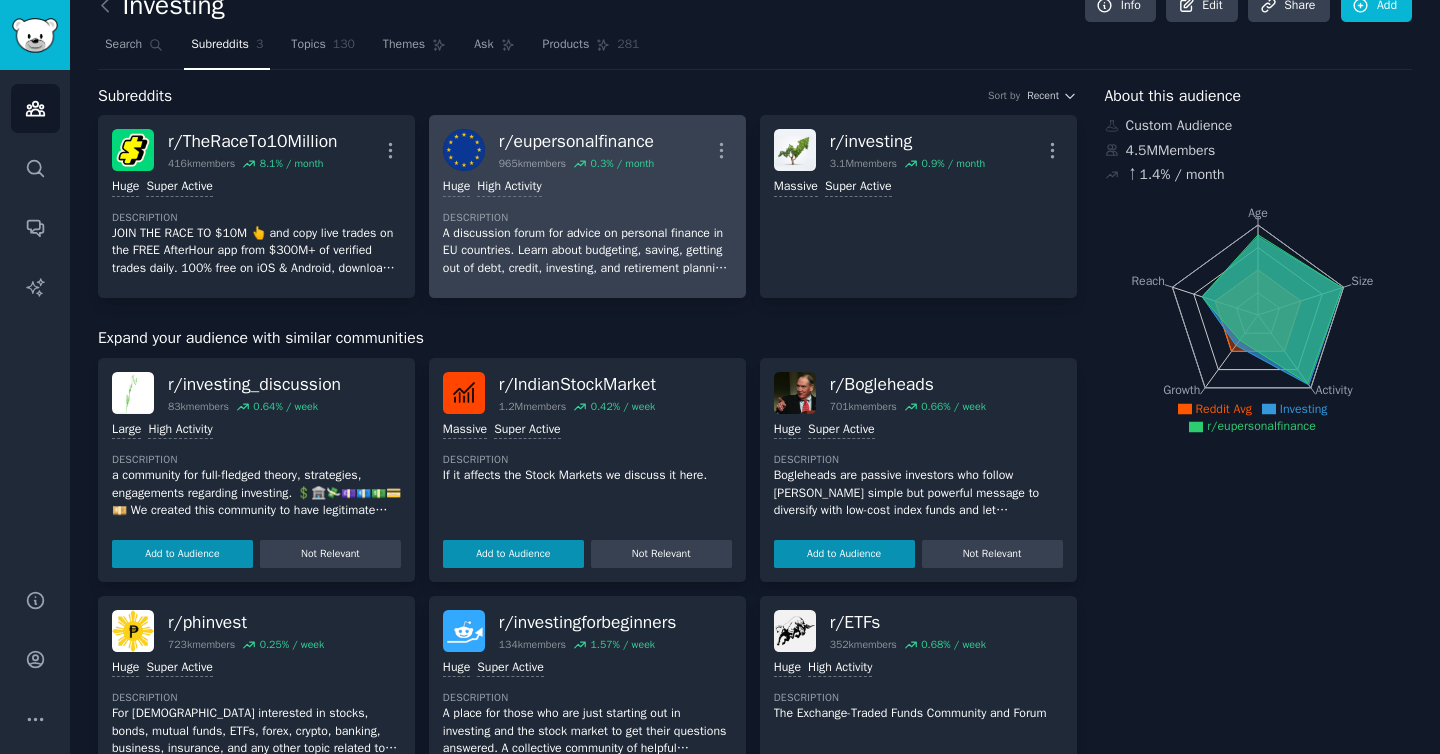 scroll, scrollTop: 0, scrollLeft: 0, axis: both 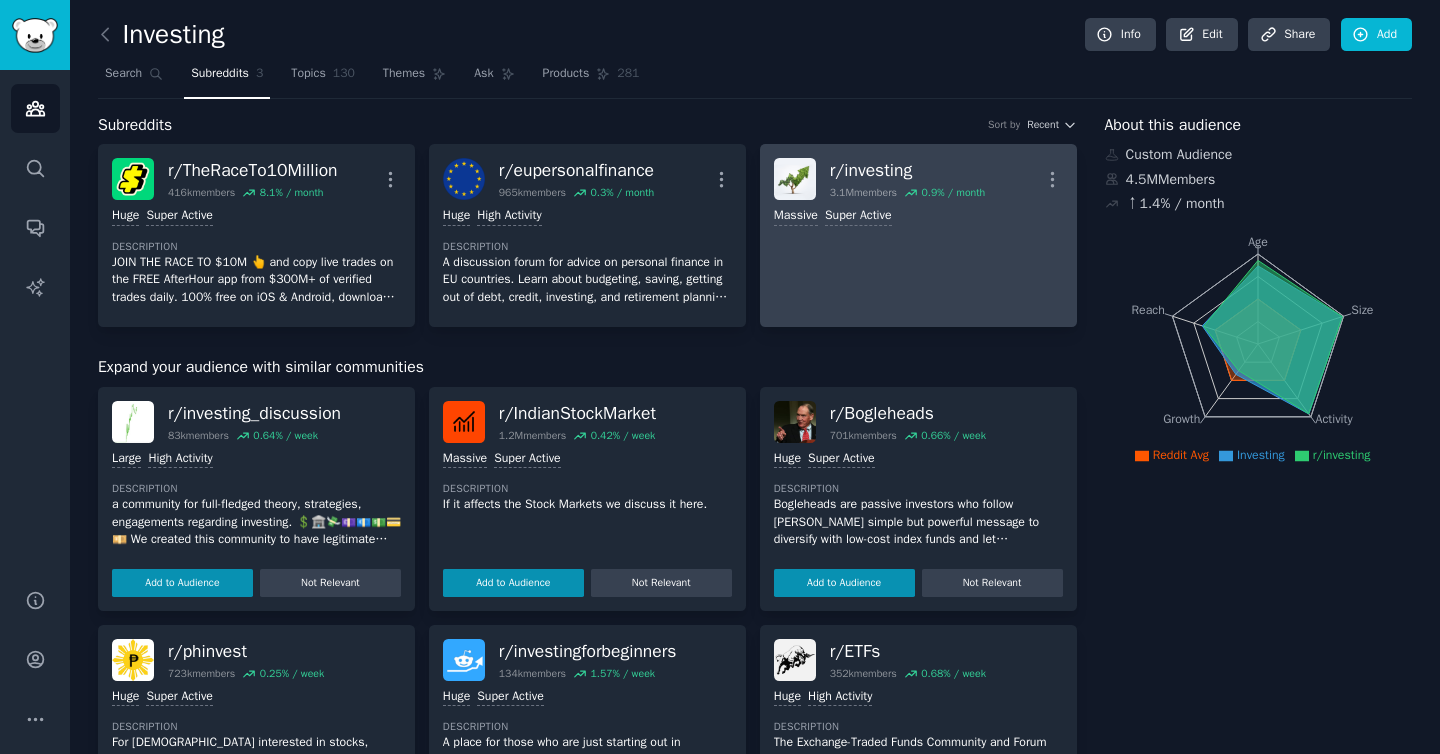 click on "r/ investing" at bounding box center [908, 170] 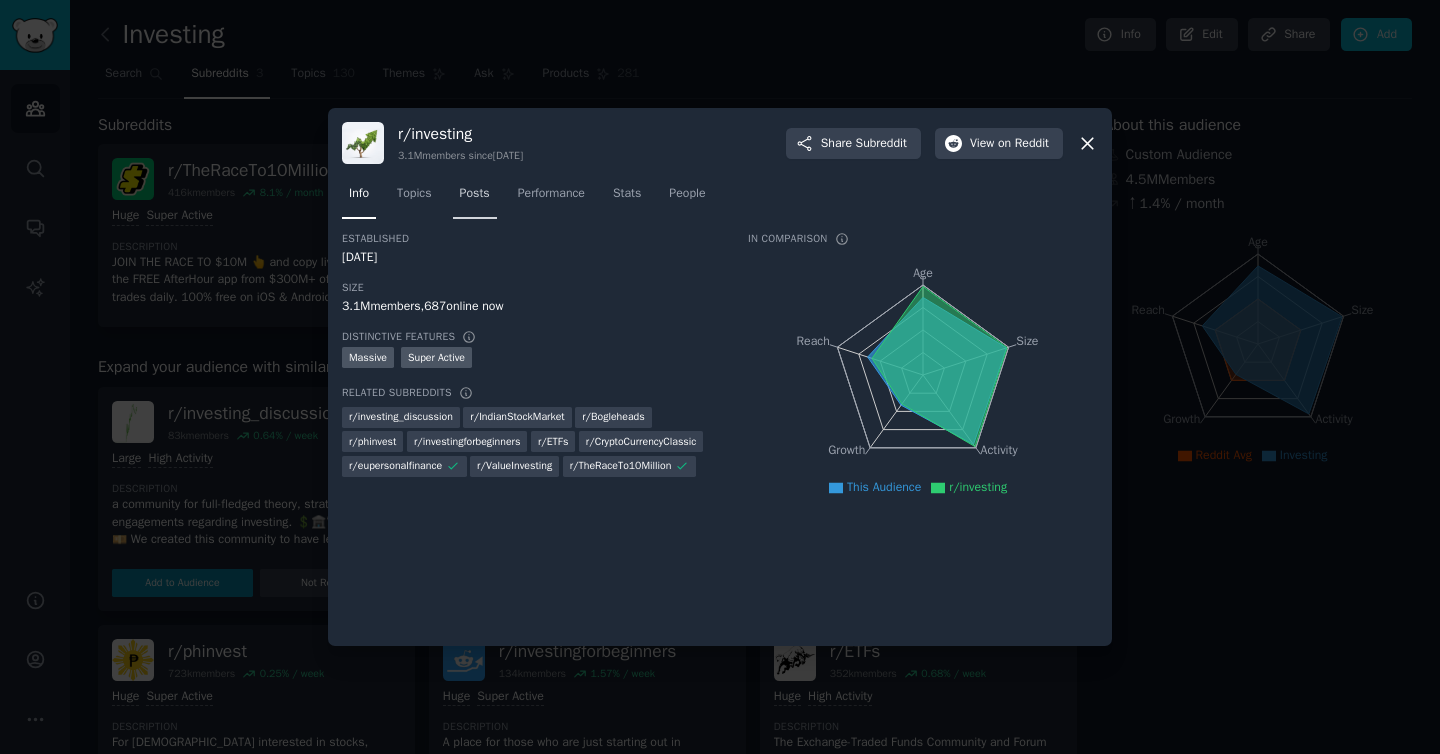 click on "Posts" at bounding box center (475, 194) 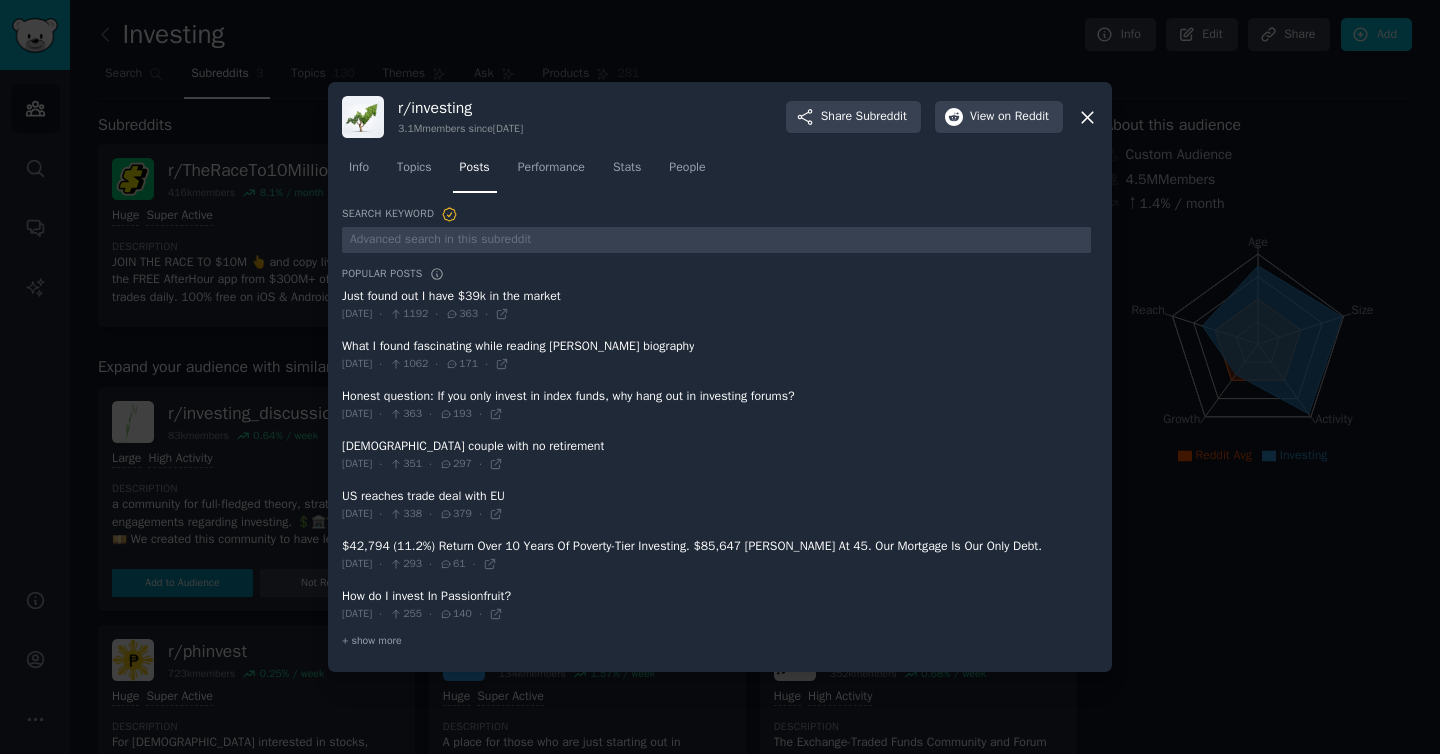 click 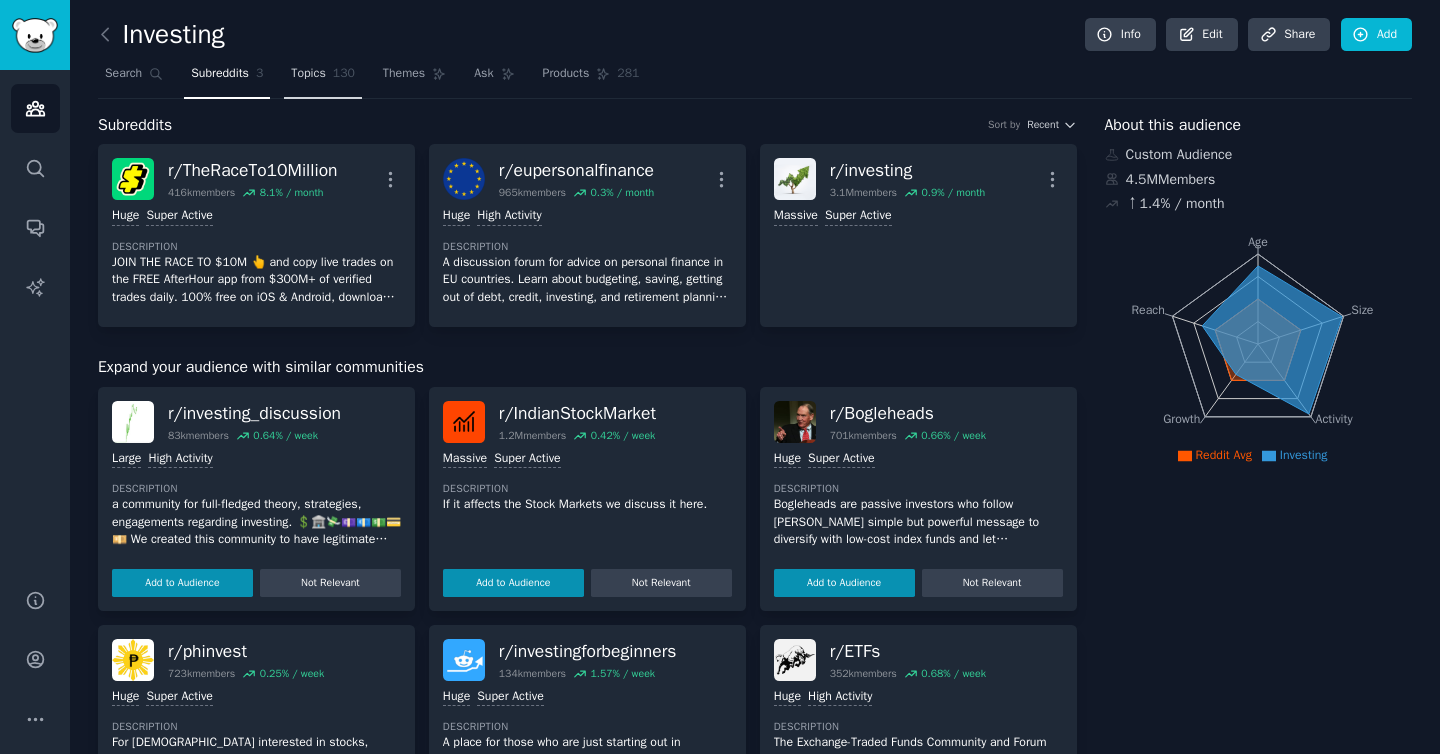 click on "Topics 130" at bounding box center [323, 78] 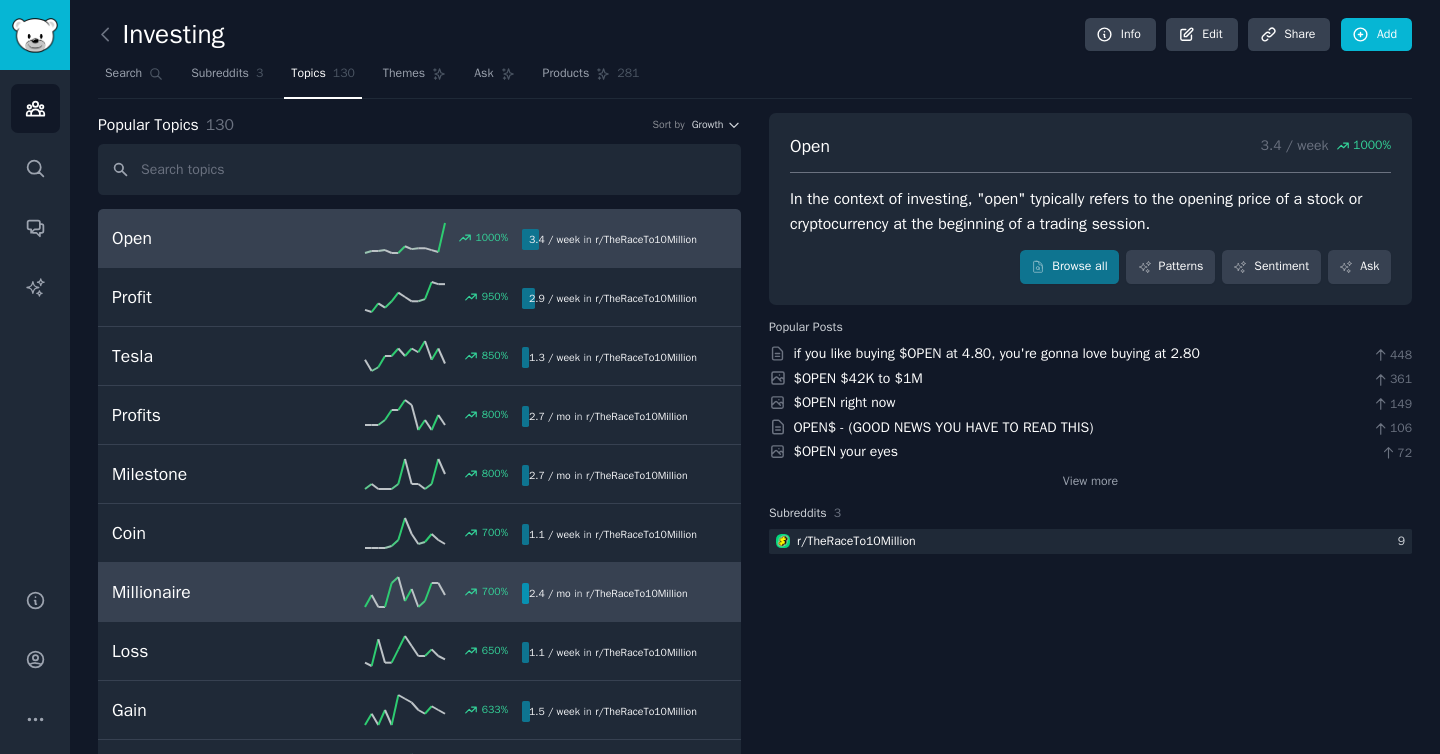 click on "Millionaire" at bounding box center (214, 592) 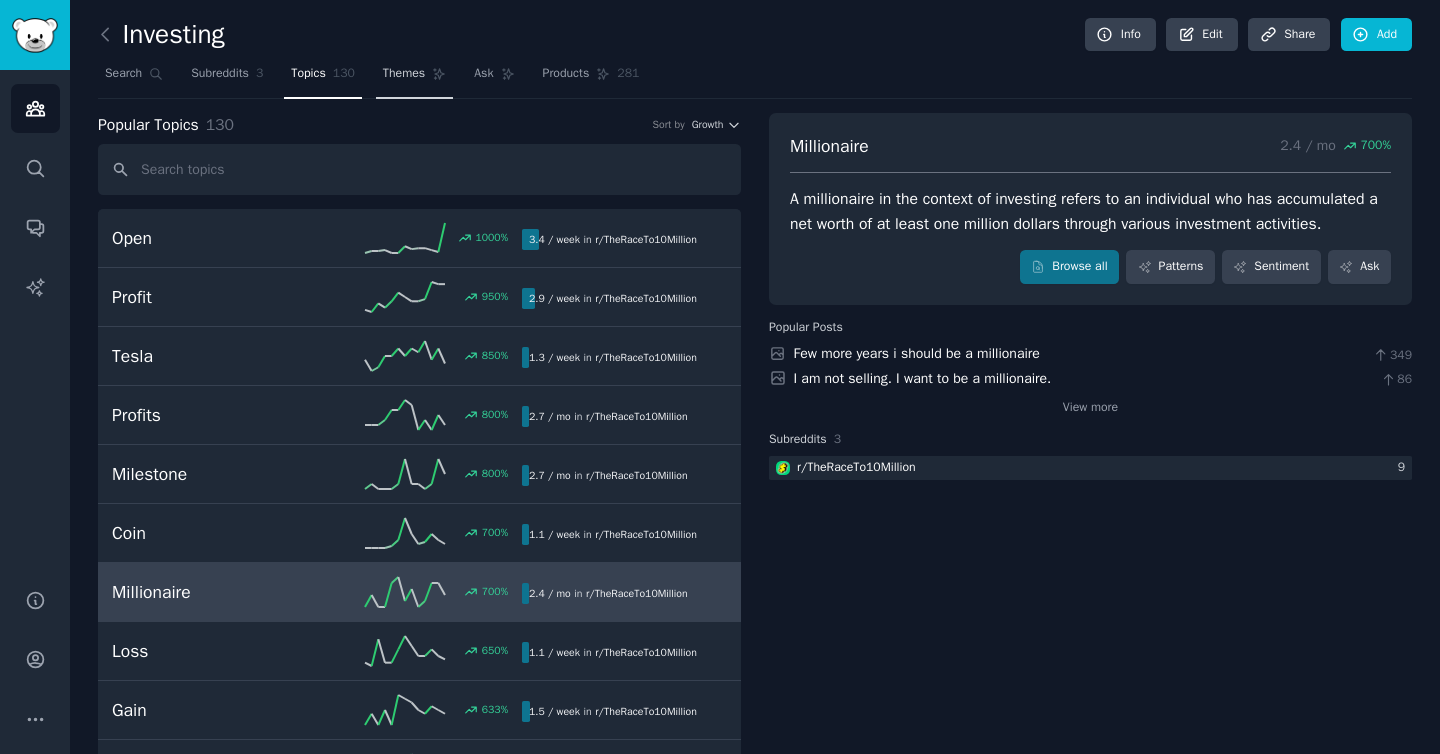 click on "Themes" at bounding box center [404, 74] 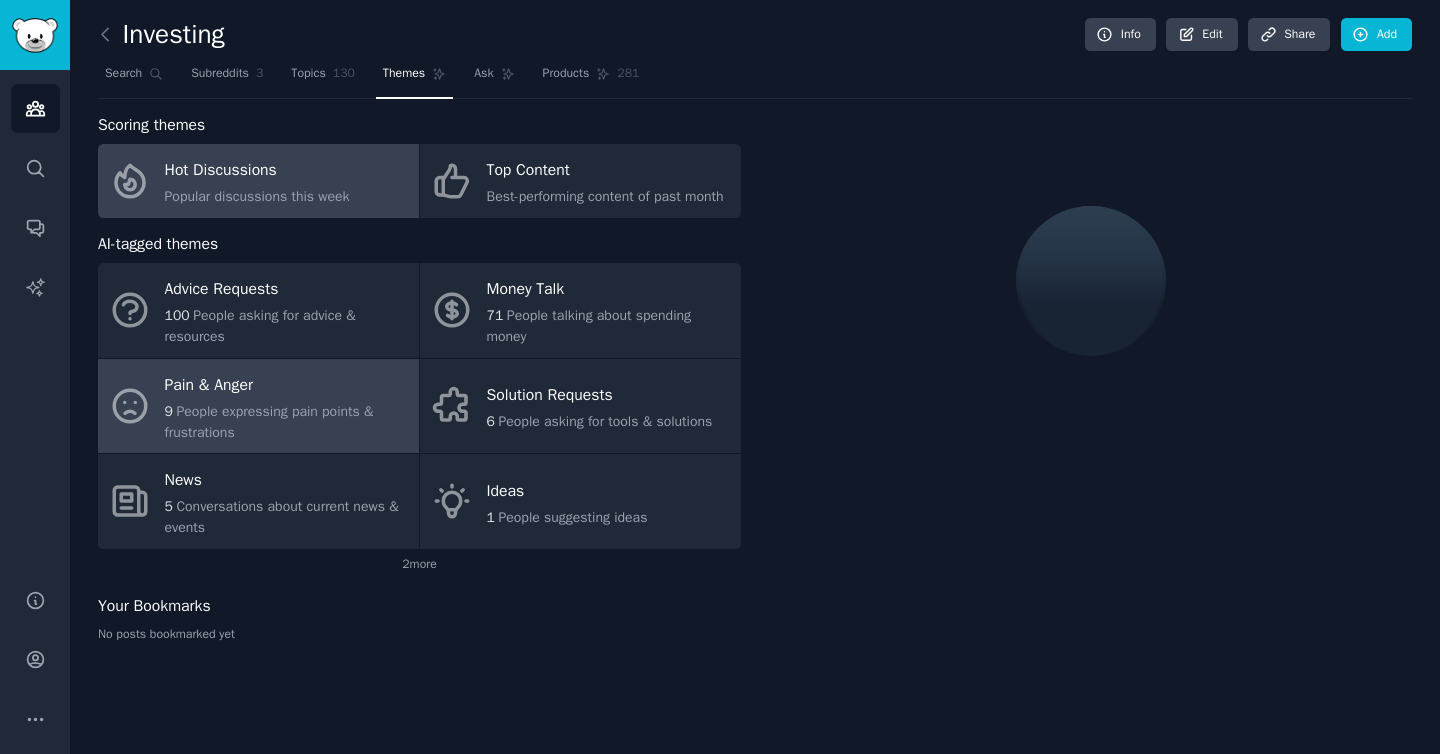 click on "Pain & Anger" at bounding box center [287, 385] 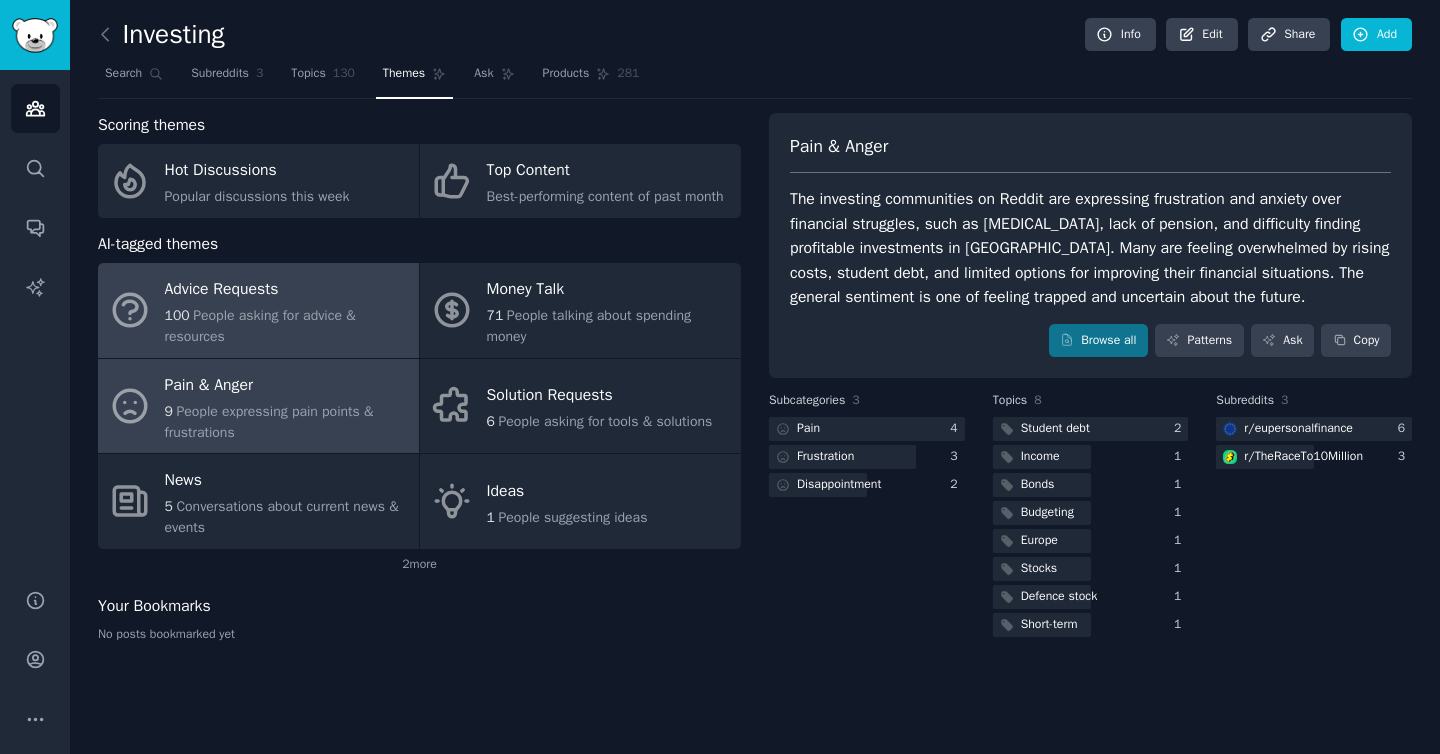 click on "100 People asking for advice & resources" at bounding box center [287, 326] 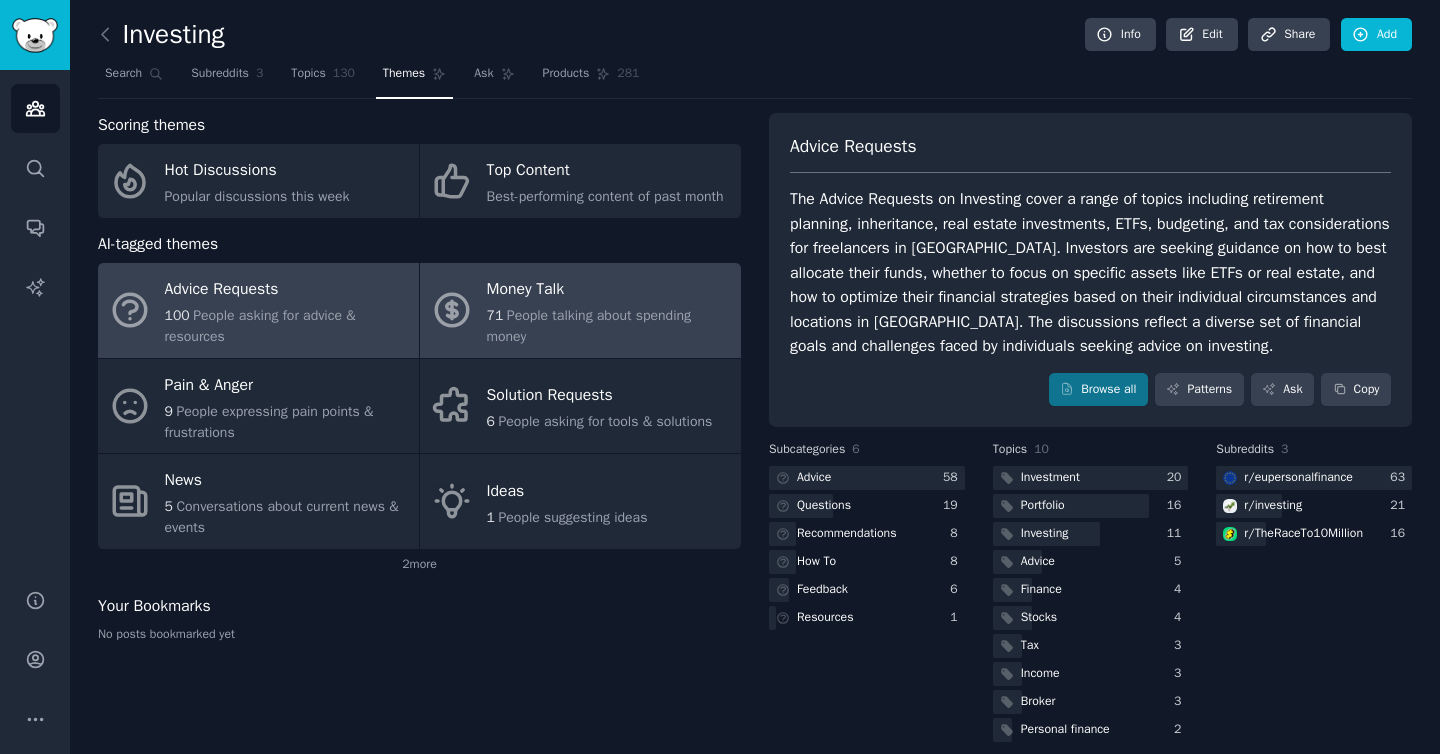 click on "People talking about spending money" at bounding box center (589, 326) 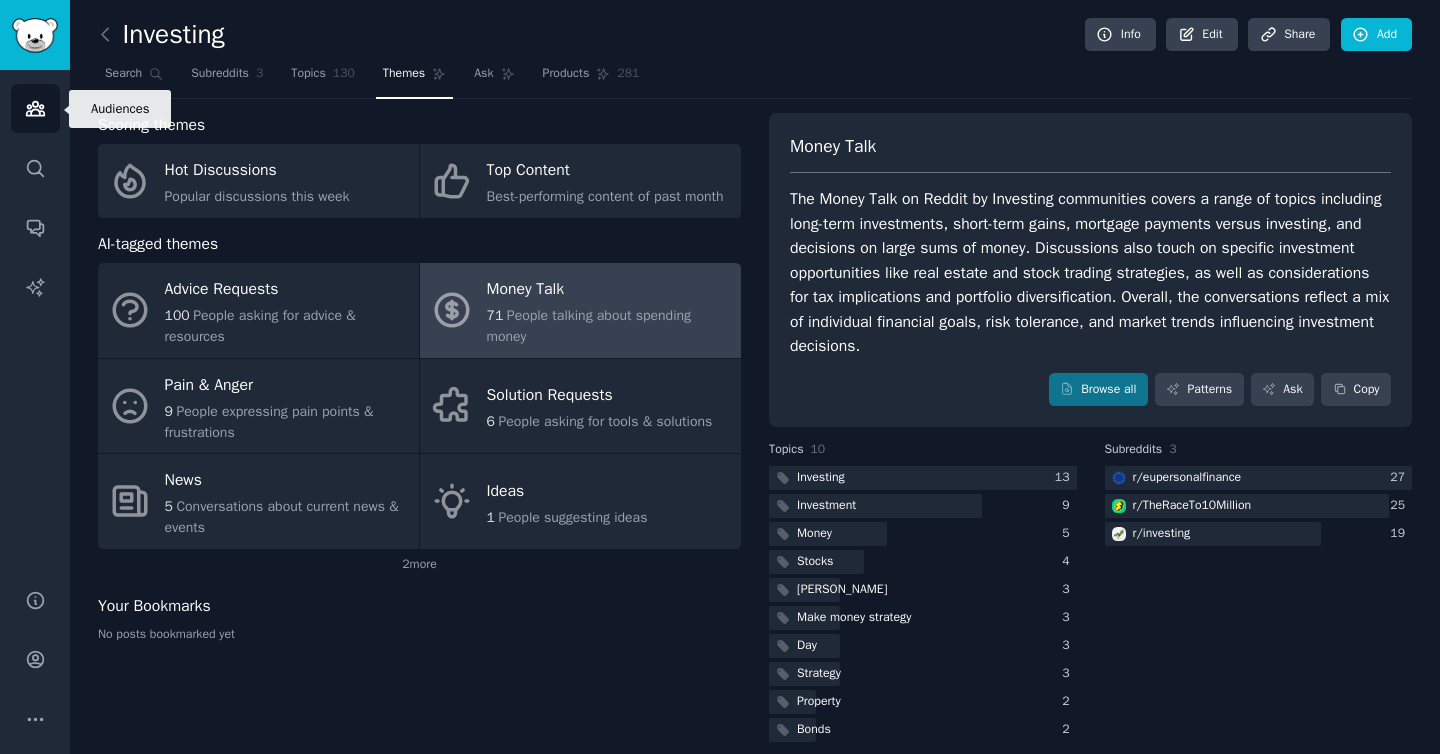 click 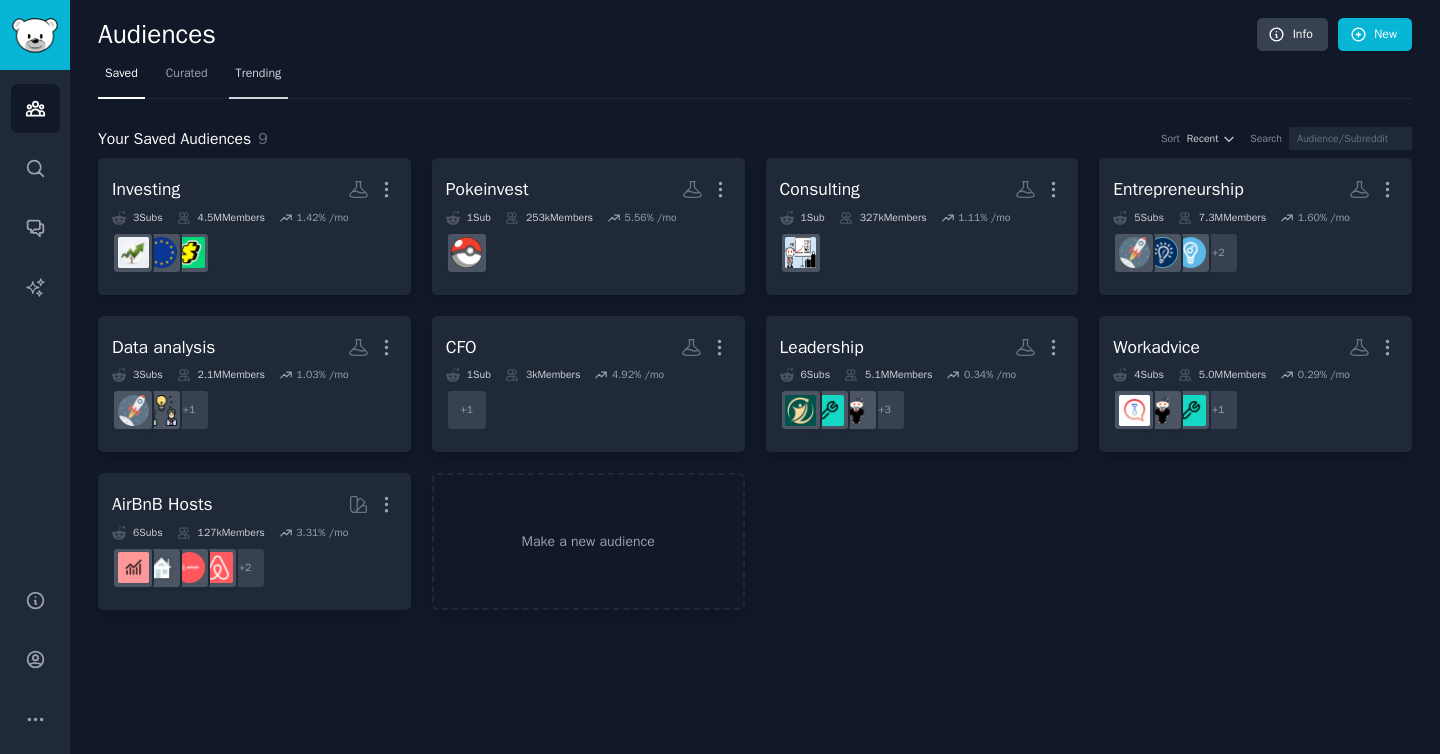 click on "Trending" at bounding box center (259, 78) 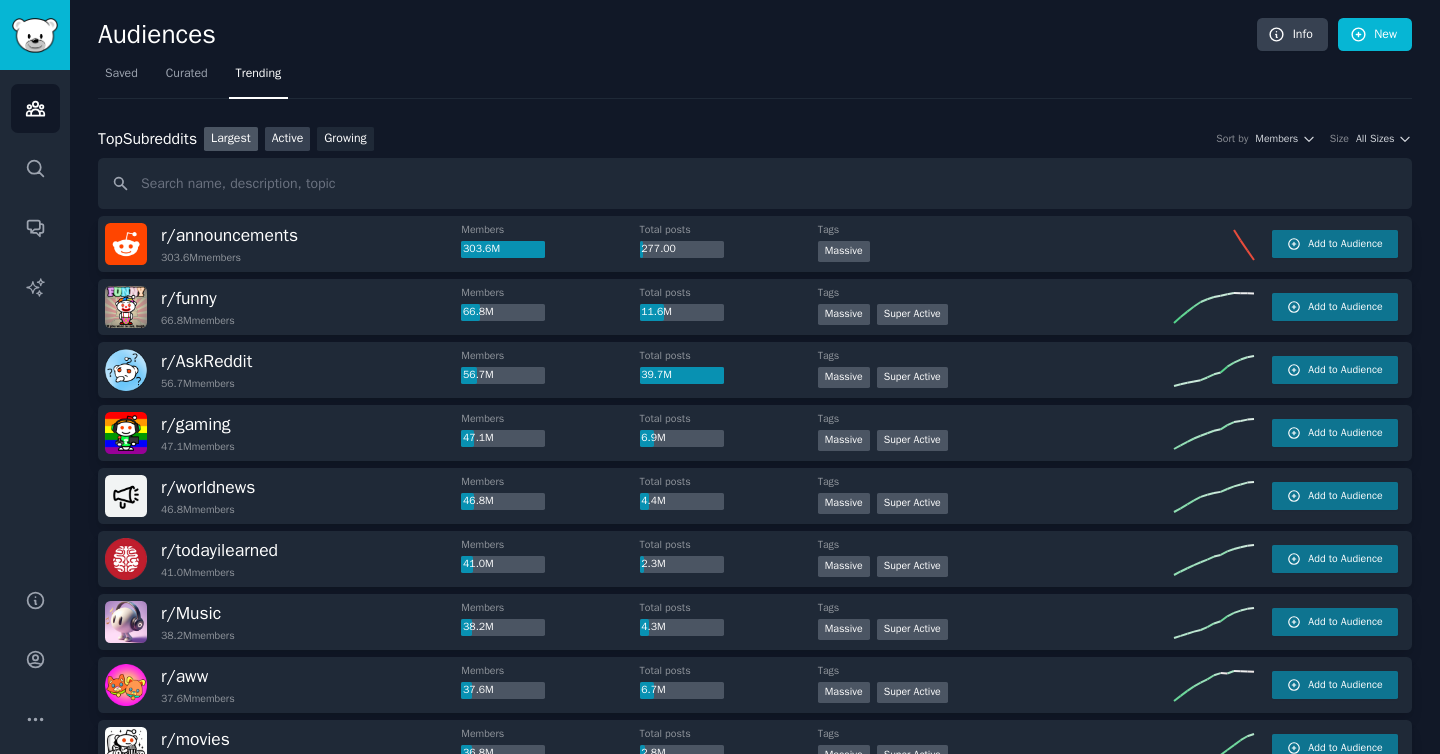 click on "Active" at bounding box center (288, 139) 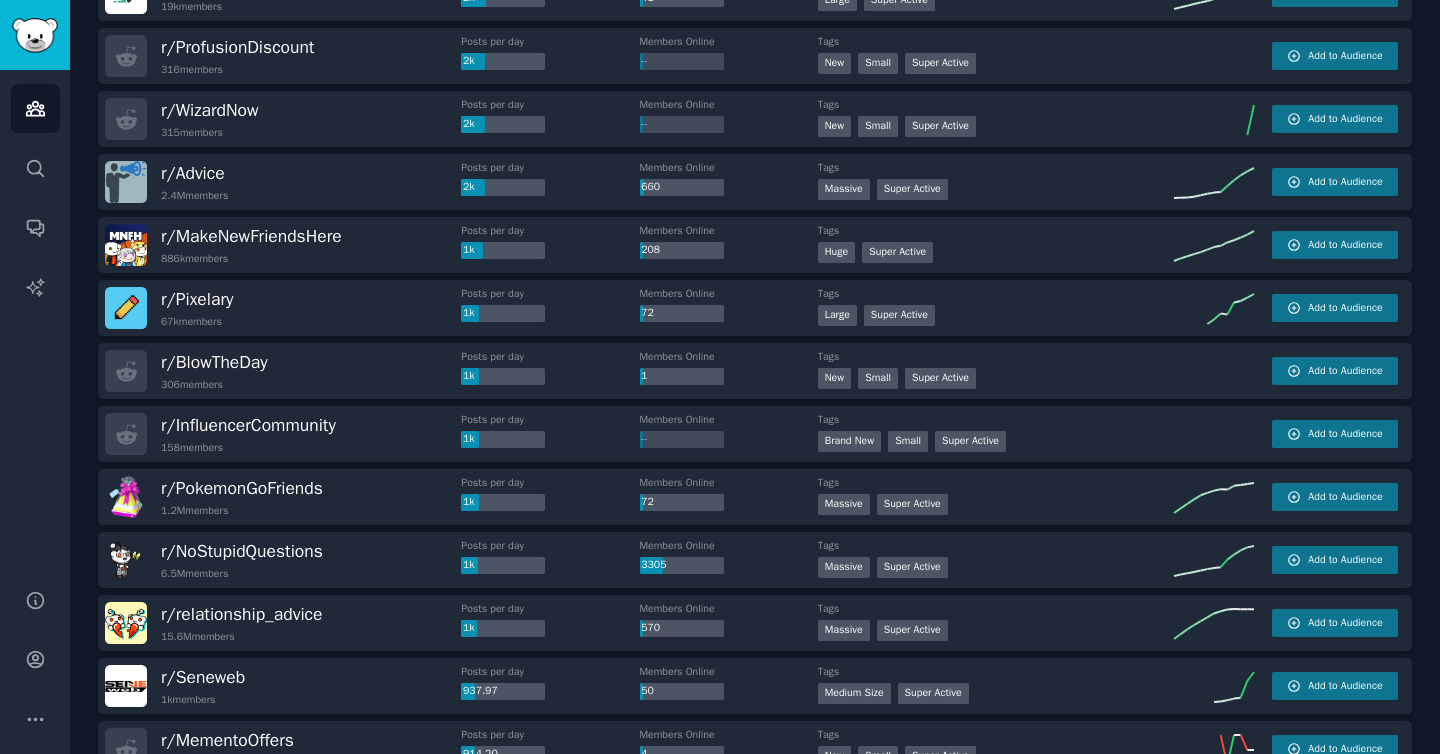 scroll, scrollTop: 0, scrollLeft: 0, axis: both 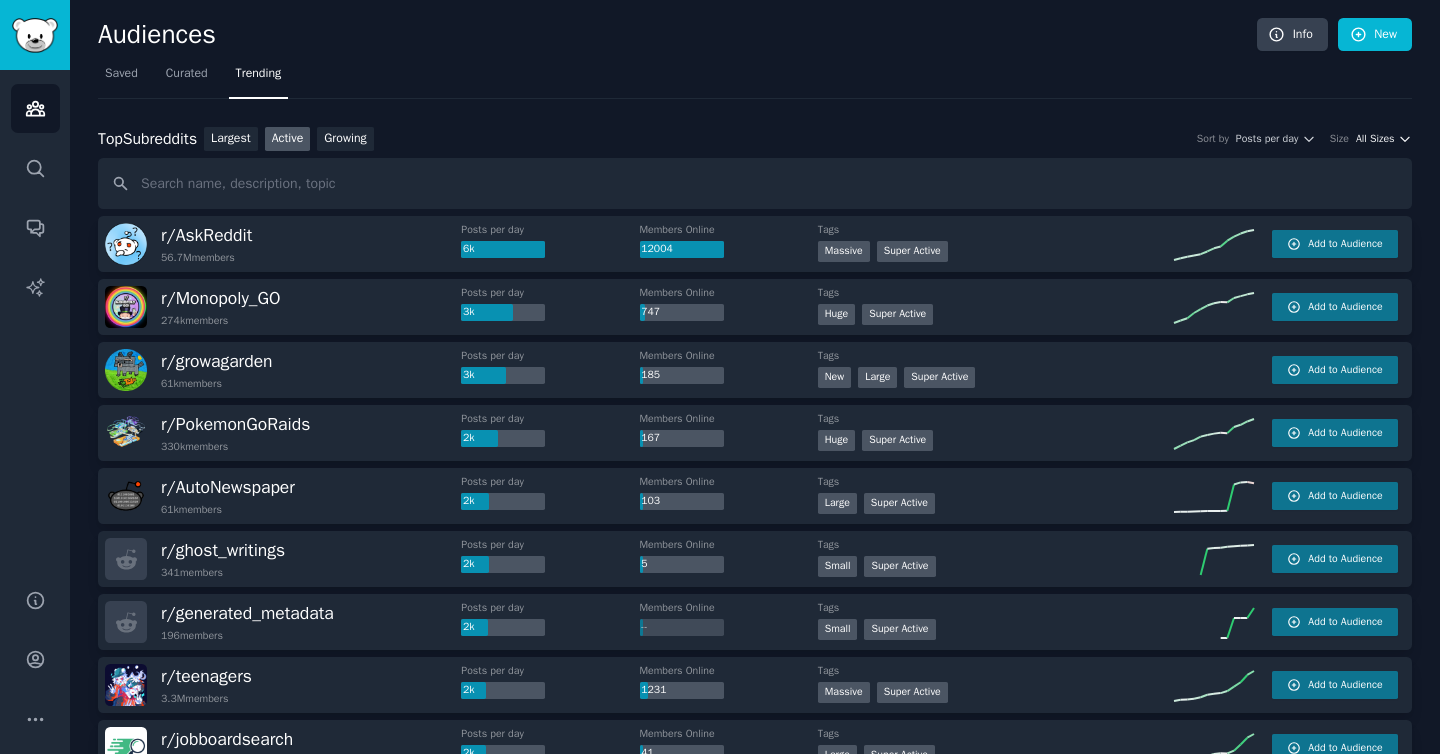 click on "All Sizes" at bounding box center [1375, 139] 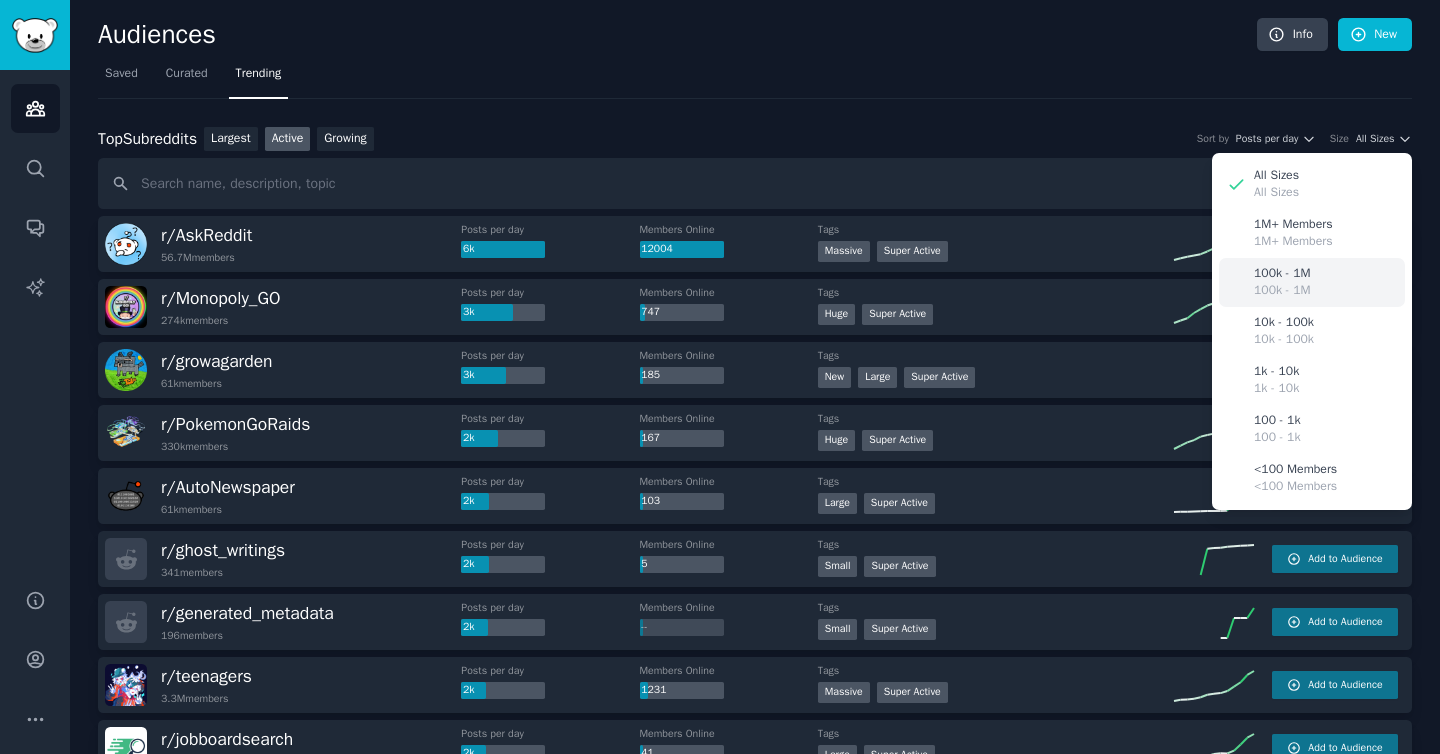 click on "100k - 1M" at bounding box center [1282, 274] 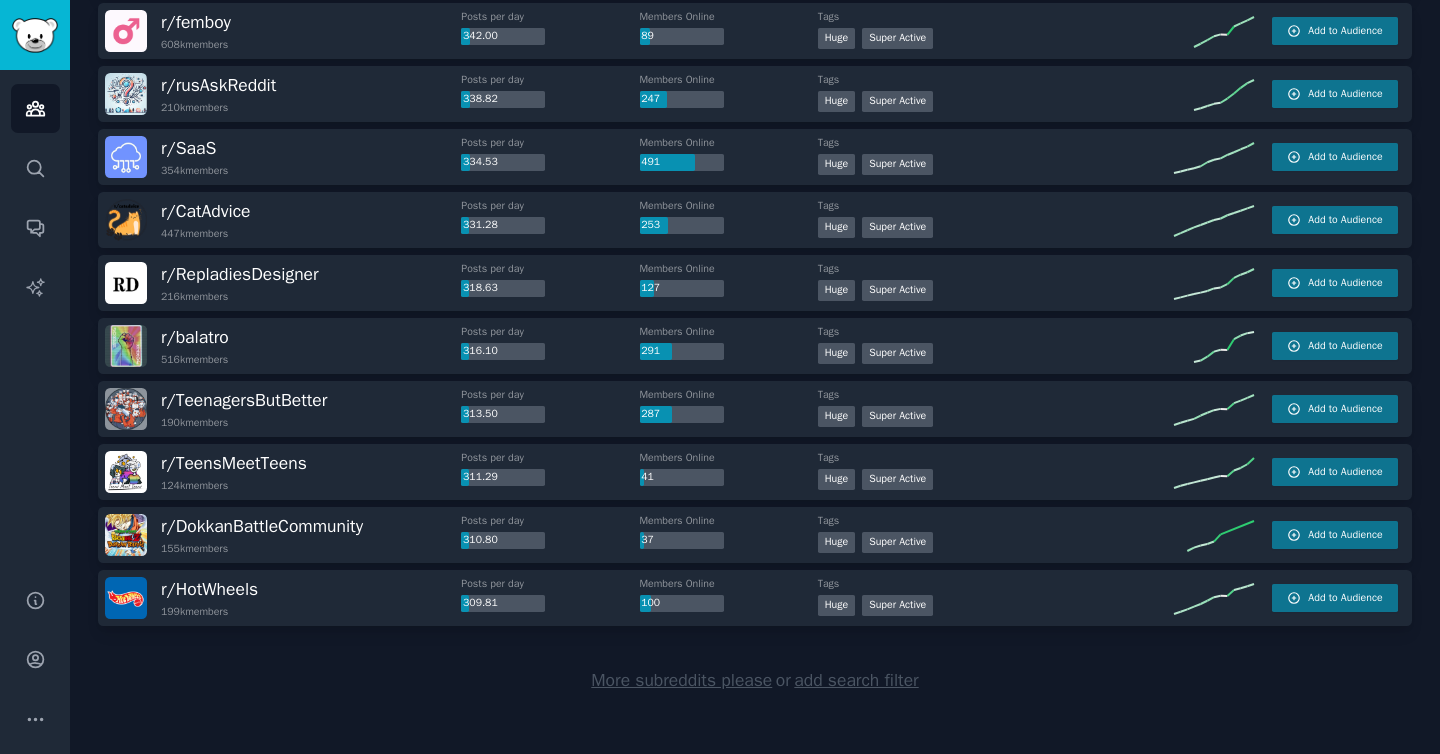 scroll, scrollTop: 2742, scrollLeft: 0, axis: vertical 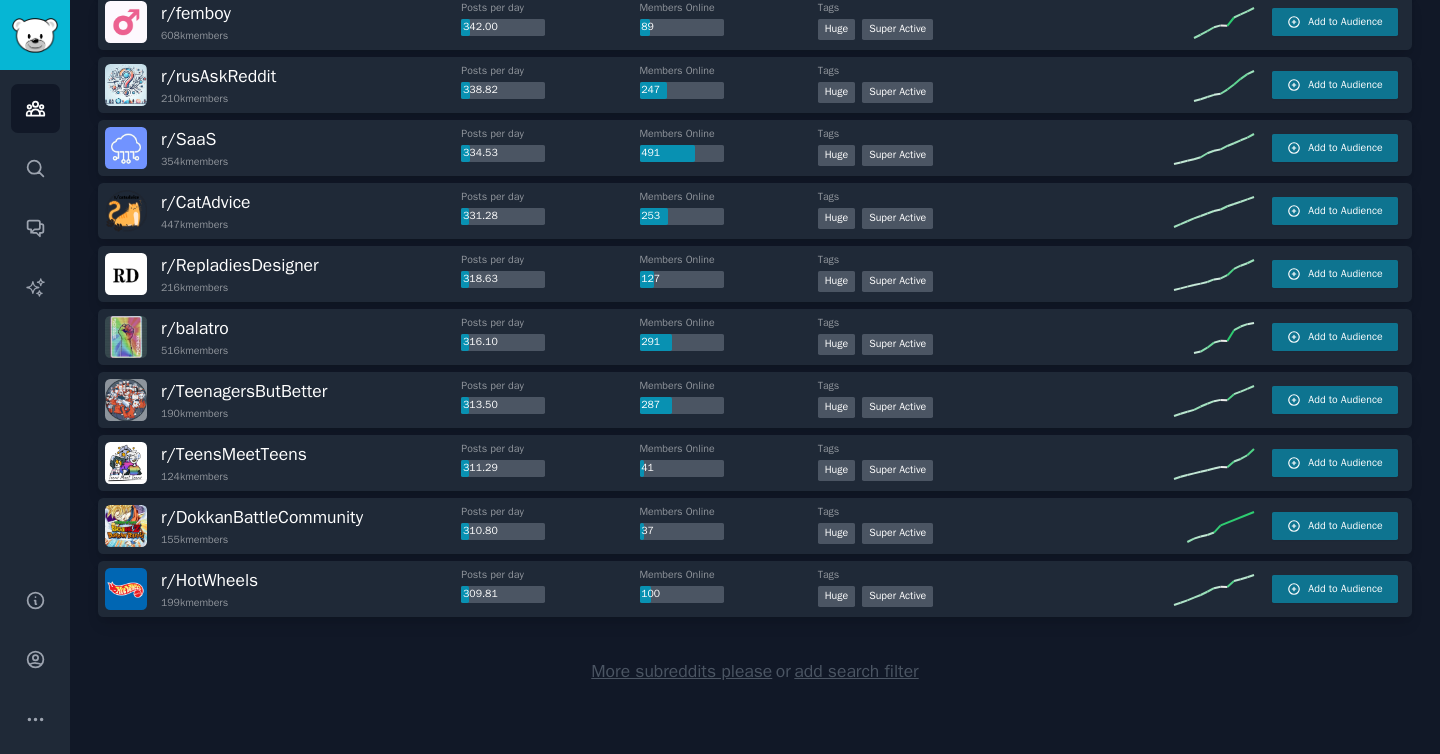 click on "More subreddits please" at bounding box center (681, 671) 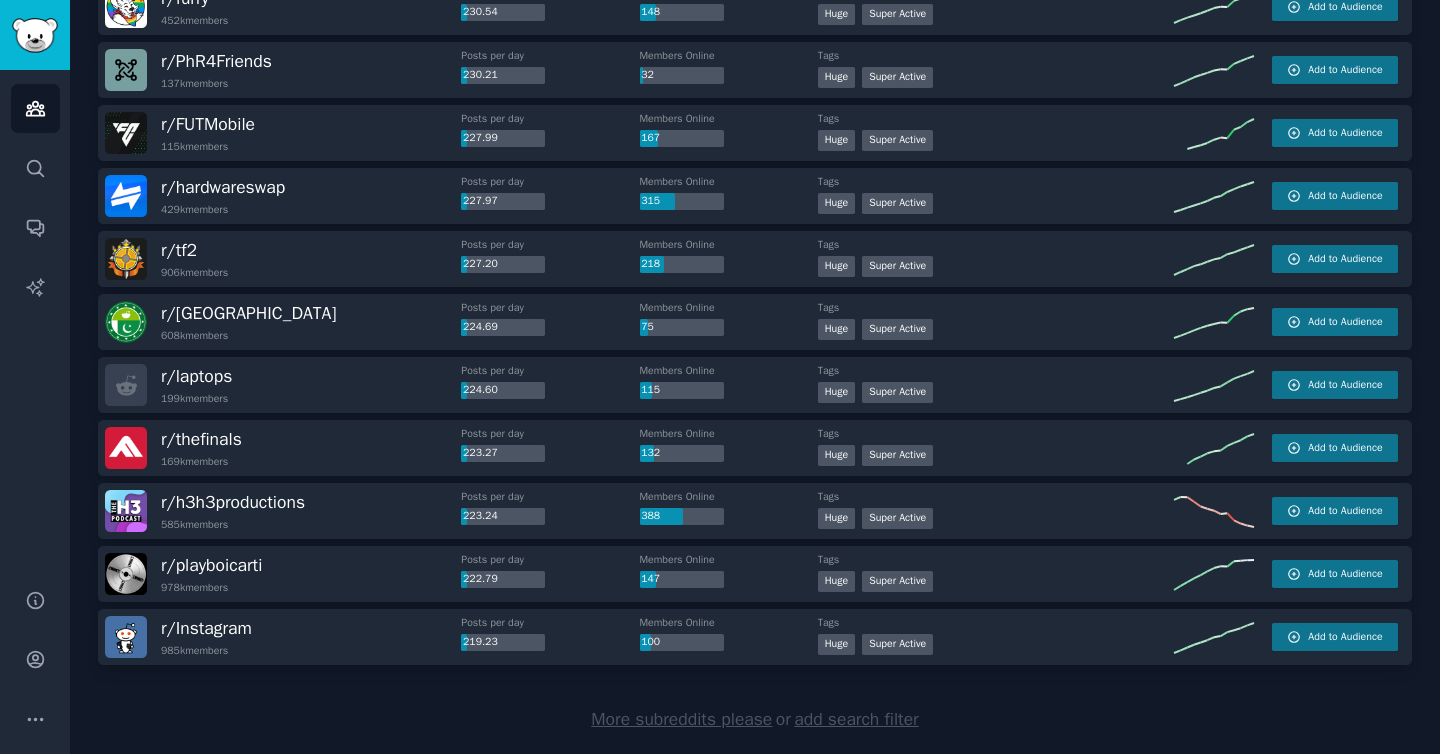 scroll, scrollTop: 5892, scrollLeft: 0, axis: vertical 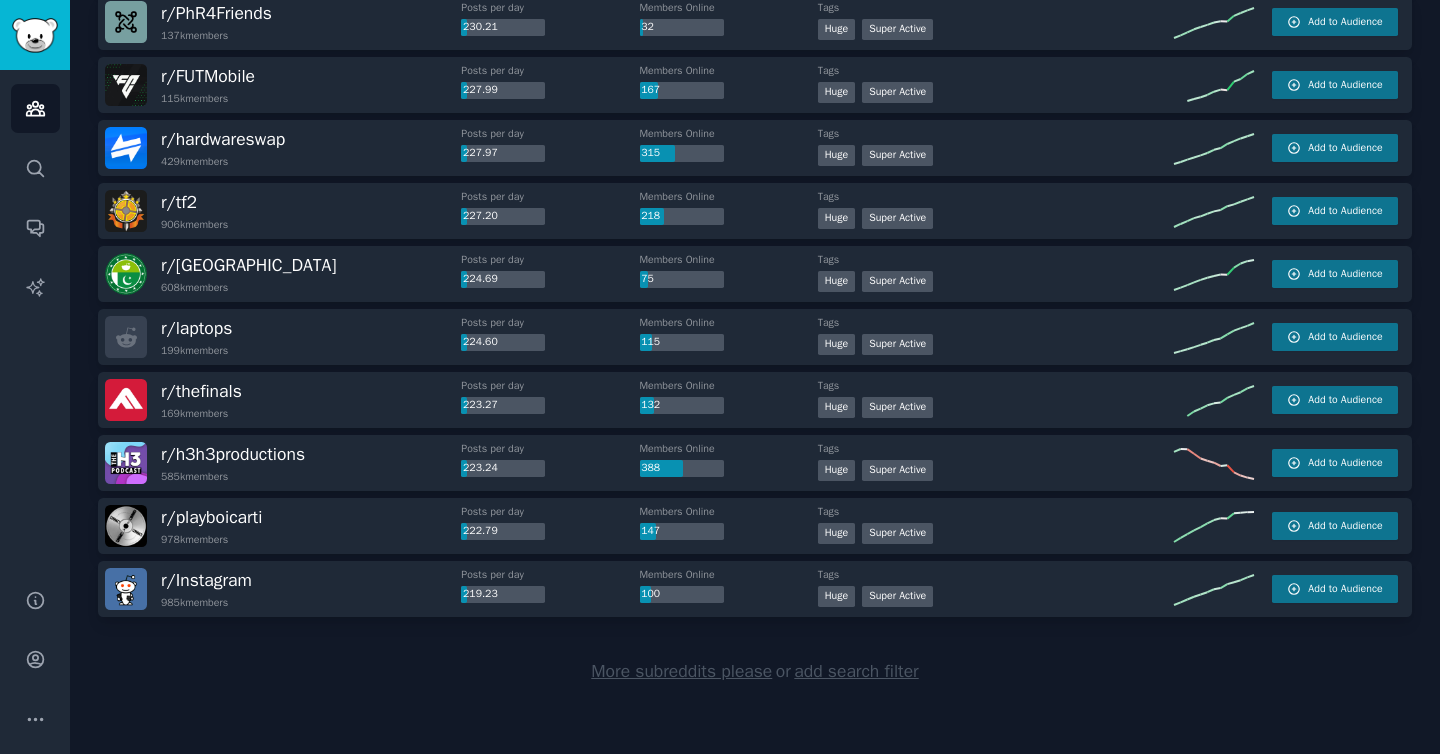 click on "More subreddits please" at bounding box center [681, 671] 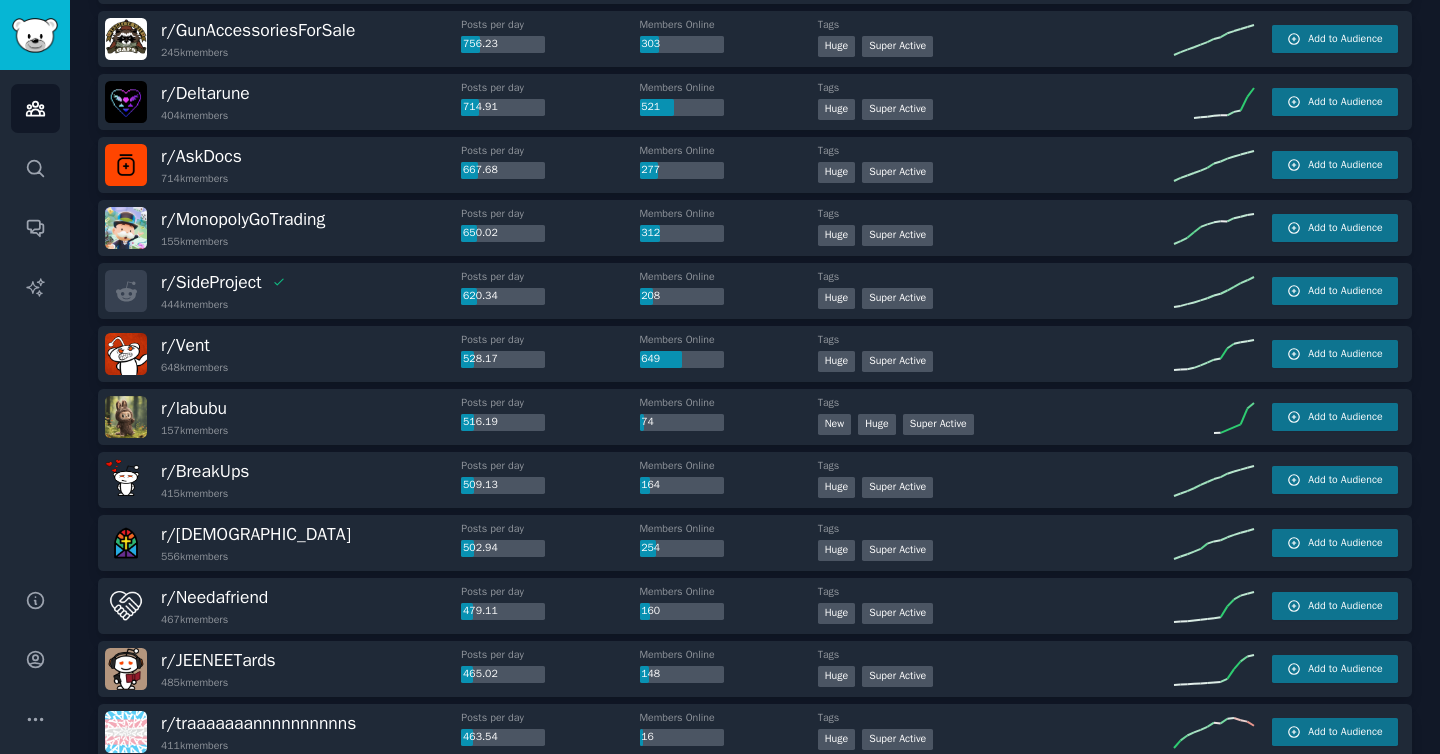 scroll, scrollTop: 0, scrollLeft: 0, axis: both 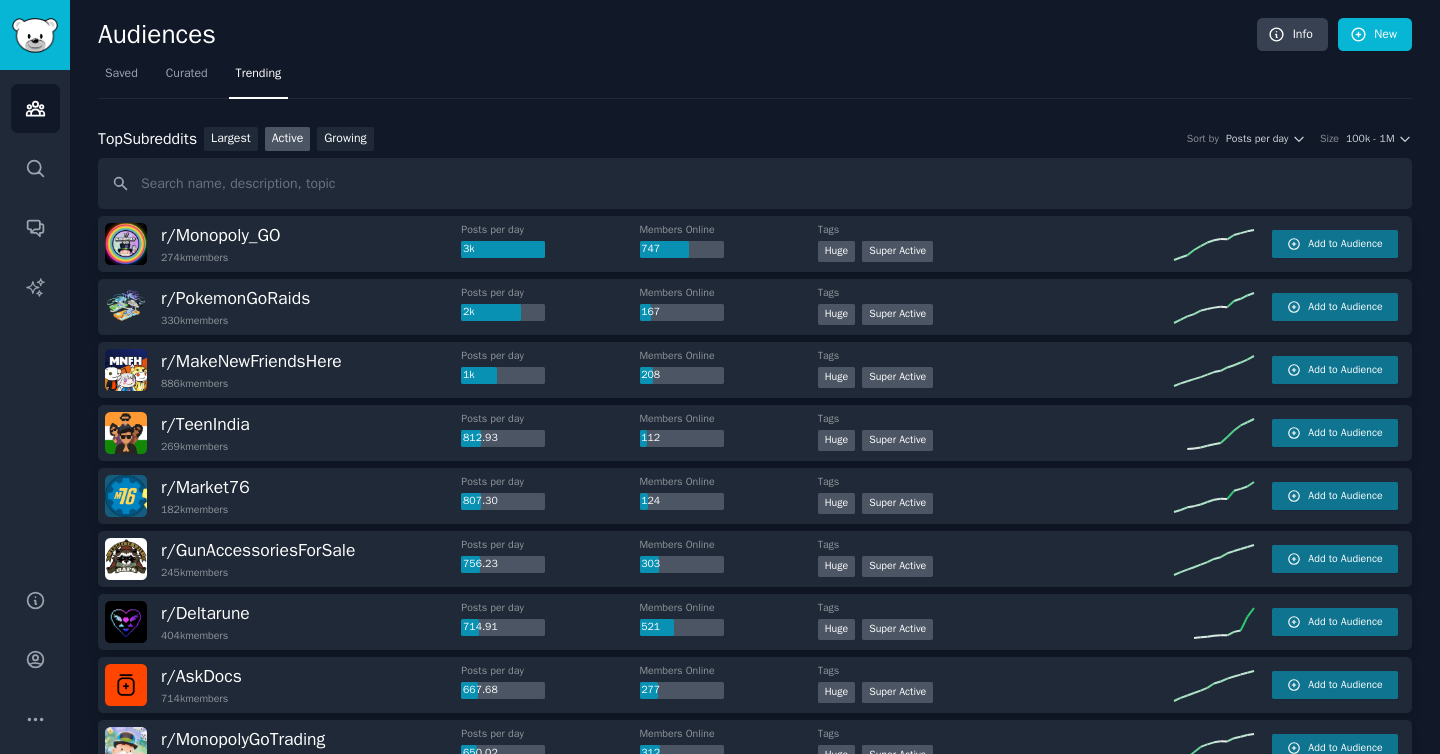 click on "Size 100k - 1M" 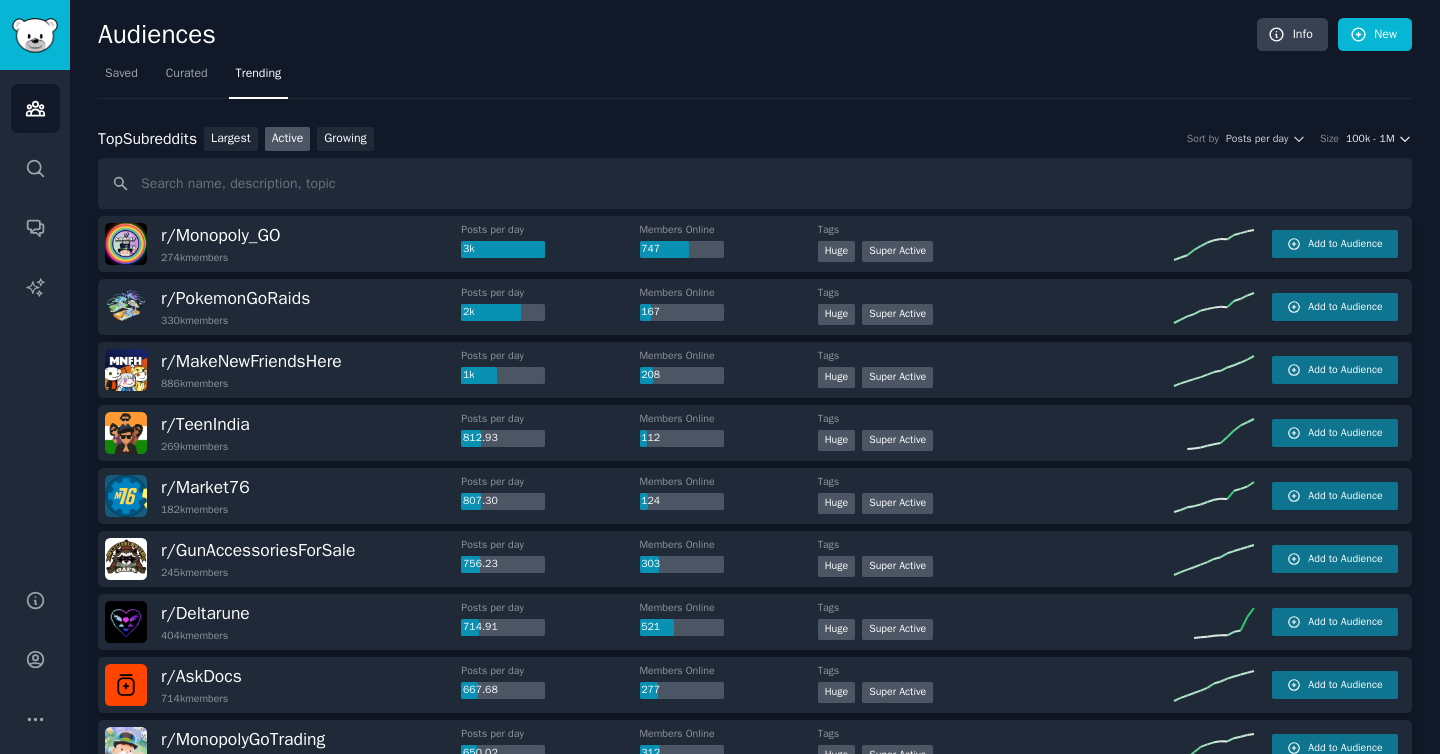 click 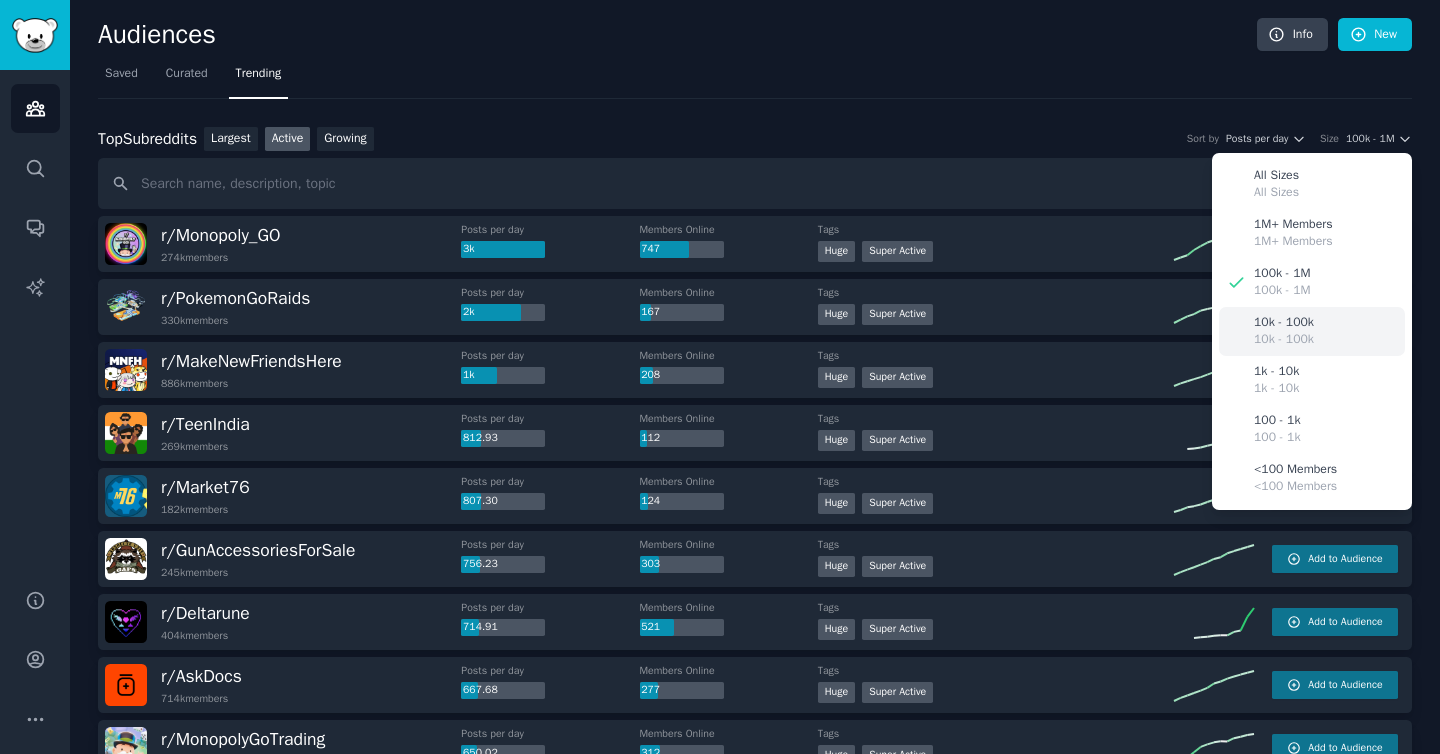 click on "10k - 100k" at bounding box center [1284, 323] 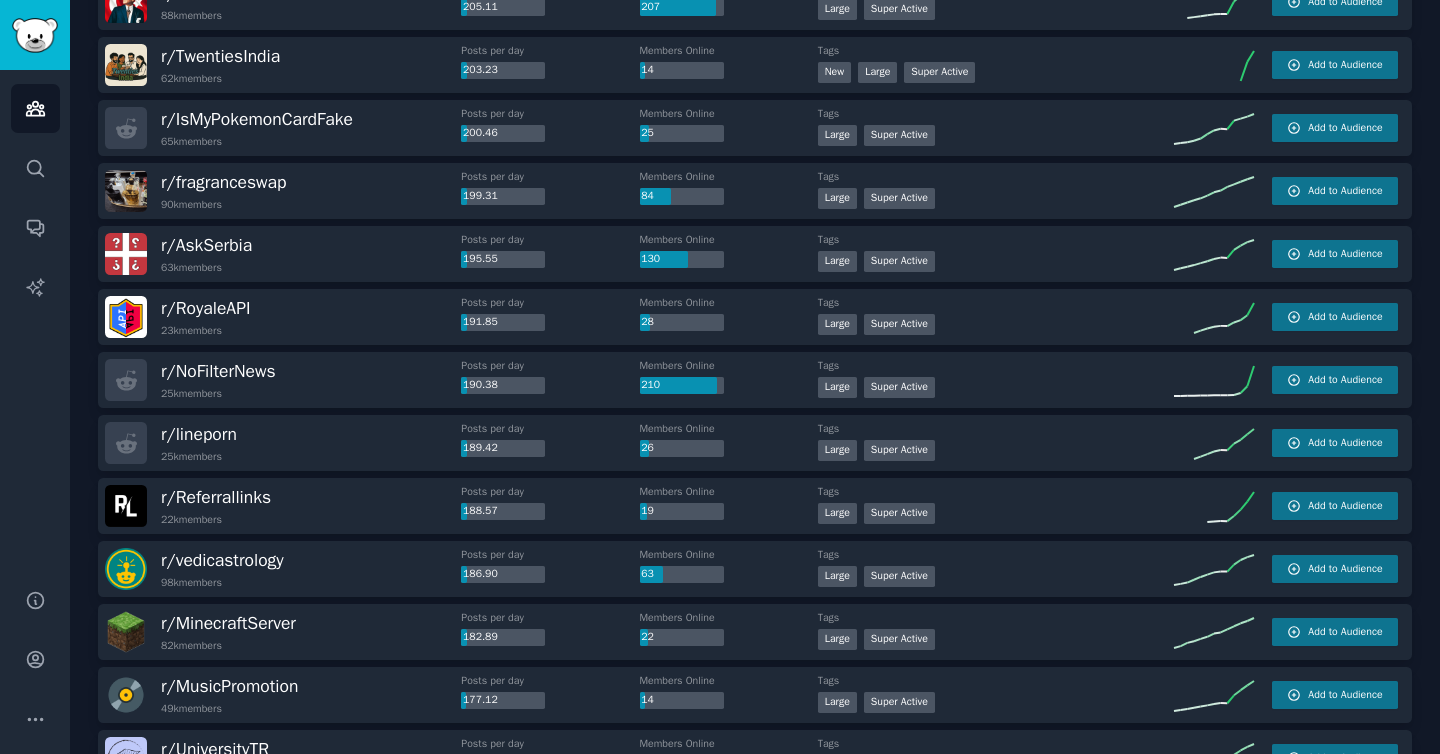 scroll, scrollTop: 2656, scrollLeft: 0, axis: vertical 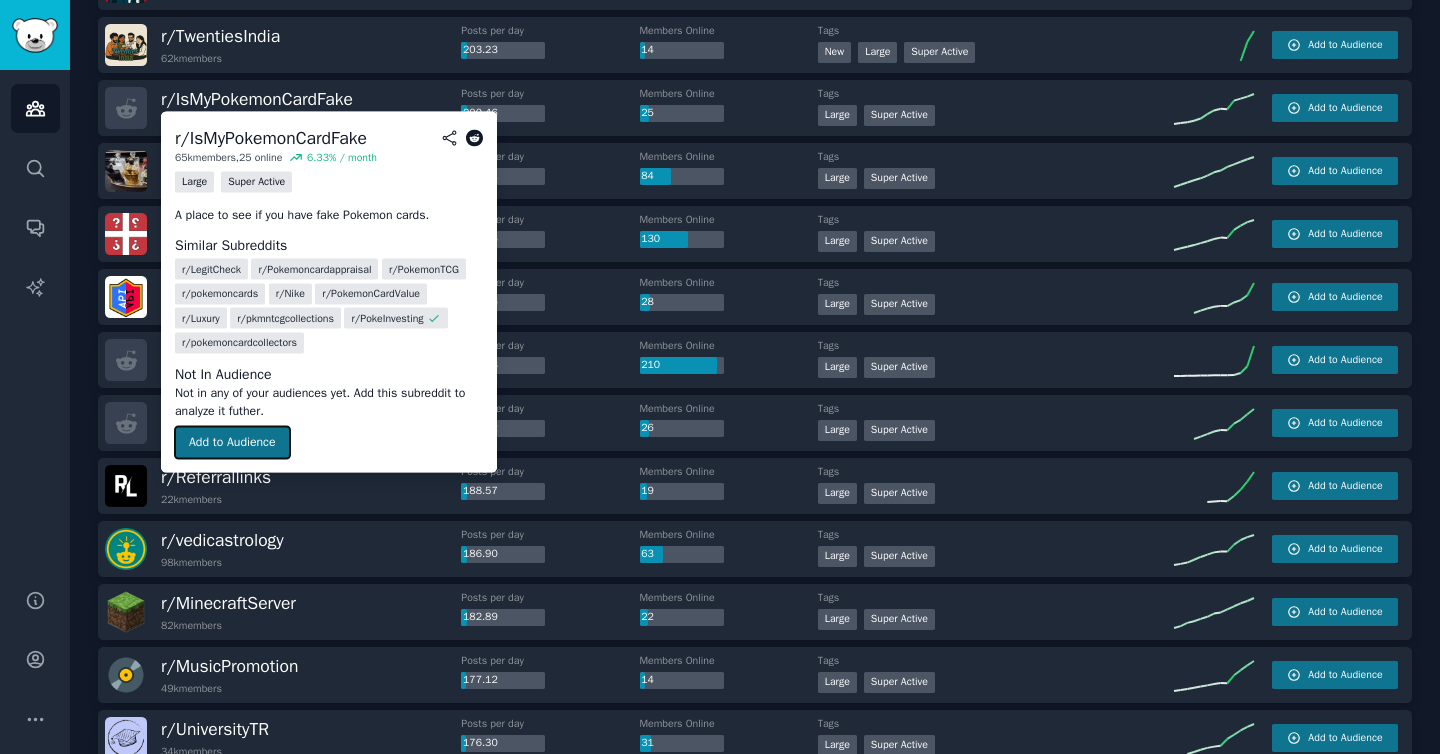 click on "Add to Audience" at bounding box center (232, 443) 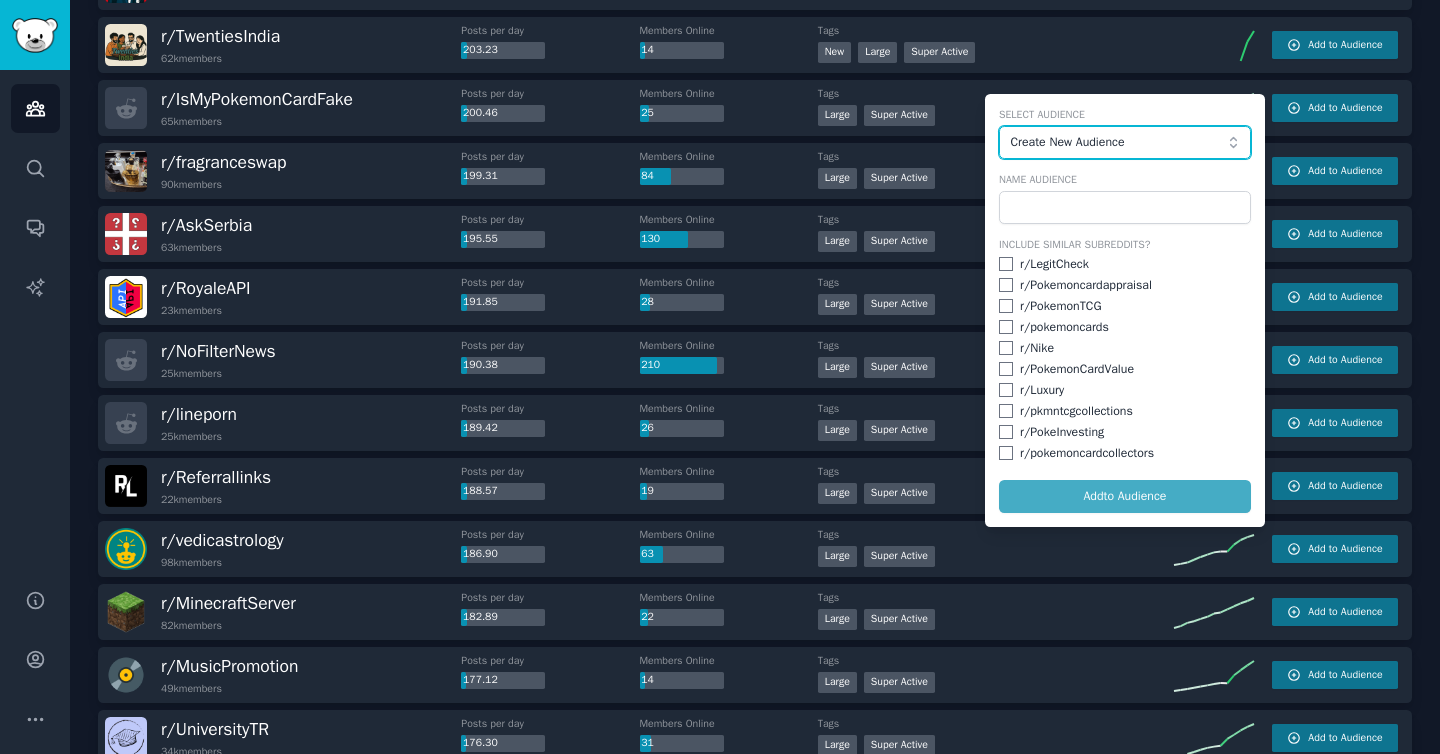 click on "Create New Audience" at bounding box center (1125, 143) 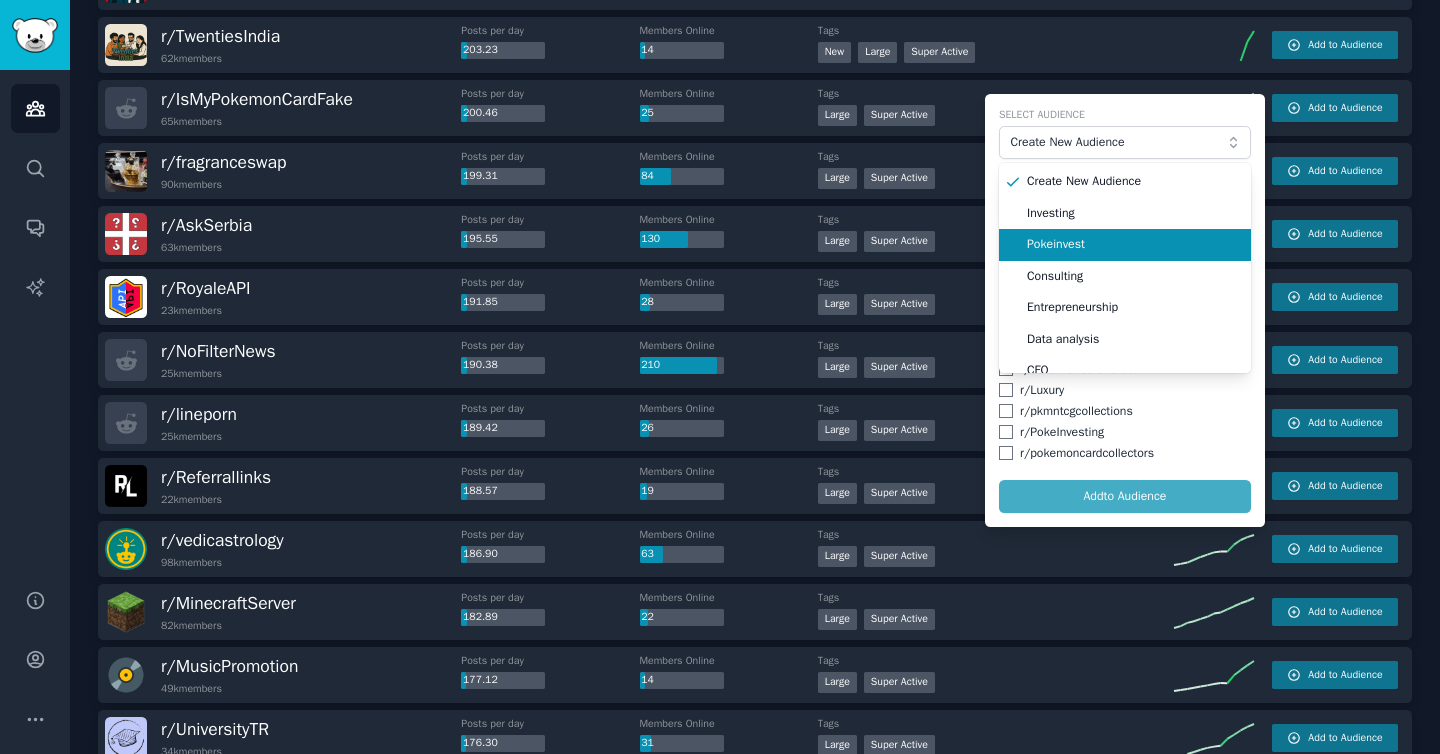 click on "Pokeinvest" at bounding box center (1132, 245) 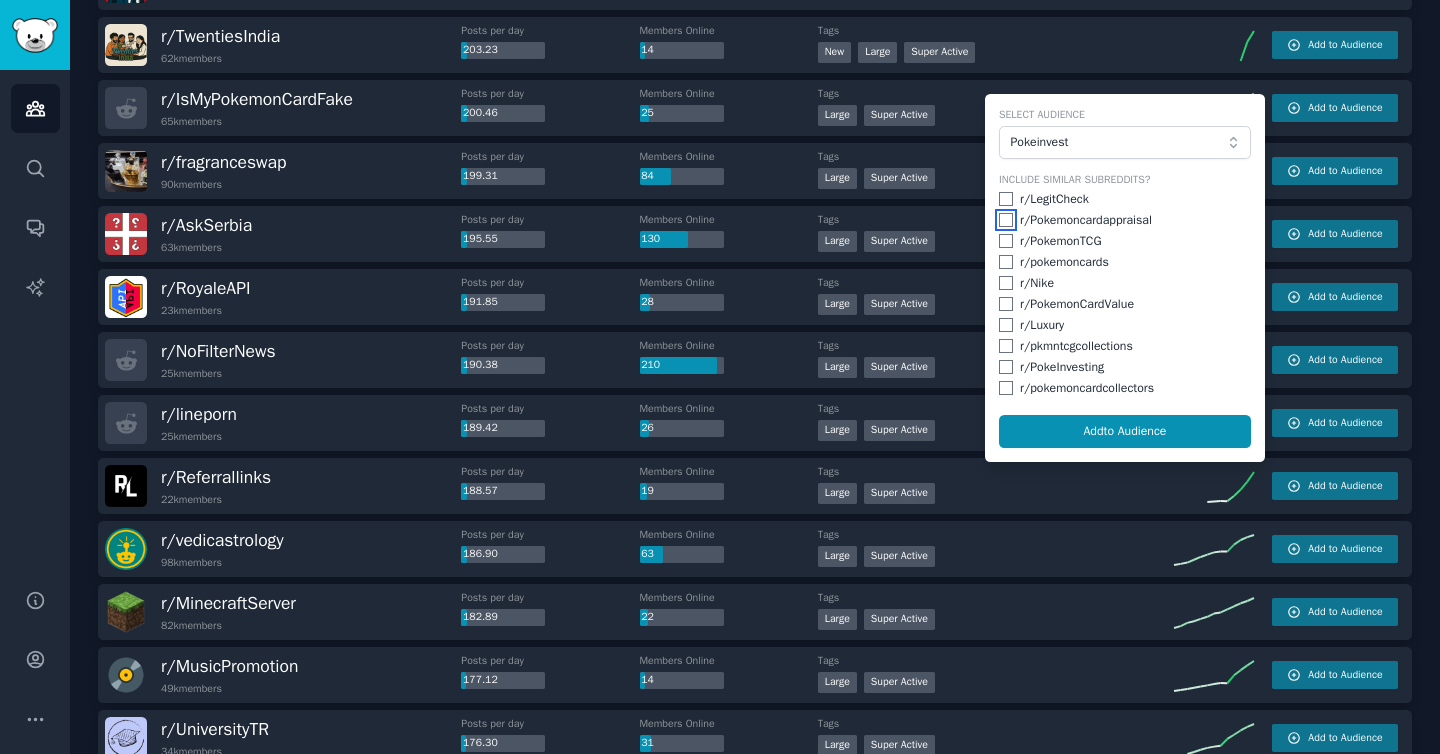 click at bounding box center (1006, 220) 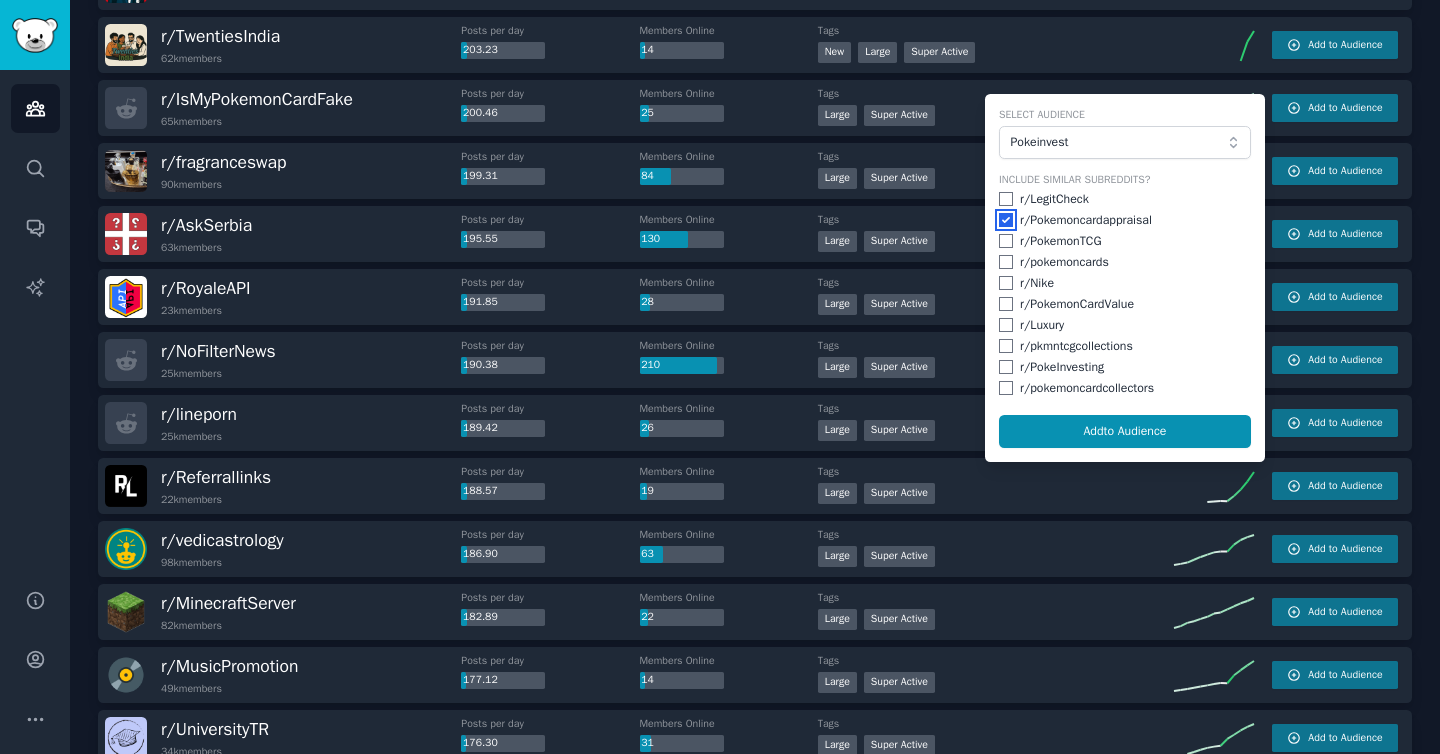checkbox on "true" 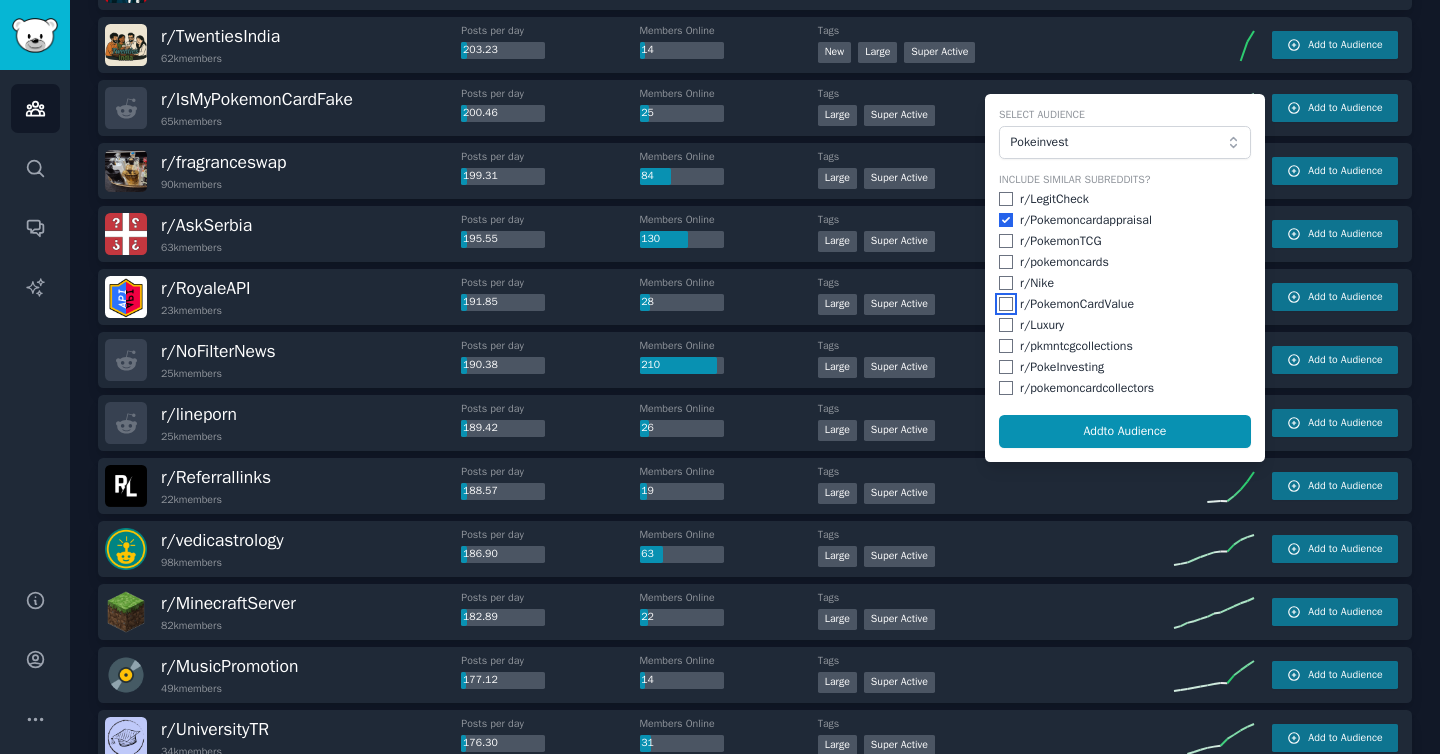 click at bounding box center (1006, 304) 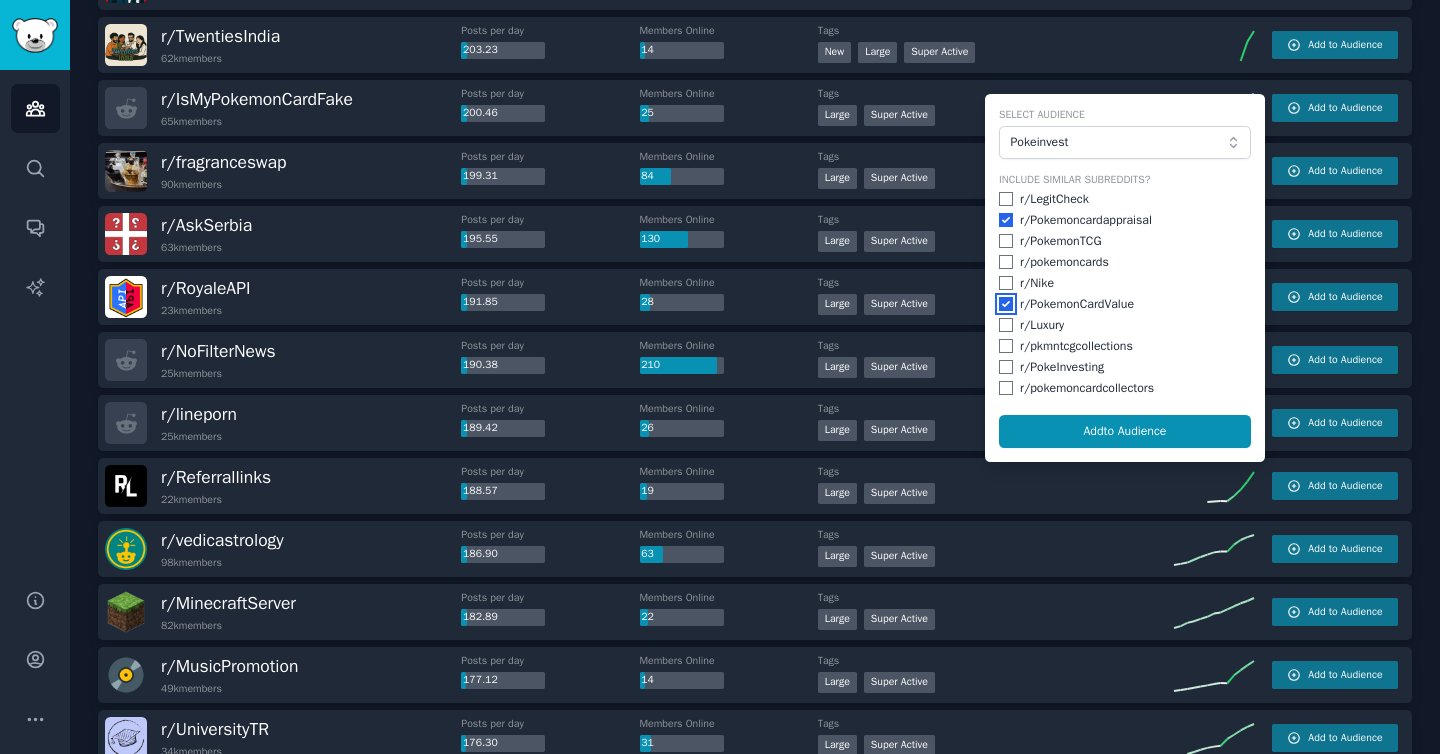 checkbox on "true" 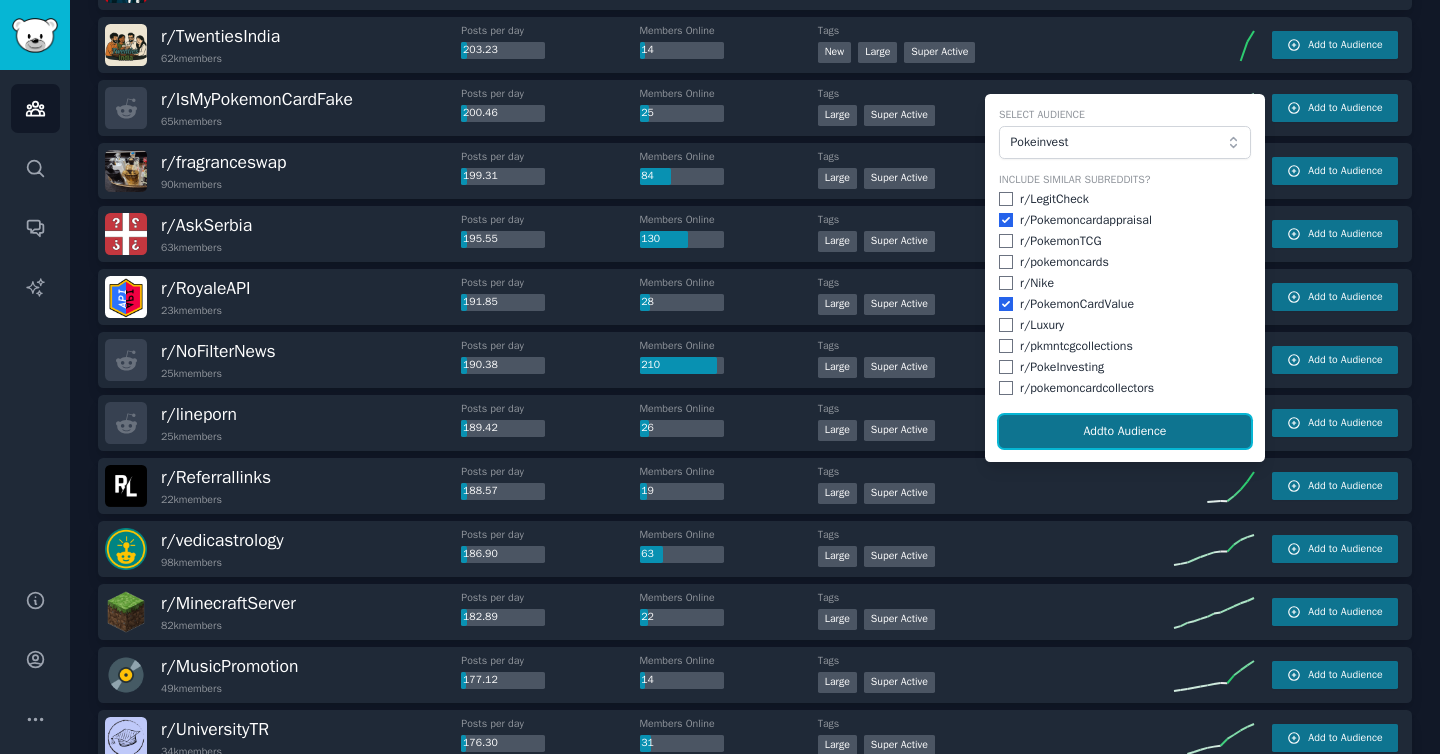 click on "Add  to Audience" 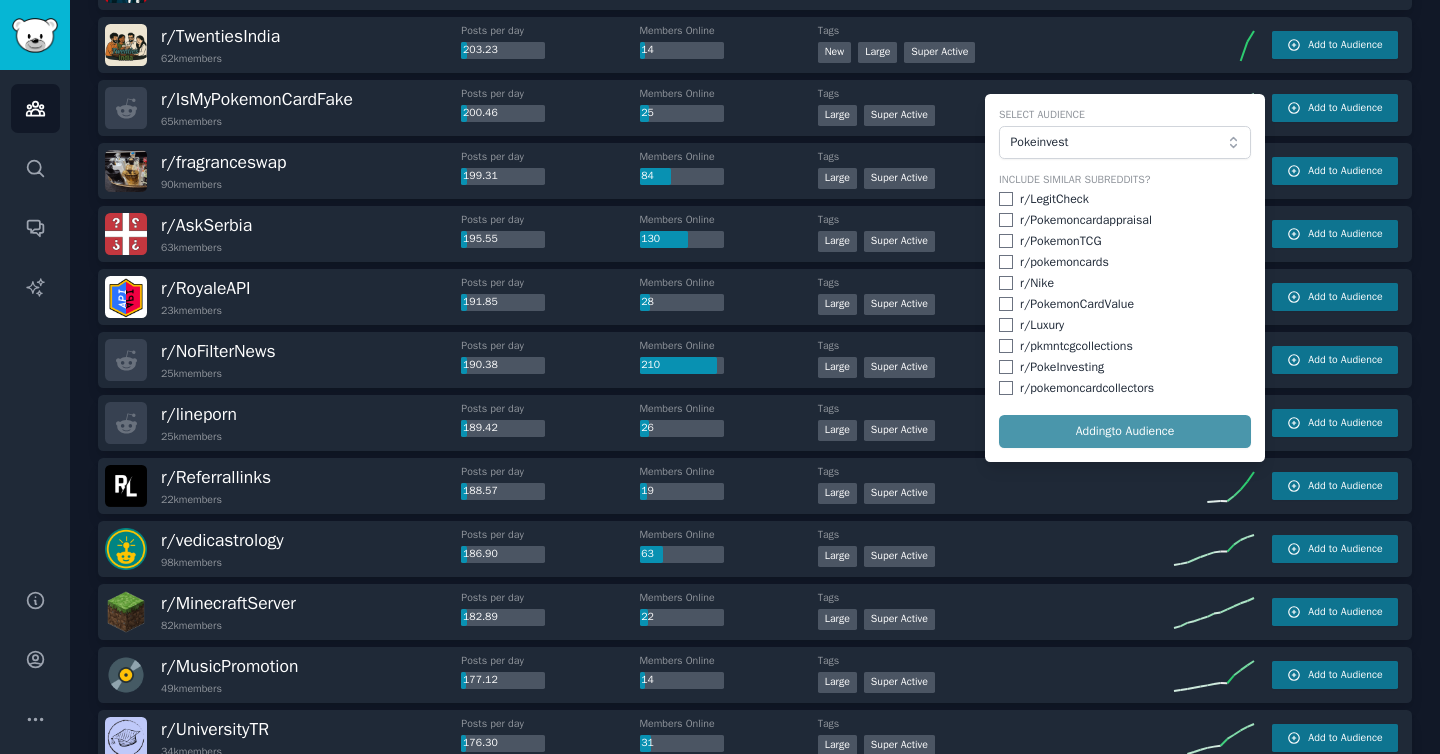 checkbox on "false" 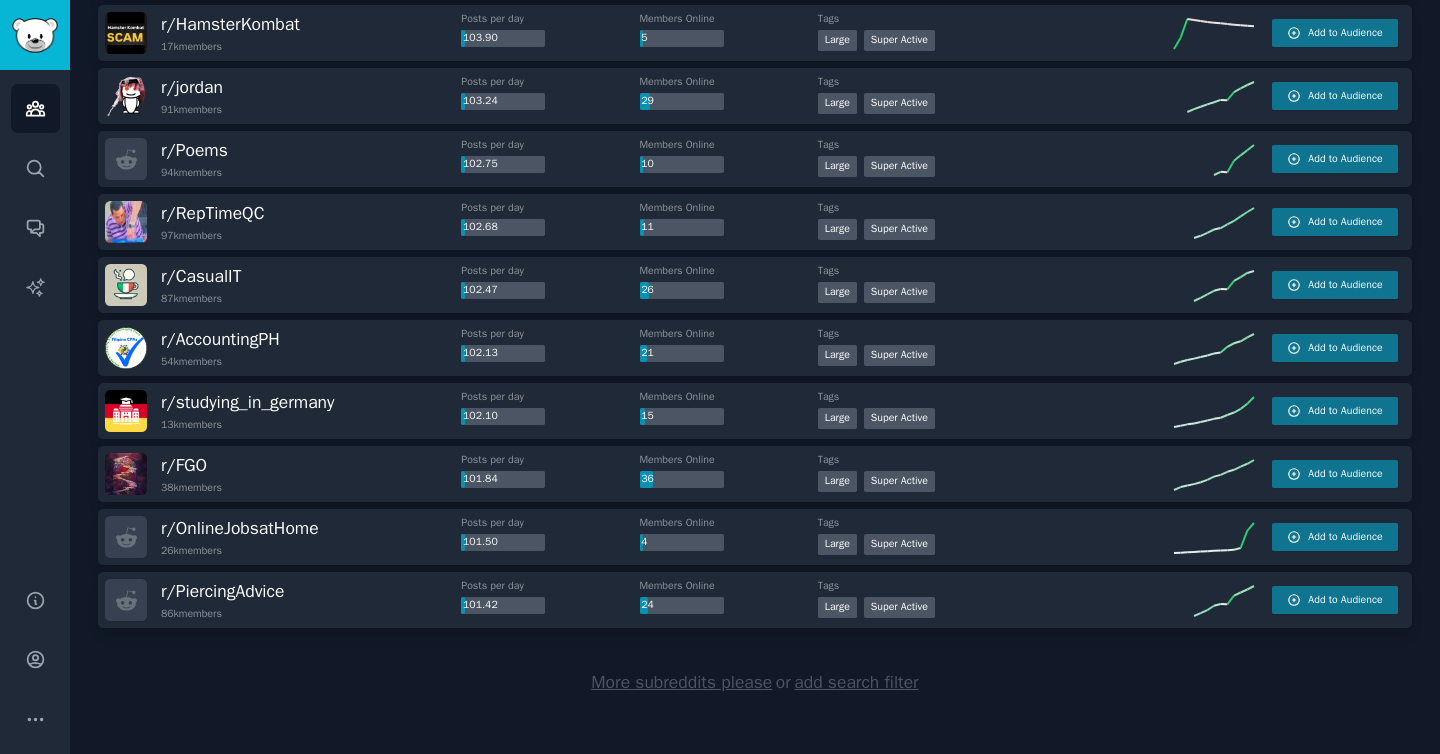 scroll, scrollTop: 9042, scrollLeft: 0, axis: vertical 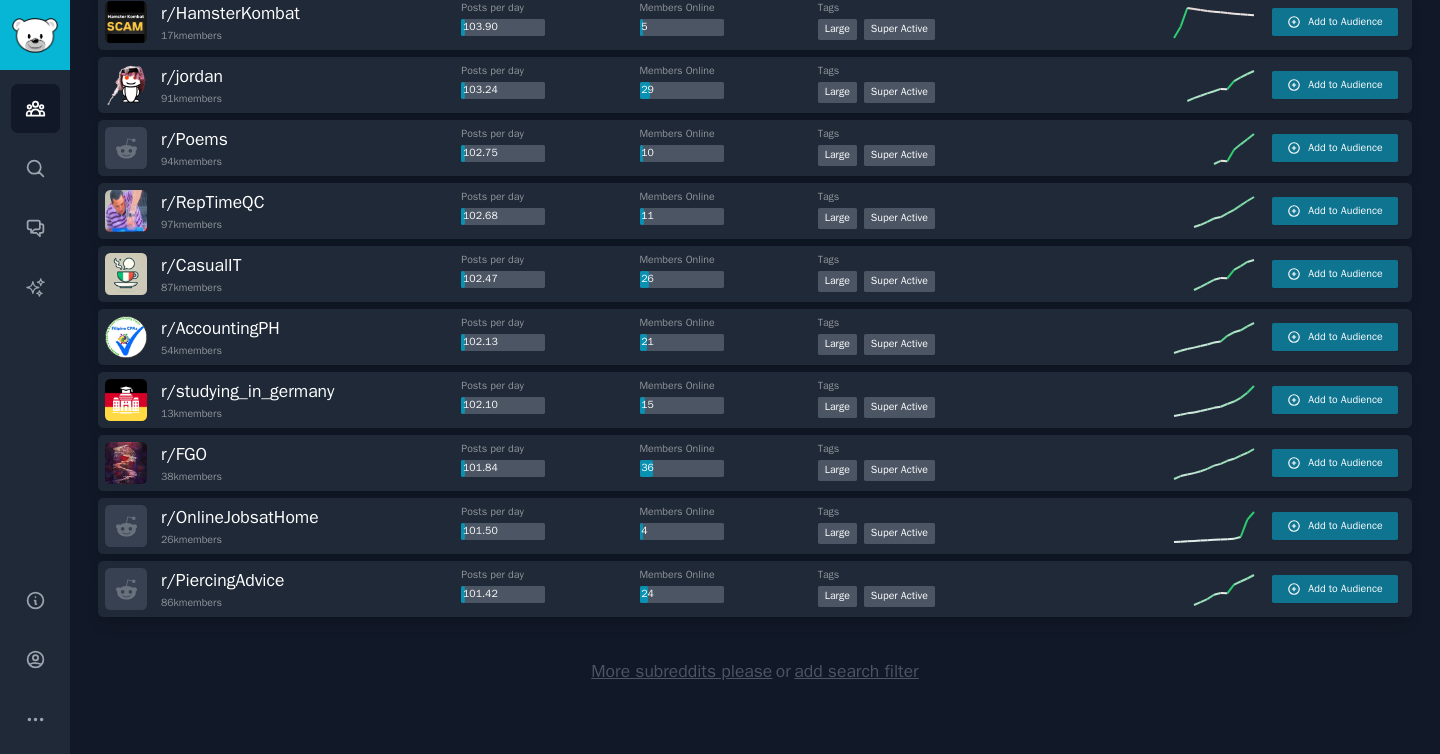 click on "More subreddits please" at bounding box center [681, 671] 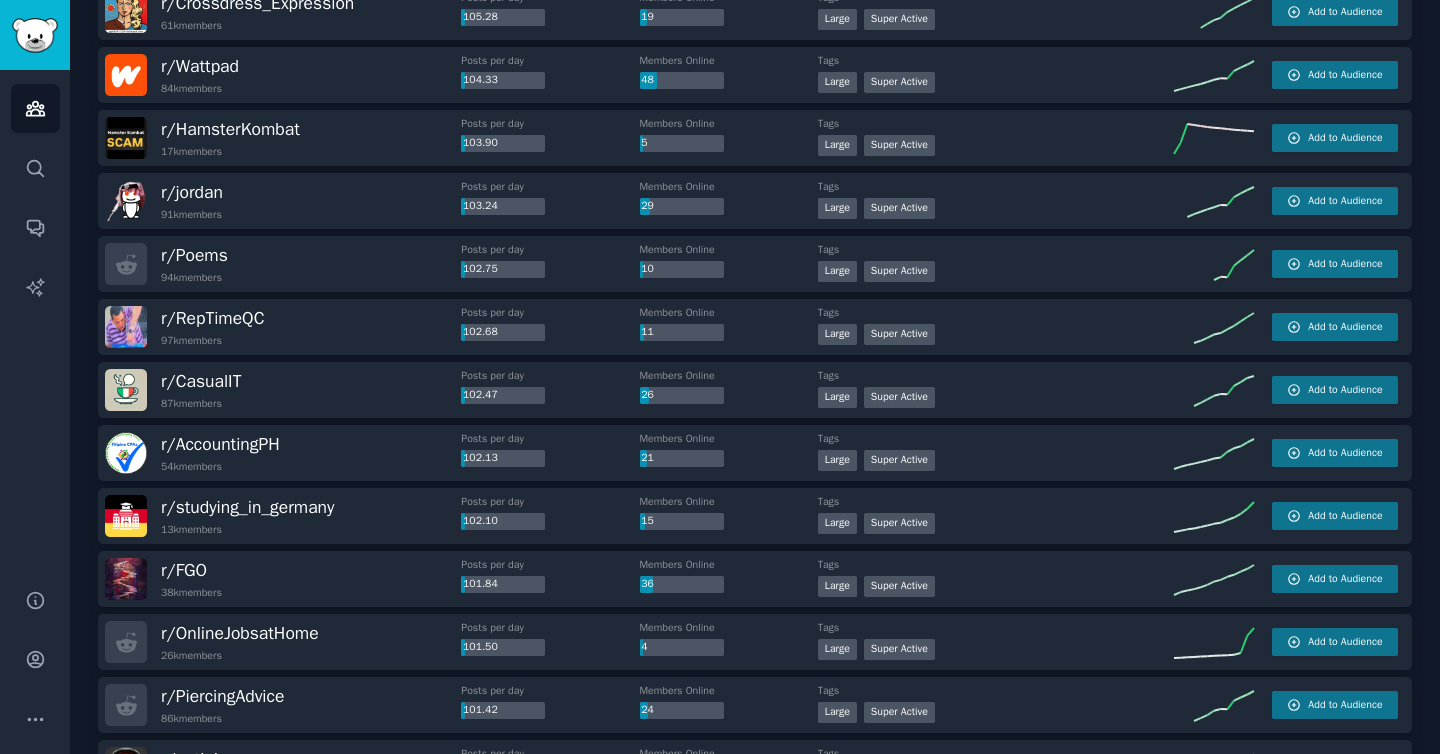 scroll, scrollTop: 0, scrollLeft: 0, axis: both 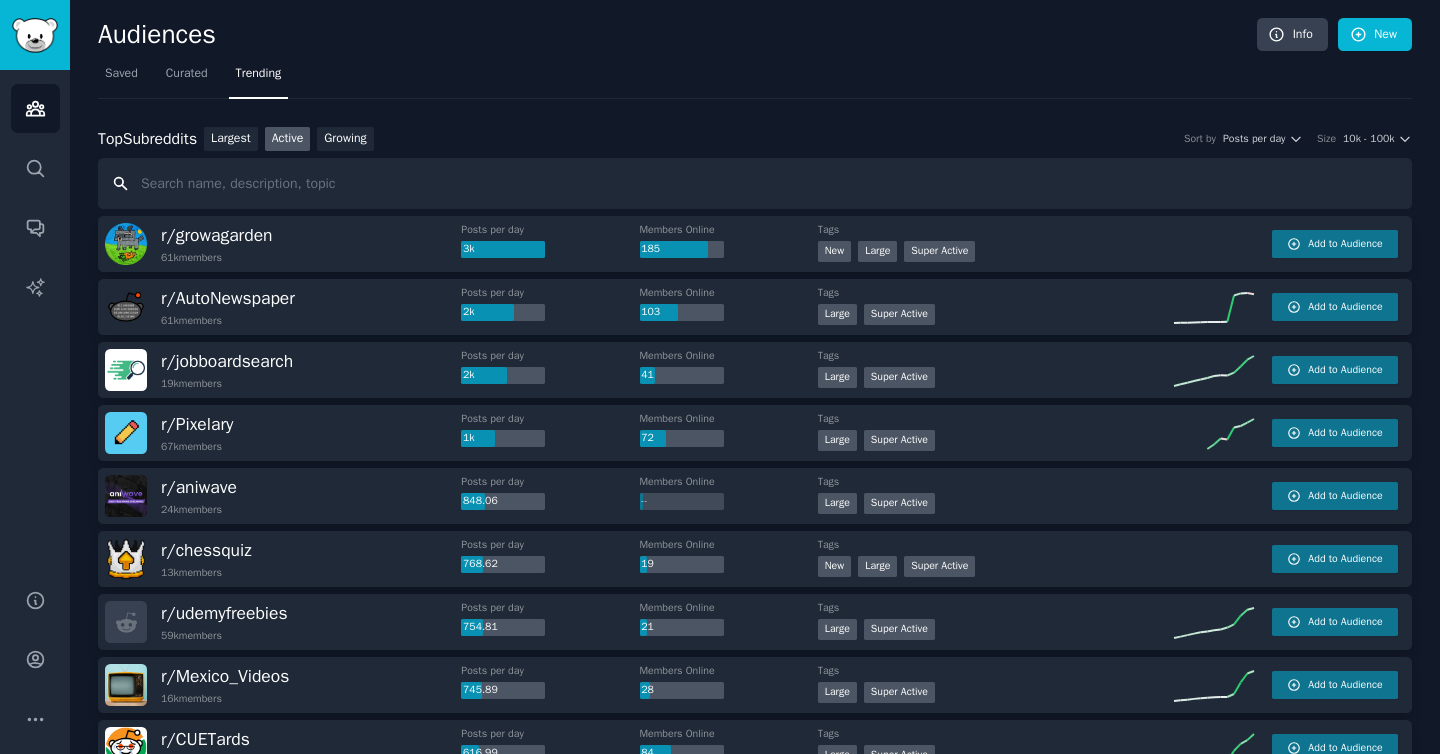 click at bounding box center (755, 183) 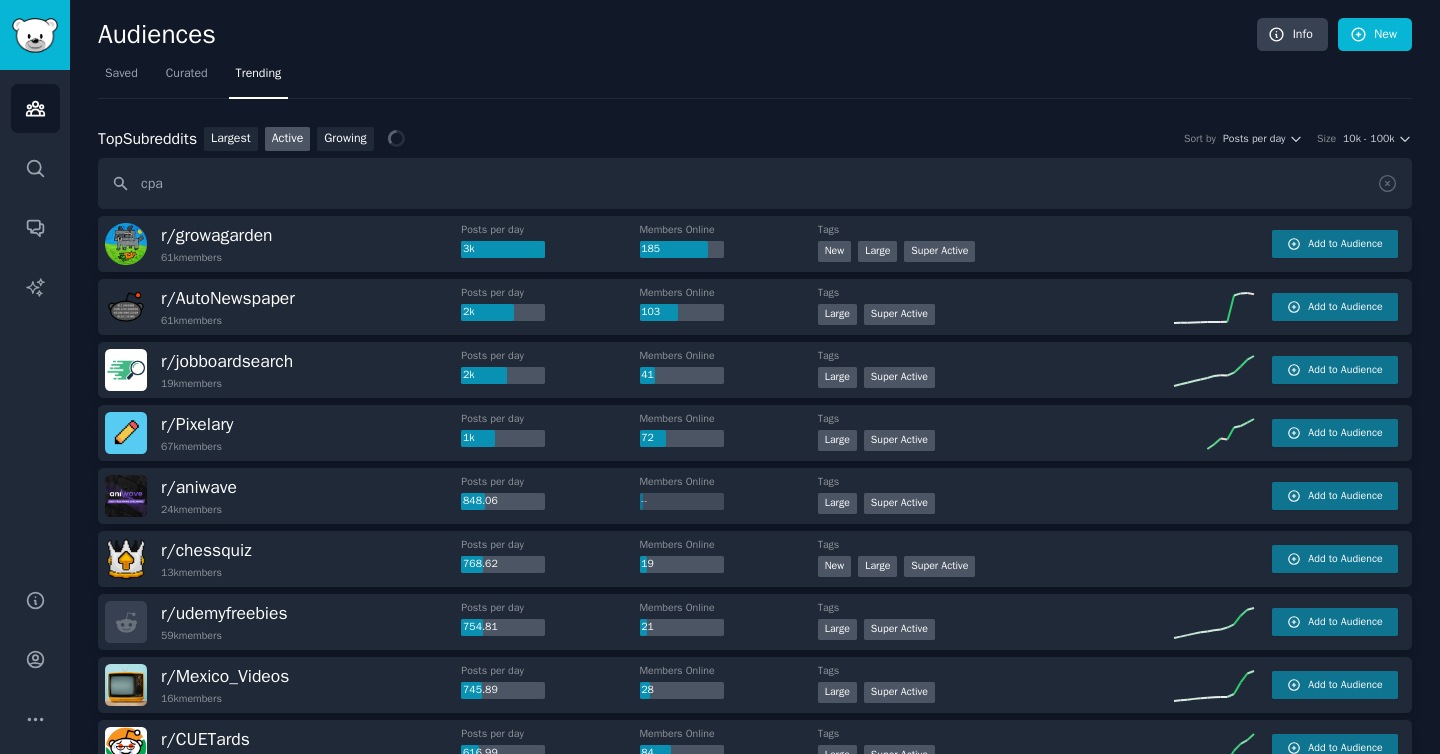 click on "Top   Subreddits Top Subreddits Largest Active Growing Sort by Posts per day Size 10k - 100k" at bounding box center (755, 139) 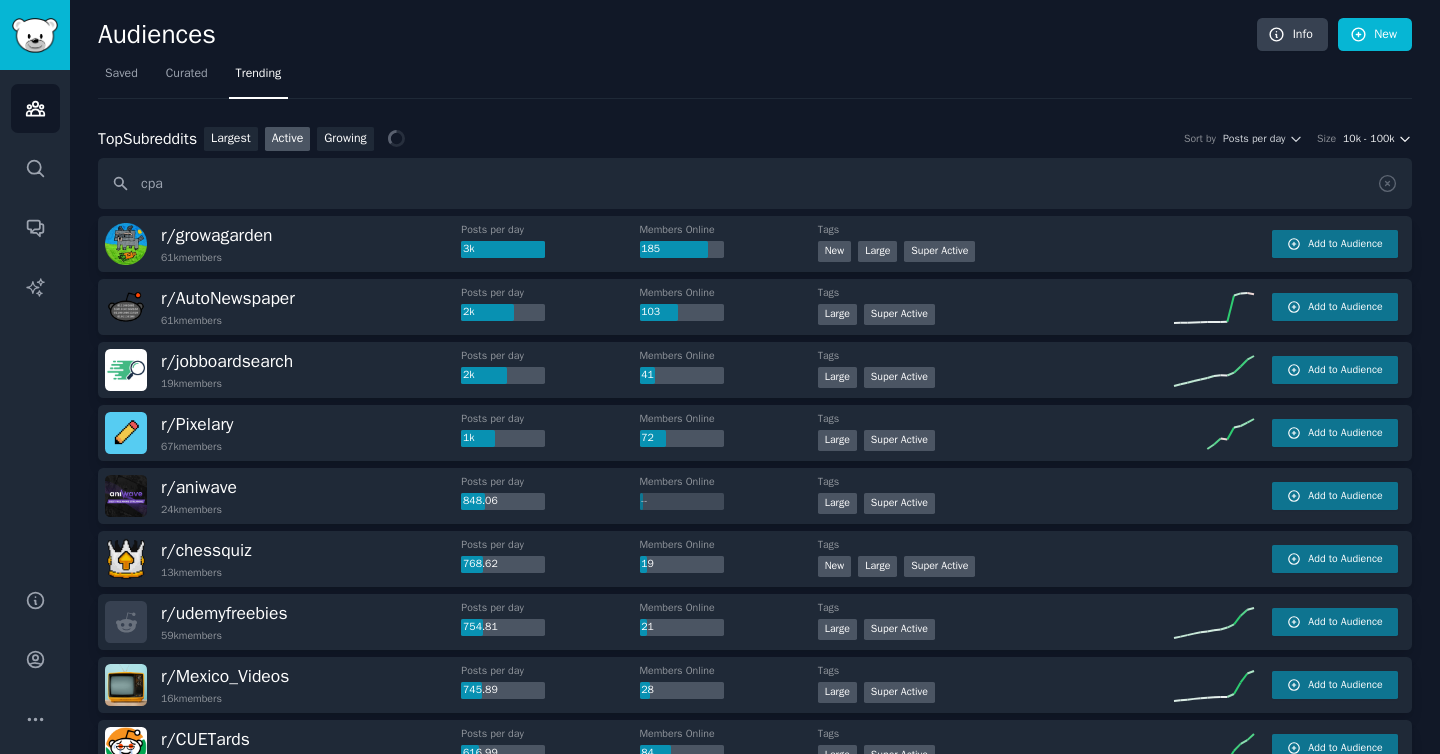 click on "10k - 100k" at bounding box center [1368, 139] 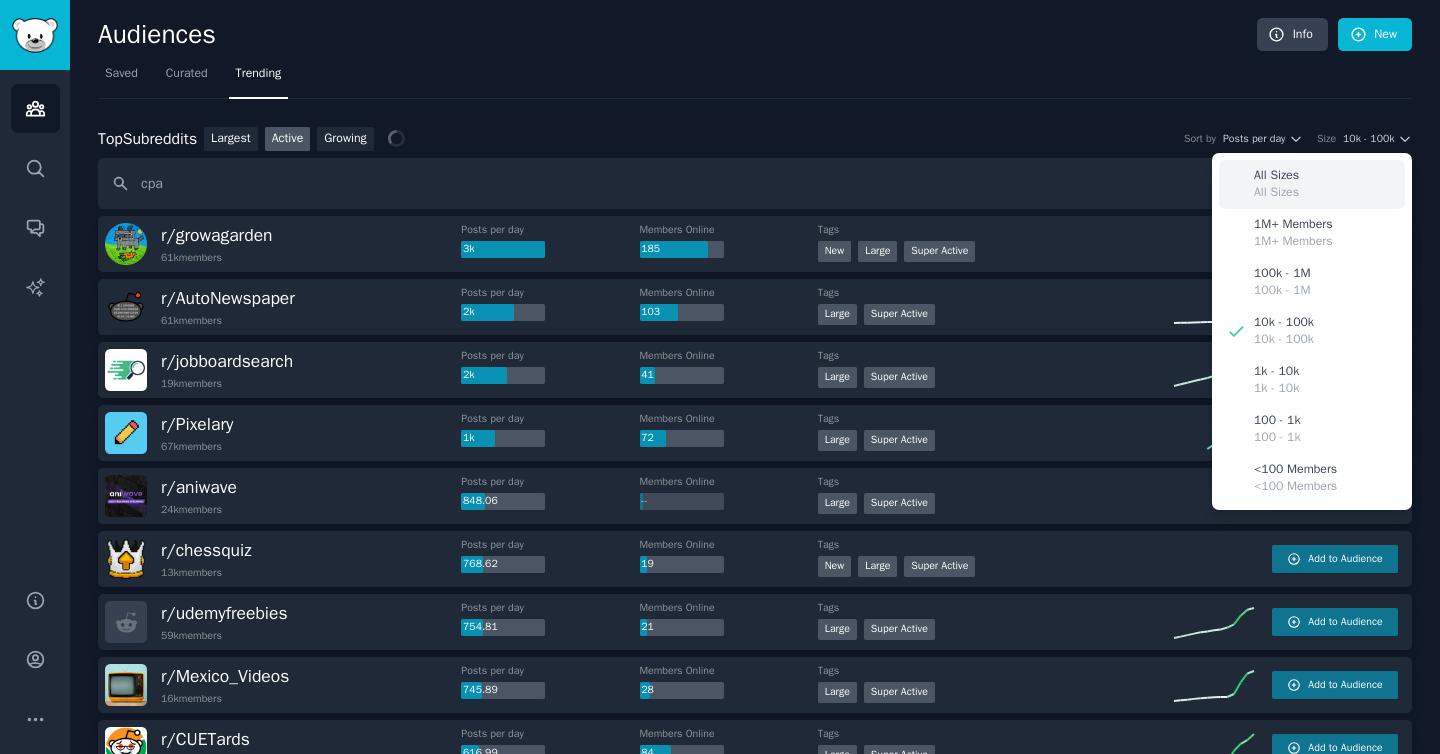 click on "All Sizes All Sizes" at bounding box center (1312, 184) 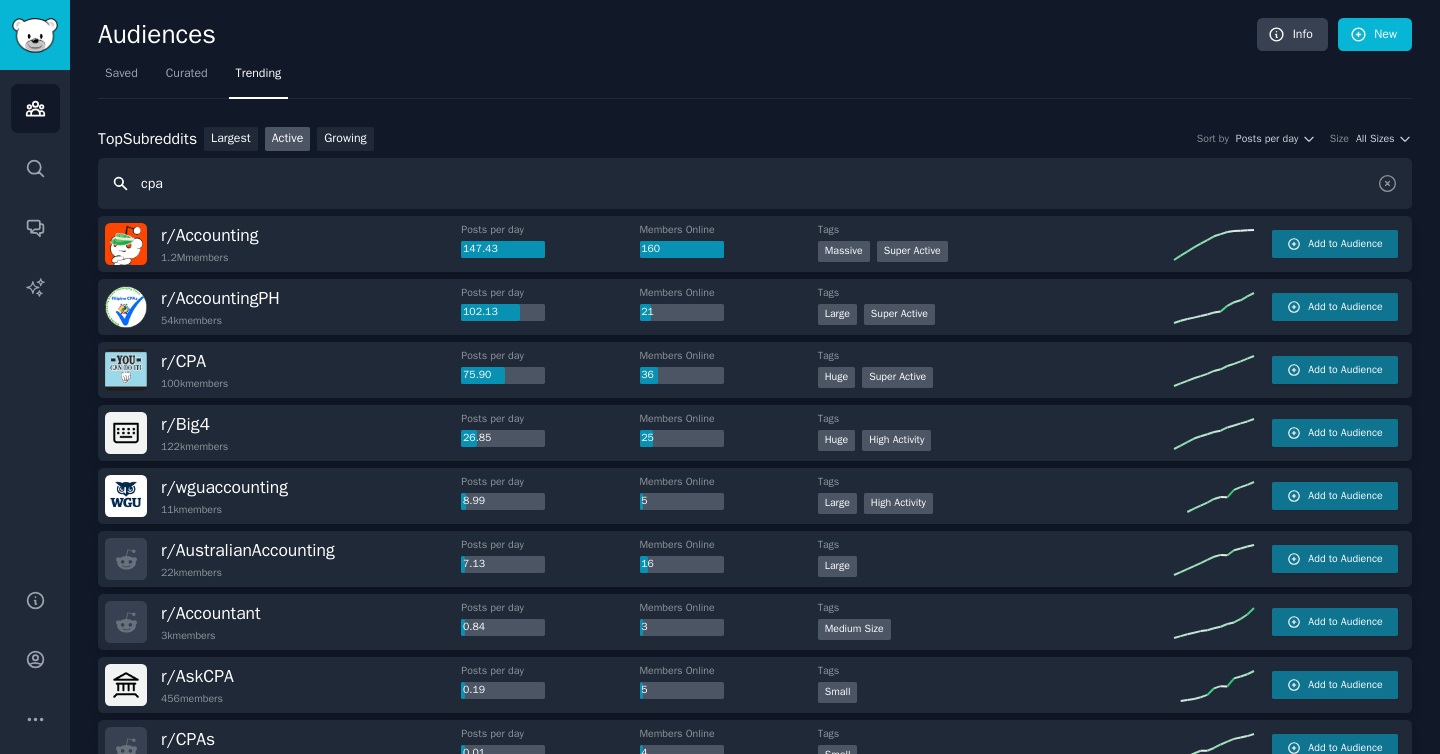 click on "cpa" at bounding box center [755, 183] 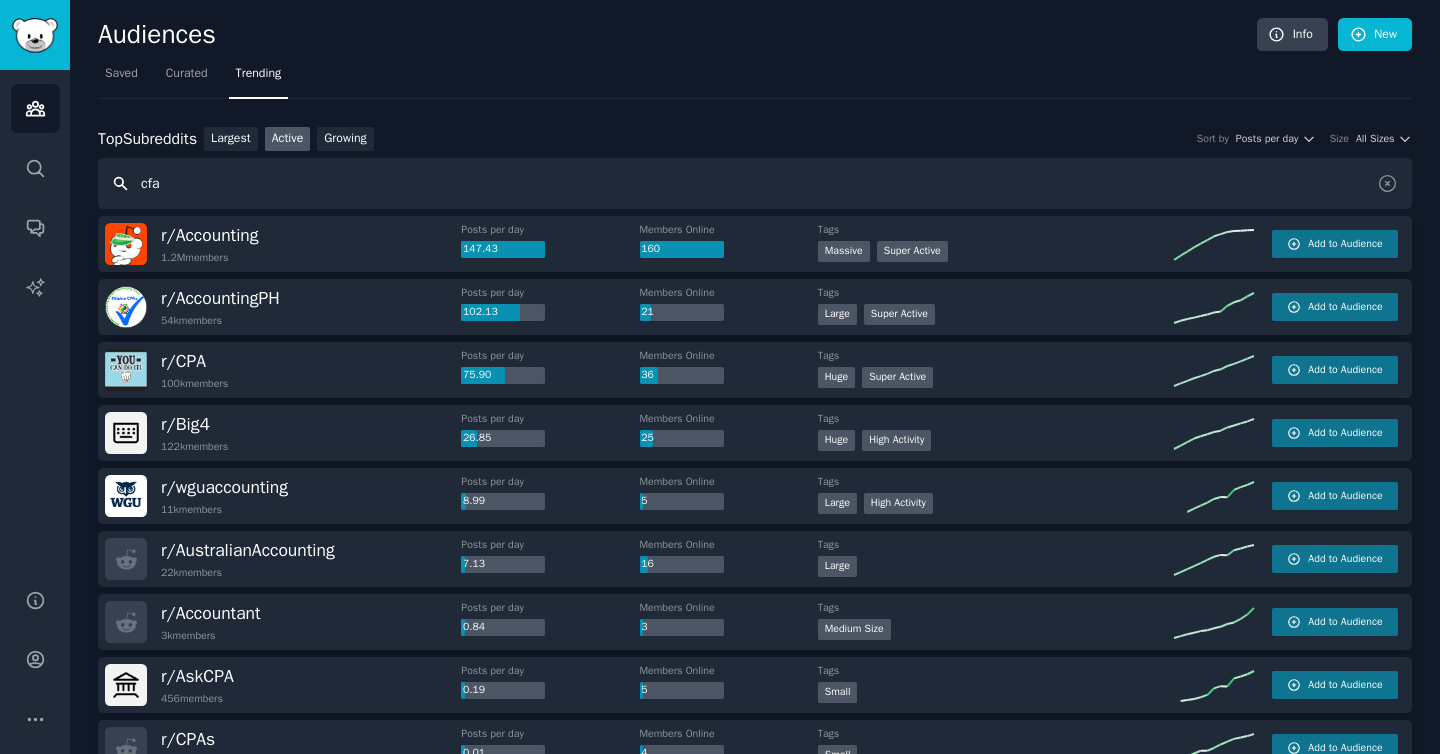 type on "cfa" 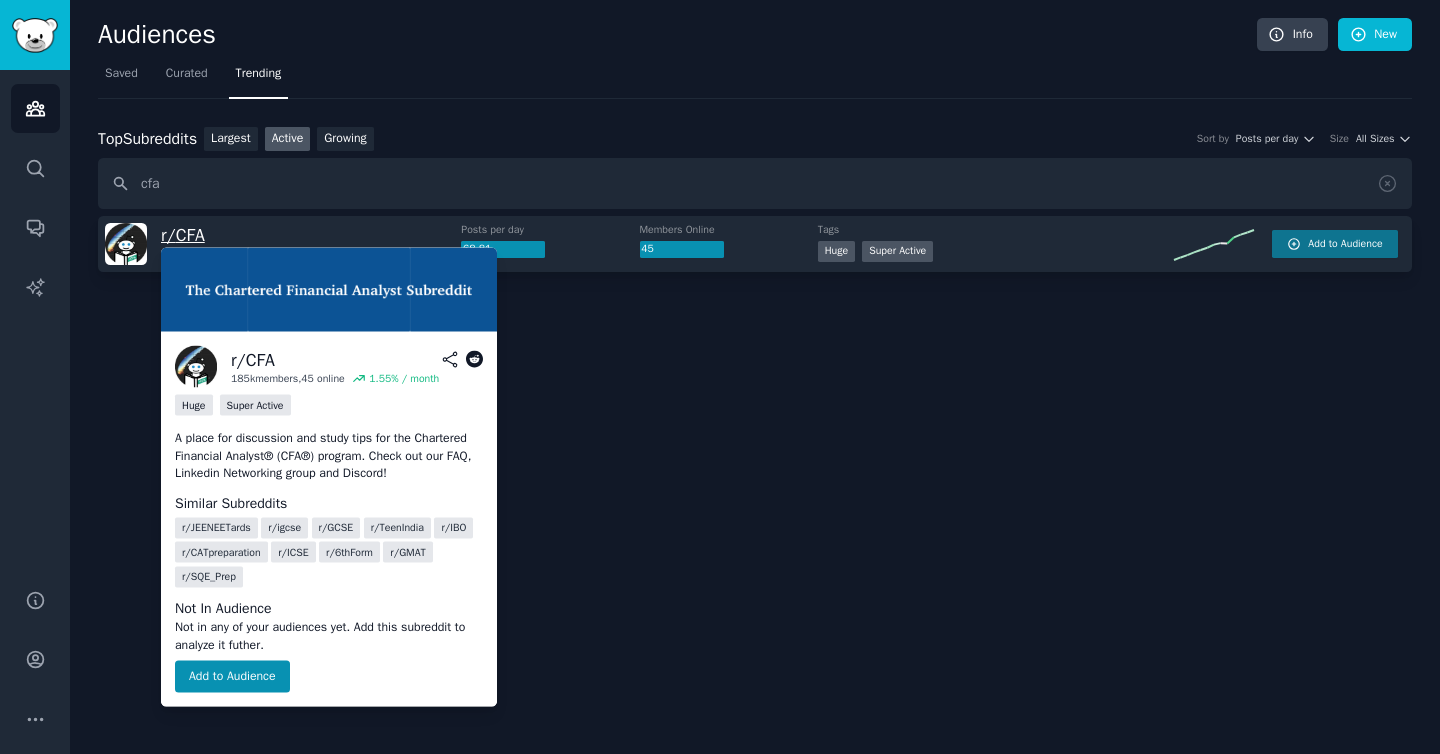 click on "r/ CFA" at bounding box center (183, 235) 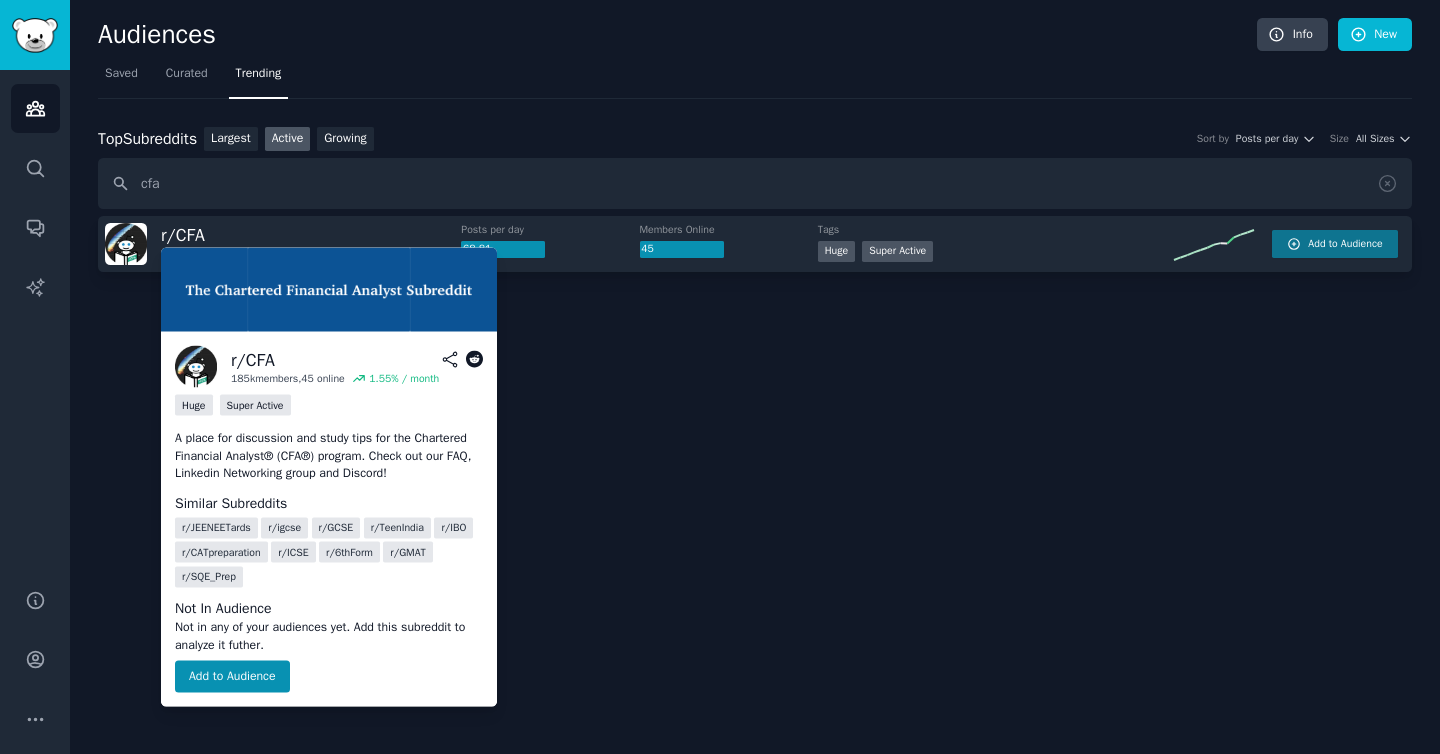 click 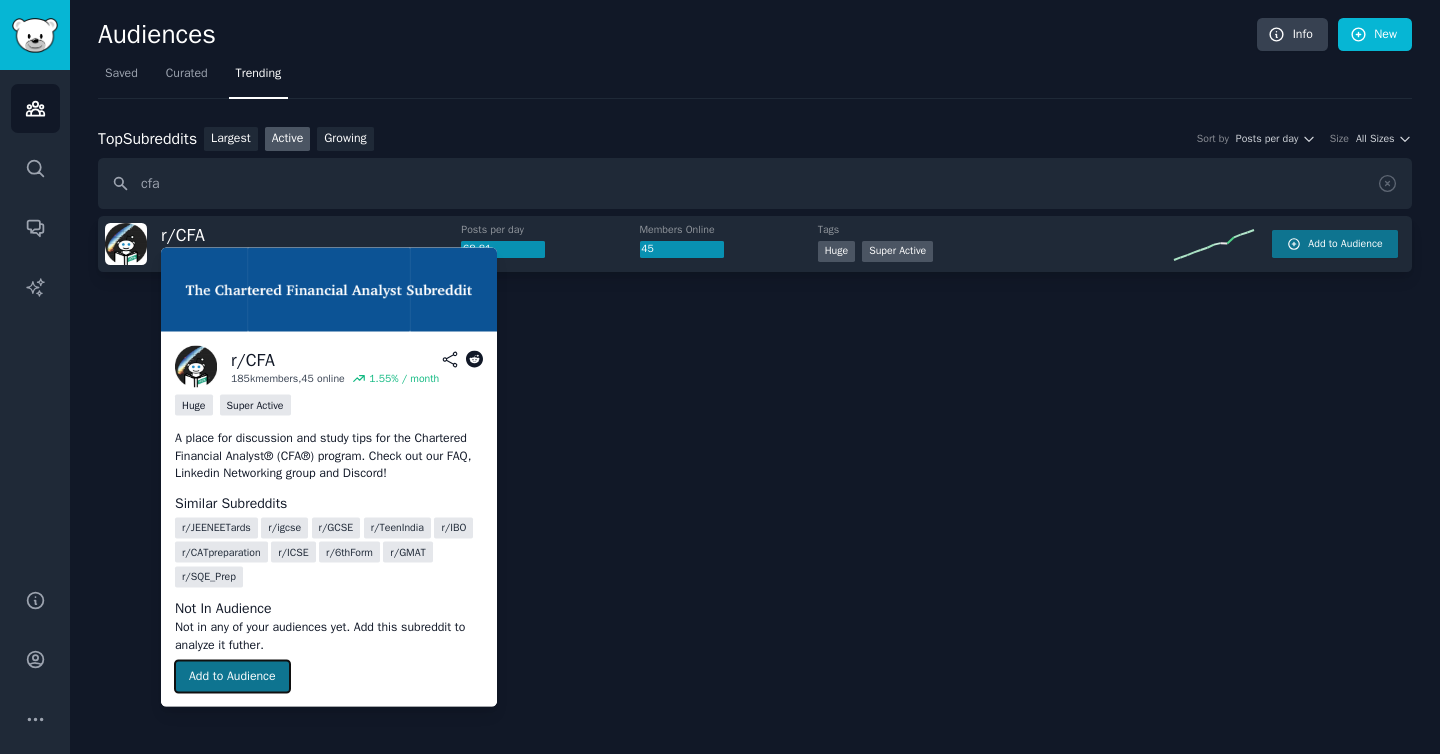 click on "Add to Audience" at bounding box center [232, 677] 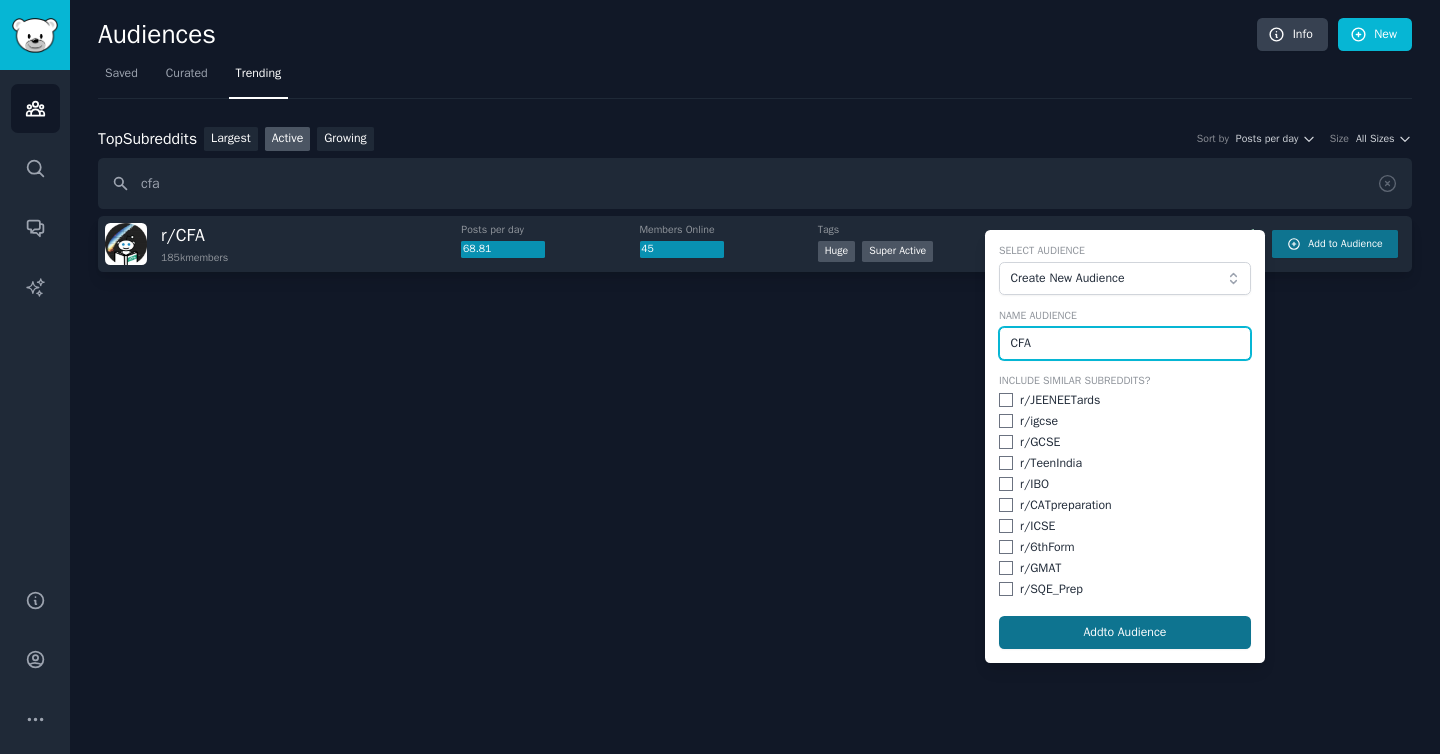 type on "CFA" 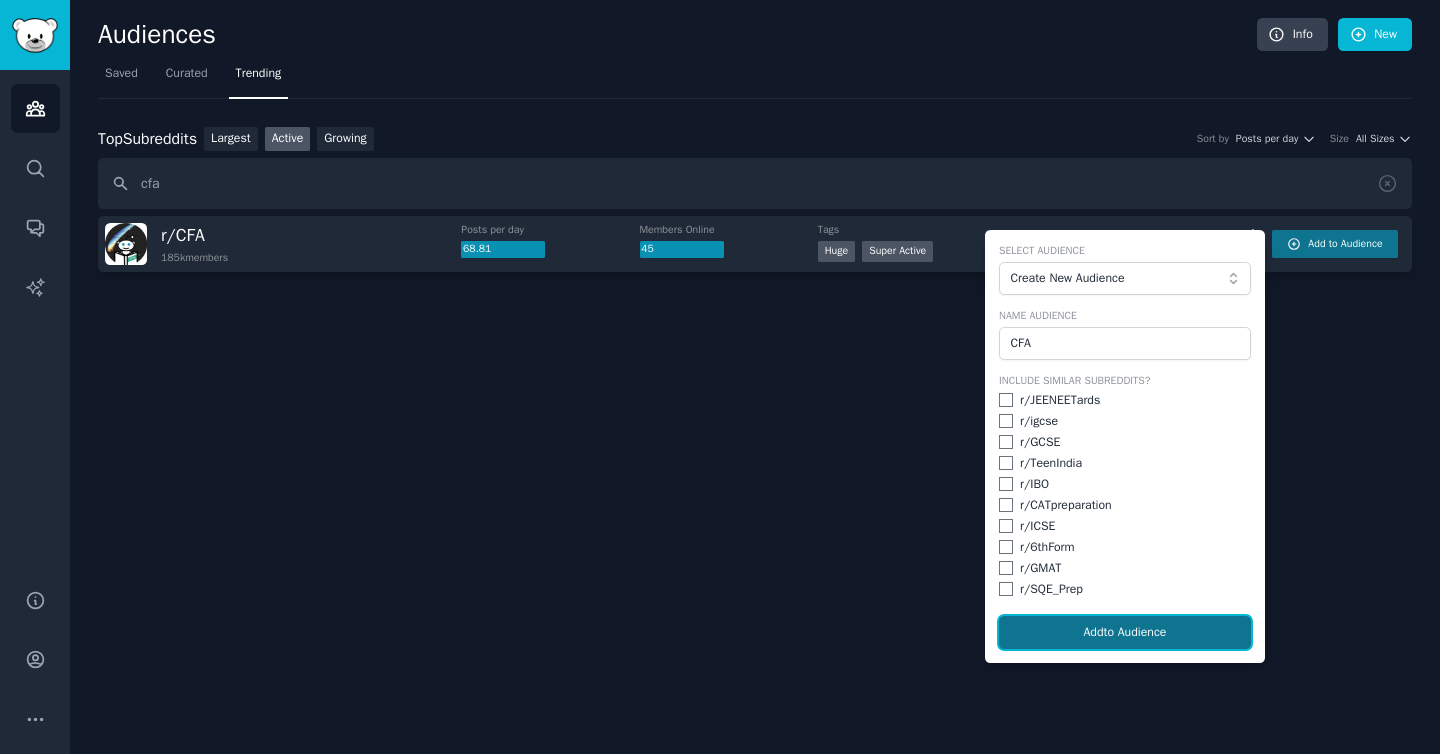 click on "Add  to Audience" at bounding box center (1125, 633) 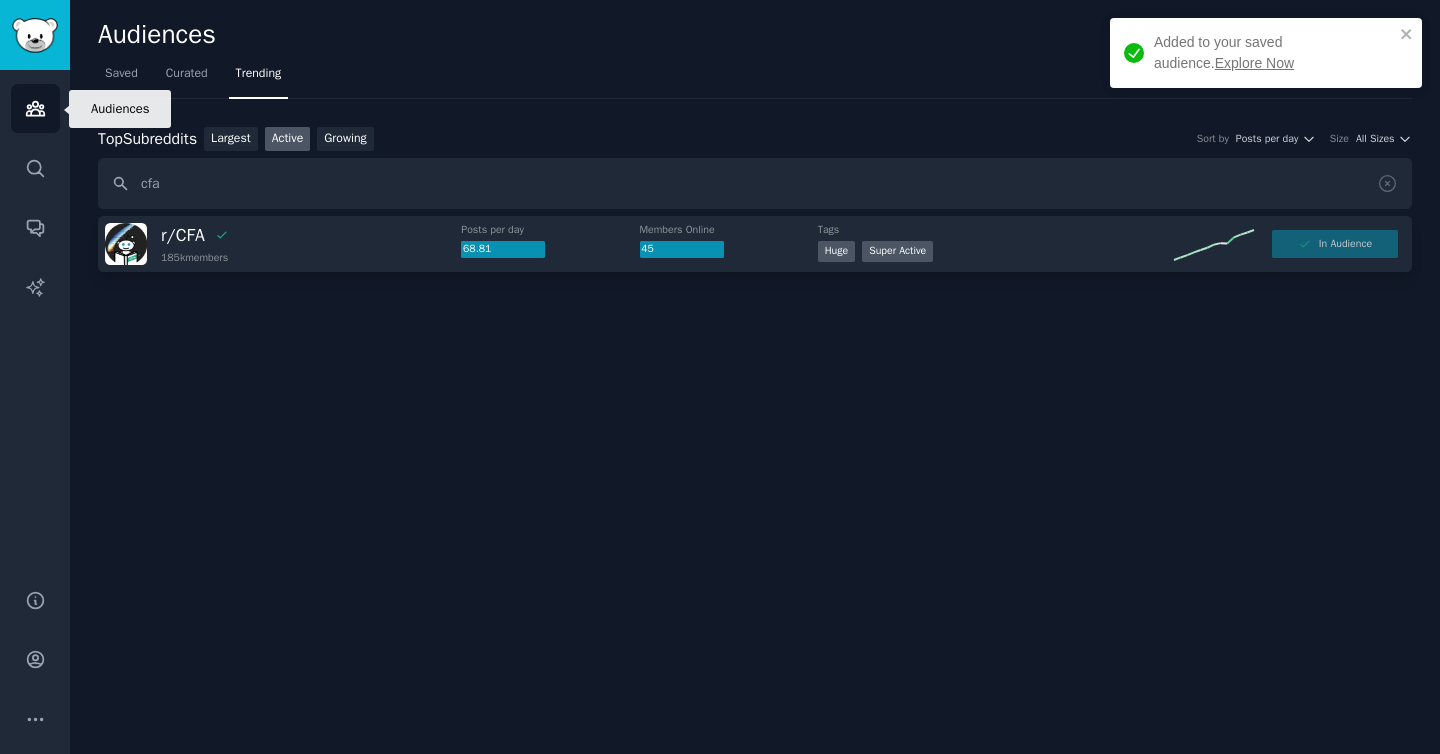 click on "Audiences" at bounding box center (35, 108) 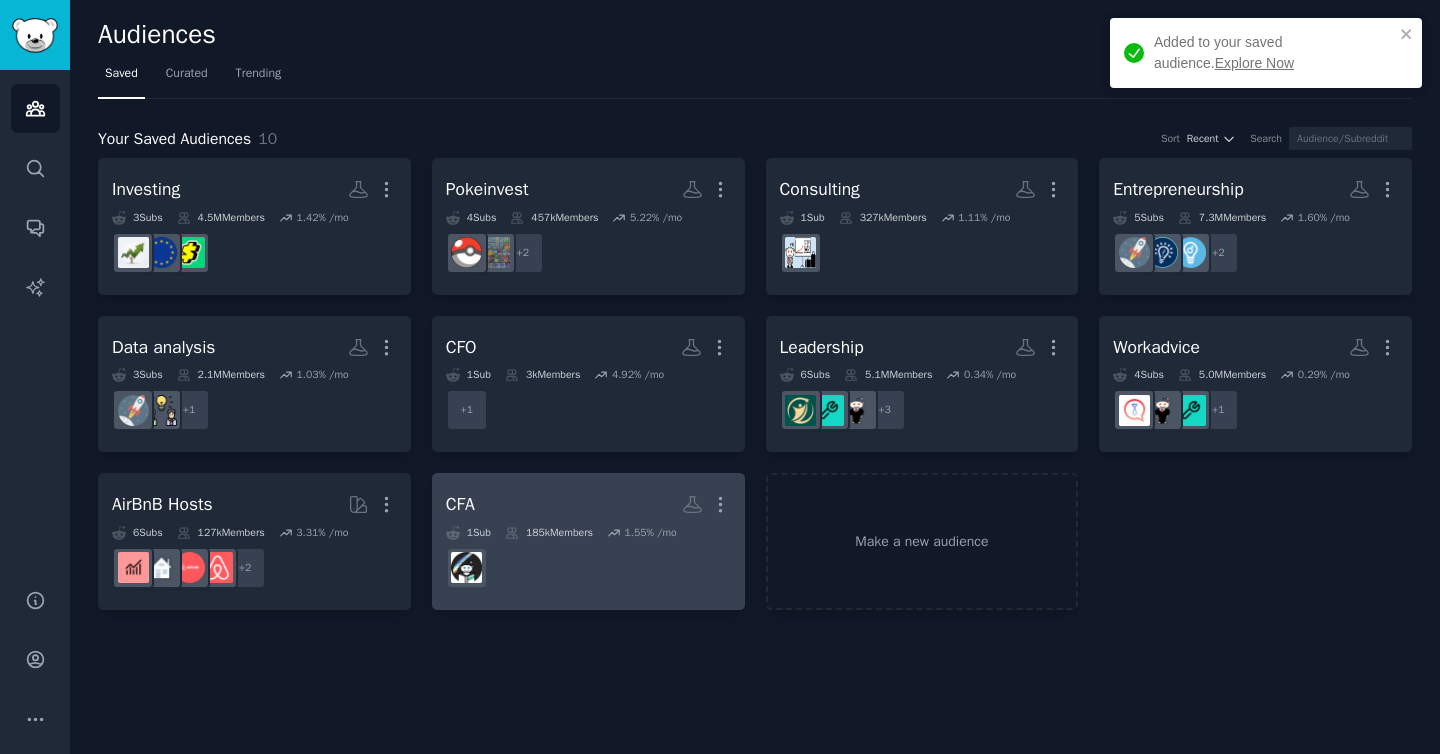 click on "CFA" at bounding box center [460, 504] 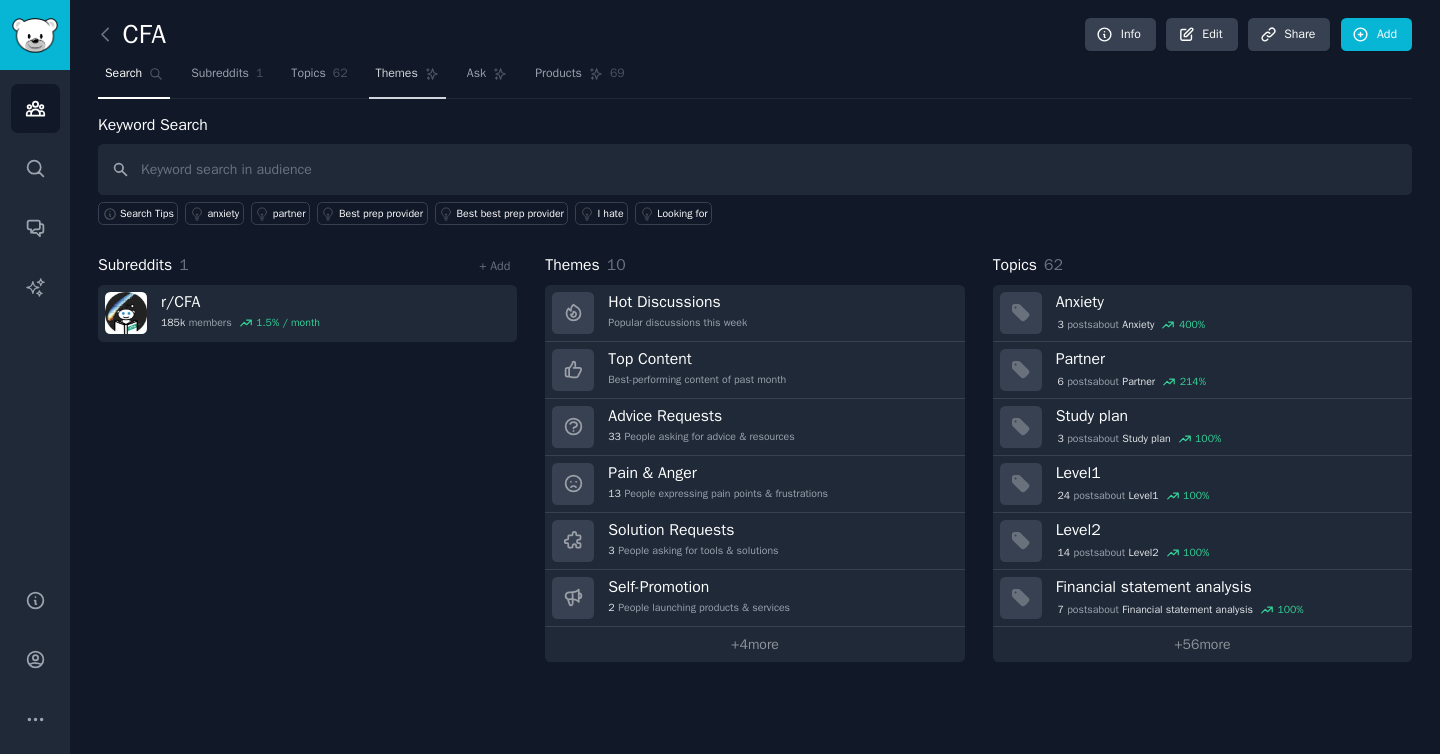 click on "Themes" at bounding box center [407, 78] 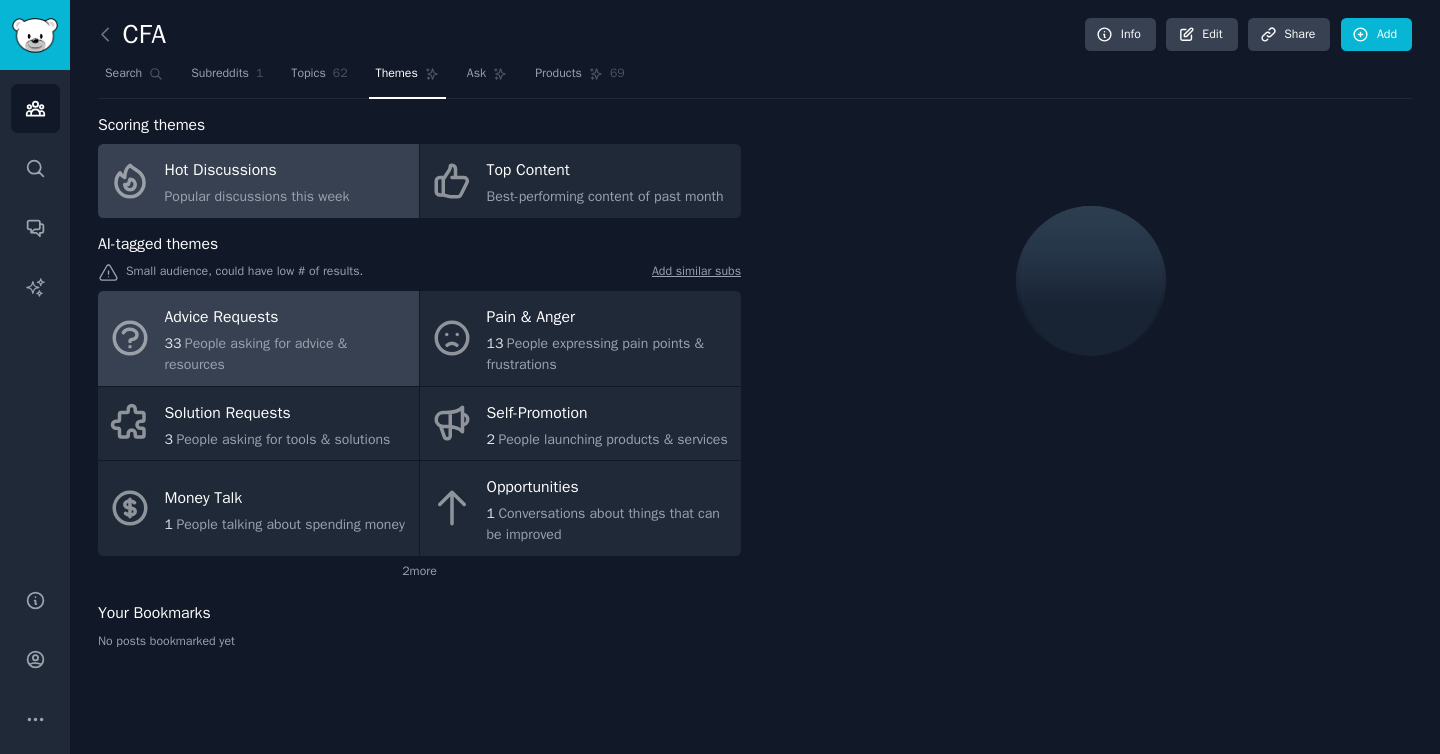 click on "33 People asking for advice & resources" at bounding box center [287, 354] 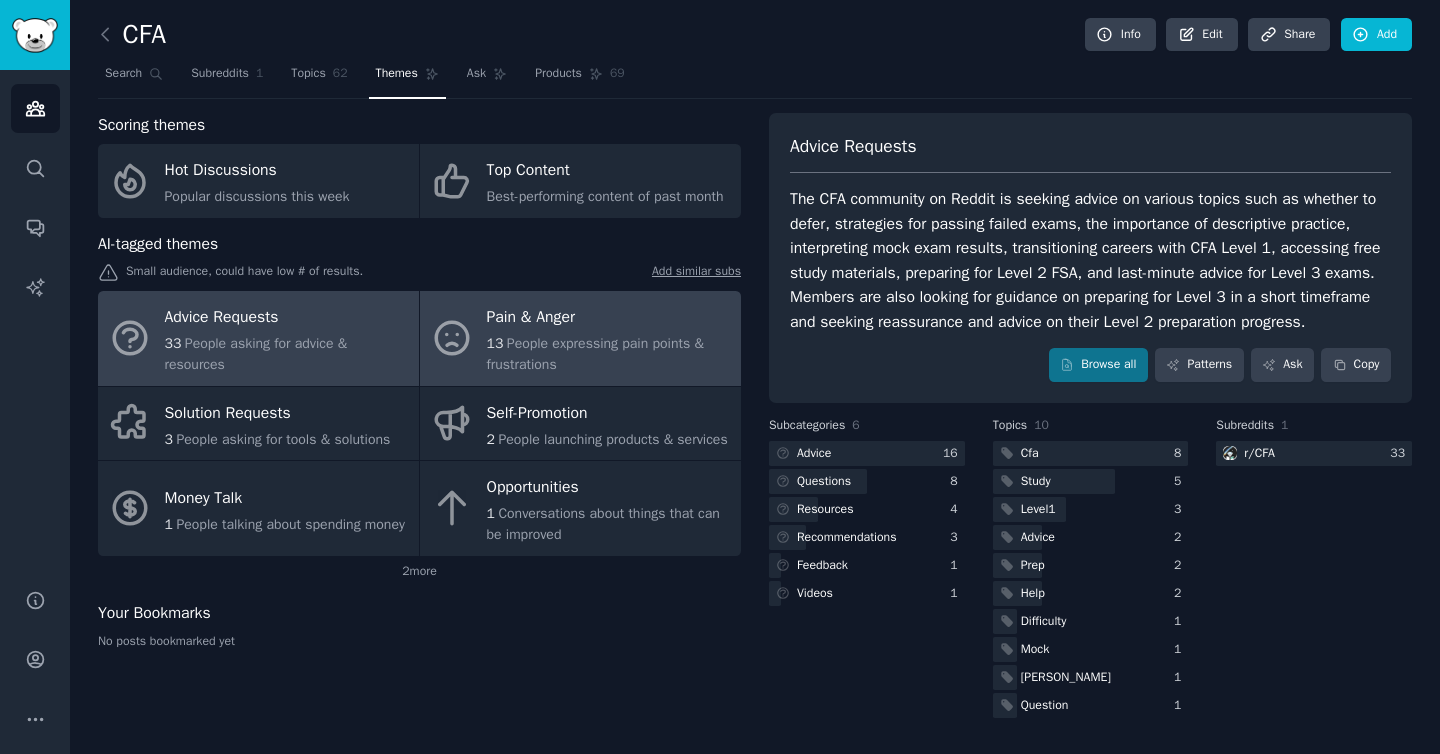 click on "13 People expressing pain points & frustrations" at bounding box center [609, 354] 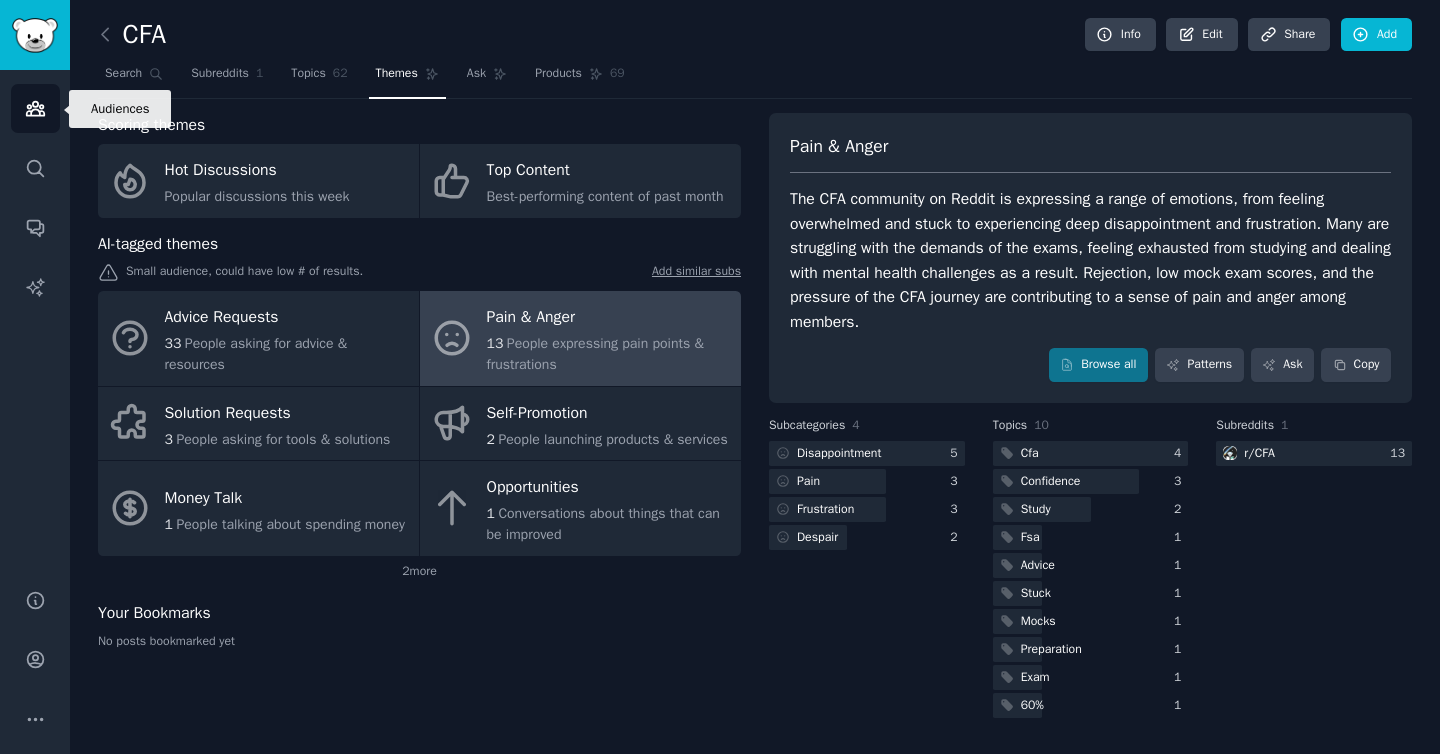 click 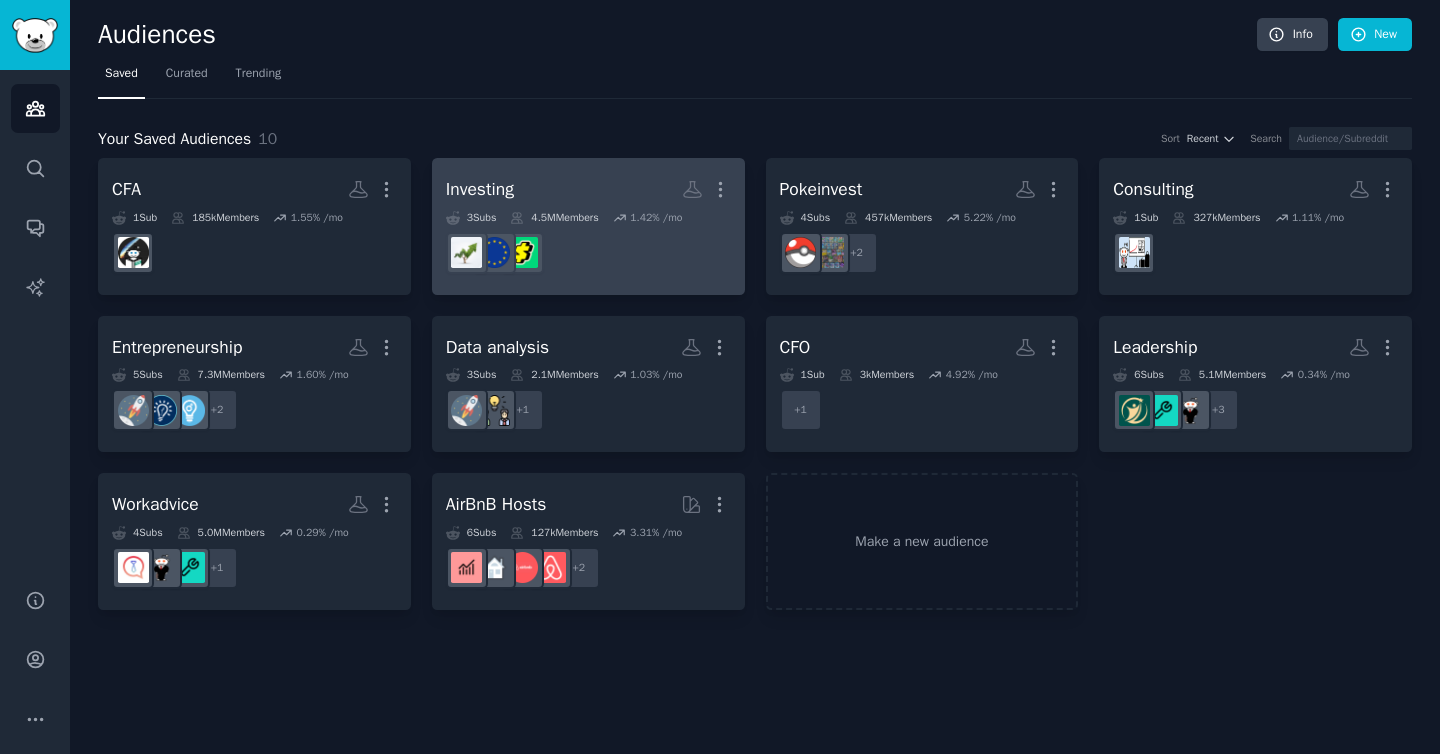 click on "Investing More" at bounding box center (588, 189) 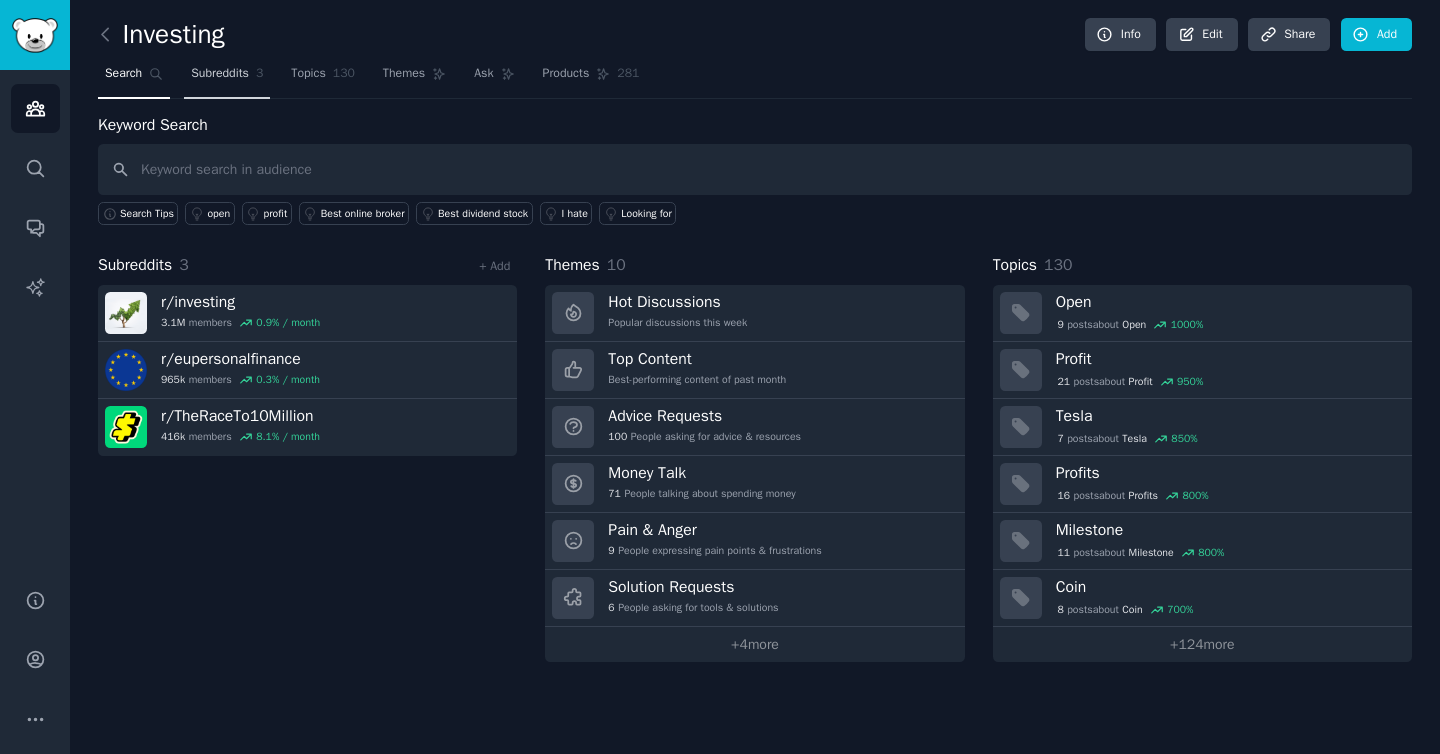 click on "Subreddits" at bounding box center [220, 74] 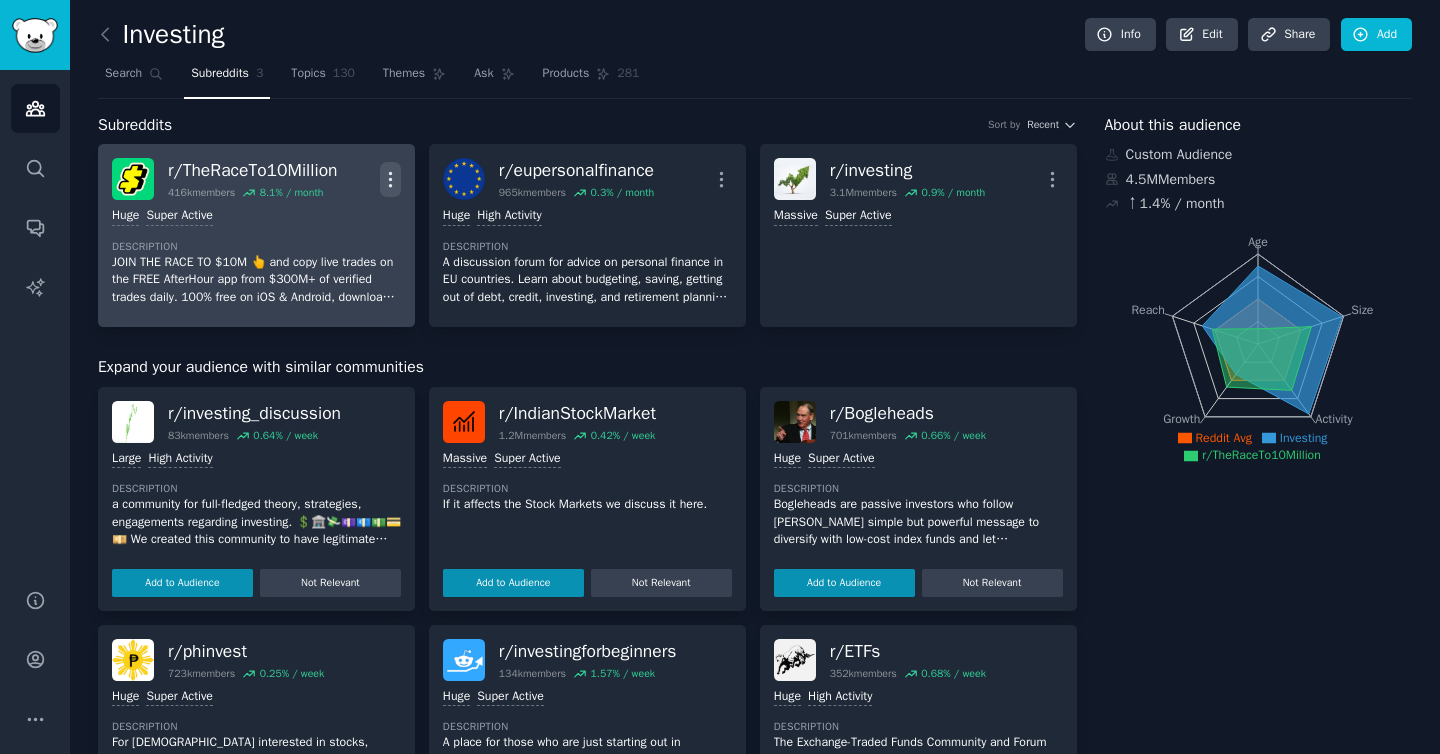 click 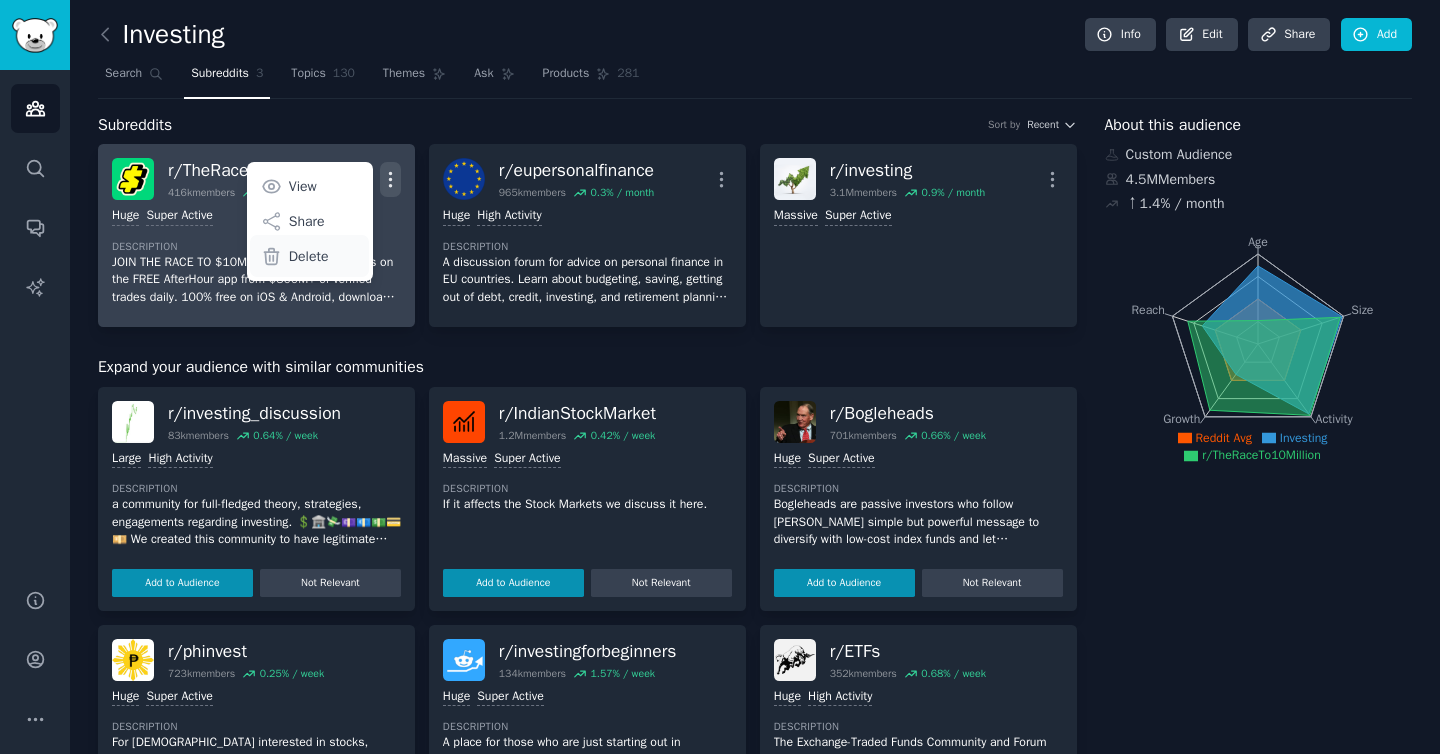 click on "Delete" at bounding box center [309, 256] 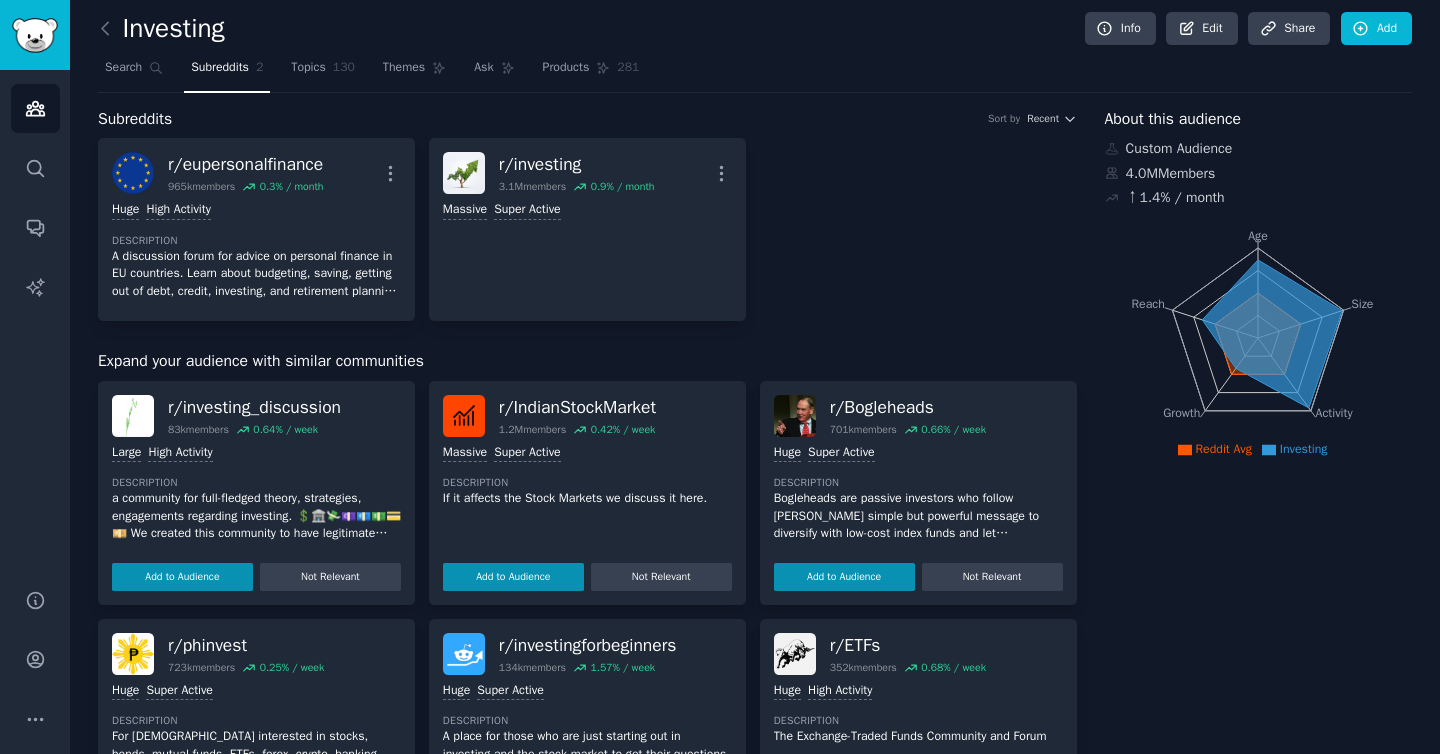 scroll, scrollTop: 0, scrollLeft: 0, axis: both 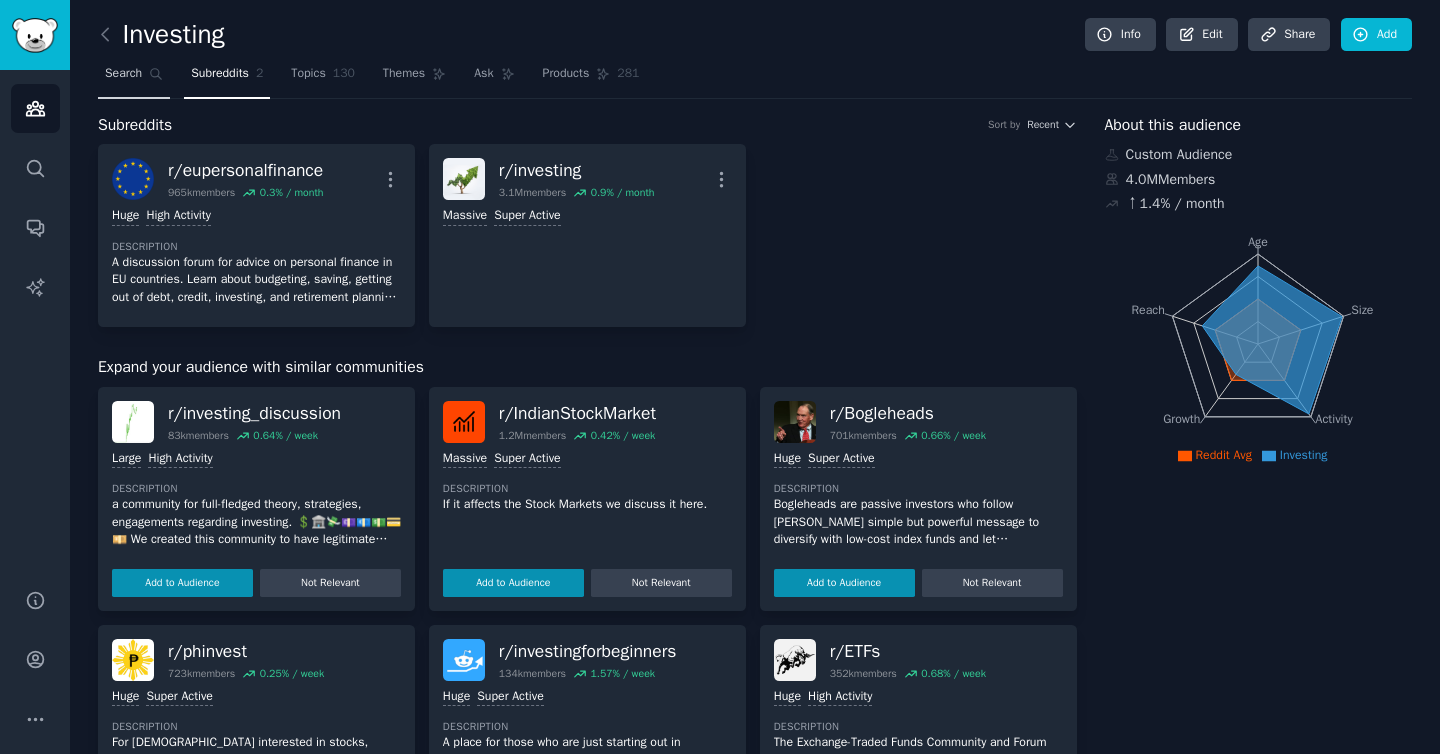click on "Search" at bounding box center [123, 74] 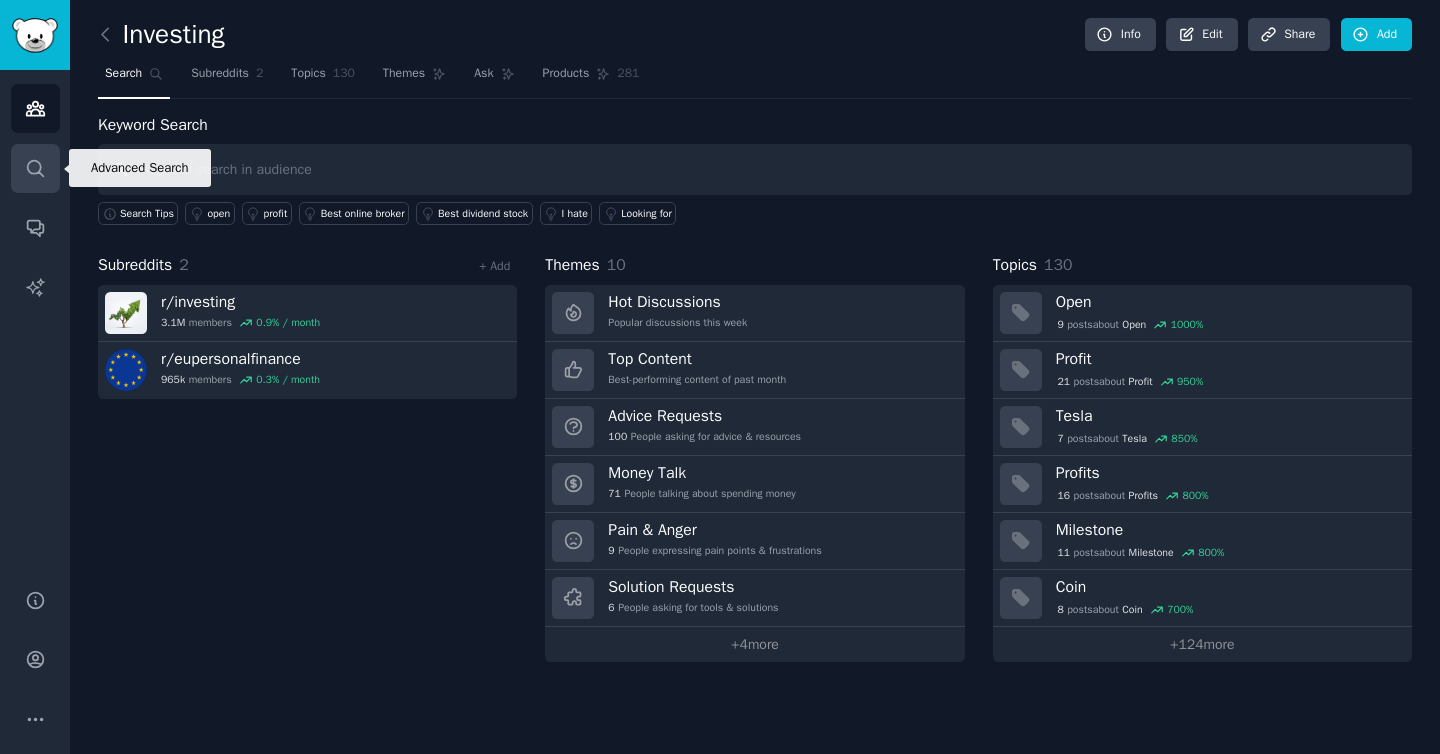 click 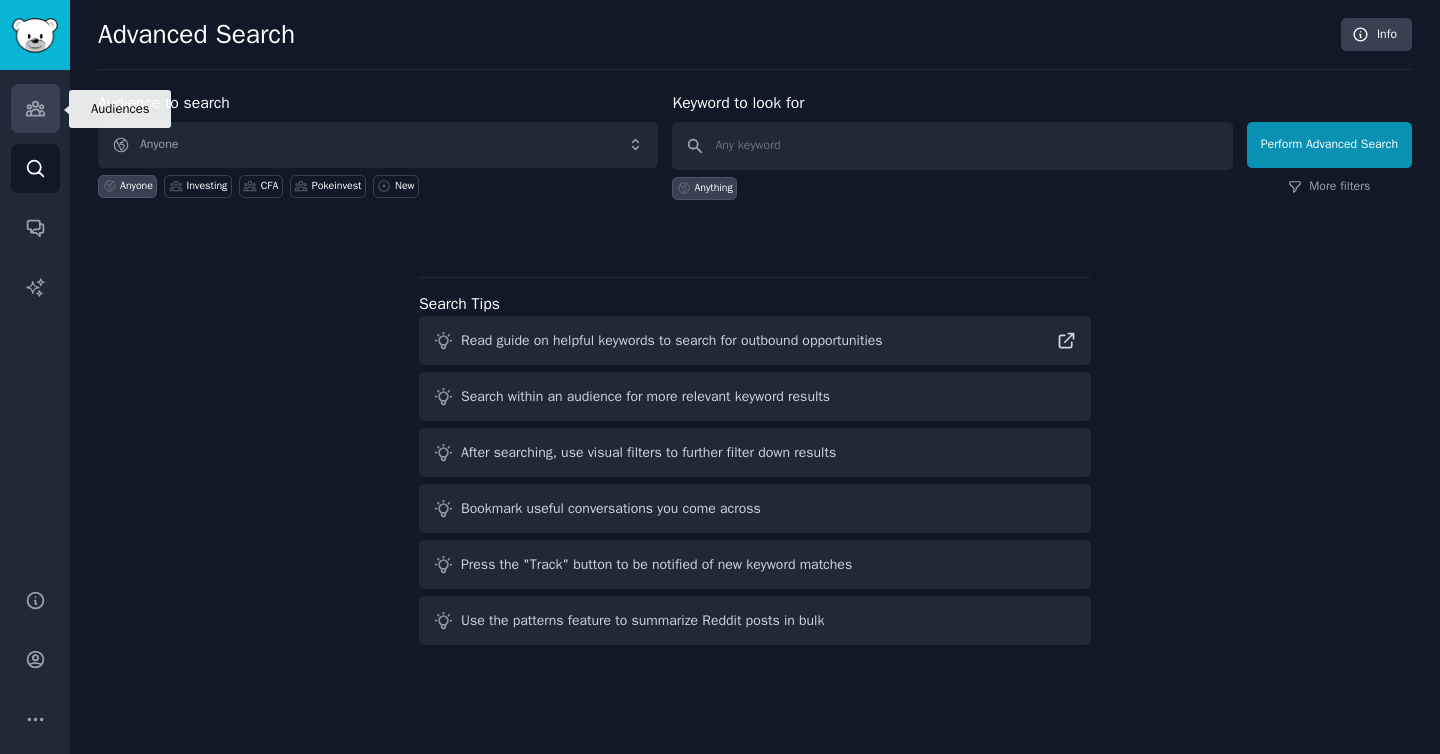 click on "Audiences" at bounding box center (35, 108) 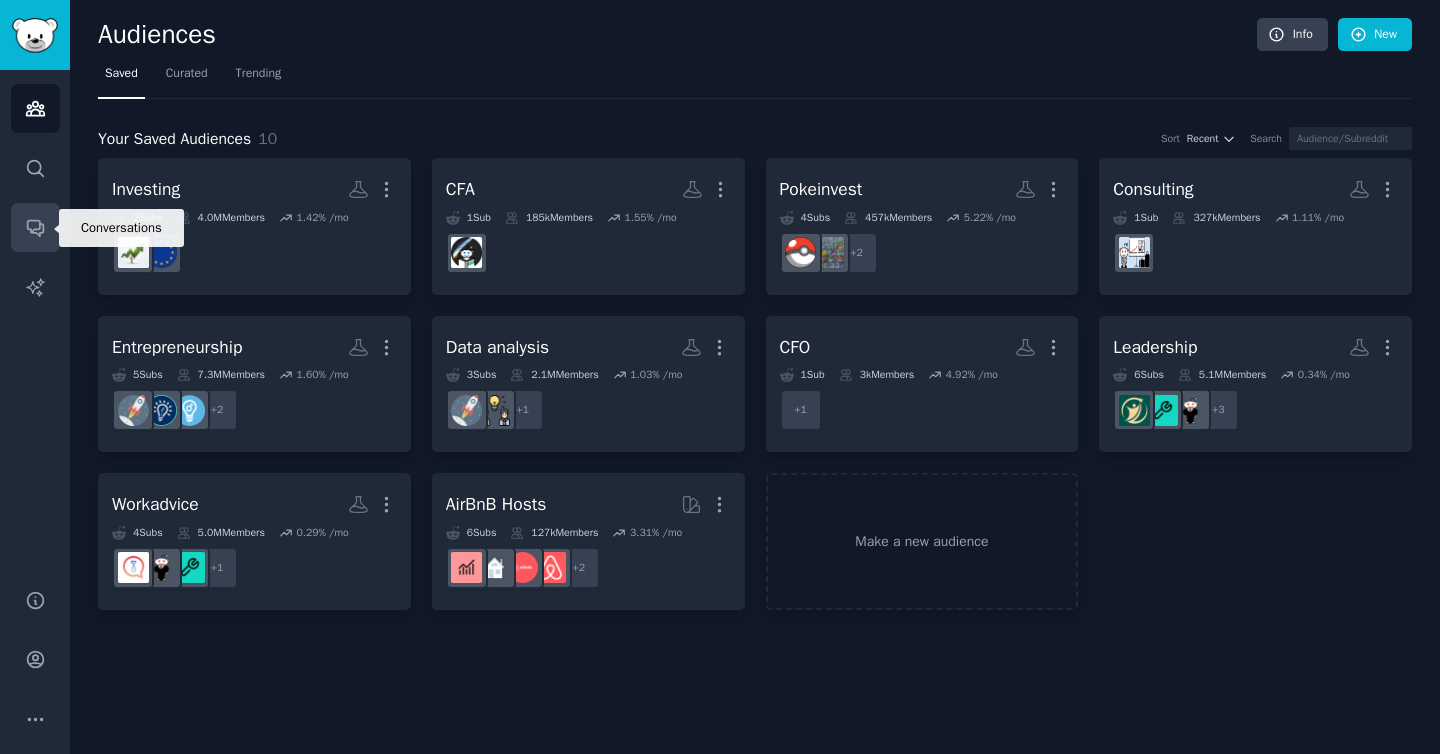 click 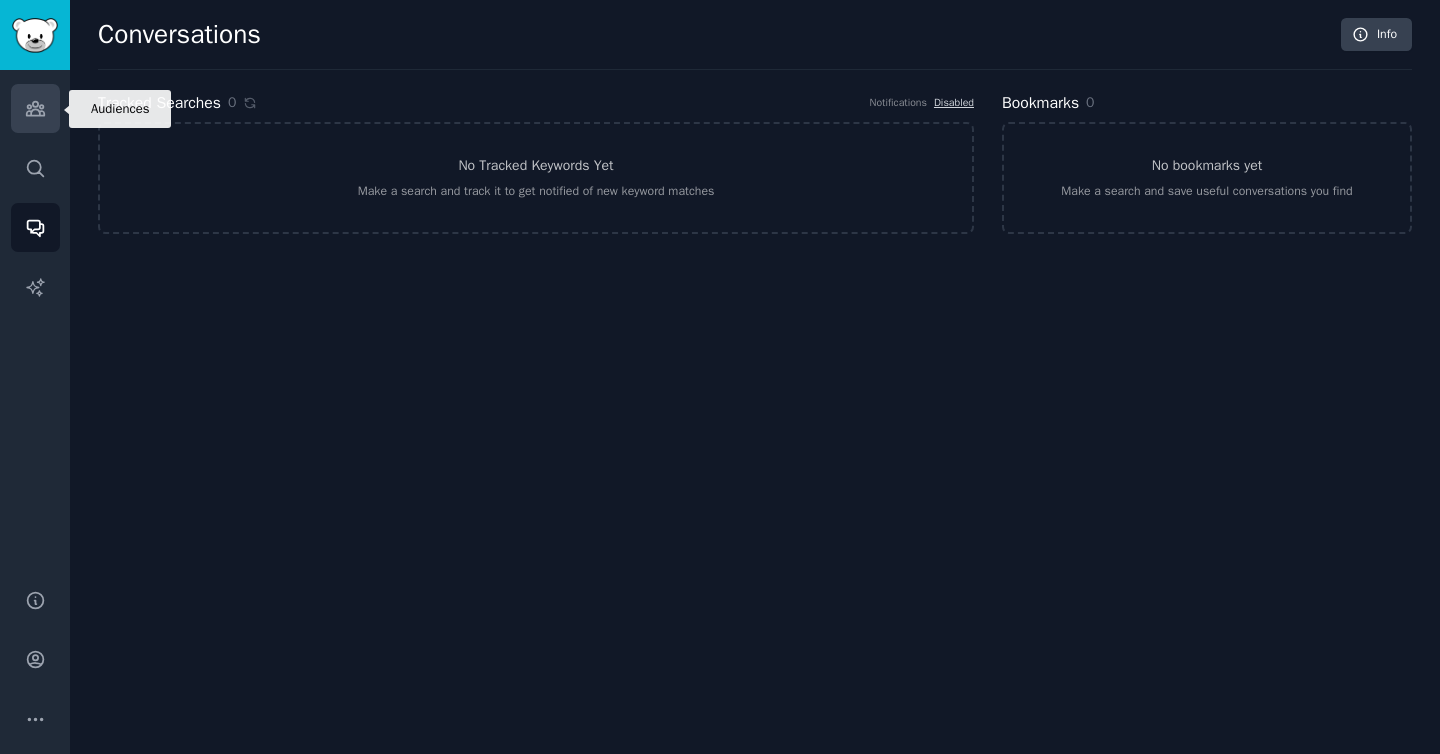 click on "Audiences" at bounding box center (35, 108) 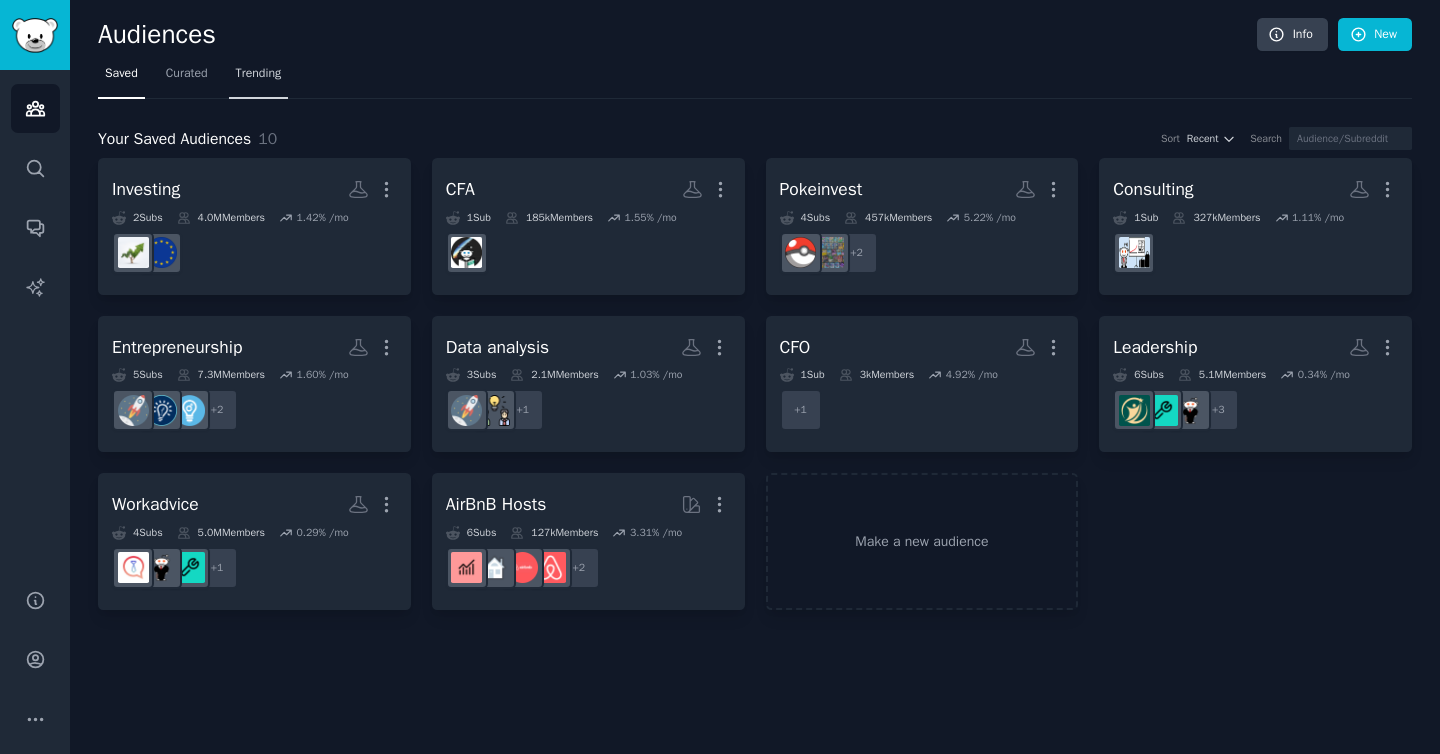 click on "Trending" at bounding box center (259, 74) 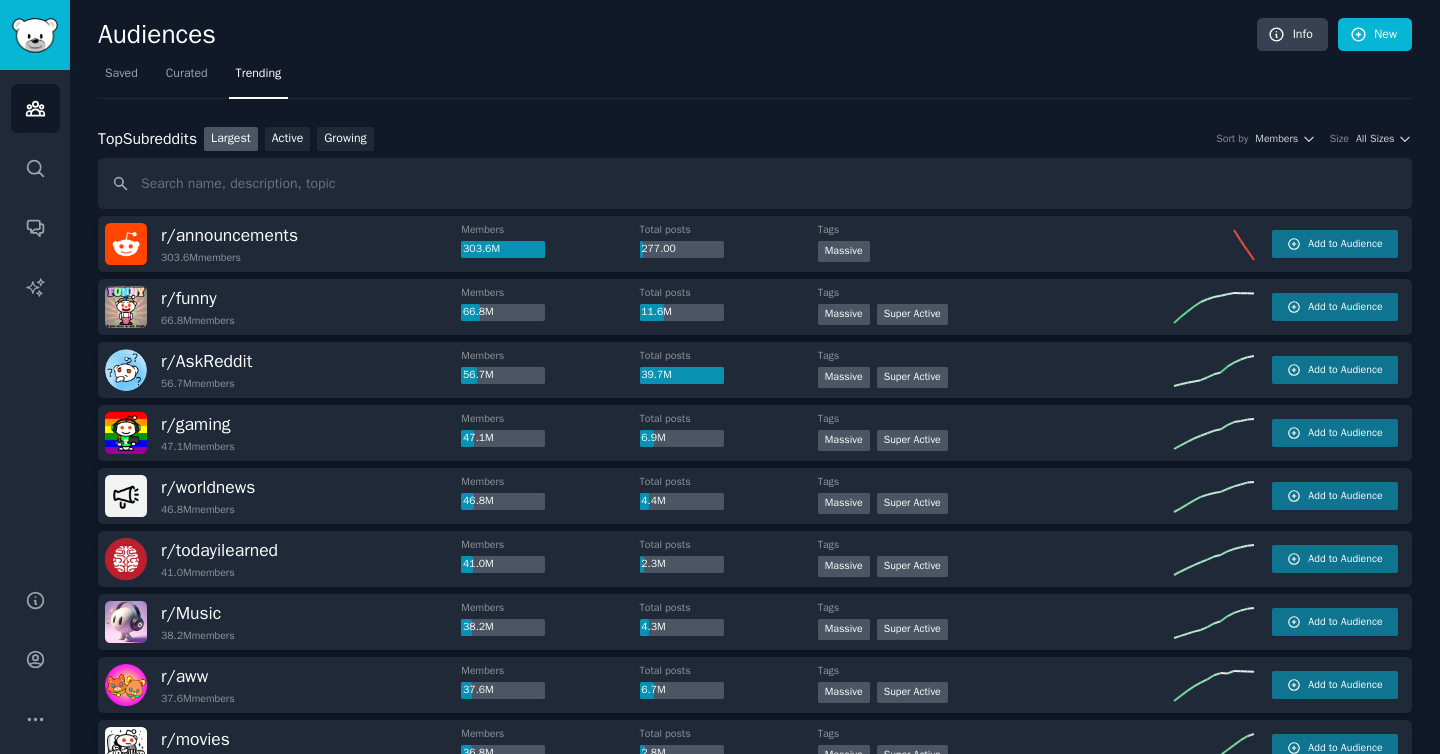 click at bounding box center (755, 183) 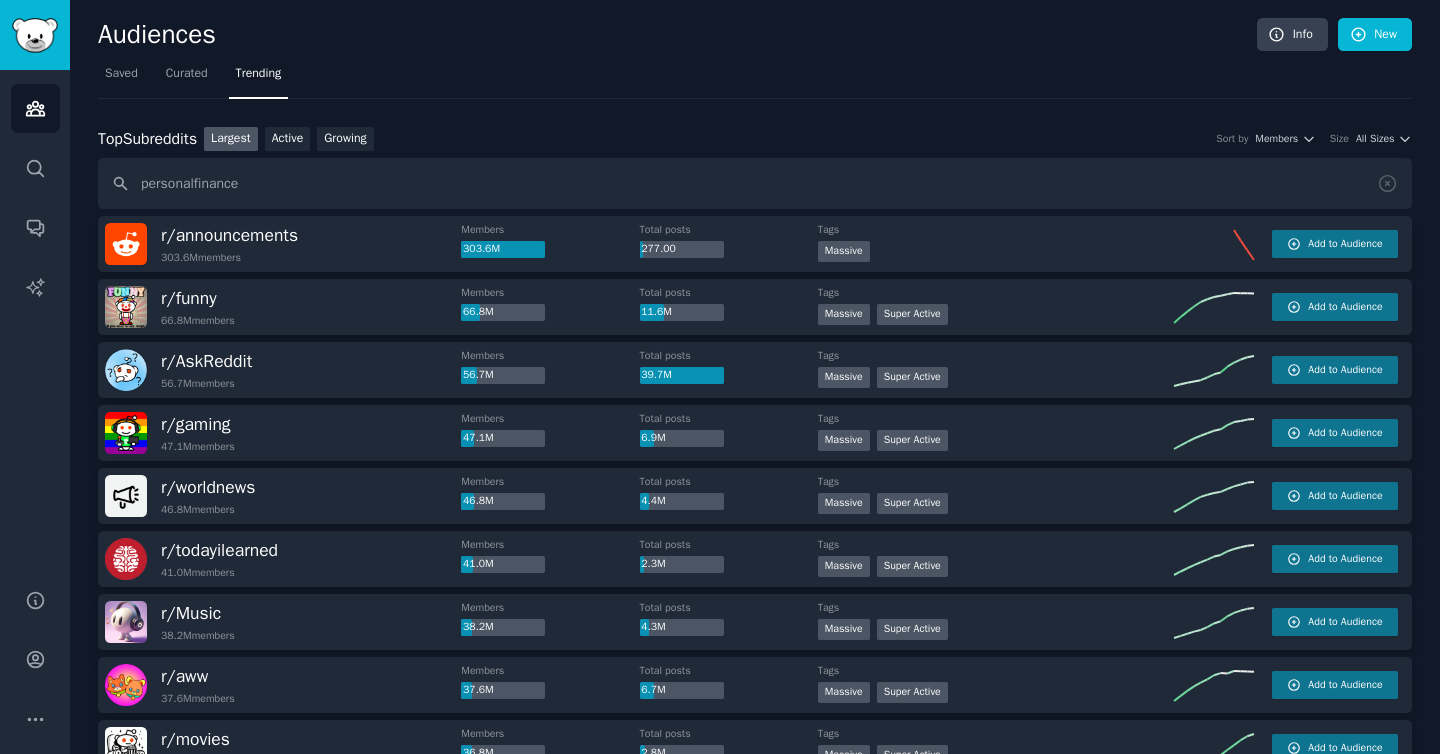 type on "personalfinance" 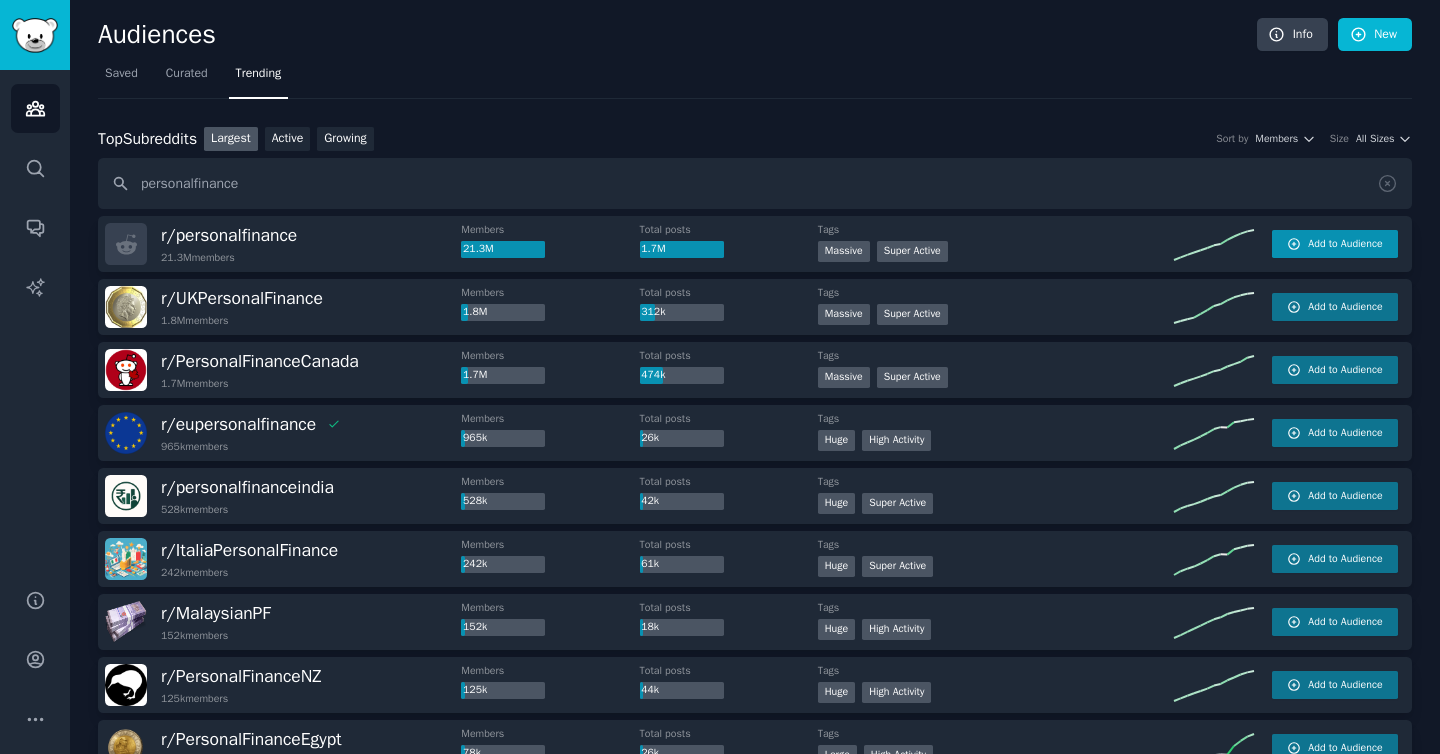 click on "Add to Audience" at bounding box center [1345, 244] 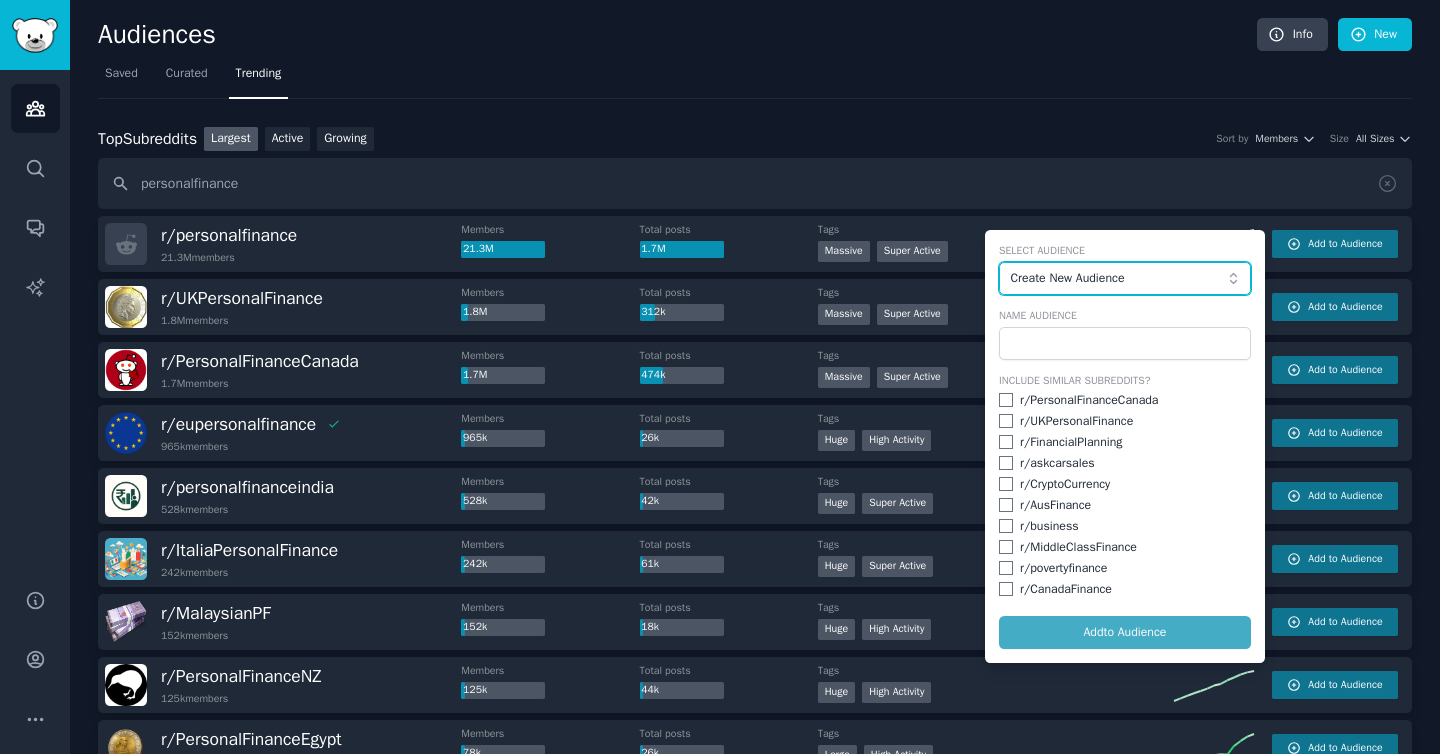 click on "Create New Audience" at bounding box center [1125, 279] 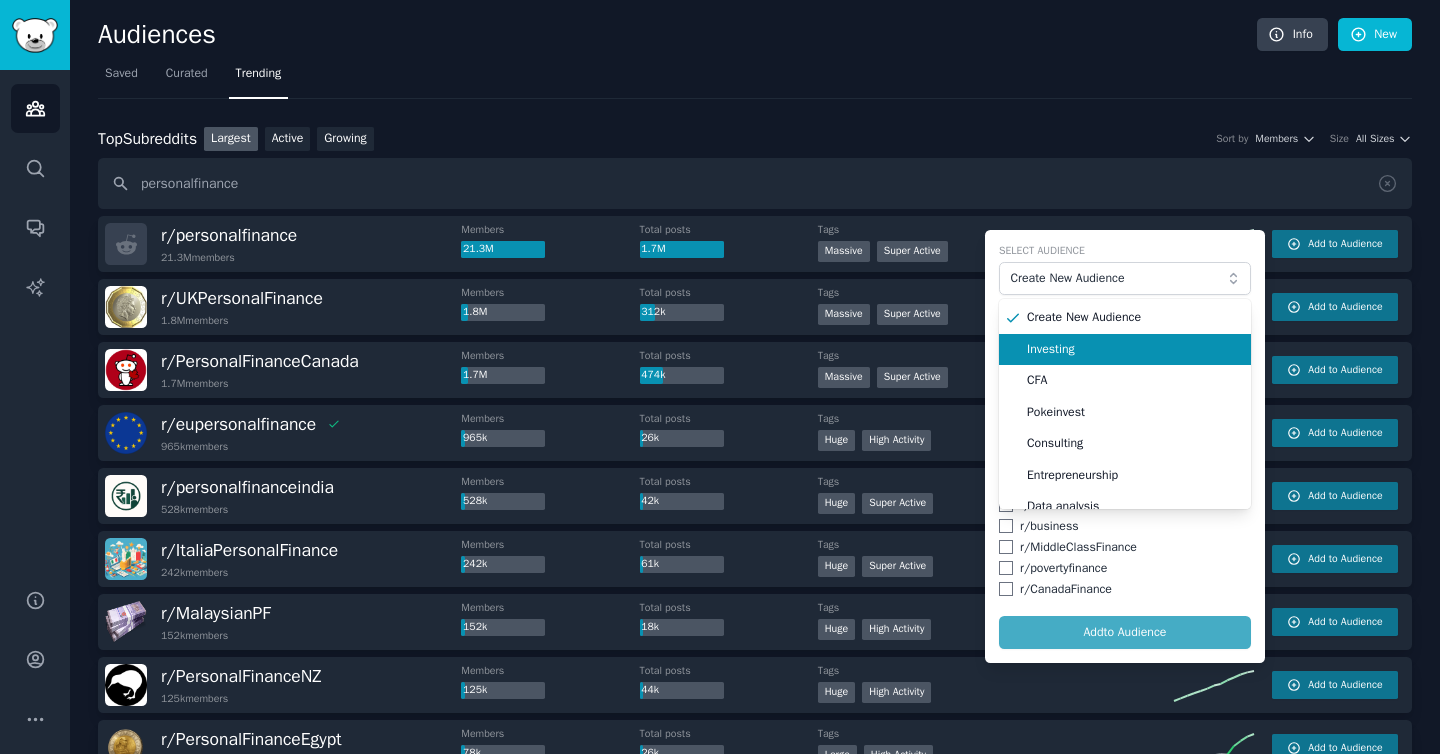 click on "Investing" at bounding box center (1132, 350) 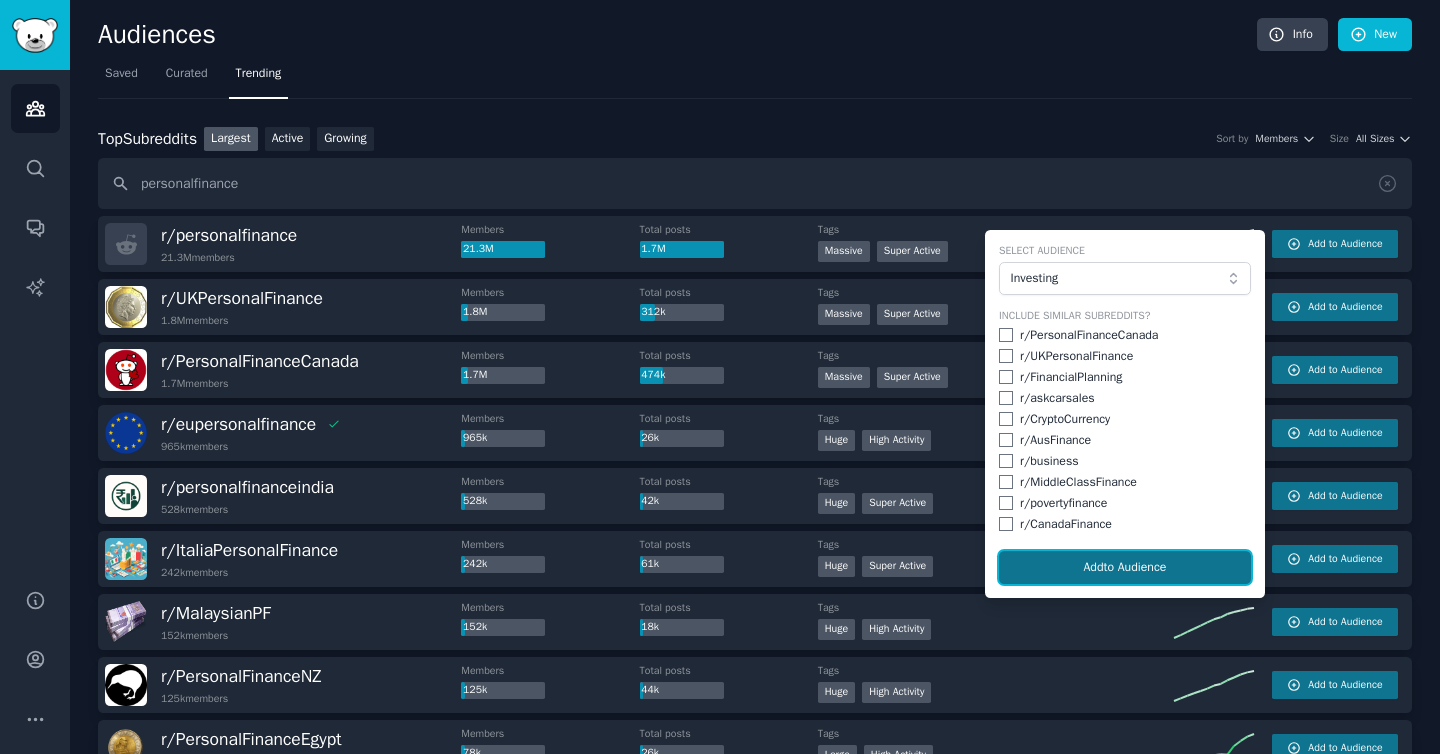 click on "Add  to Audience" 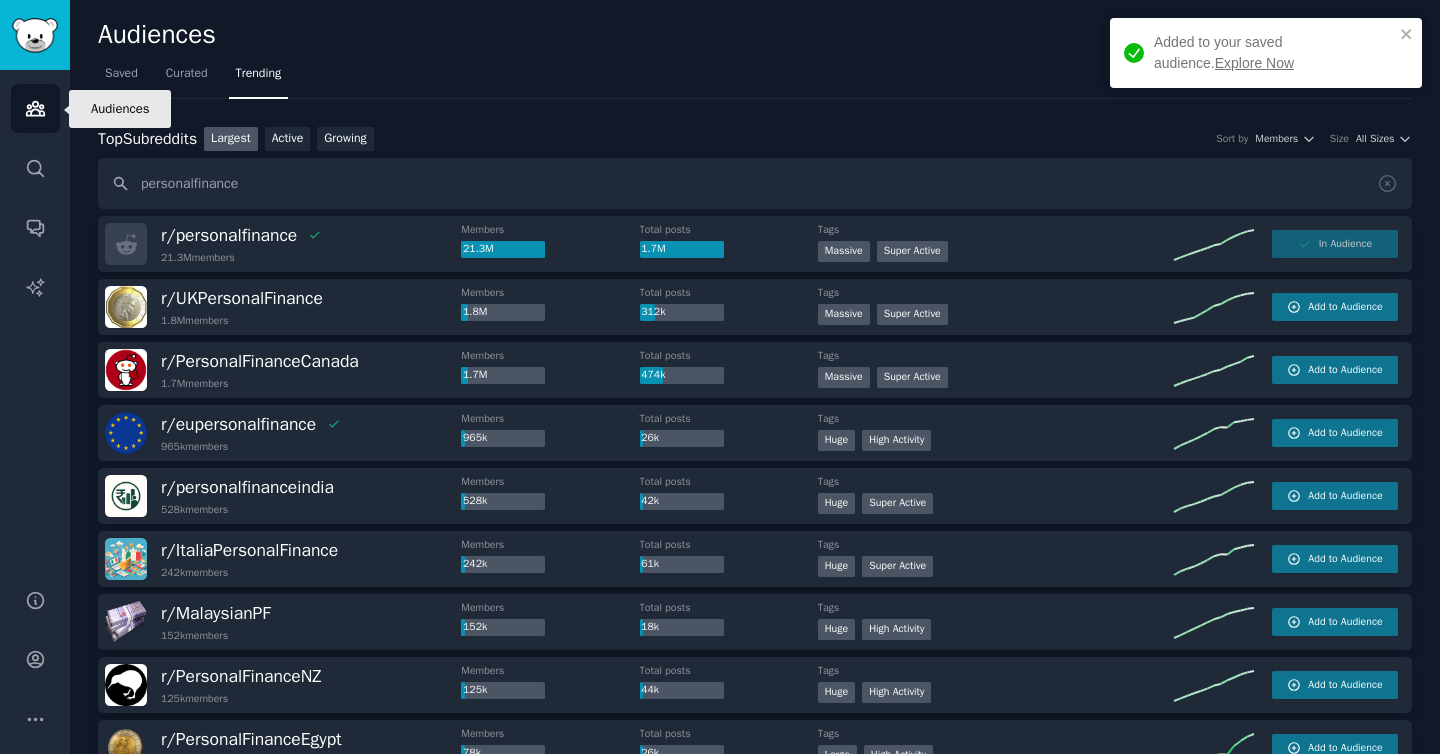 click 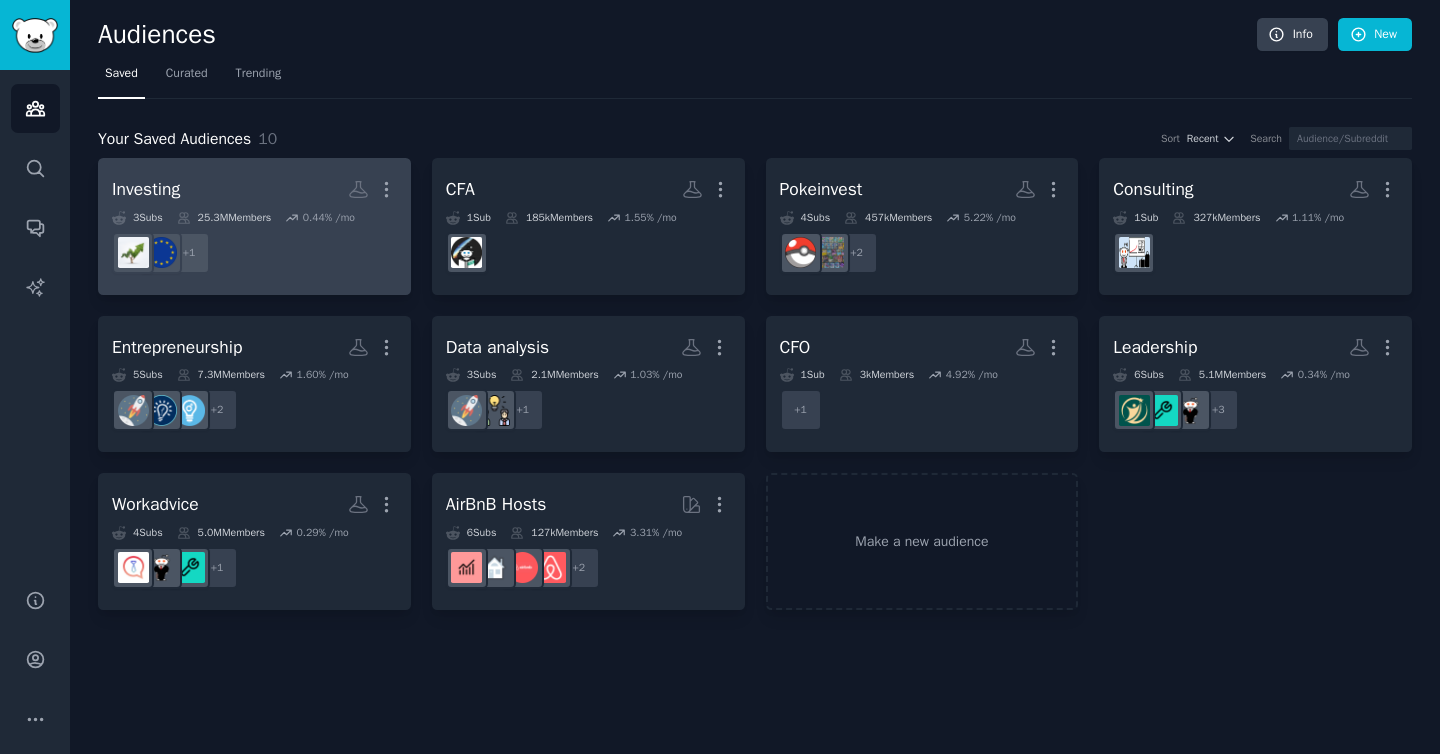 click on "Investing More" at bounding box center [254, 189] 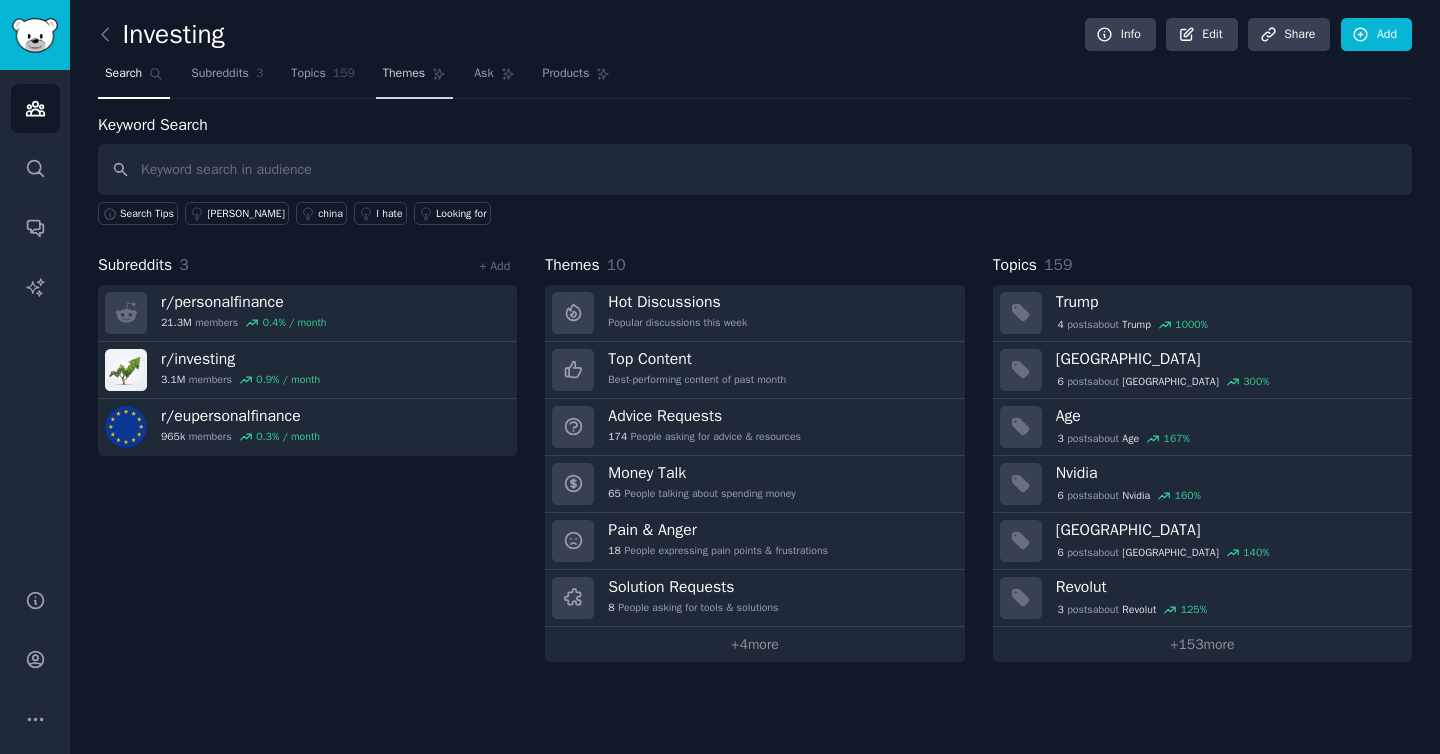 click on "Themes" at bounding box center (404, 74) 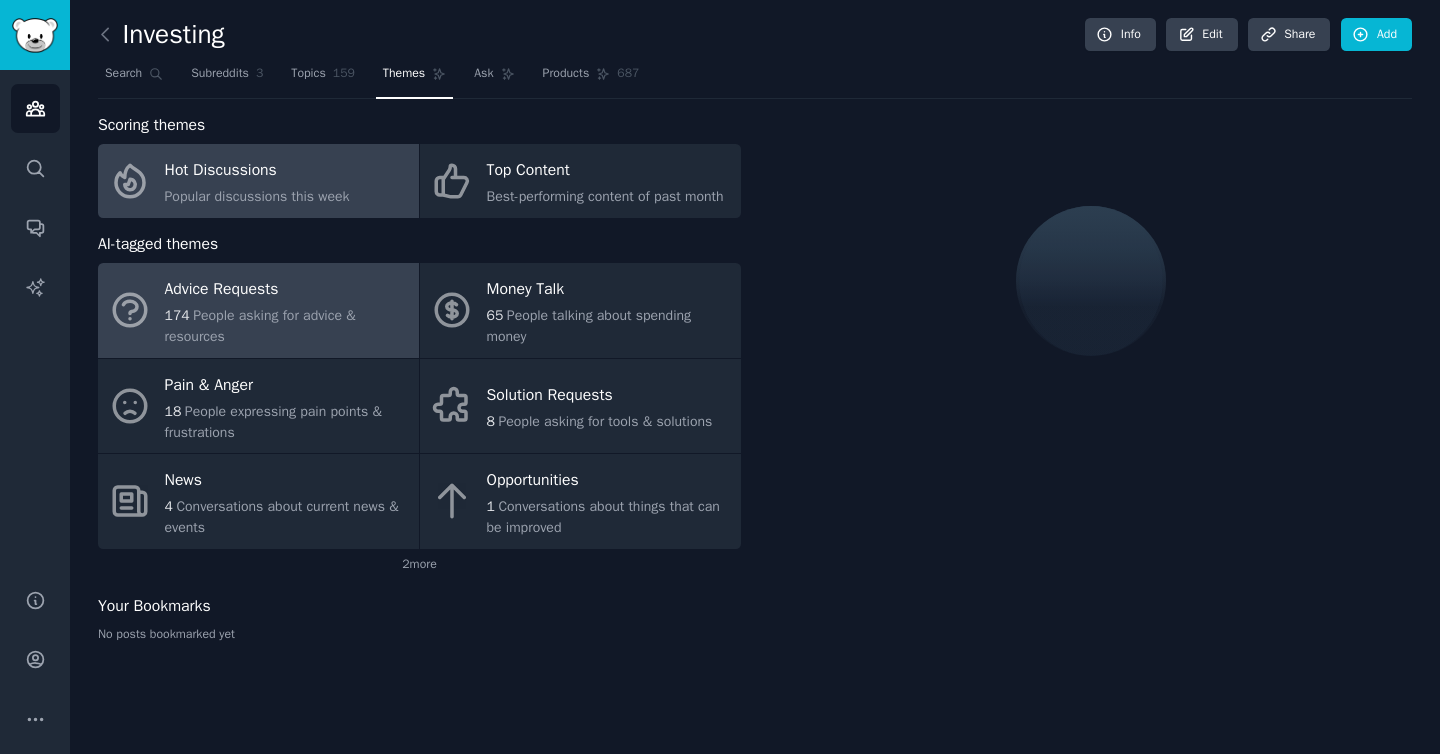 click on "Advice Requests" at bounding box center [287, 290] 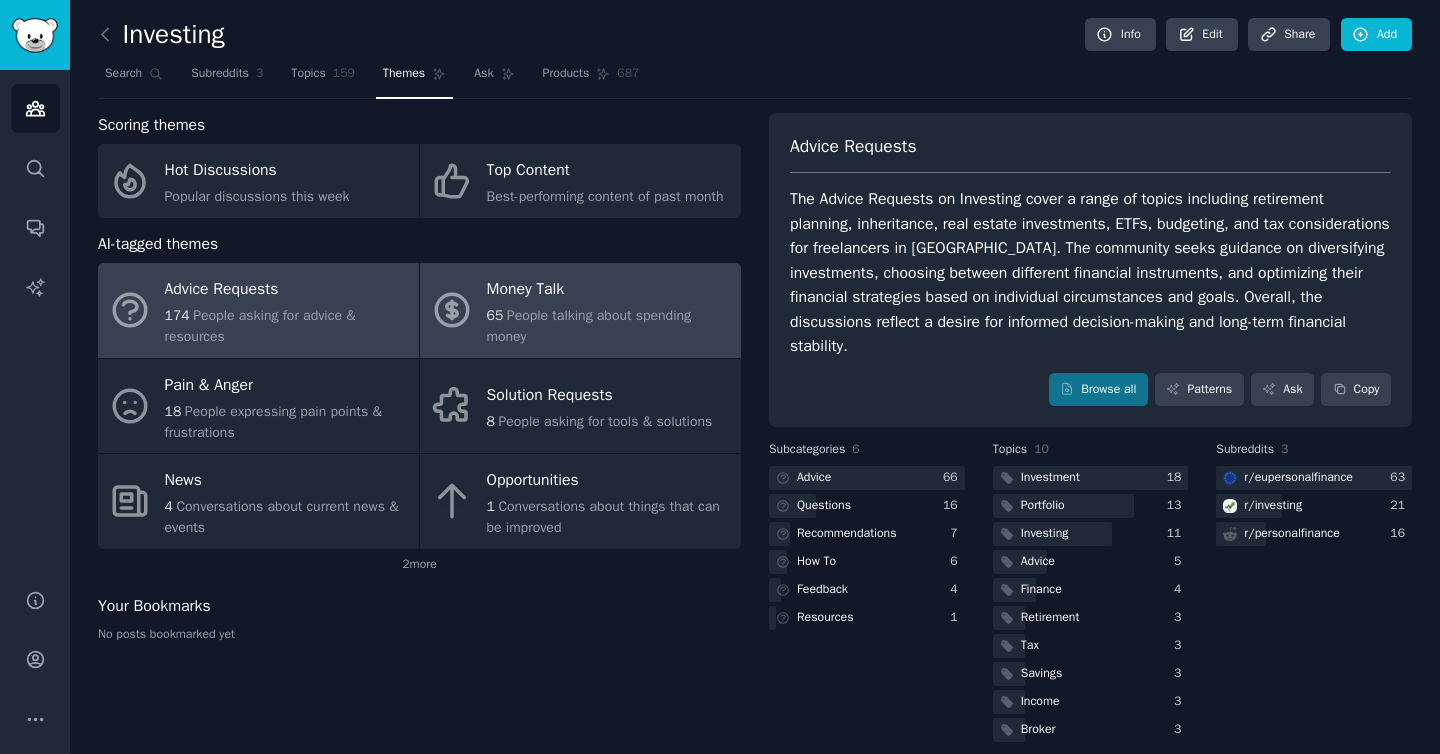 click on "65 People talking about spending money" at bounding box center [609, 326] 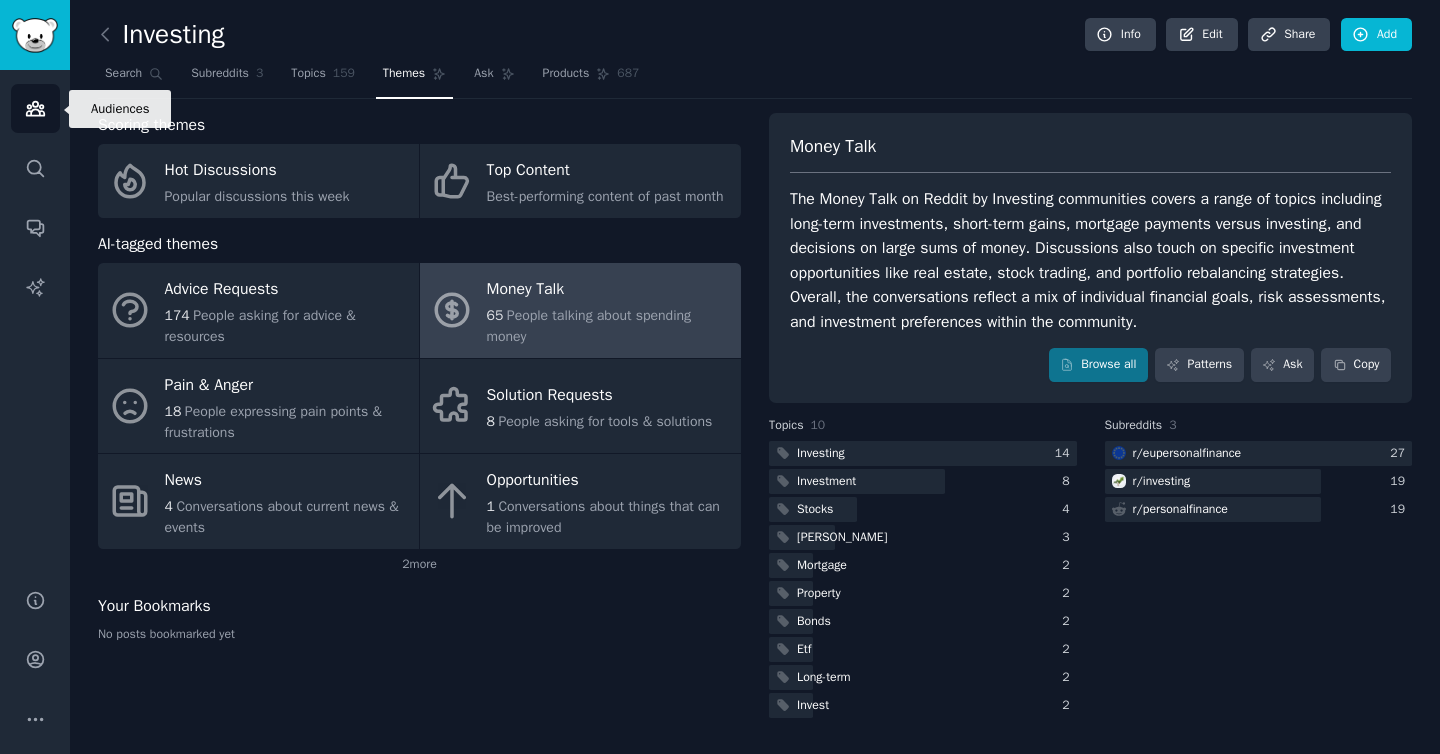 click on "Audiences" at bounding box center [35, 108] 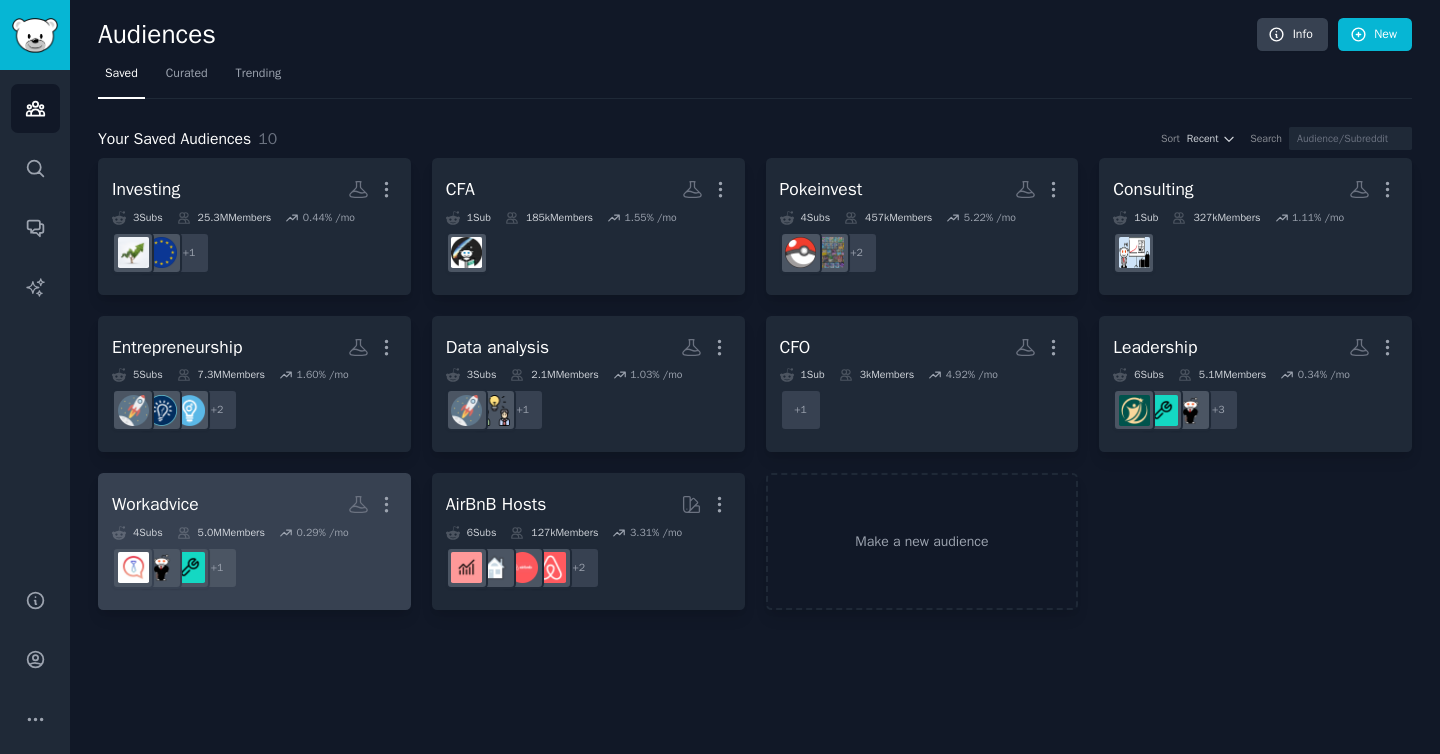 click on "Workadvice More" at bounding box center [254, 504] 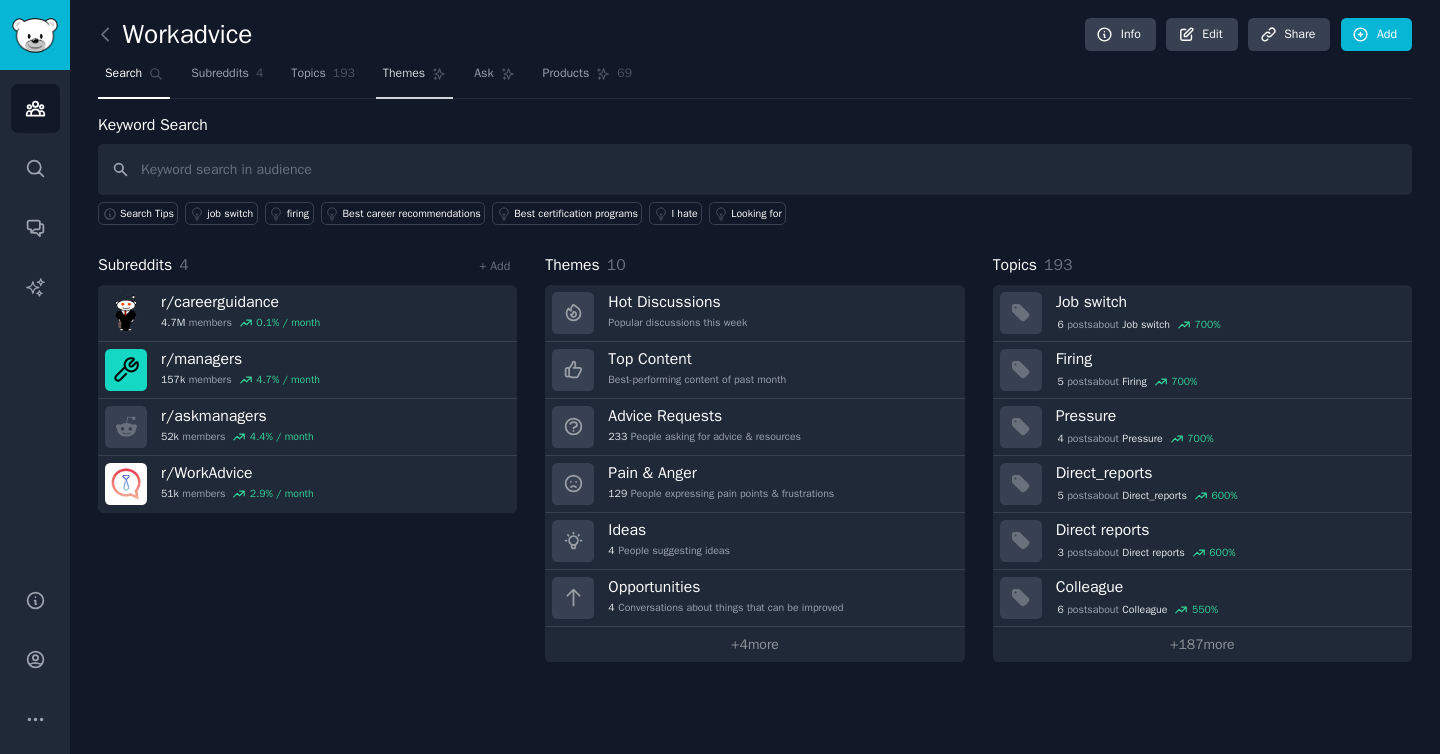 click on "Themes" at bounding box center (404, 74) 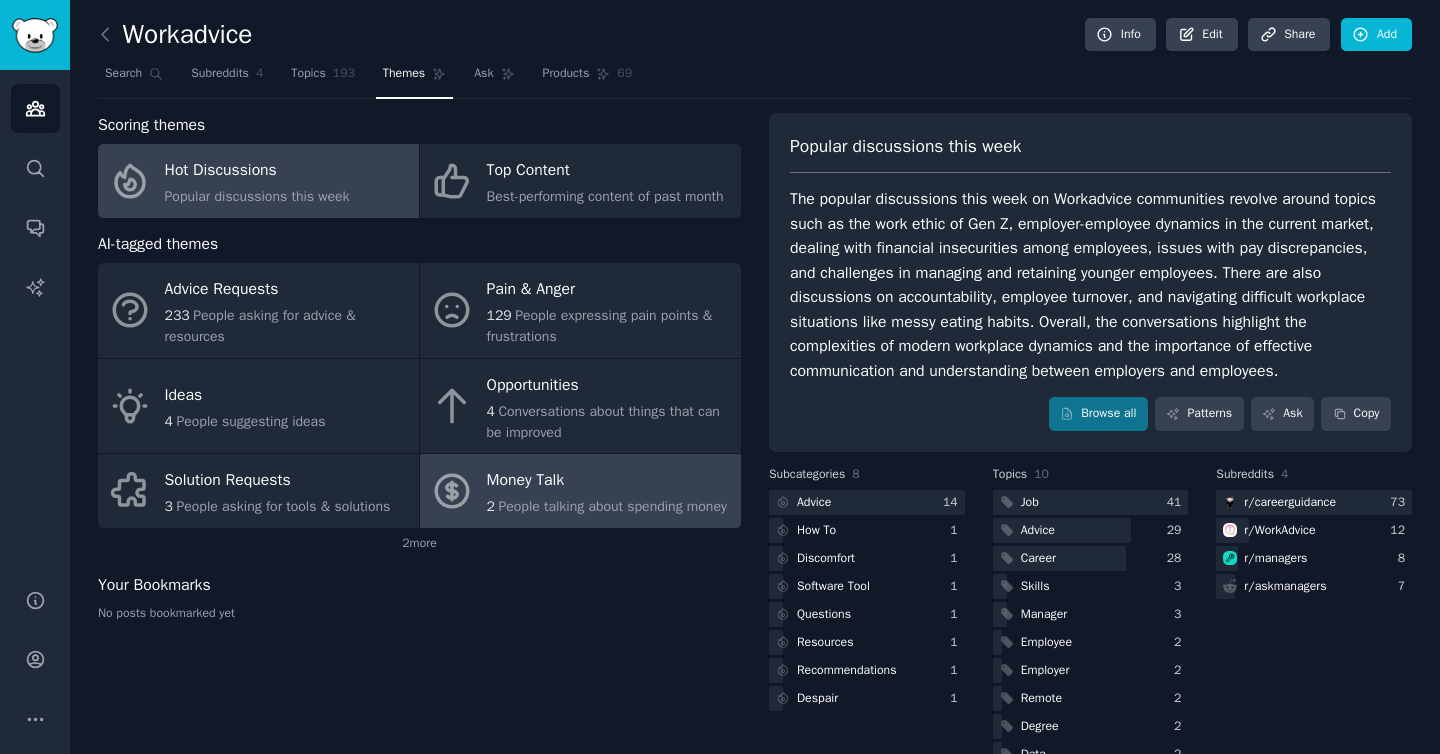 click on "Money Talk" at bounding box center (607, 481) 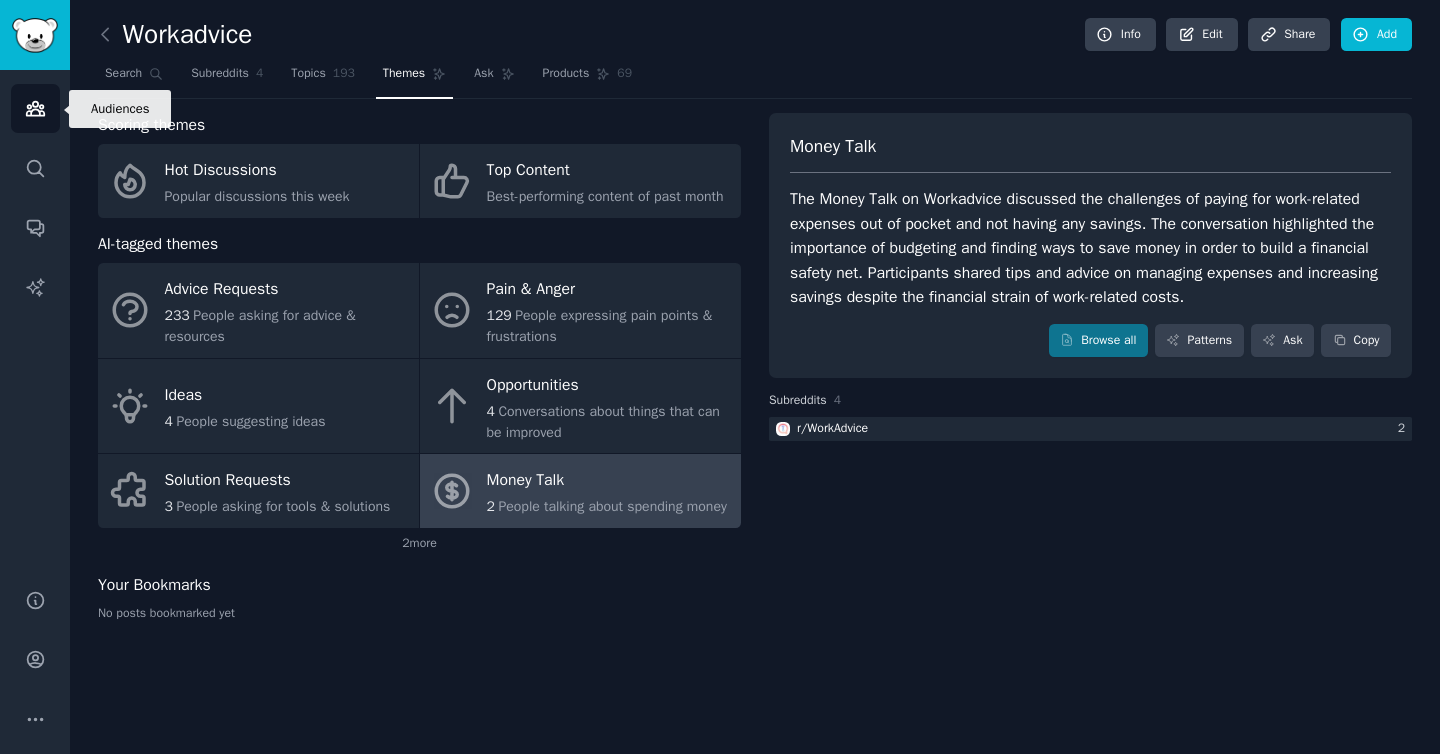 click 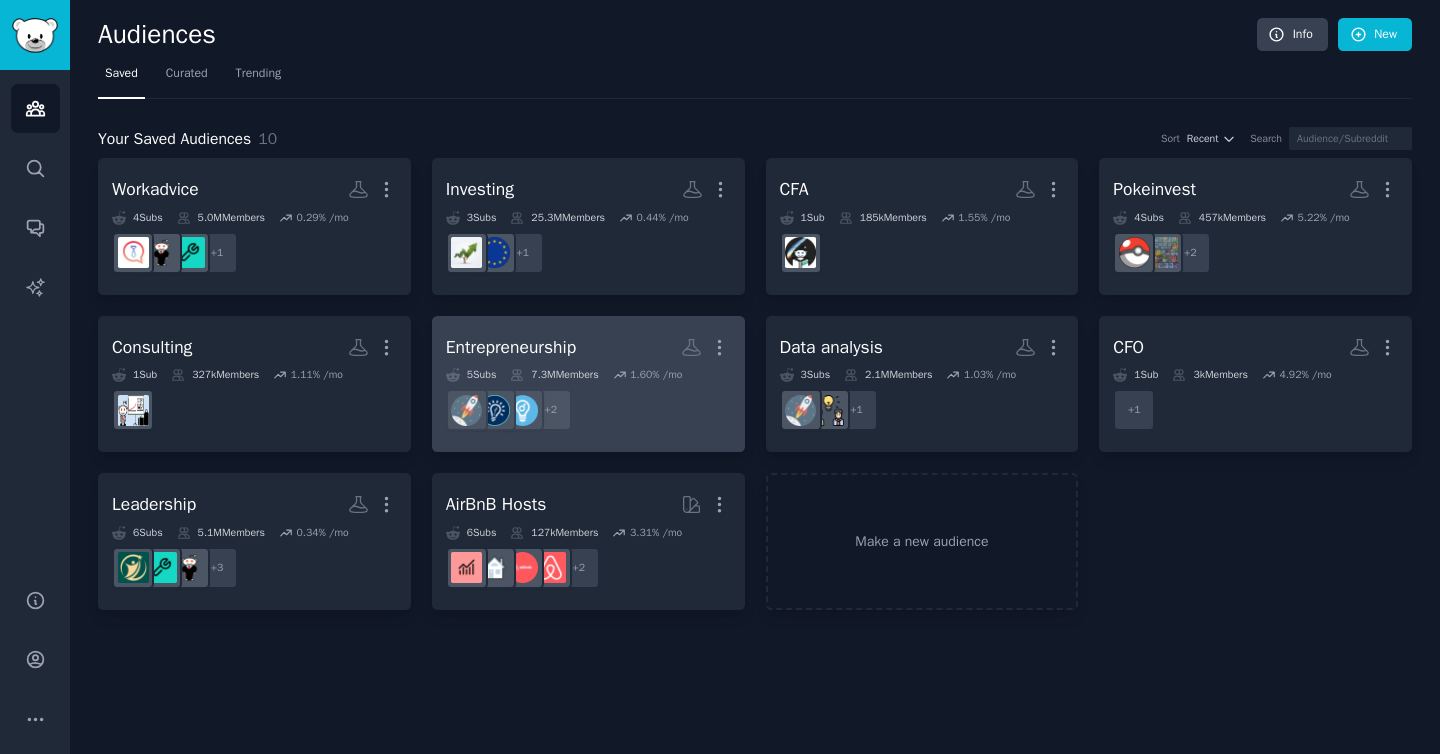 click on "Entrepreneurship" at bounding box center [511, 347] 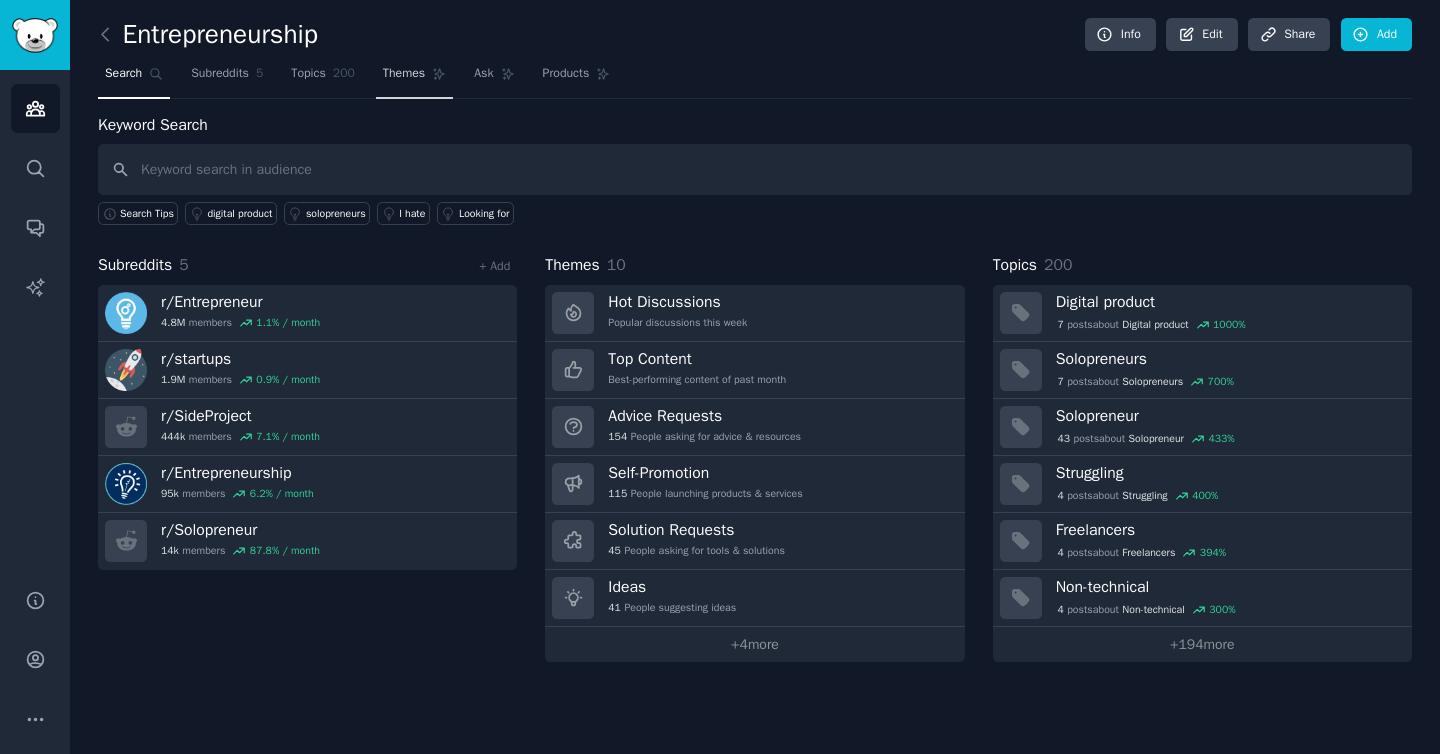 click on "Themes" at bounding box center [404, 74] 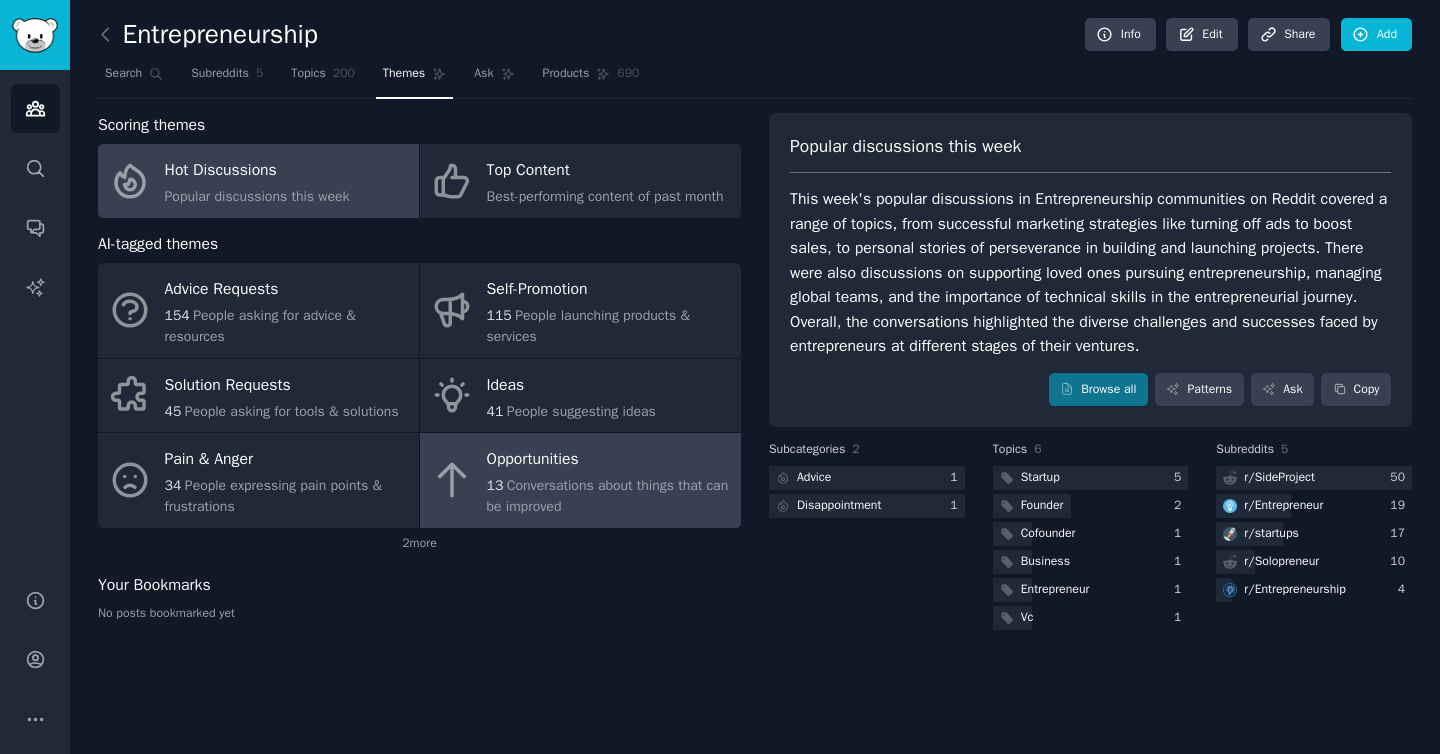 click on "Opportunities" at bounding box center [609, 460] 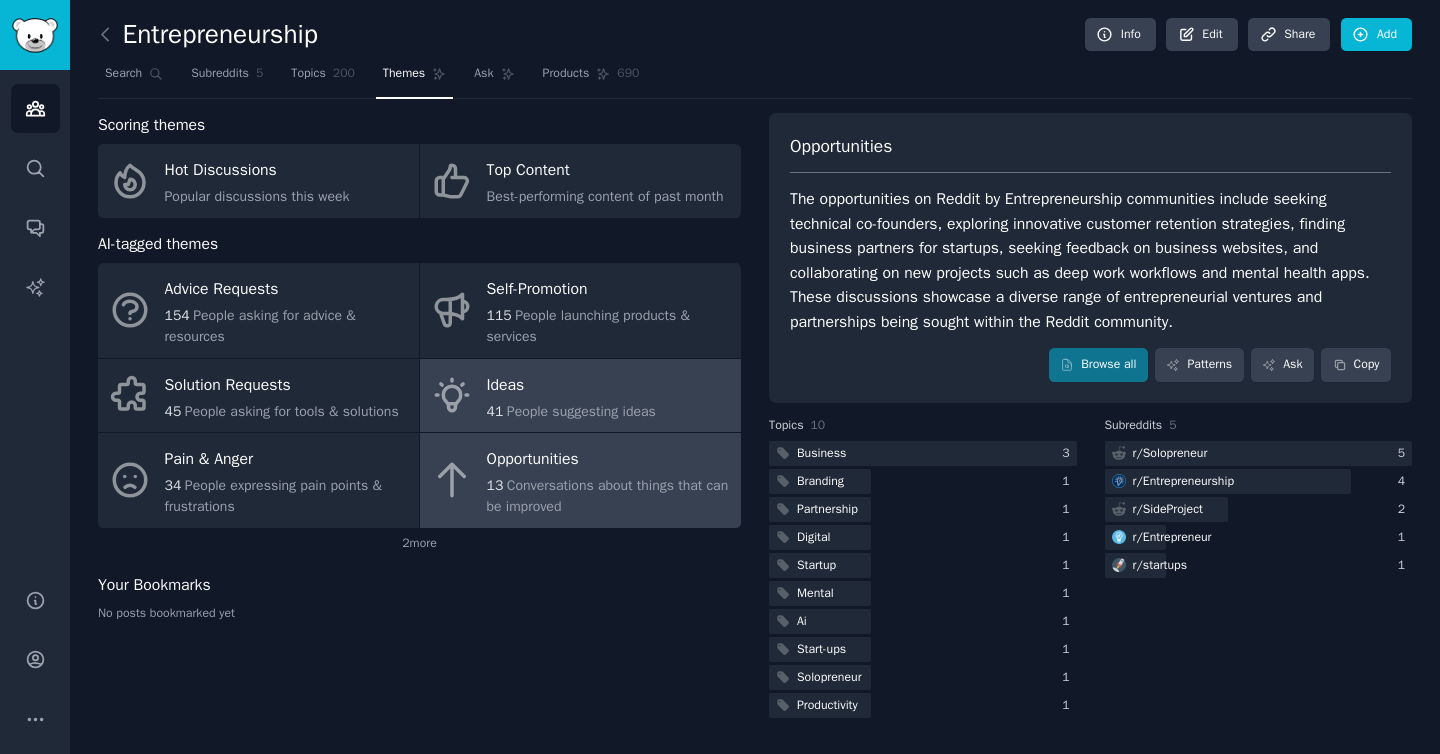 click on "People suggesting ideas" at bounding box center [581, 411] 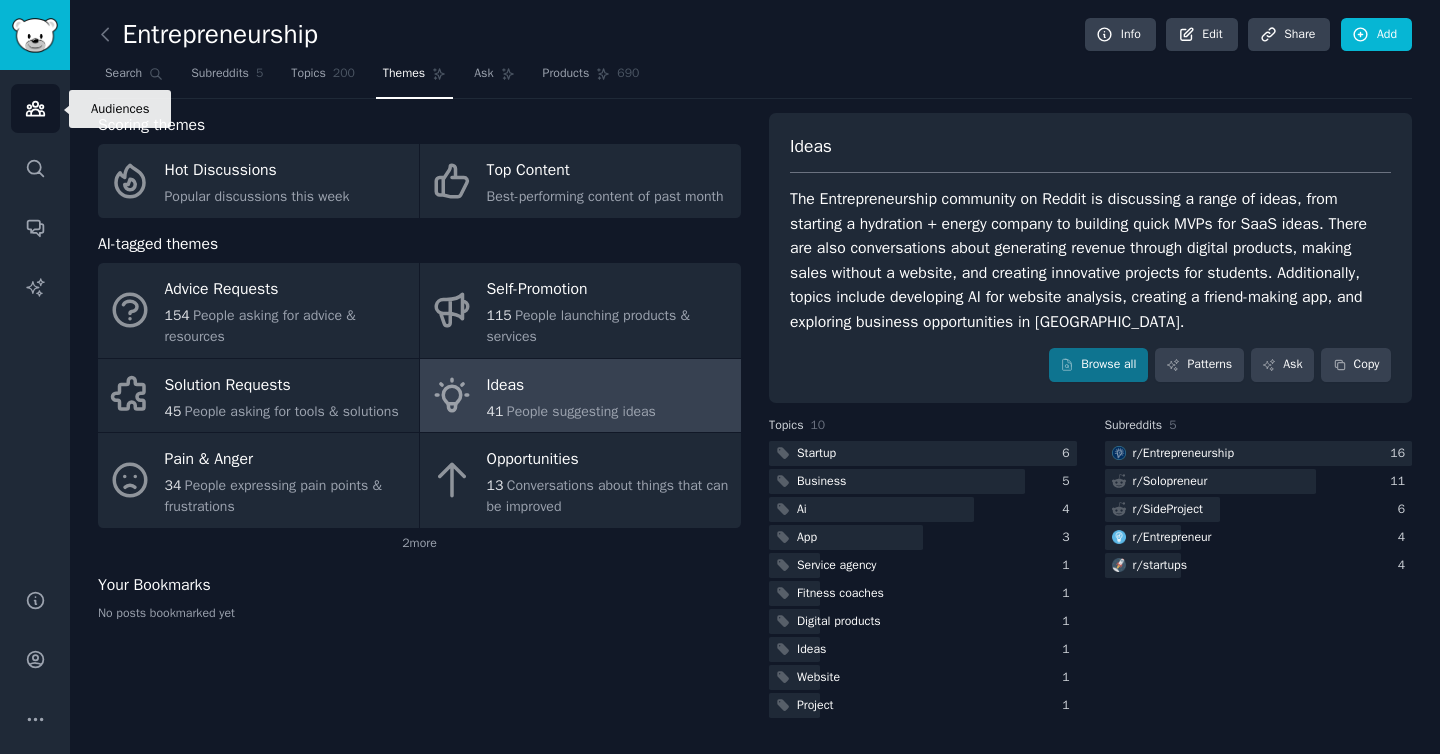 click on "Audiences" at bounding box center [35, 108] 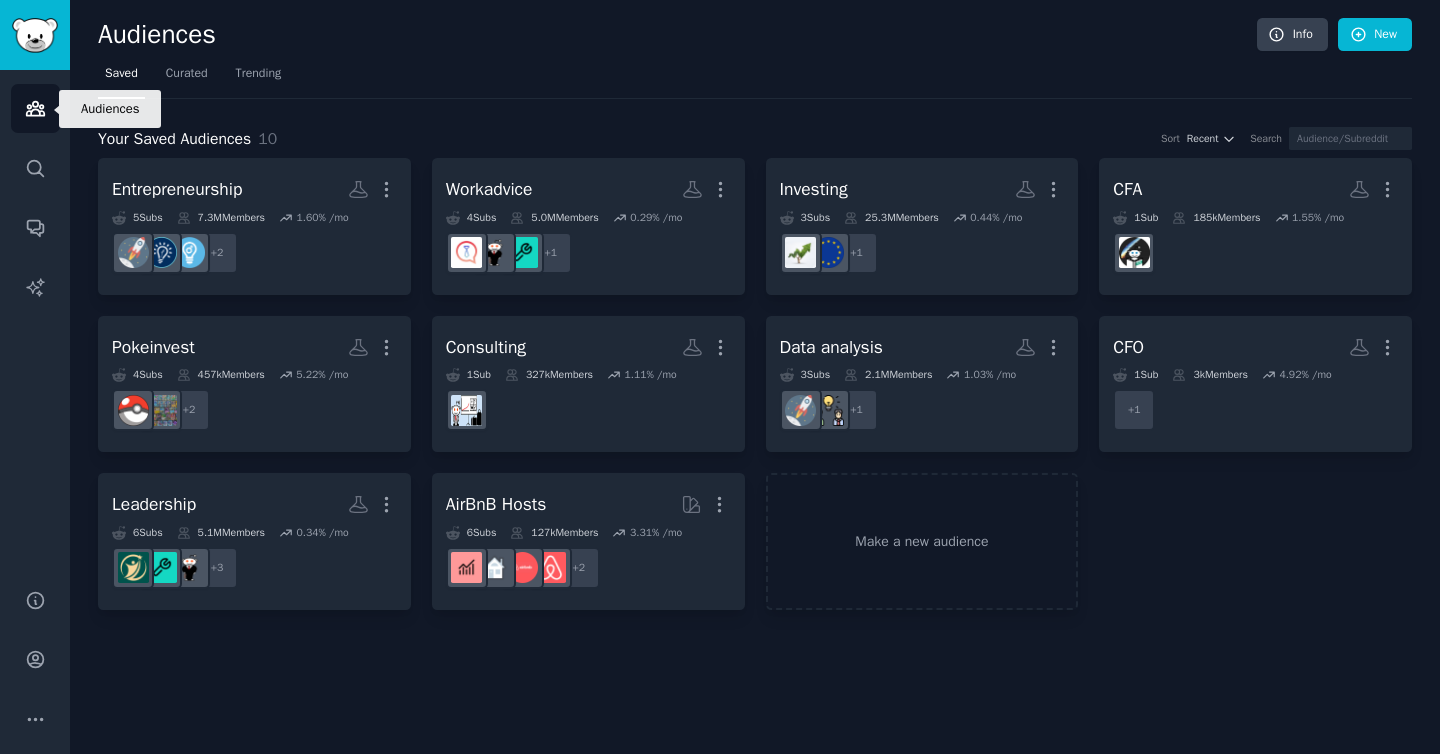 click 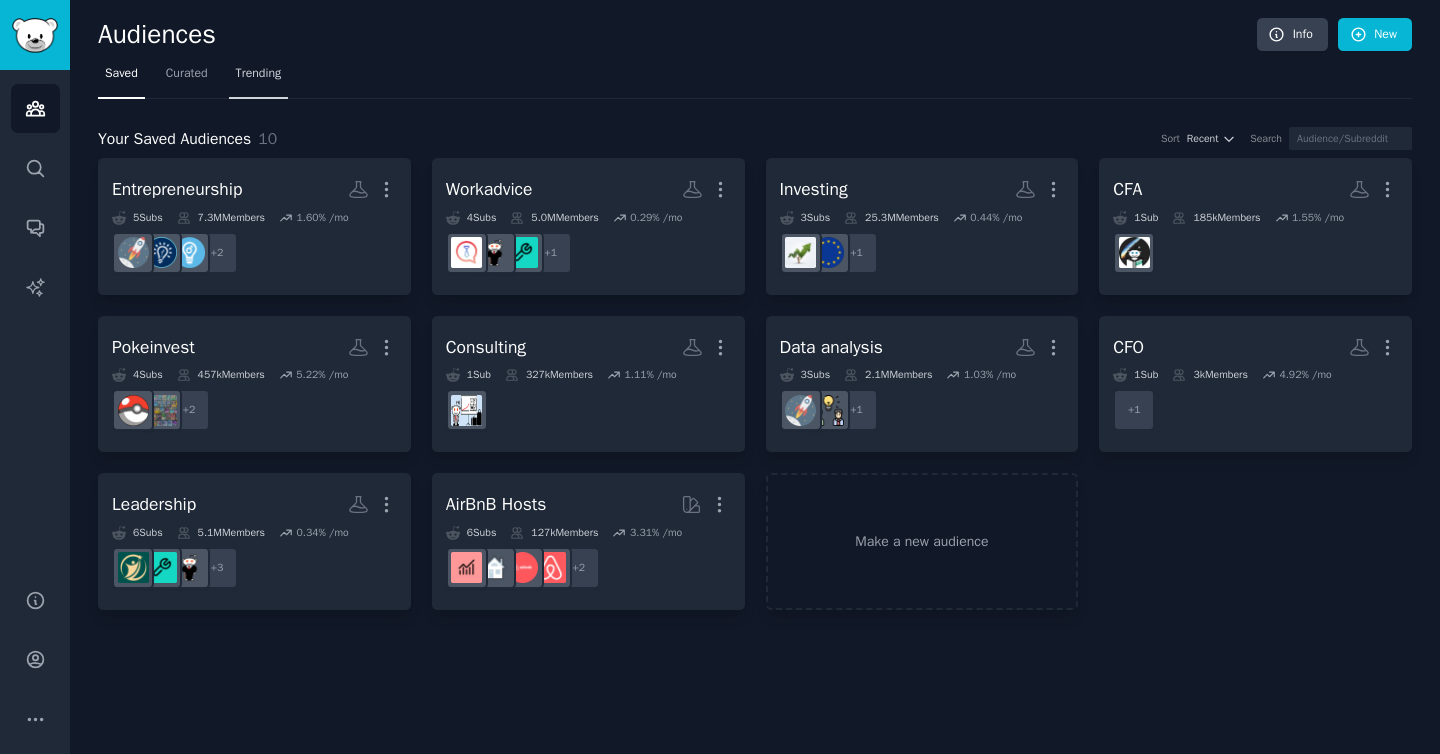 click on "Trending" at bounding box center [259, 78] 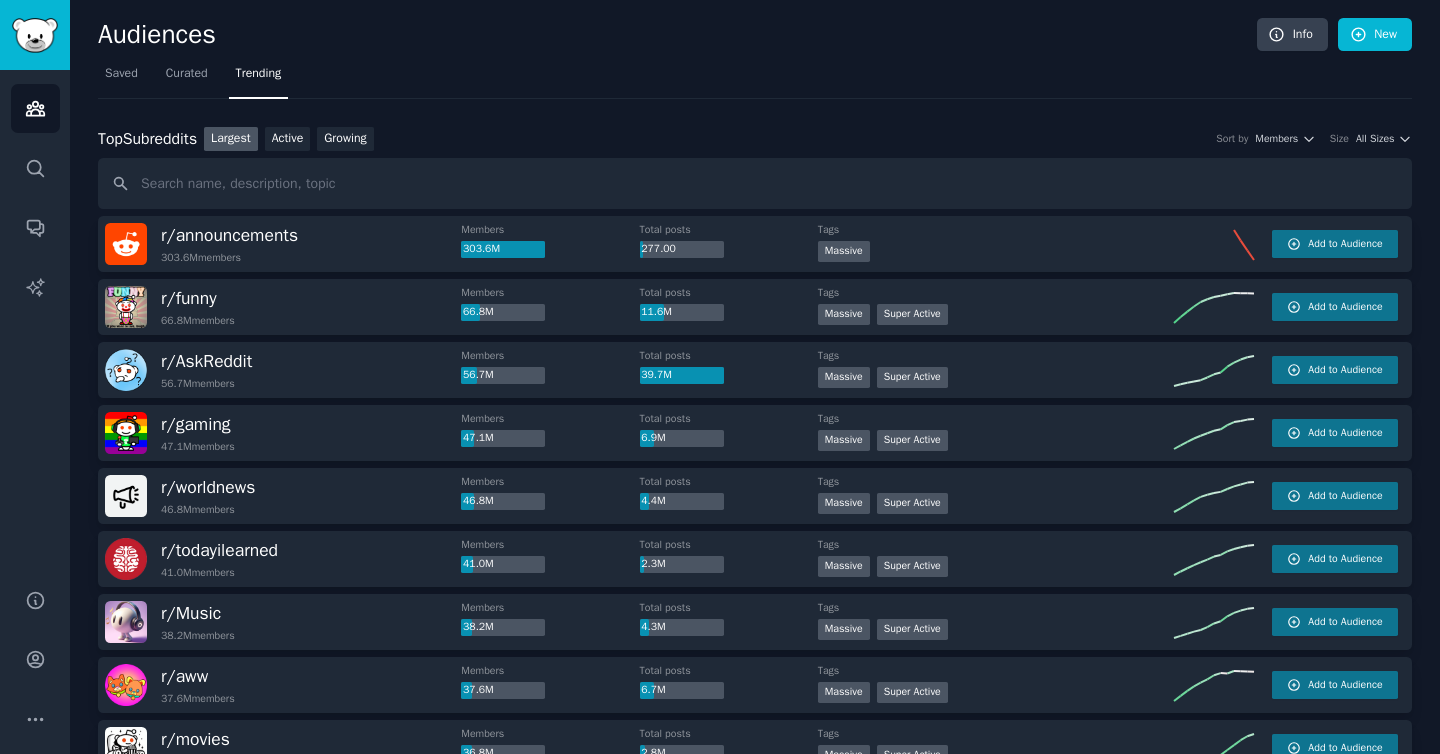 click at bounding box center (755, 183) 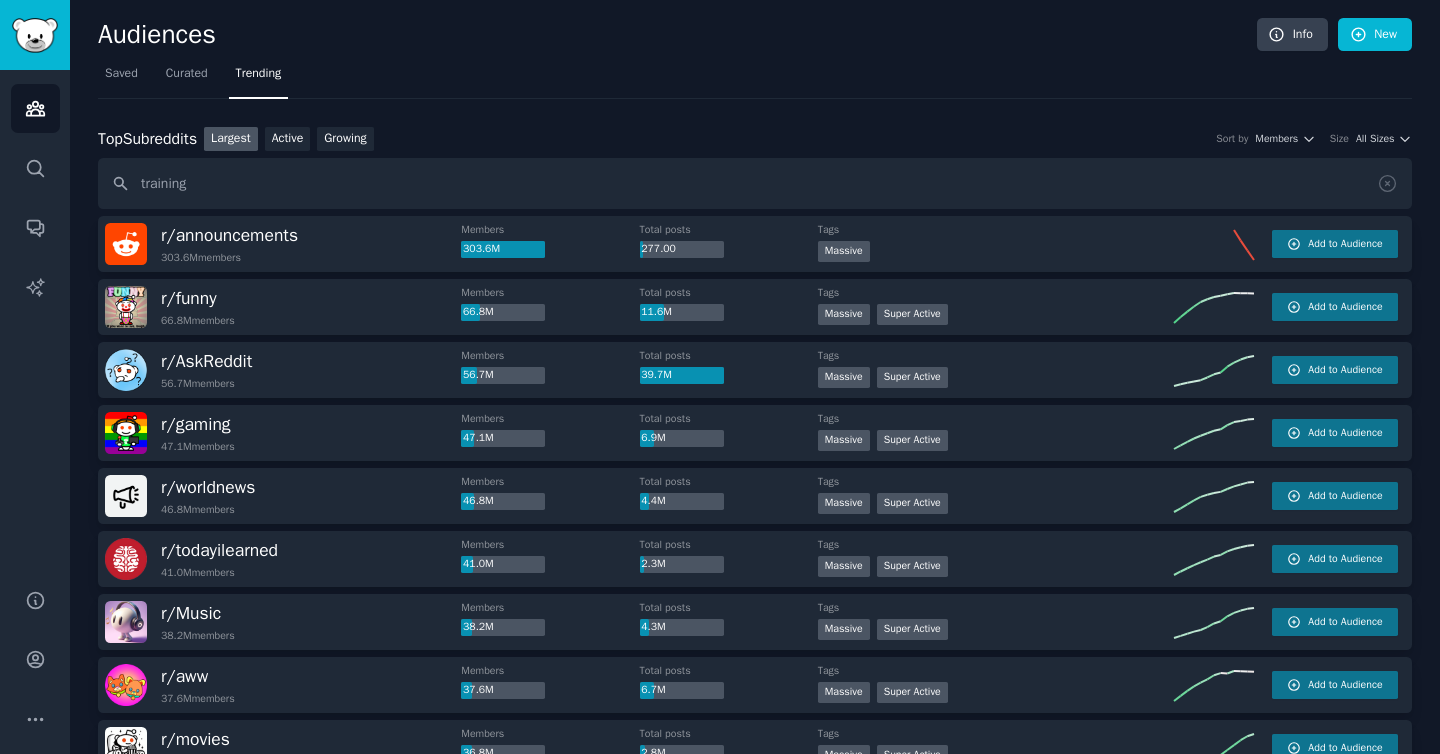 type on "training" 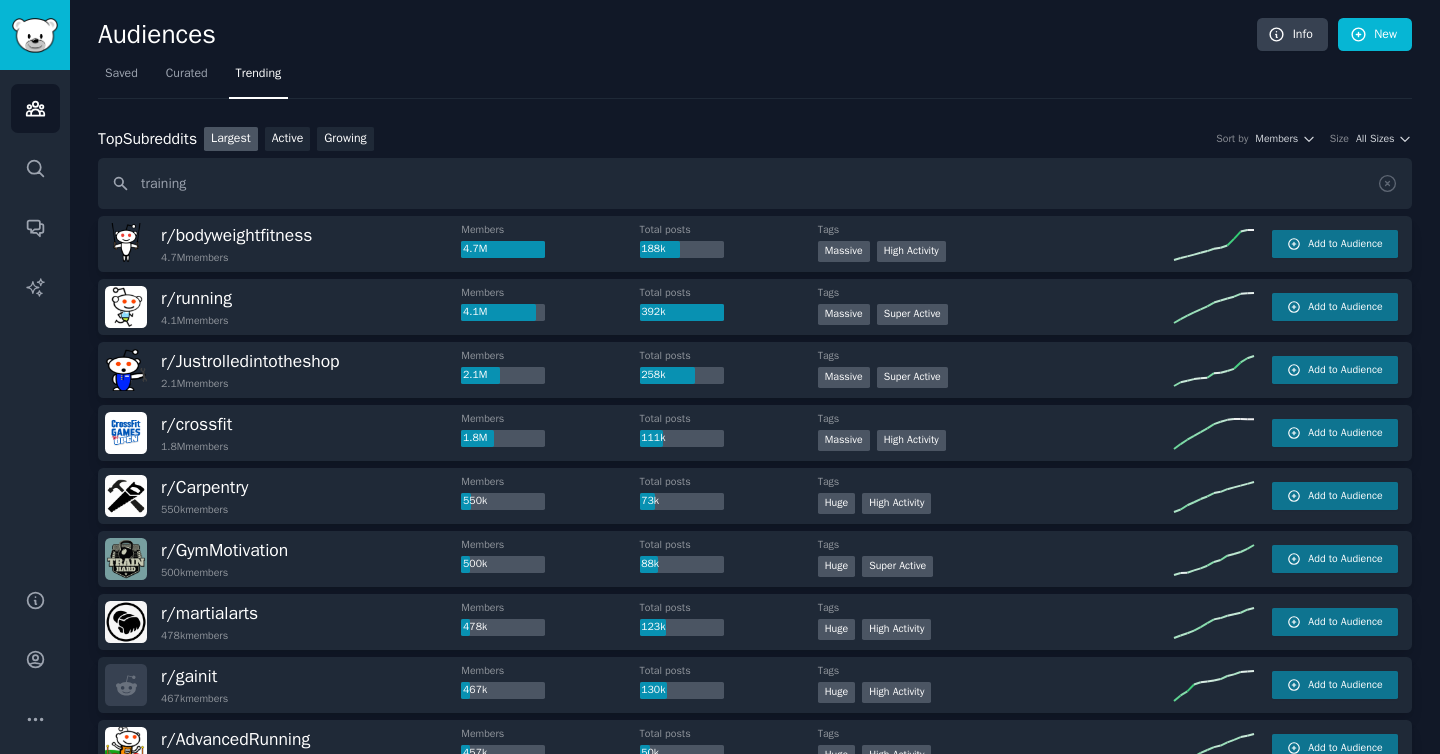 scroll, scrollTop: 0, scrollLeft: 0, axis: both 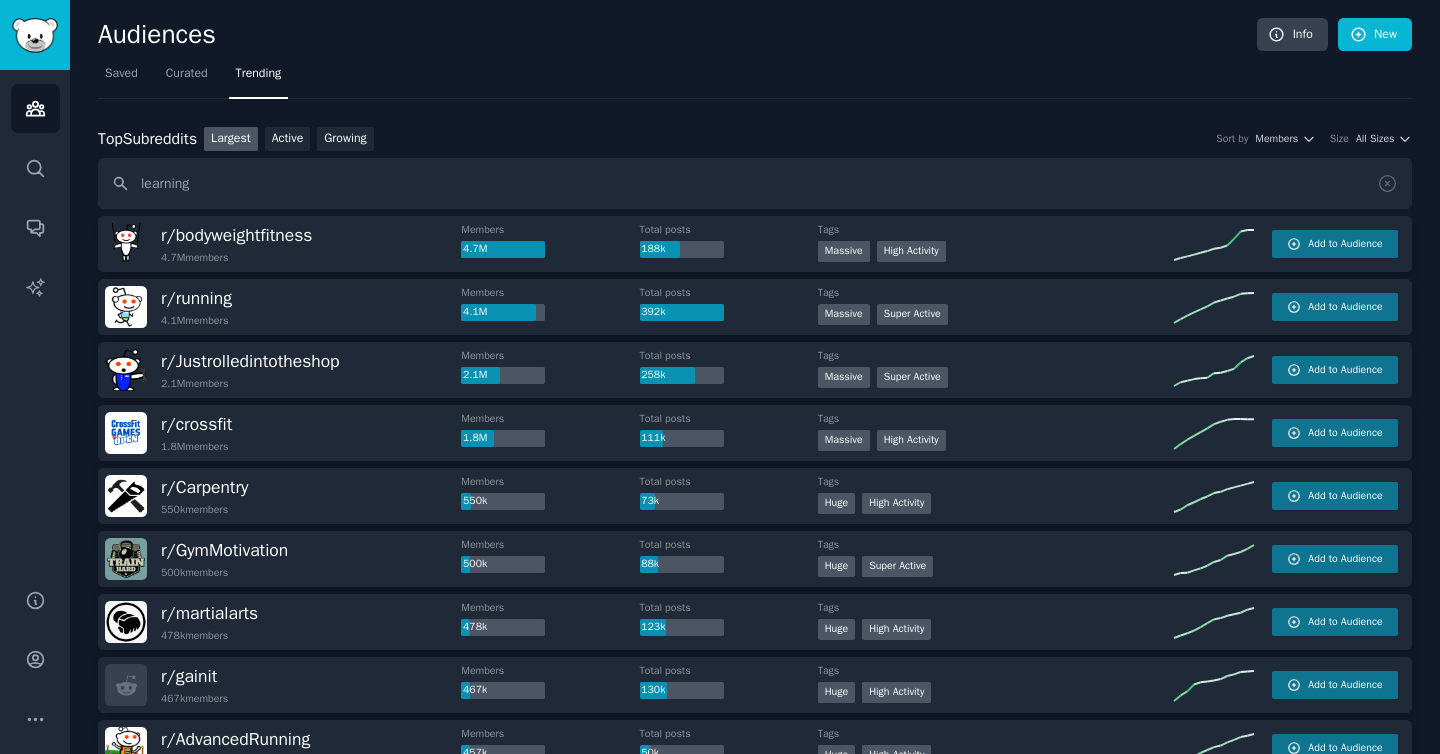 type on "learning" 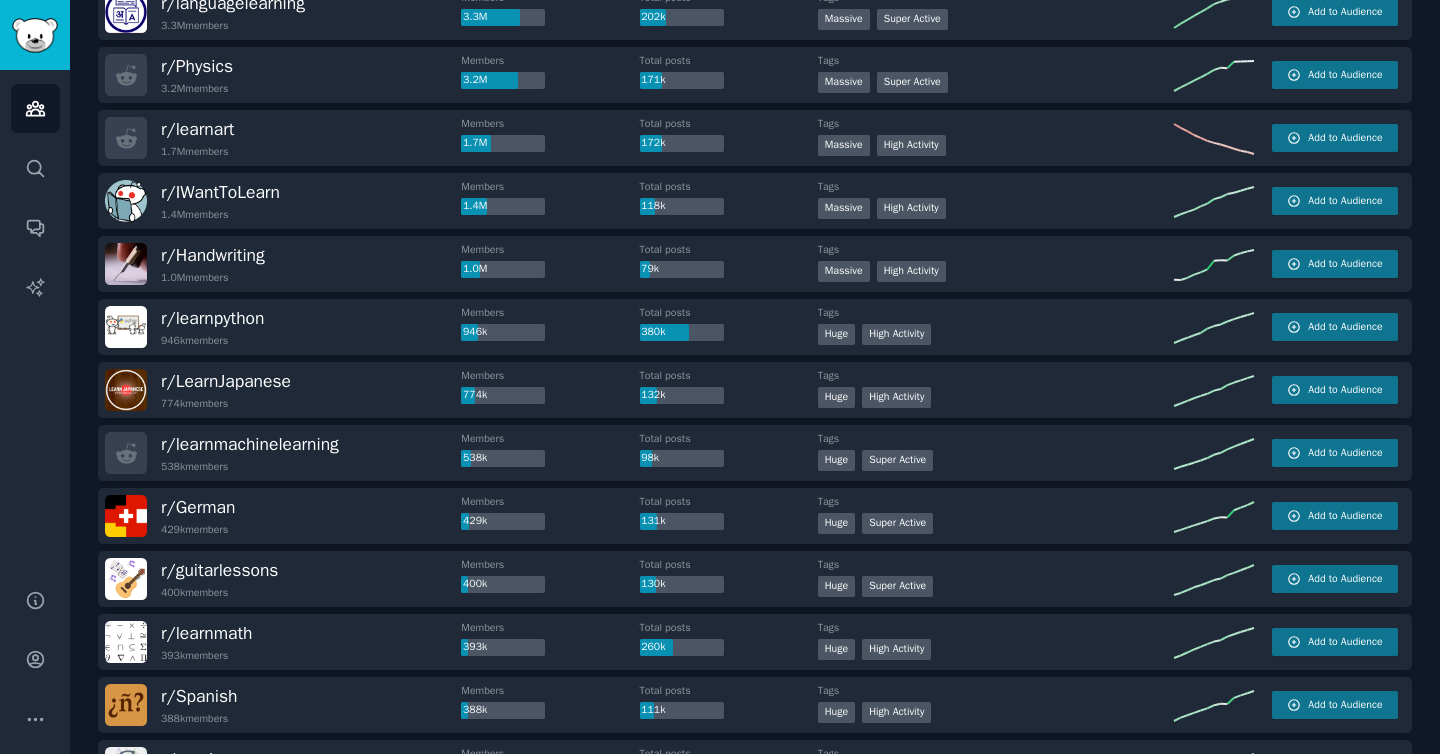scroll, scrollTop: 359, scrollLeft: 0, axis: vertical 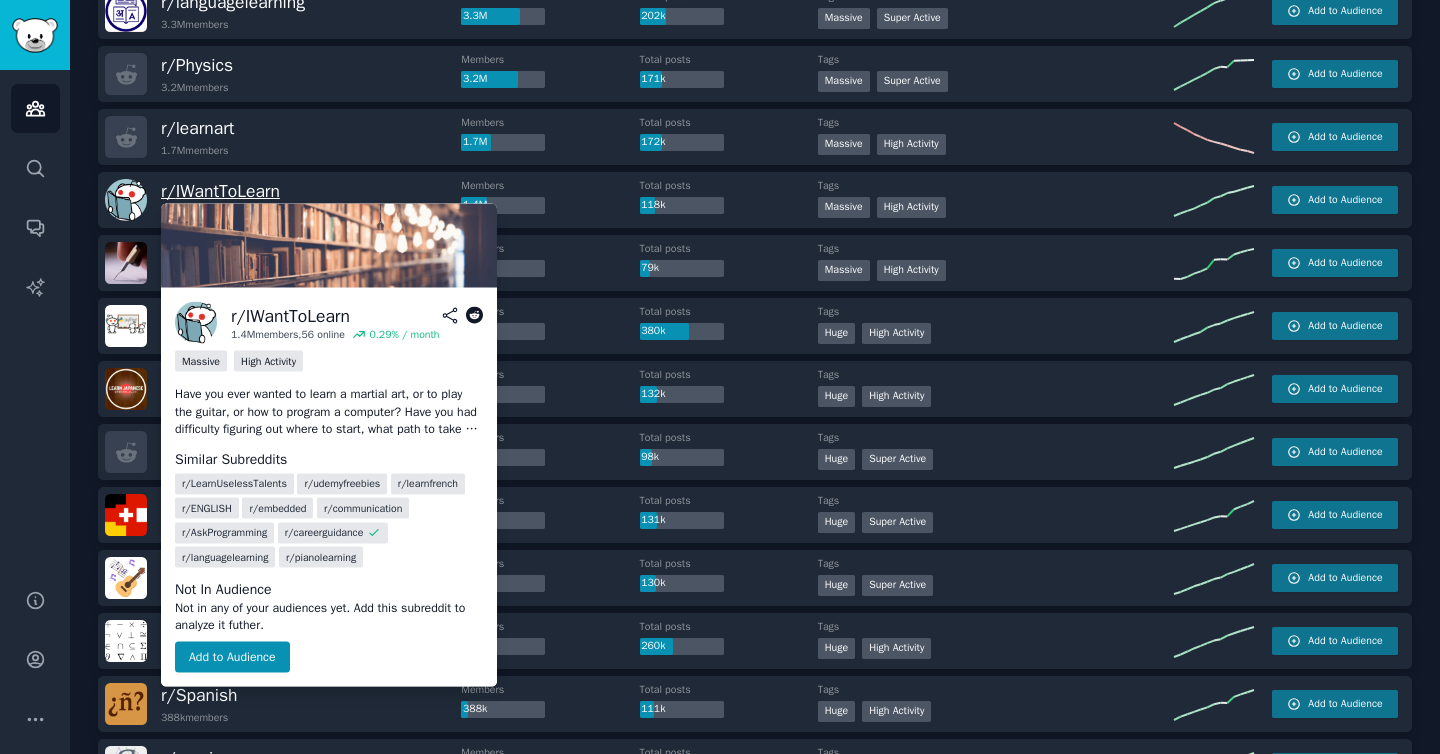 click on "r/ IWantToLearn" at bounding box center [220, 191] 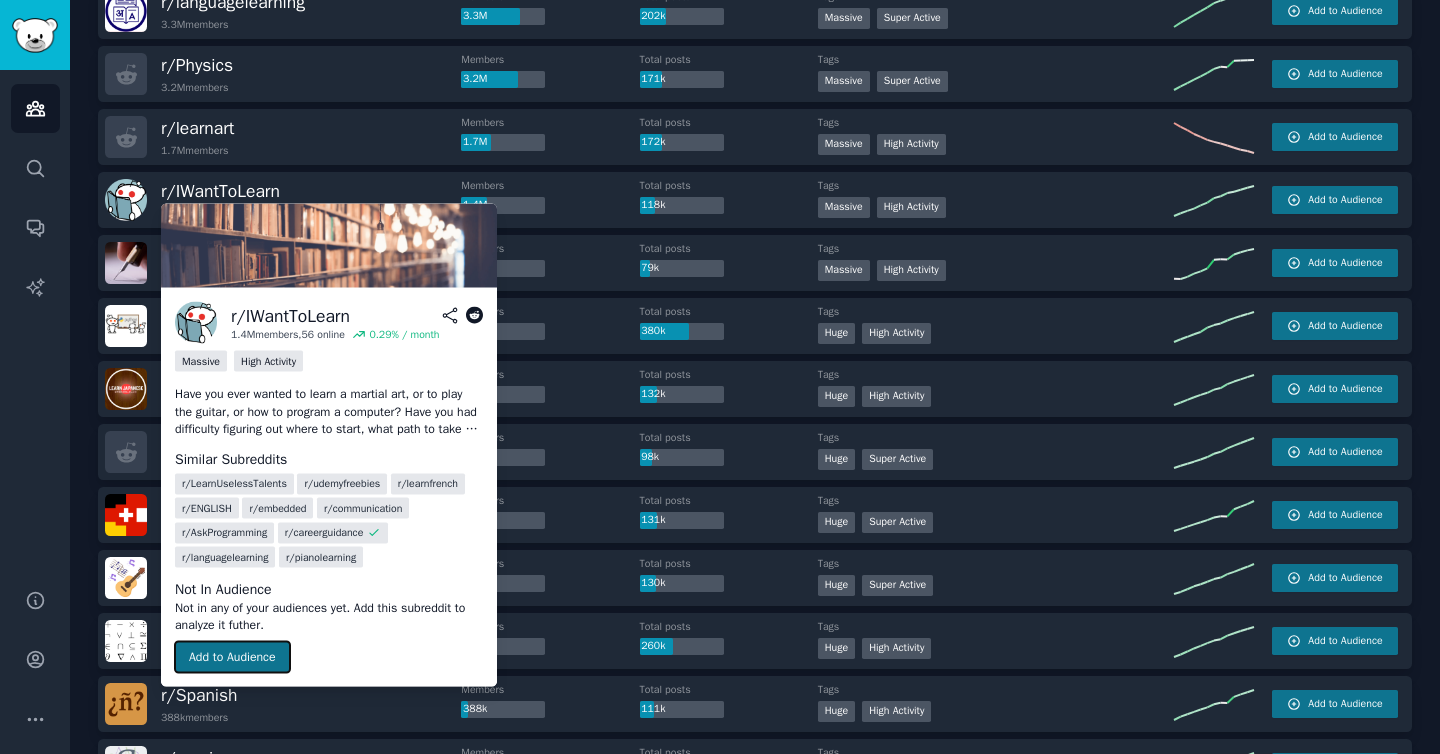 click on "Add to Audience" at bounding box center [232, 657] 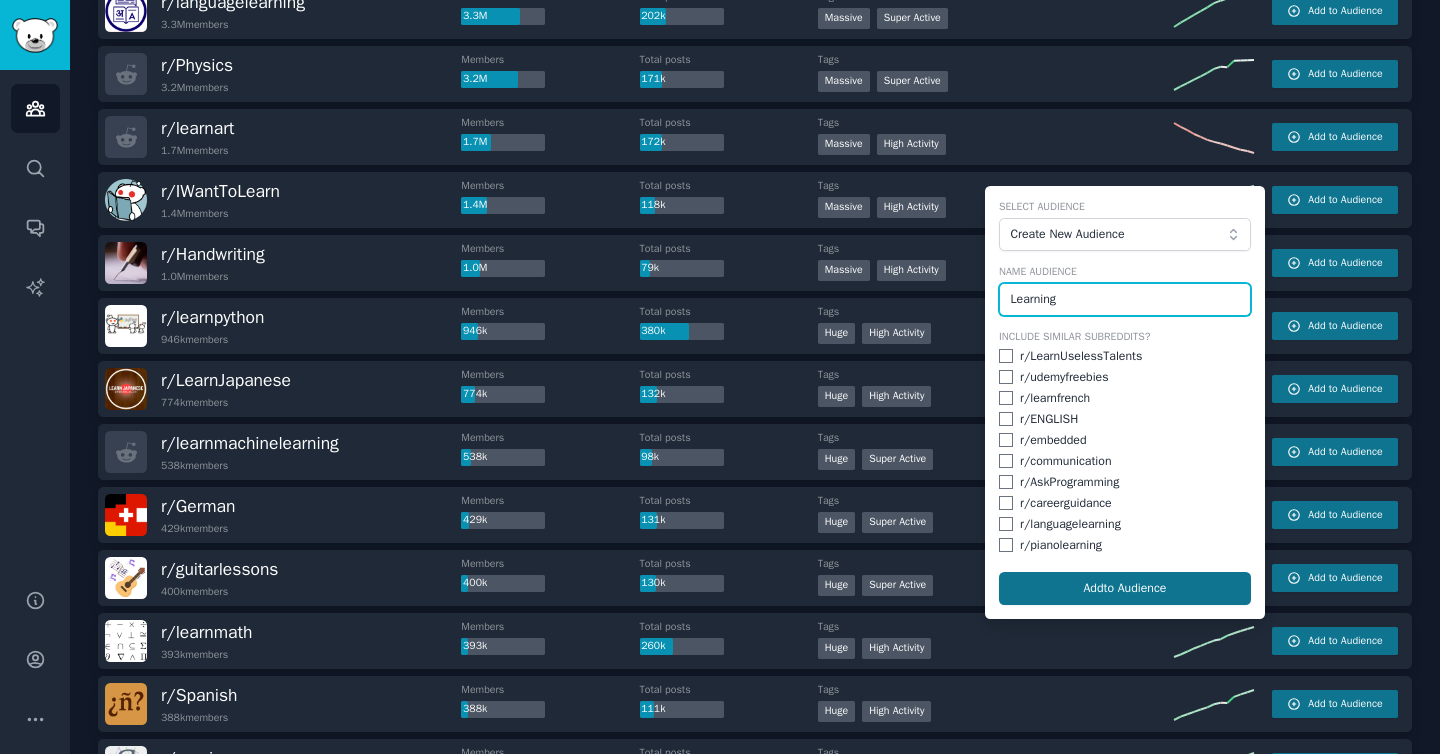 type on "Learning" 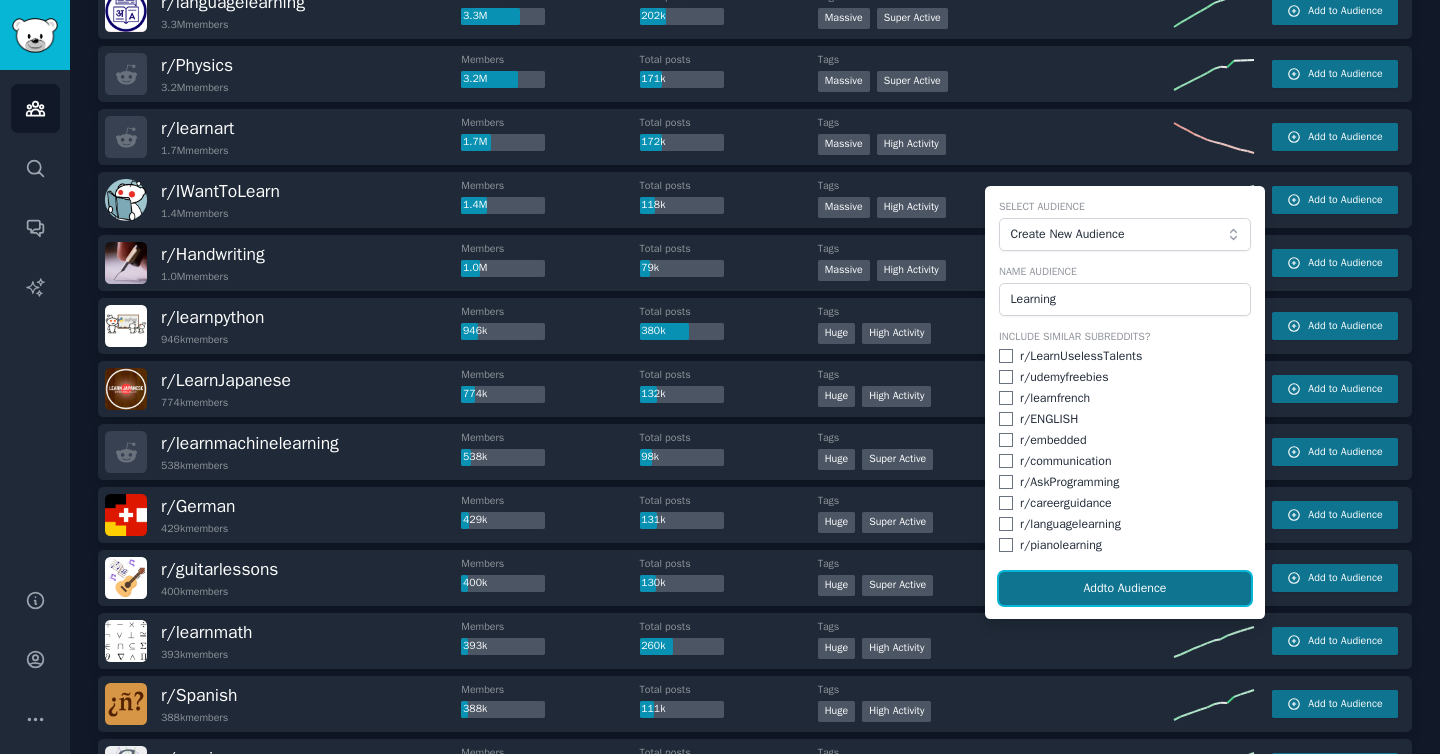 click on "Add  to Audience" at bounding box center (1125, 589) 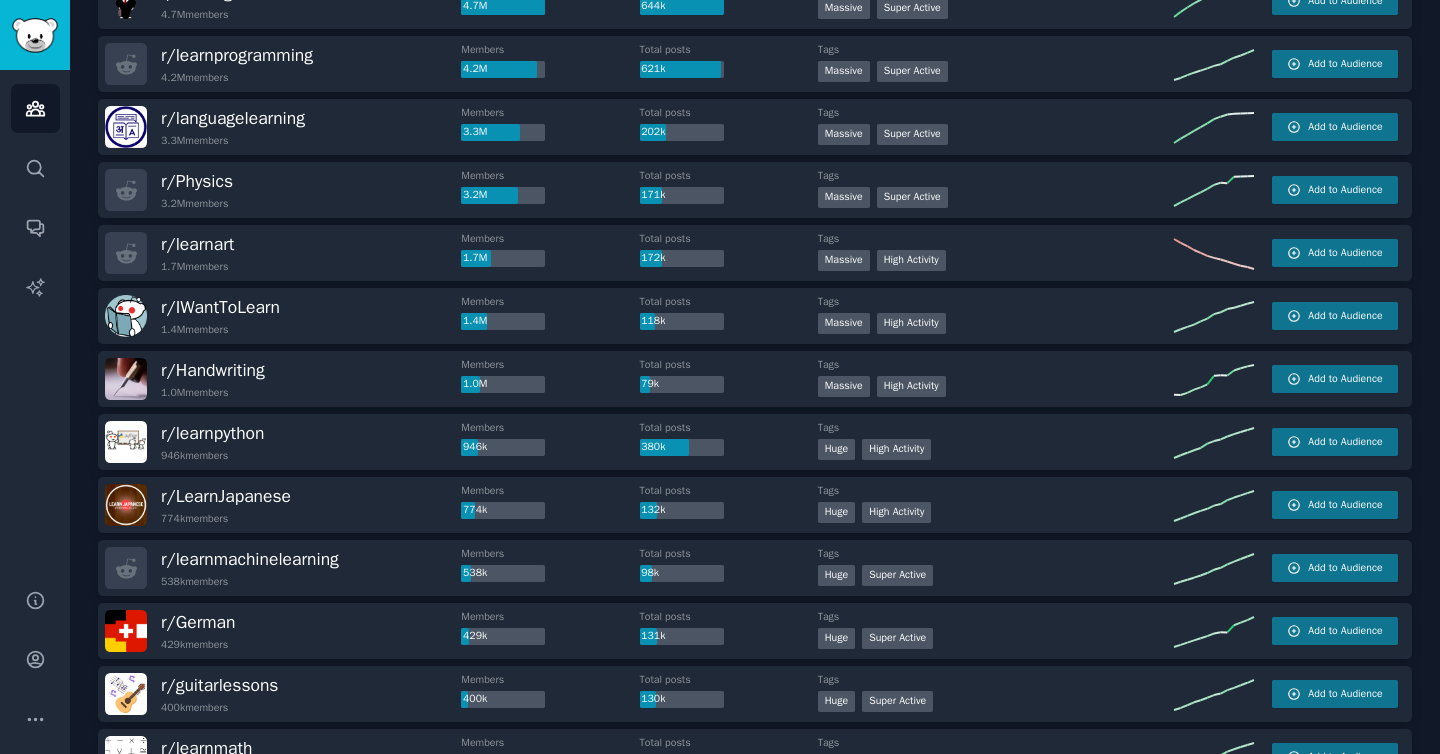scroll, scrollTop: 230, scrollLeft: 0, axis: vertical 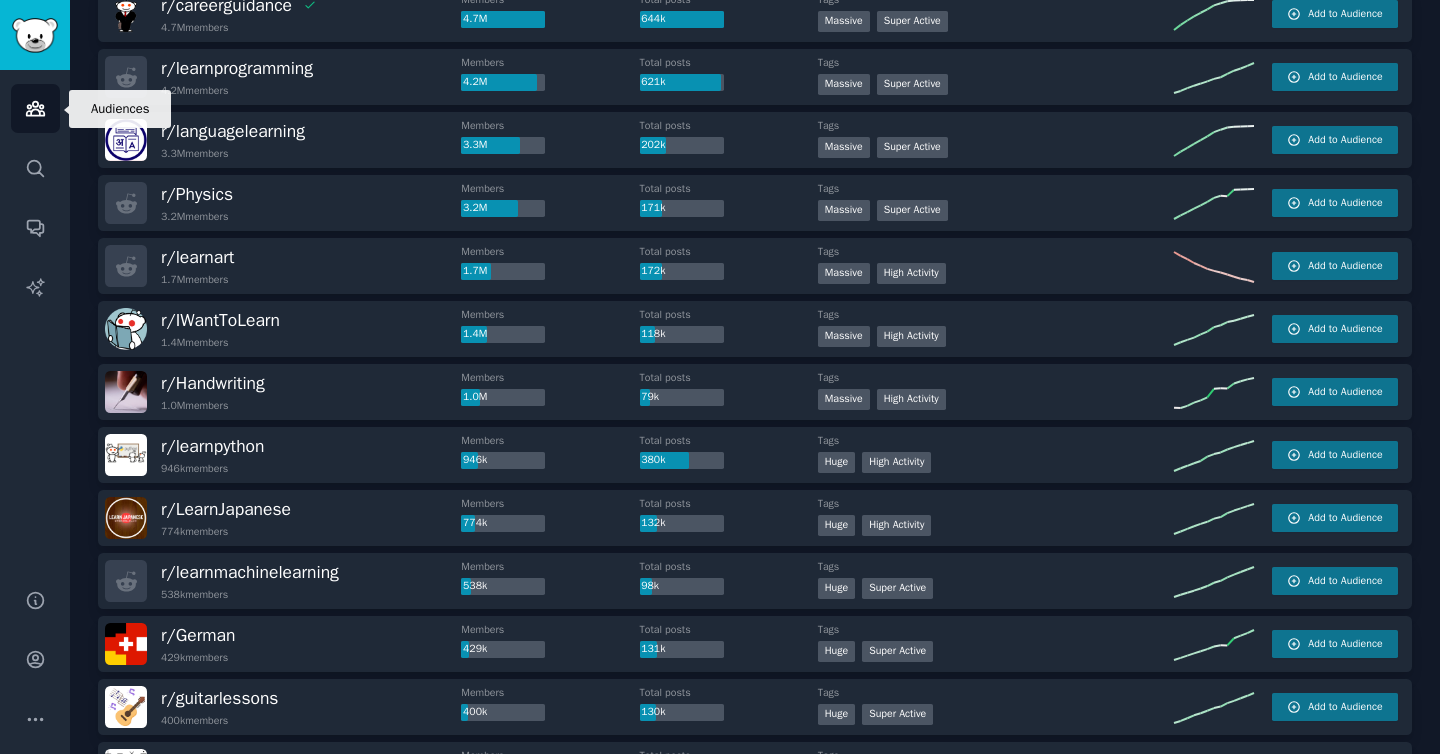 click on "Audiences" at bounding box center (35, 108) 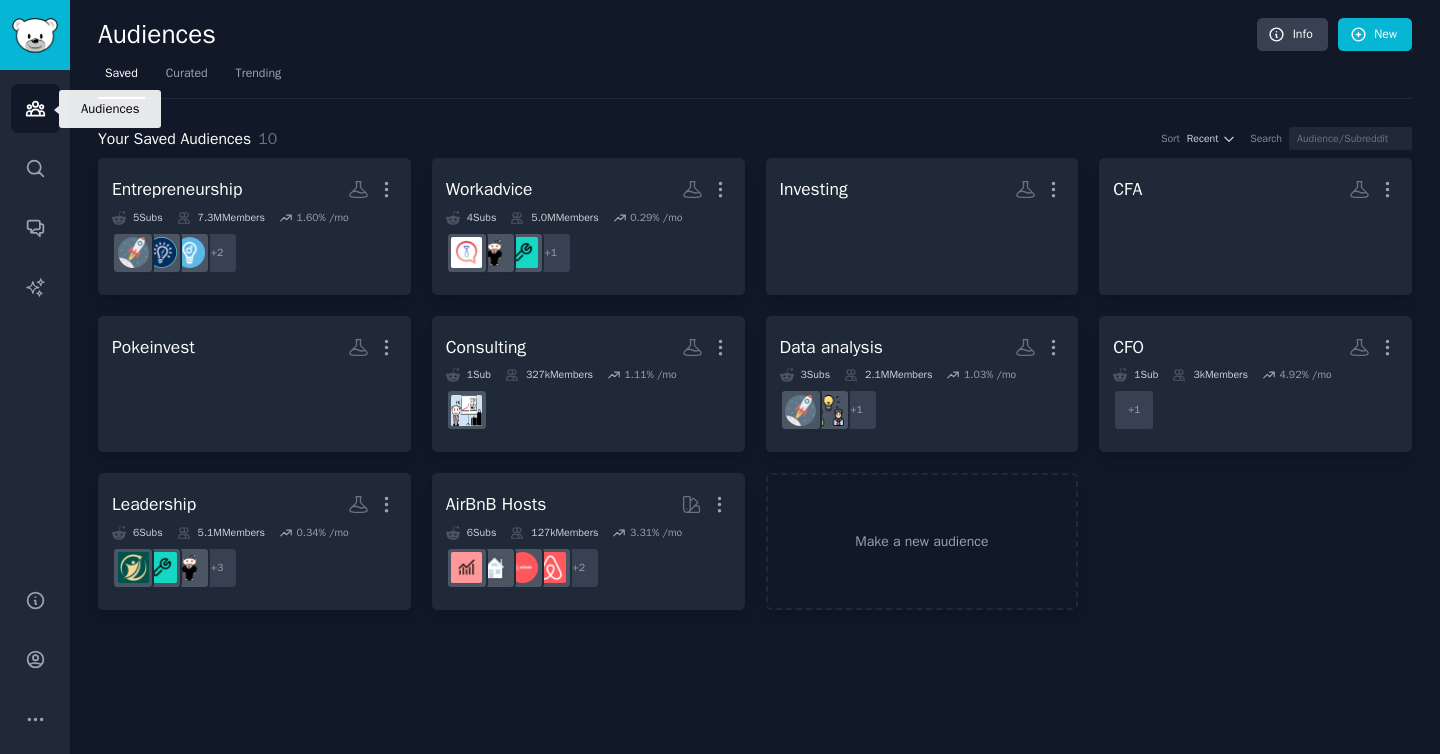 scroll, scrollTop: 0, scrollLeft: 0, axis: both 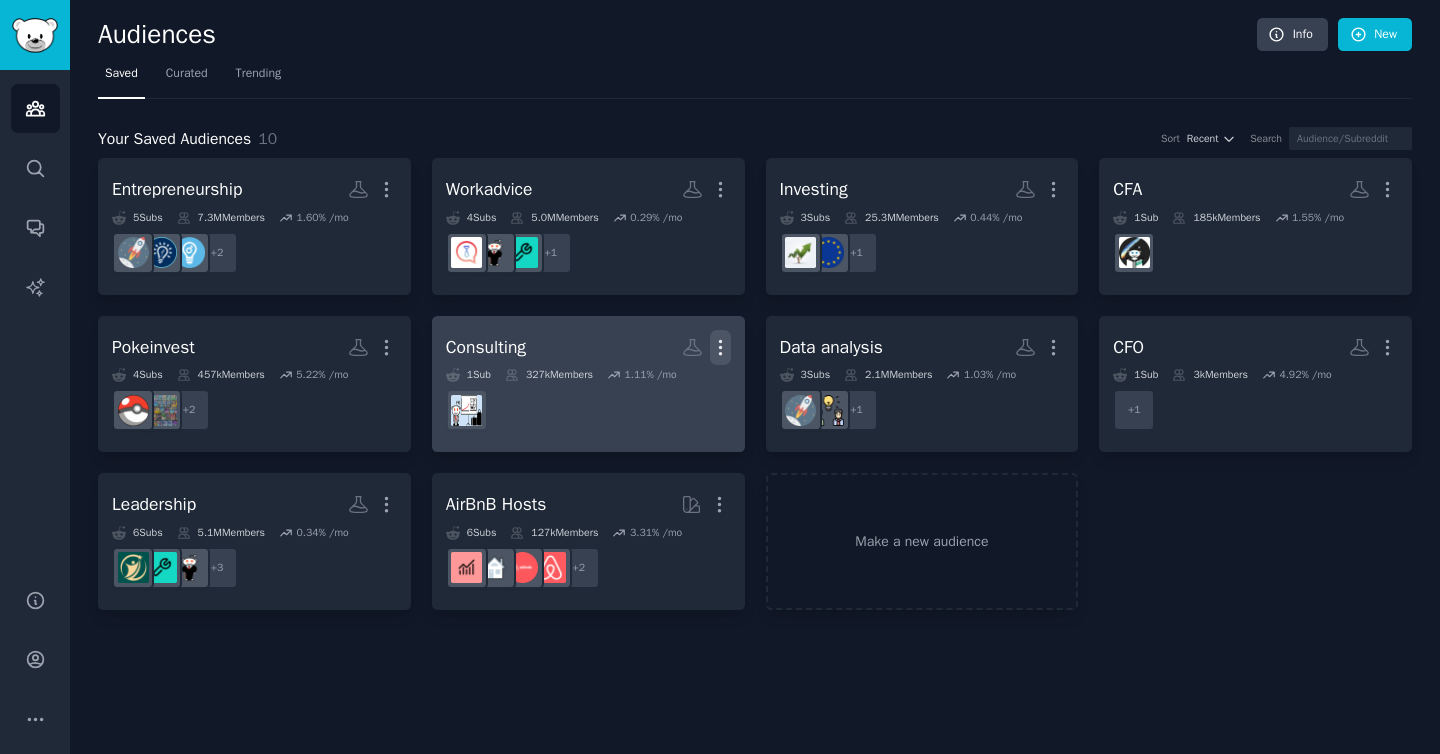 click 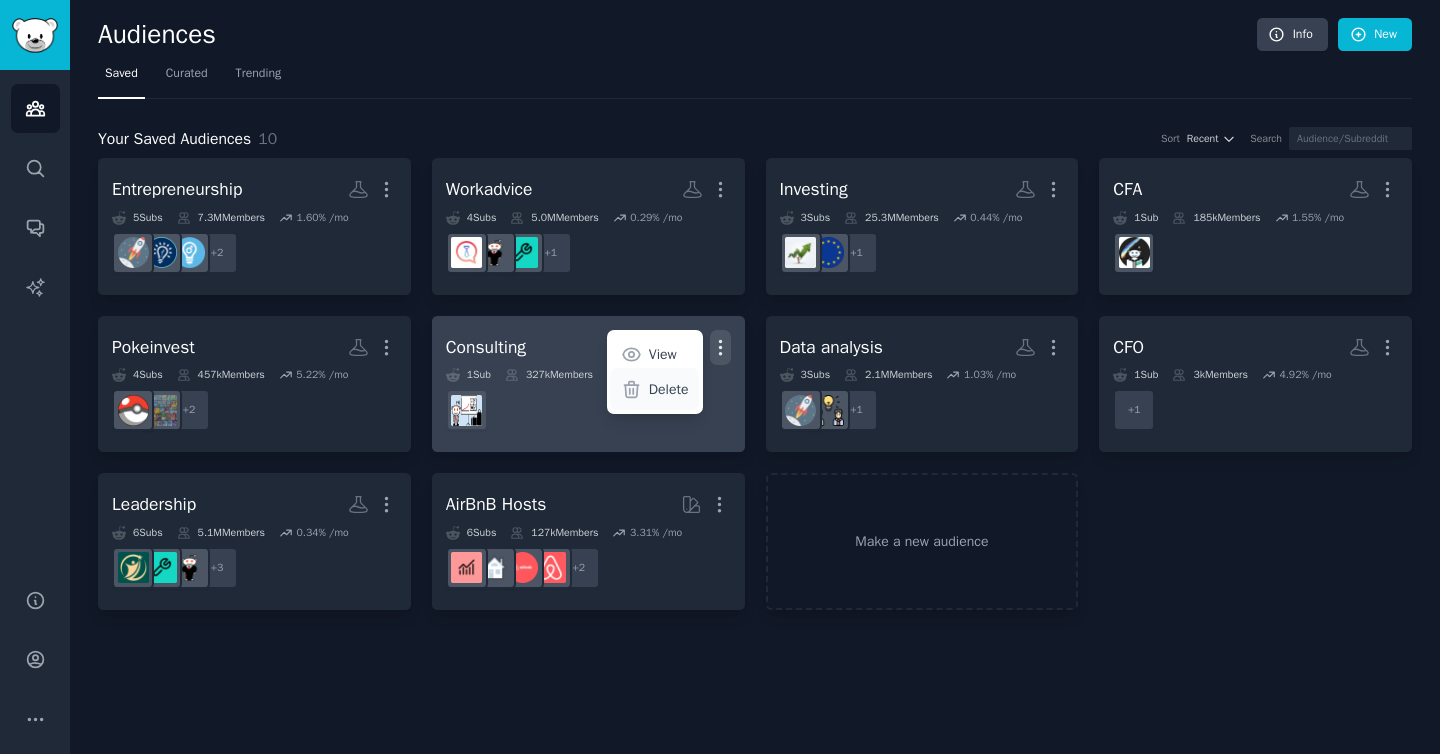 click on "Delete" at bounding box center (669, 389) 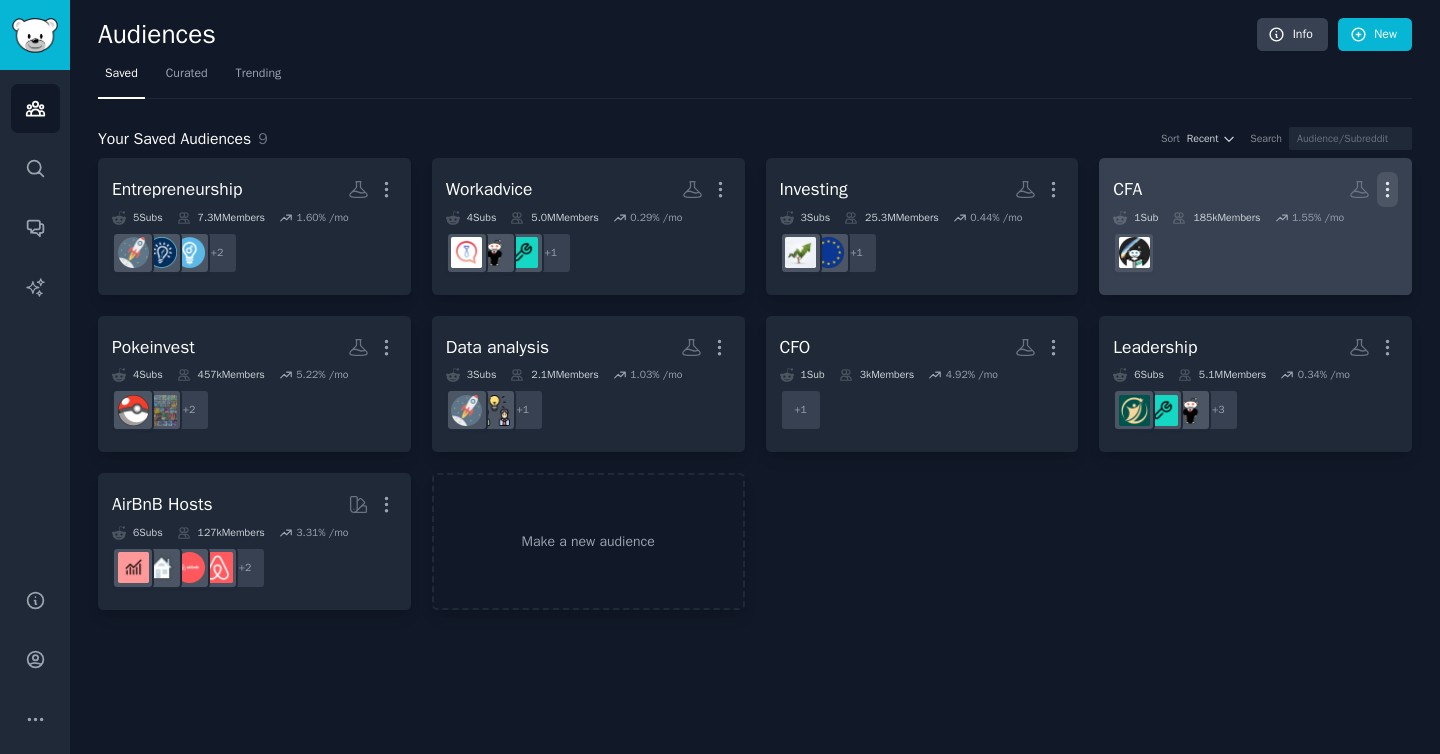 click 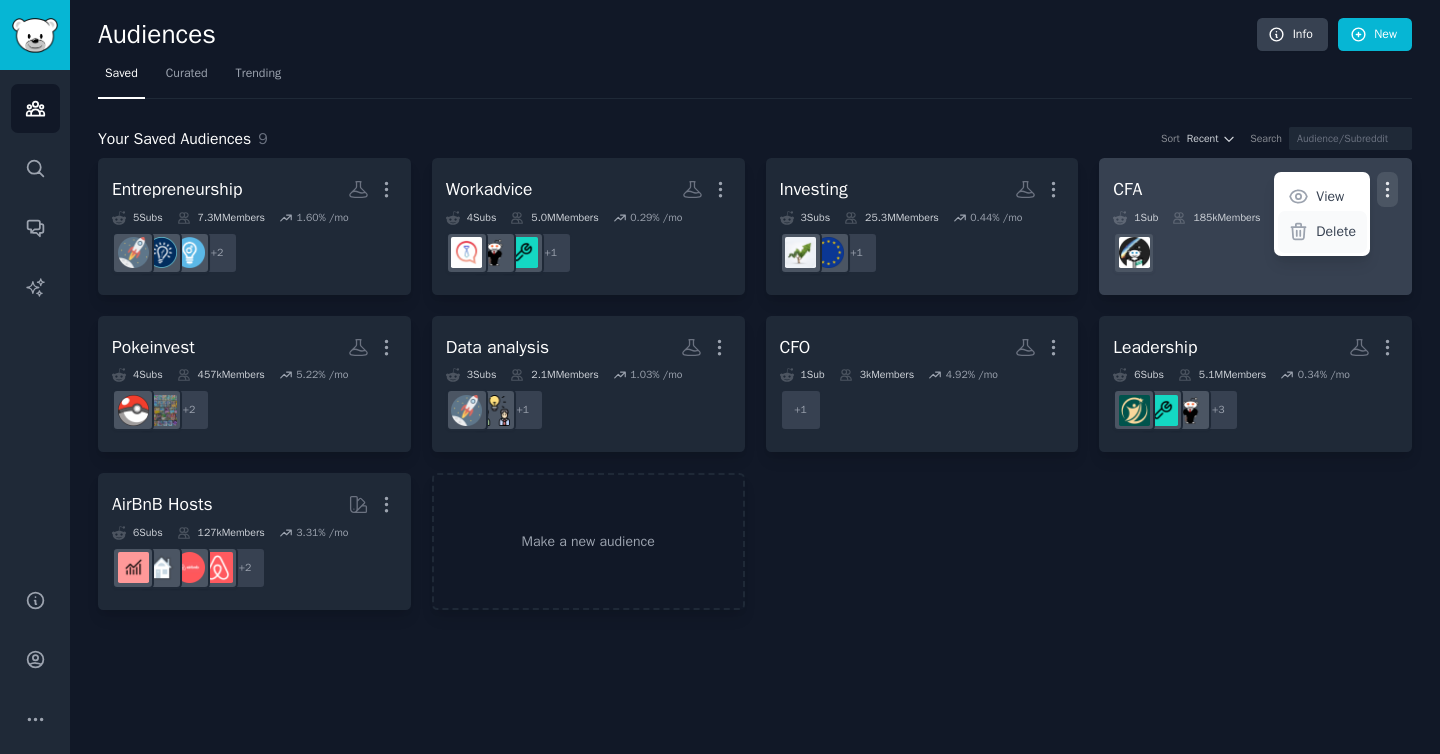click on "Delete" at bounding box center (1336, 231) 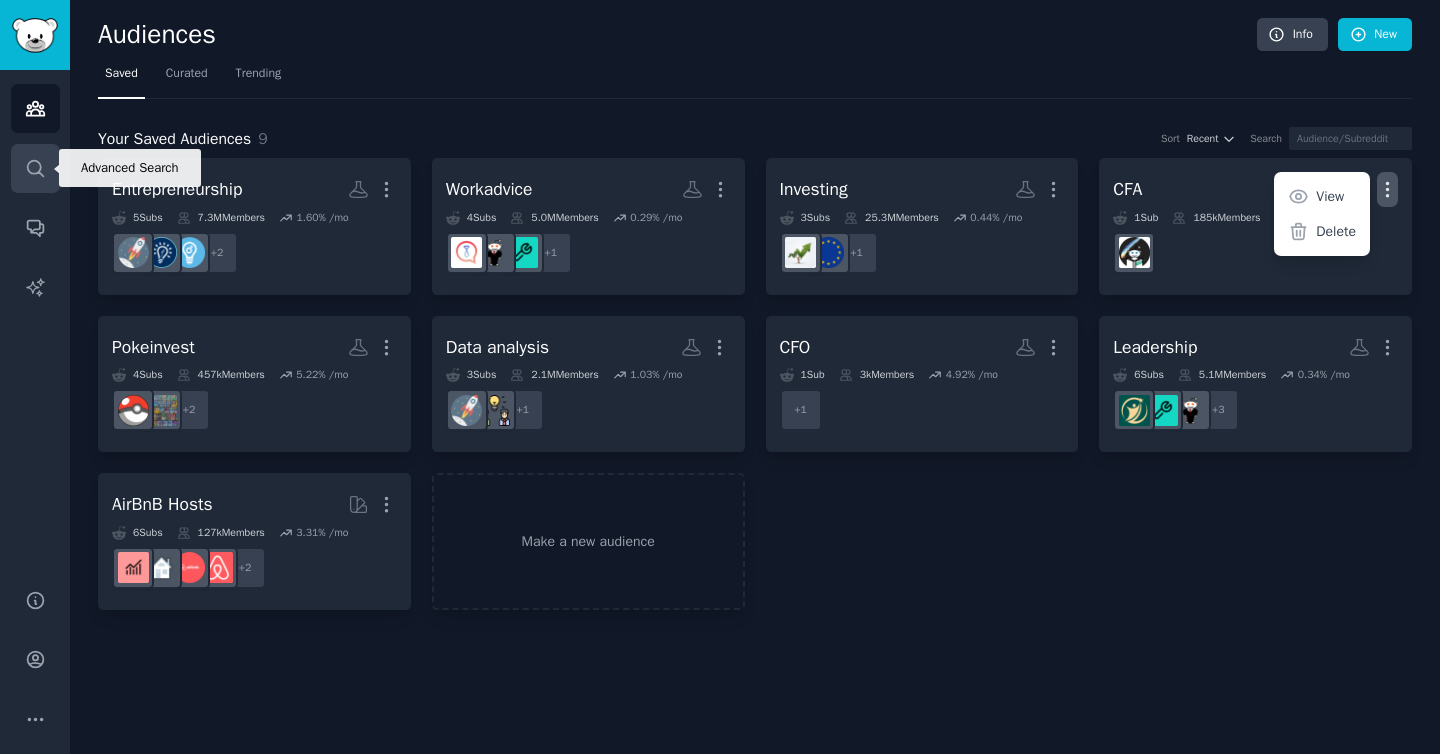 click 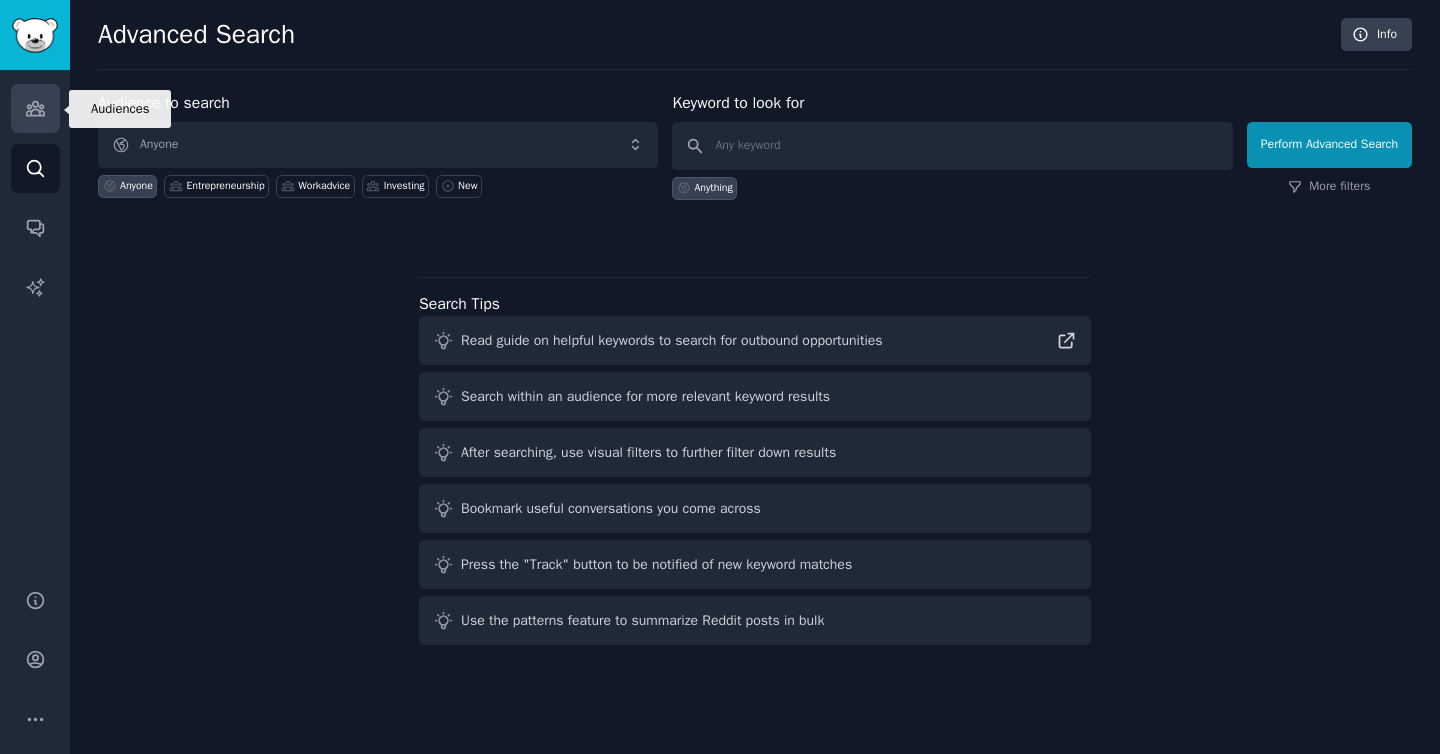 click 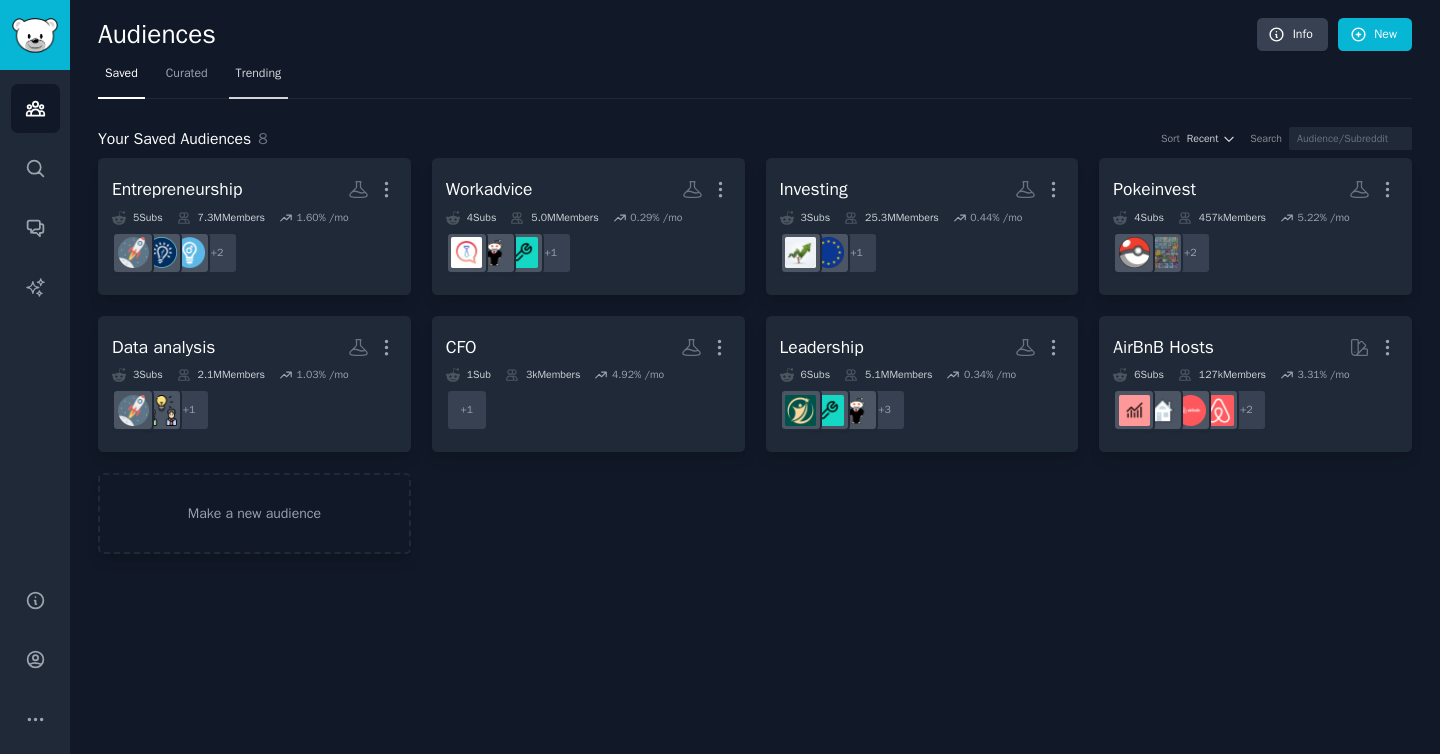 click on "Trending" at bounding box center [259, 74] 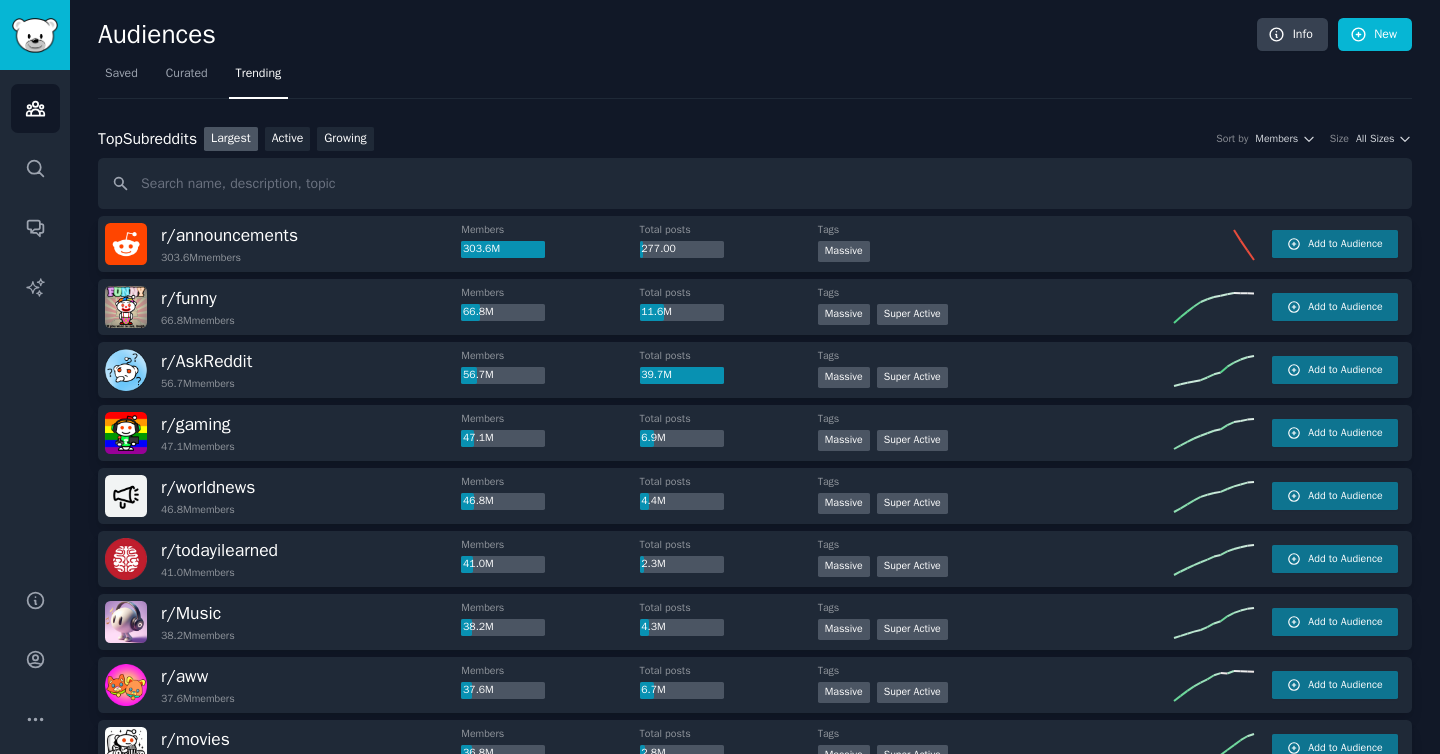 click at bounding box center [755, 183] 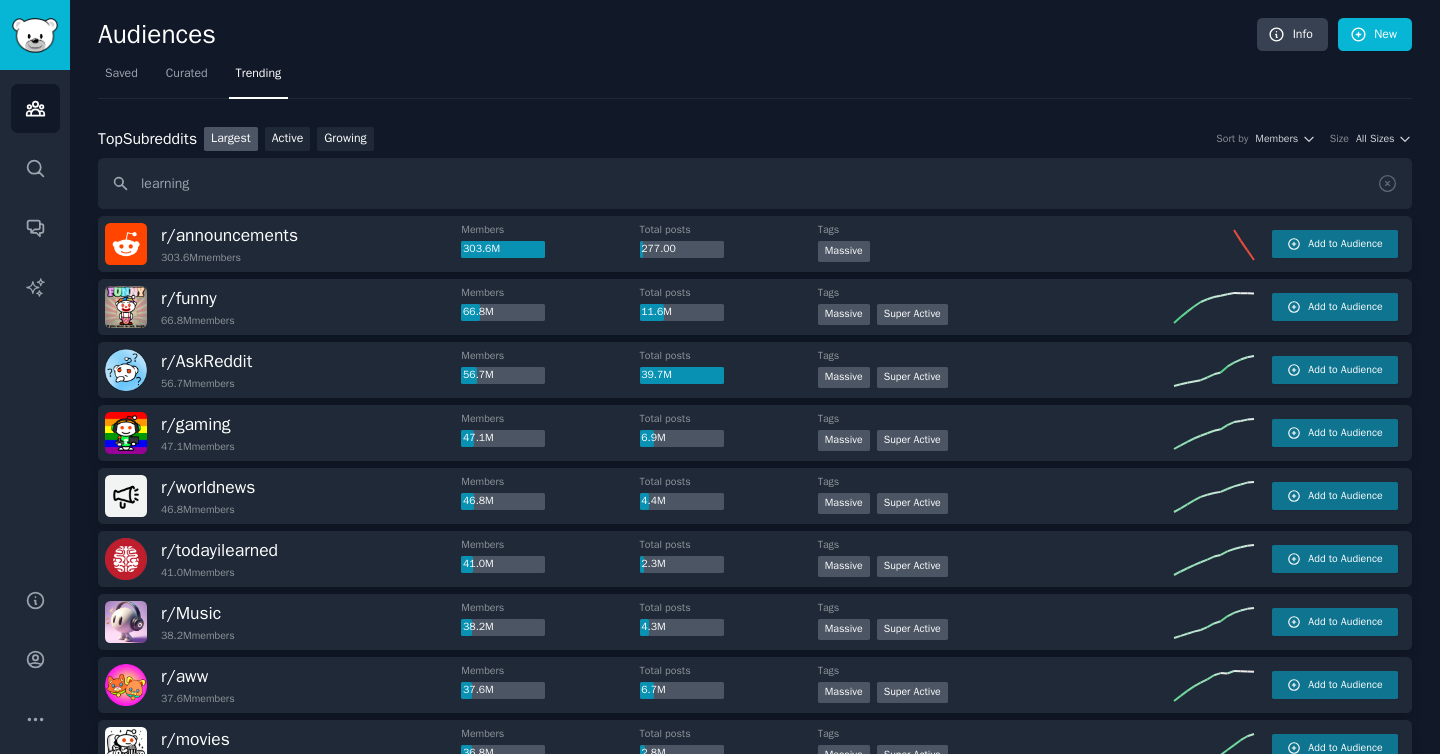 type on "learning" 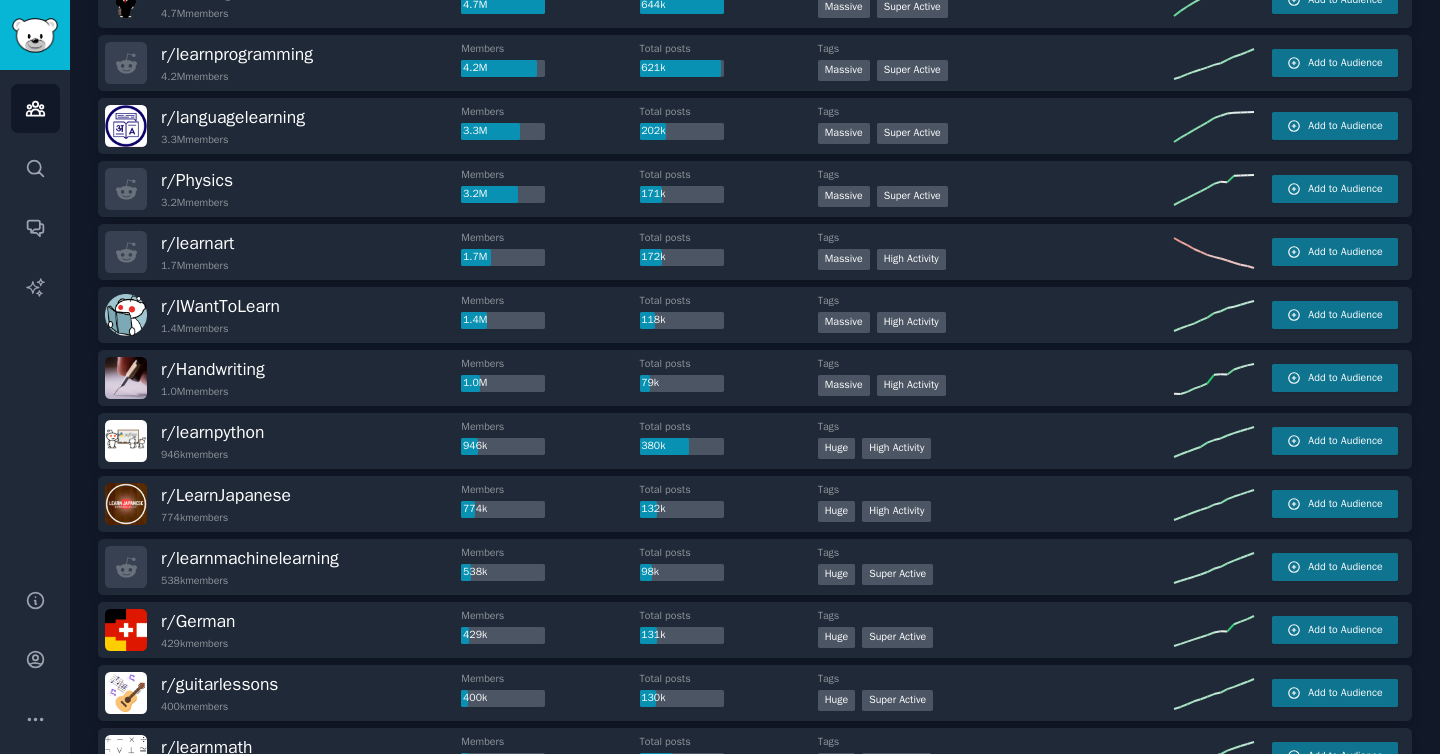 scroll, scrollTop: 267, scrollLeft: 0, axis: vertical 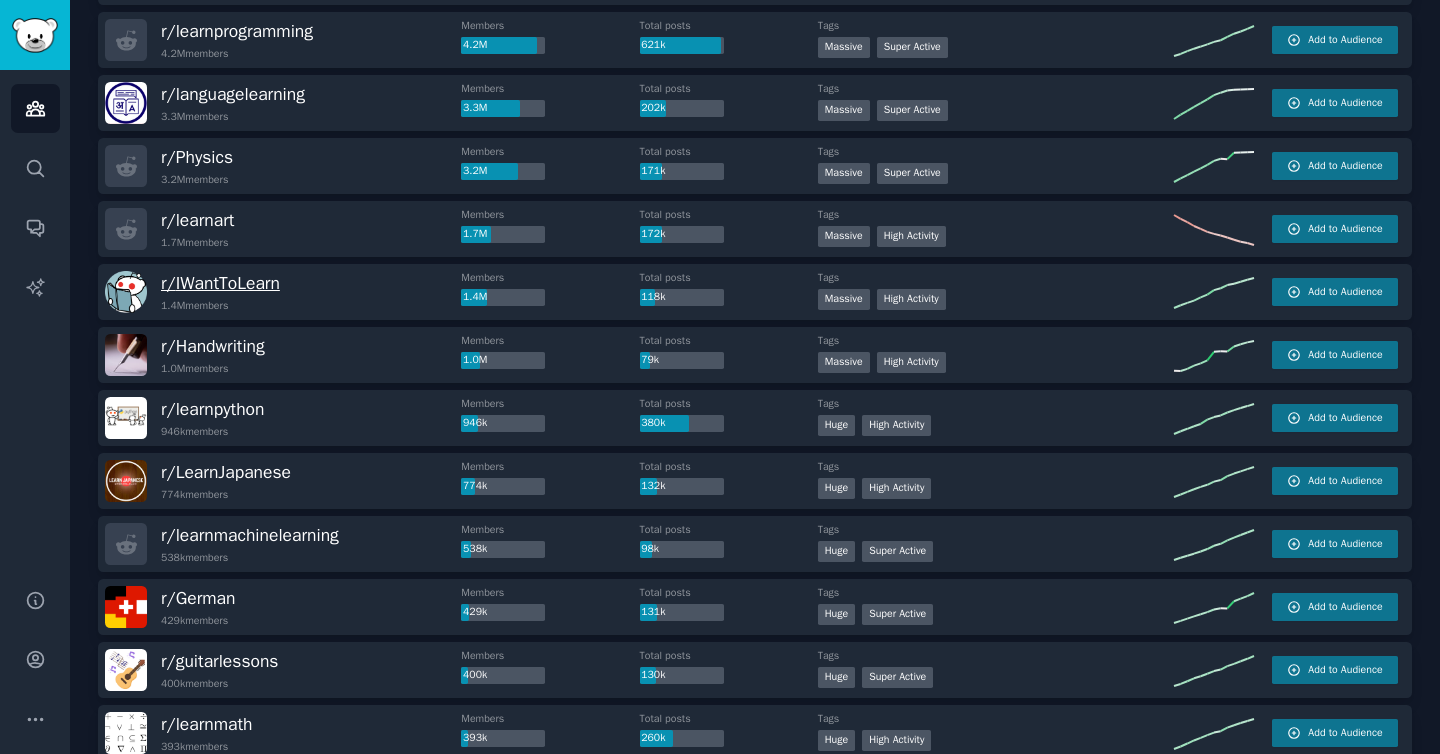 click on "r/ IWantToLearn" at bounding box center (220, 283) 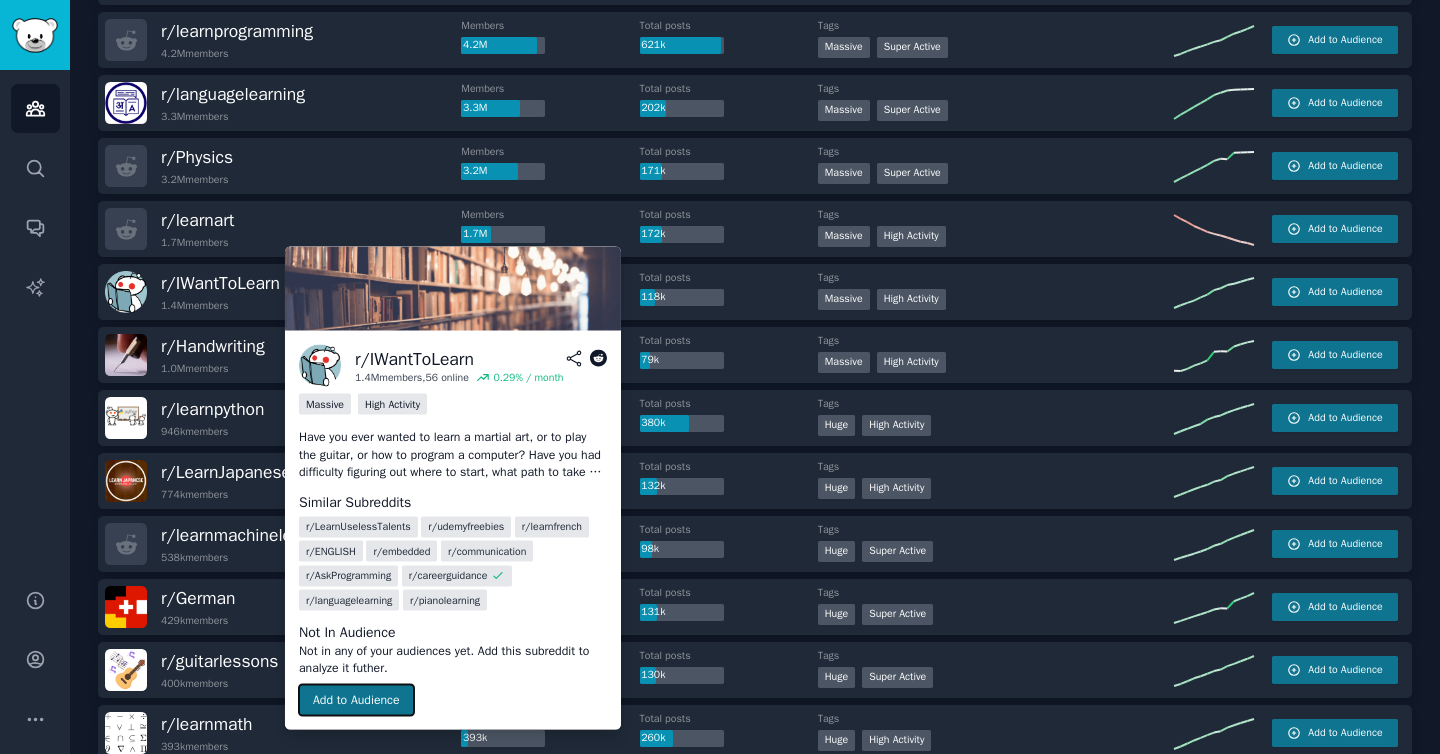 click on "Add to Audience" at bounding box center (356, 700) 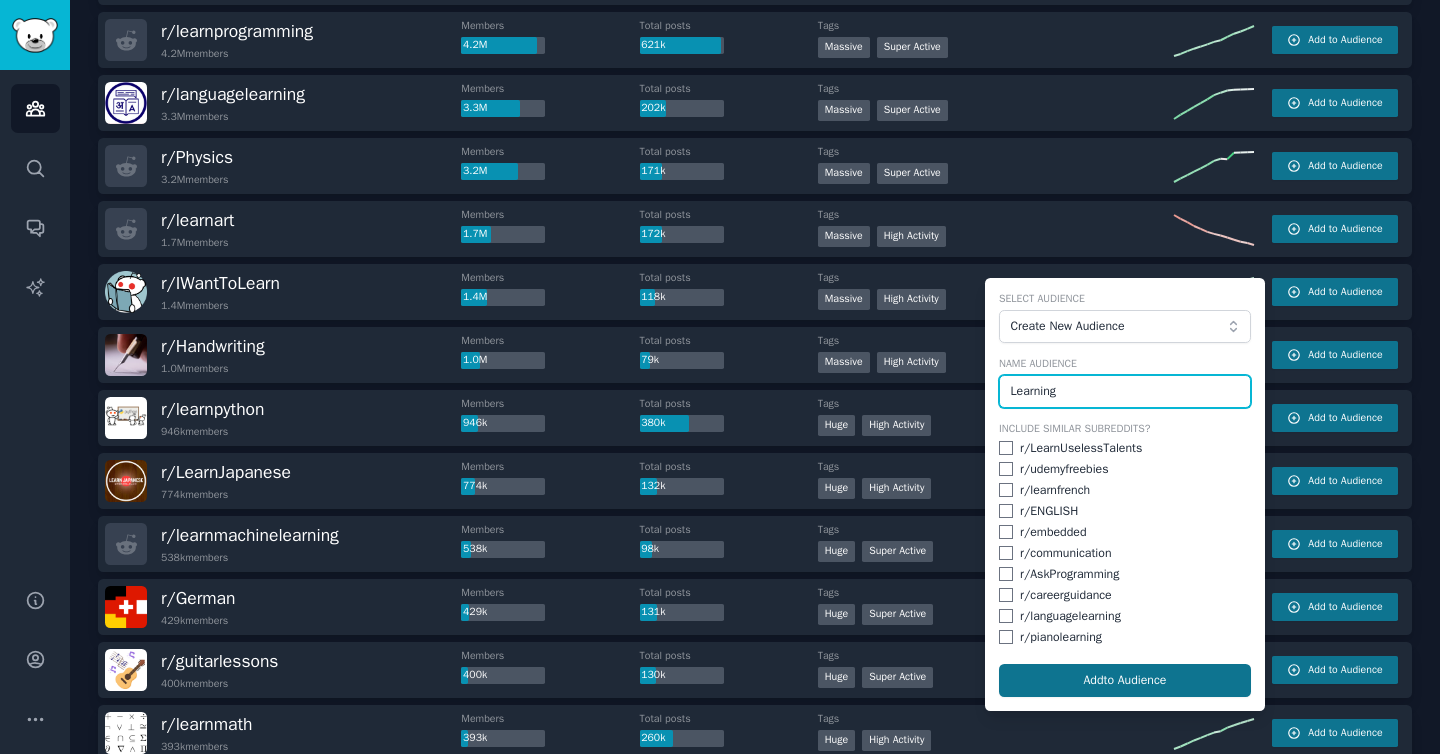 type on "Learning" 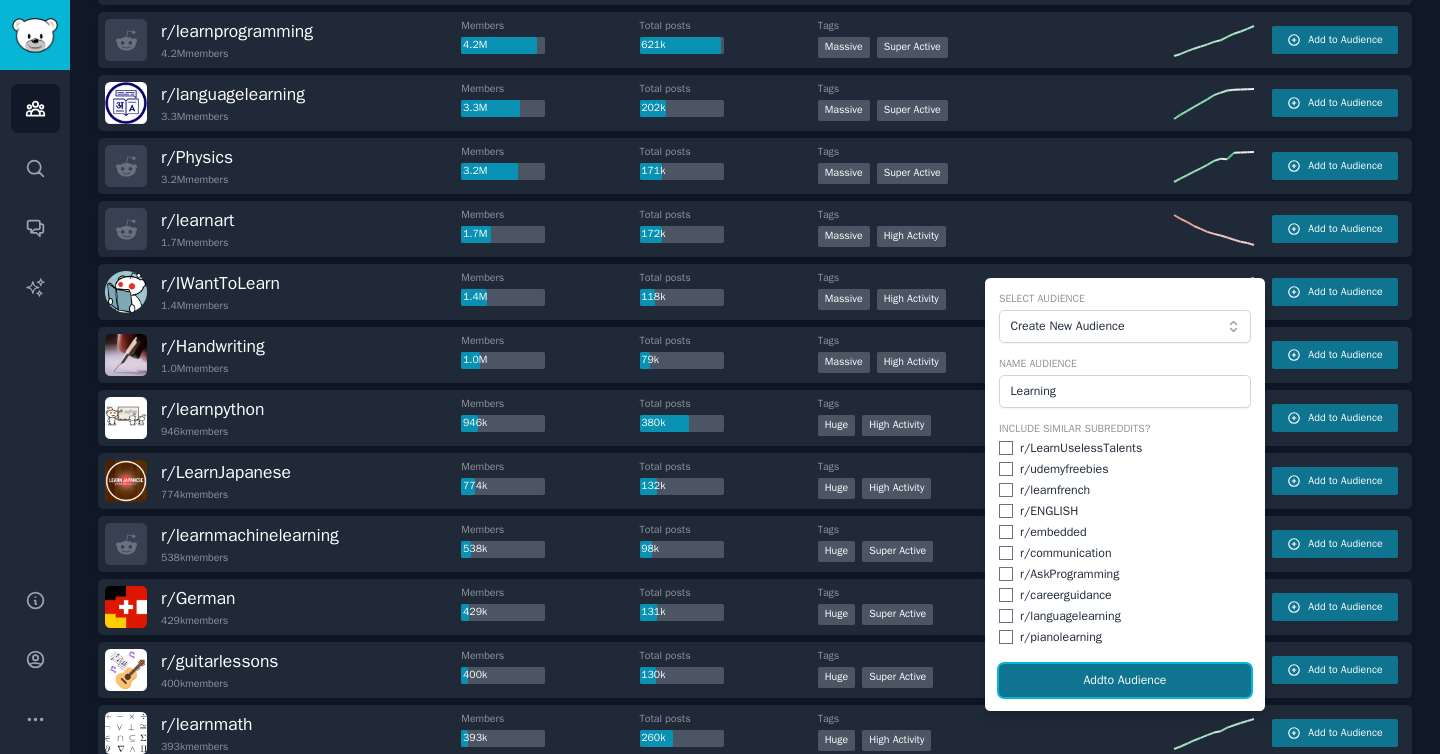 click on "Add  to Audience" at bounding box center (1125, 681) 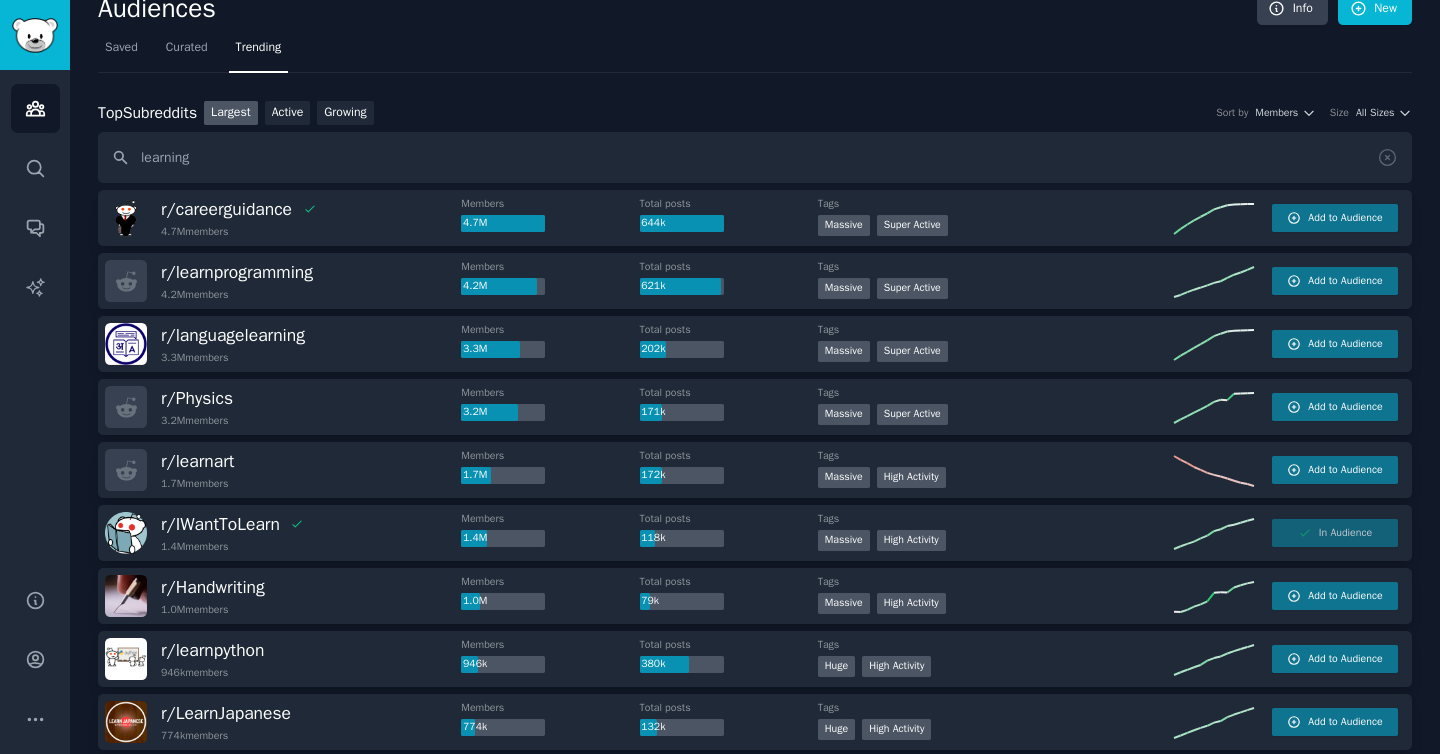 scroll, scrollTop: 0, scrollLeft: 0, axis: both 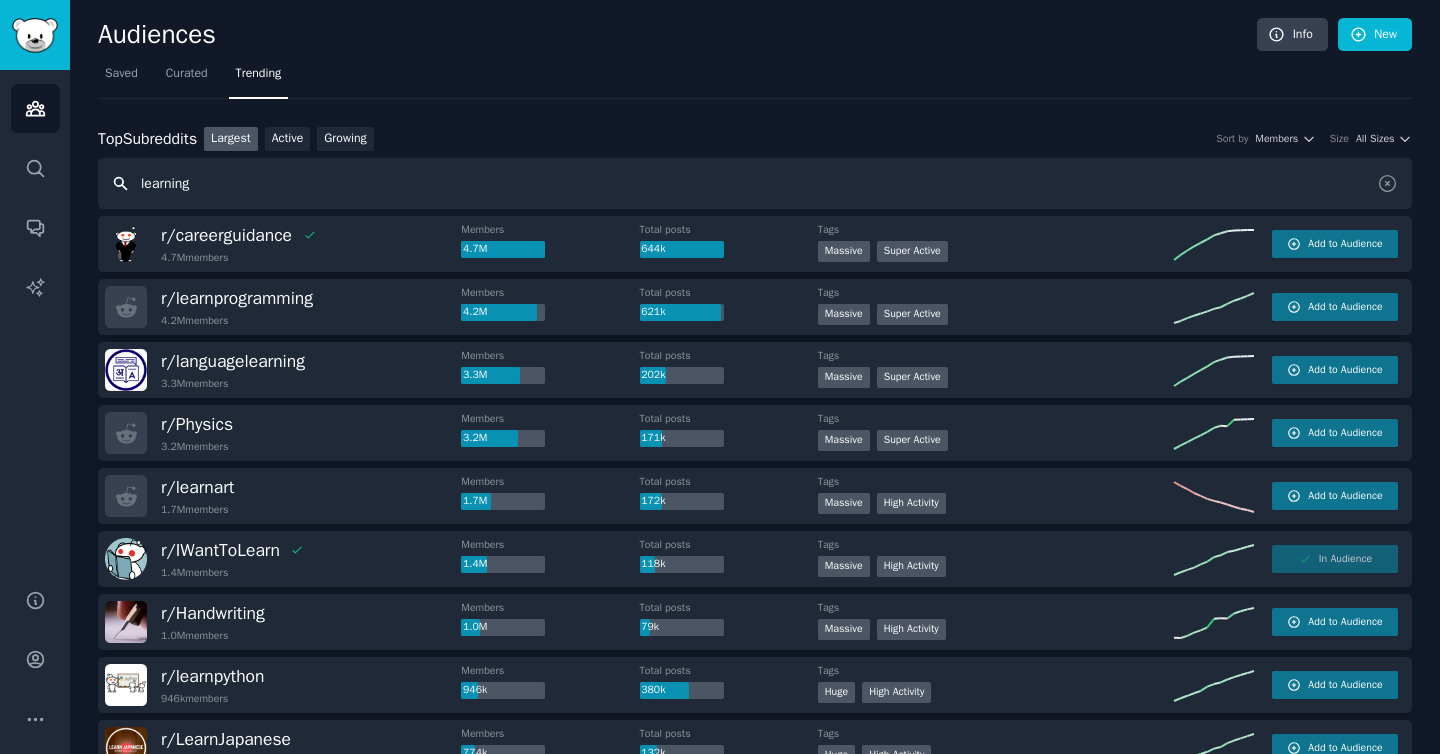 drag, startPoint x: 258, startPoint y: 164, endPoint x: 335, endPoint y: 174, distance: 77.64664 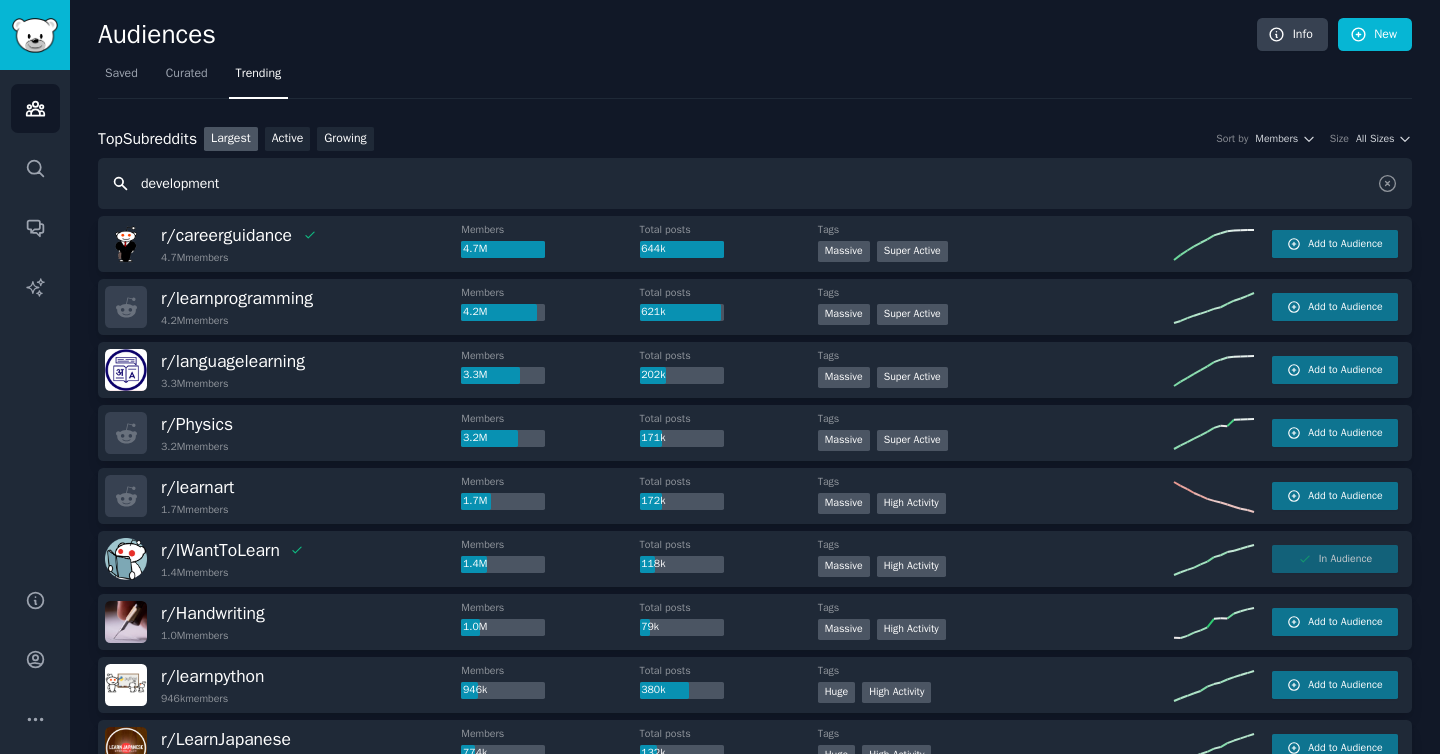 type on "development" 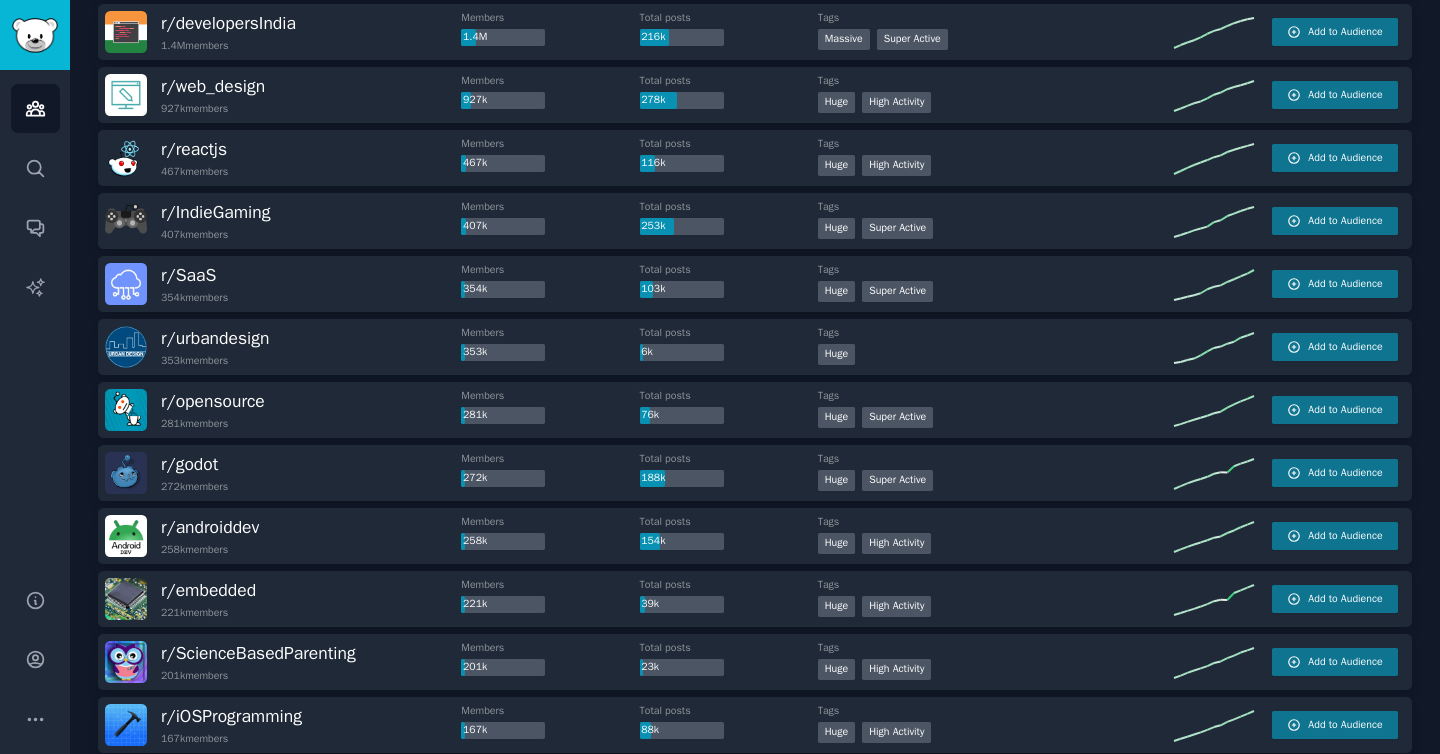 scroll, scrollTop: 0, scrollLeft: 0, axis: both 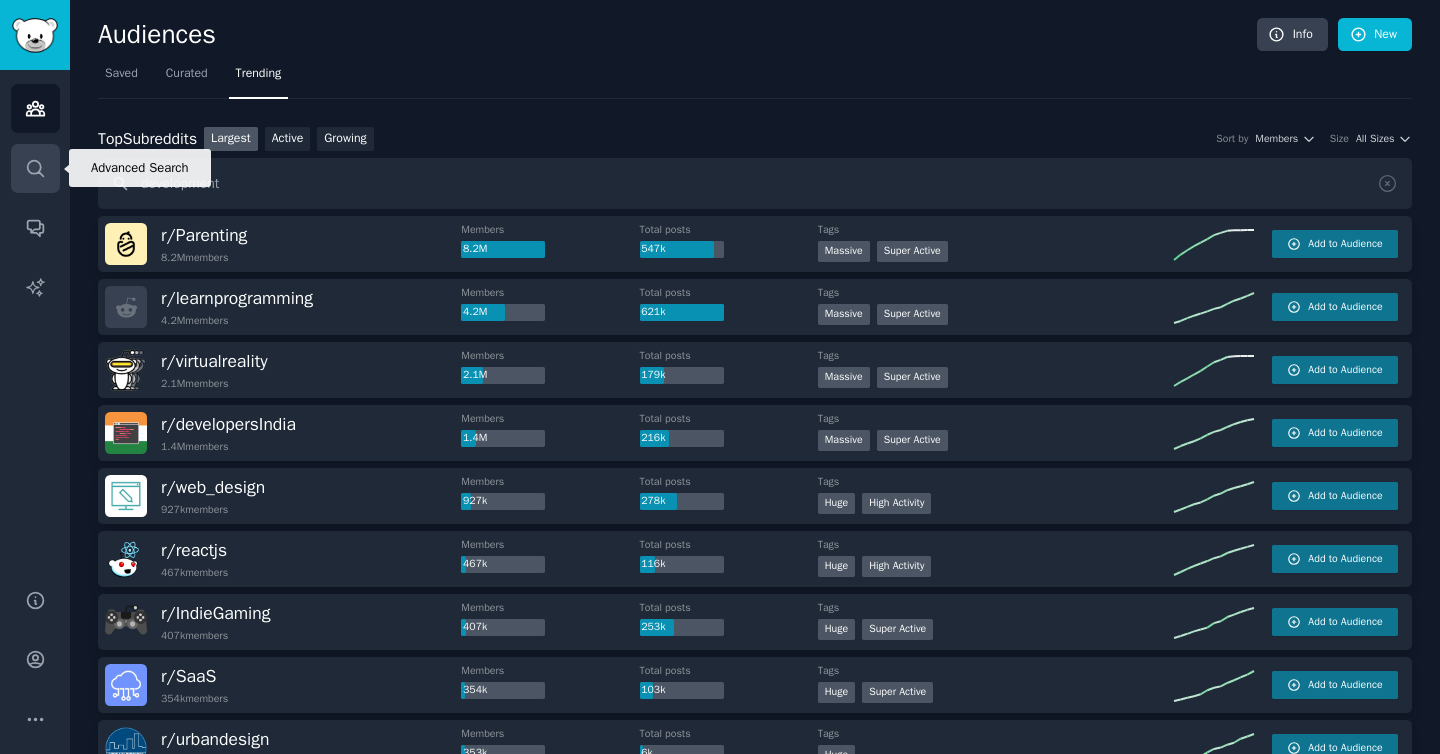 click 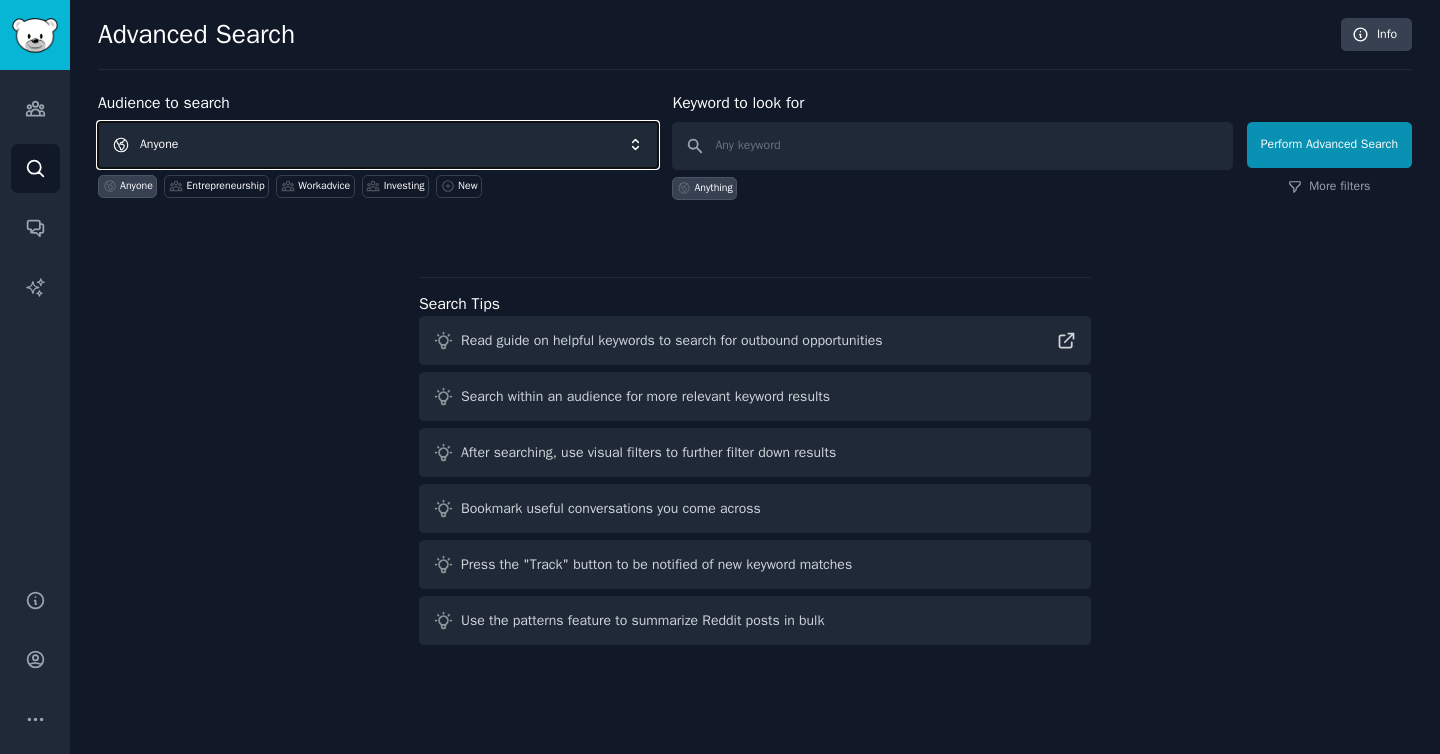 click on "Anyone" at bounding box center [378, 145] 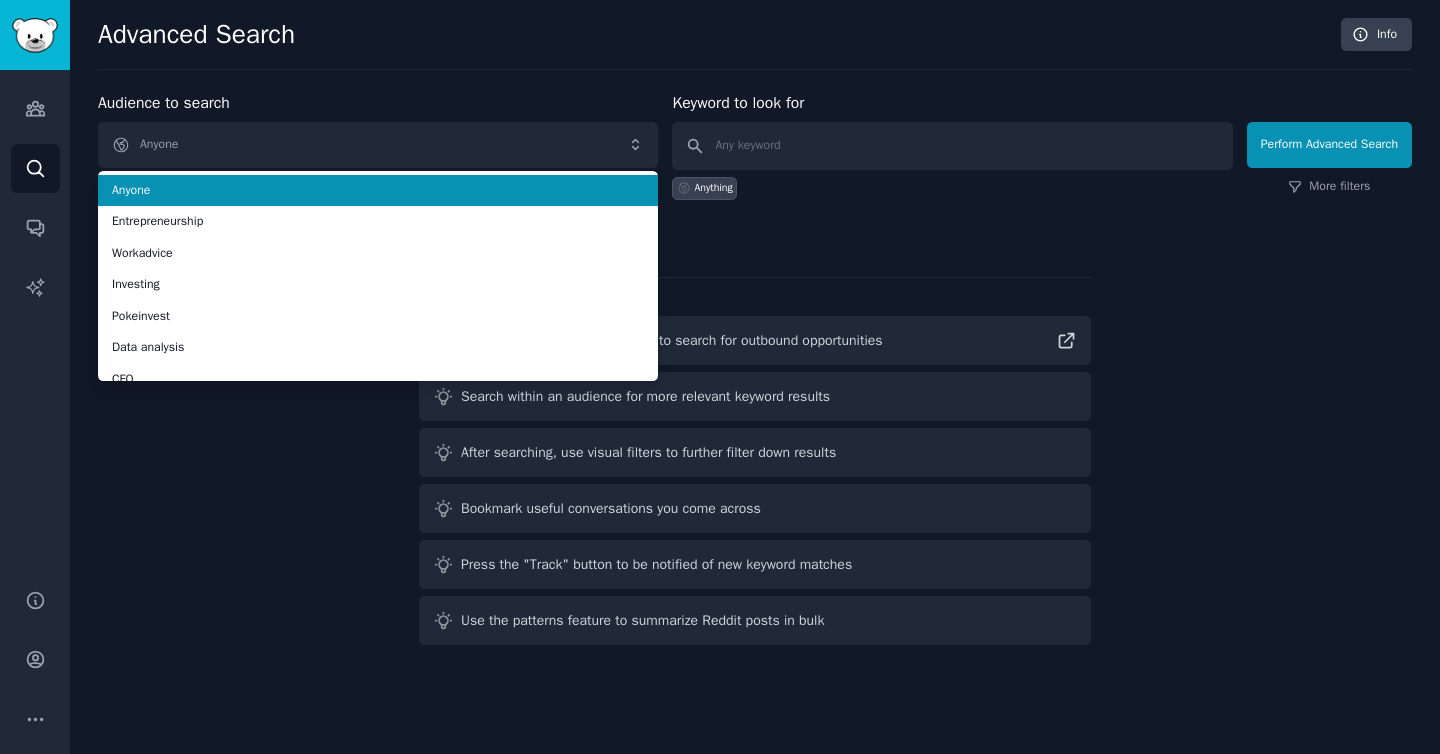 click on "Anyone" at bounding box center (378, 191) 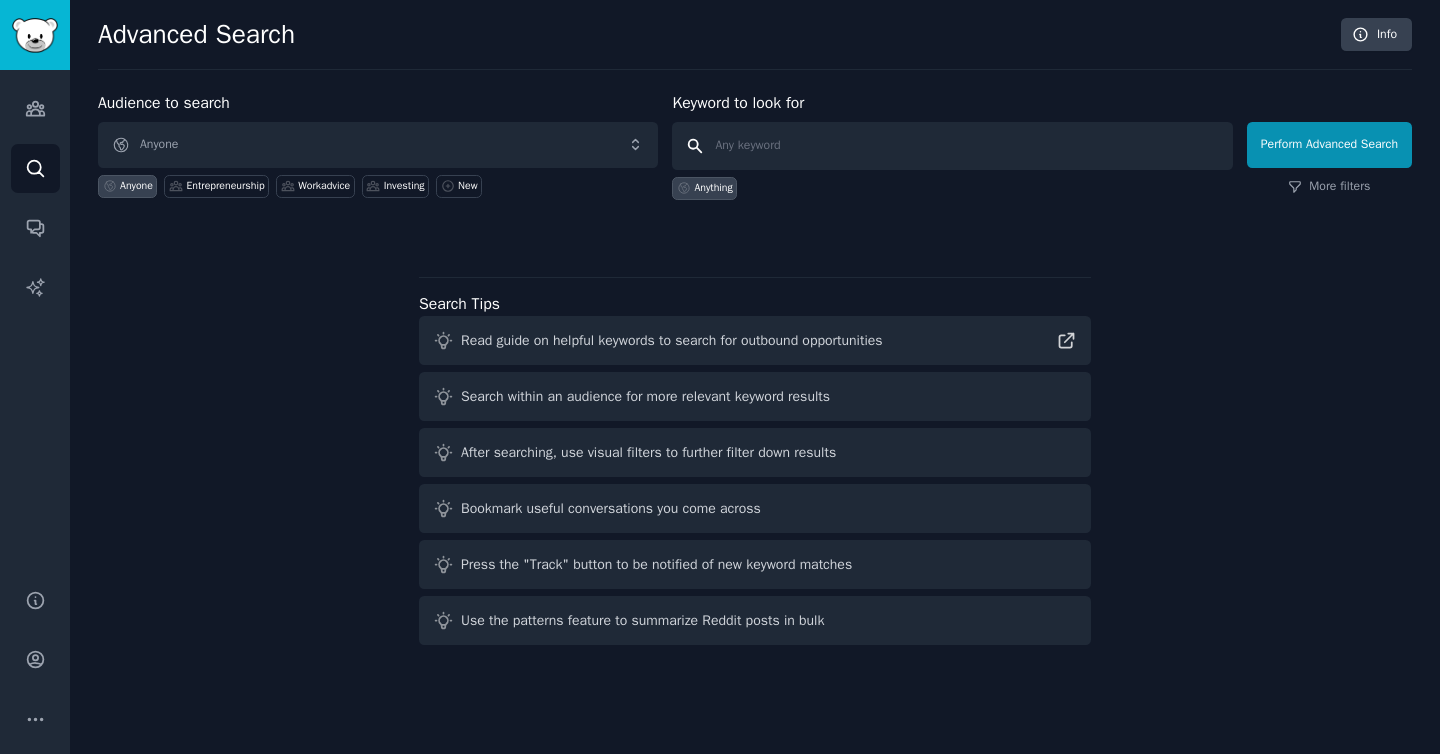 click at bounding box center [952, 146] 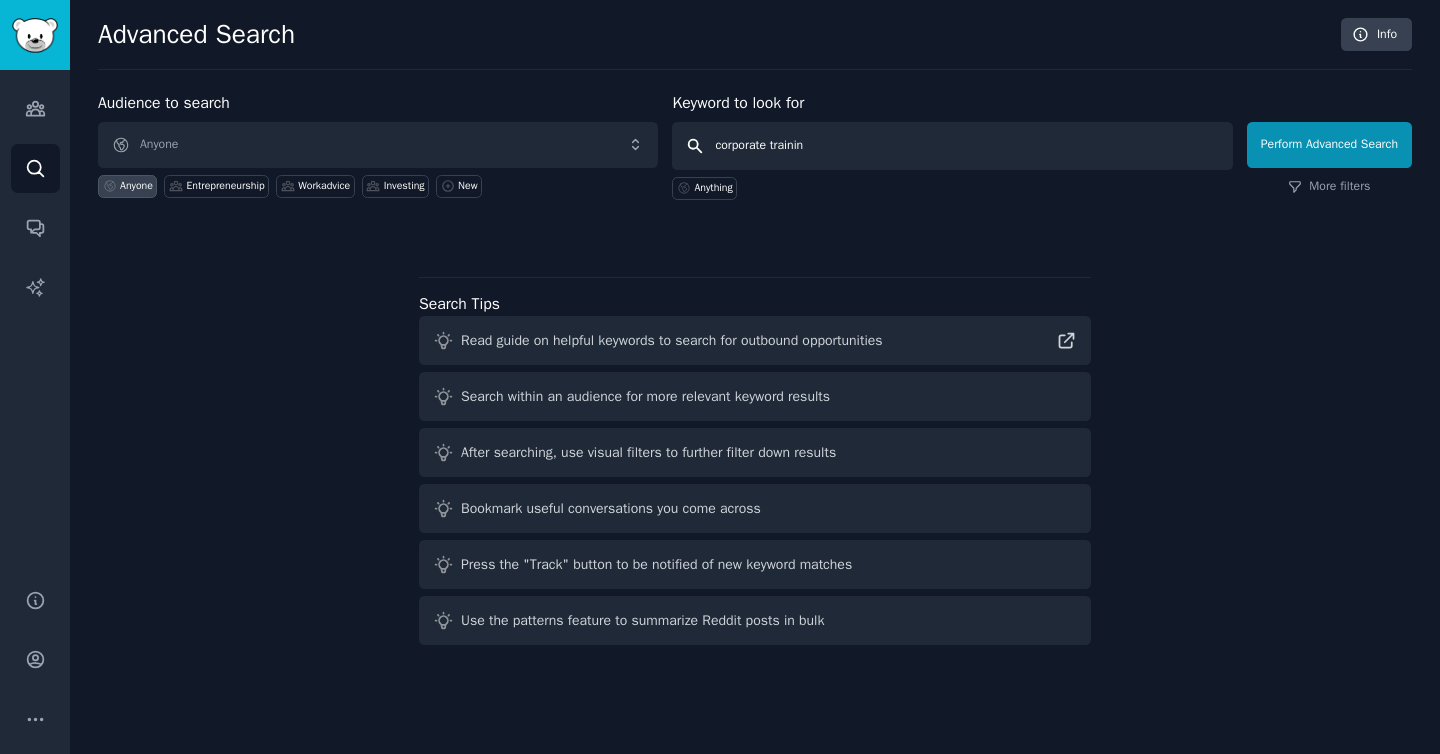 type on "corporate training" 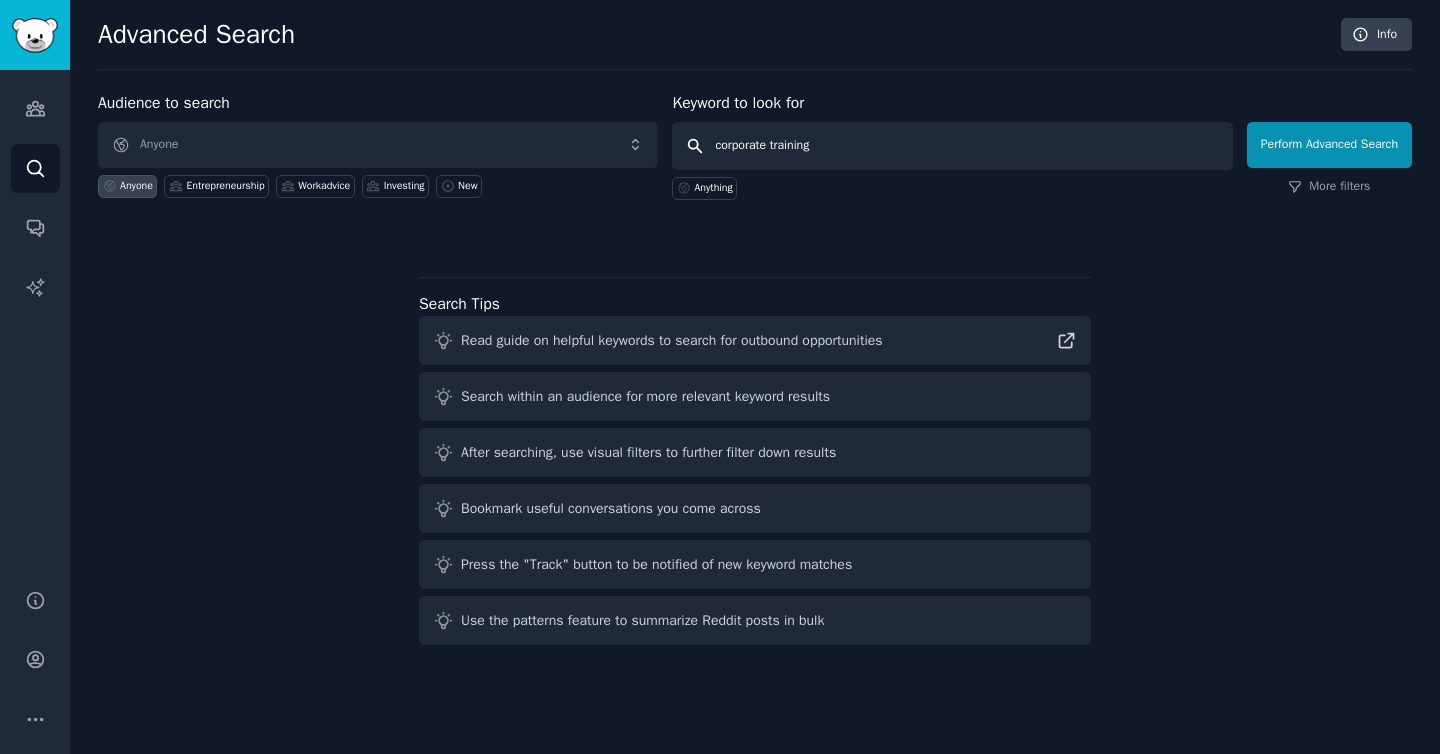 click on "Perform Advanced Search" at bounding box center (1329, 145) 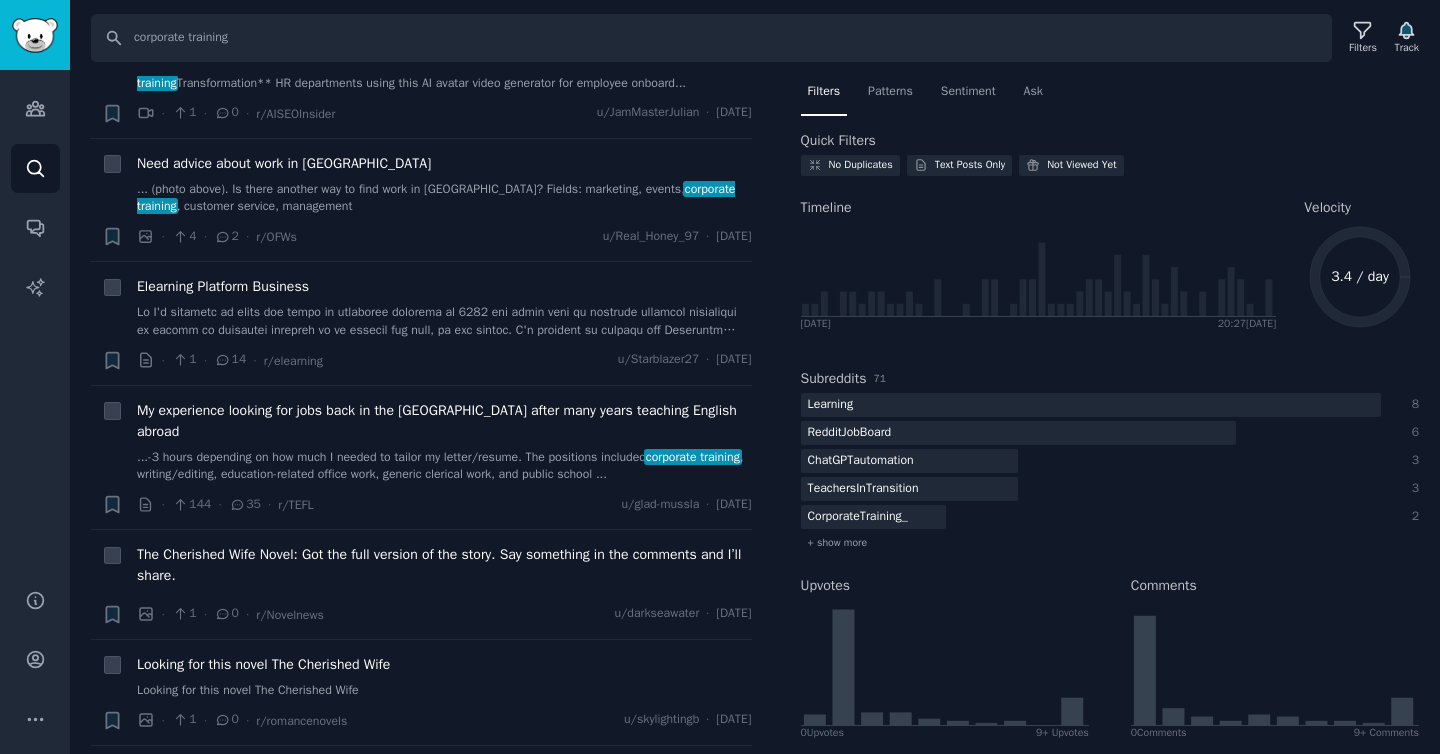 scroll, scrollTop: 5426, scrollLeft: 0, axis: vertical 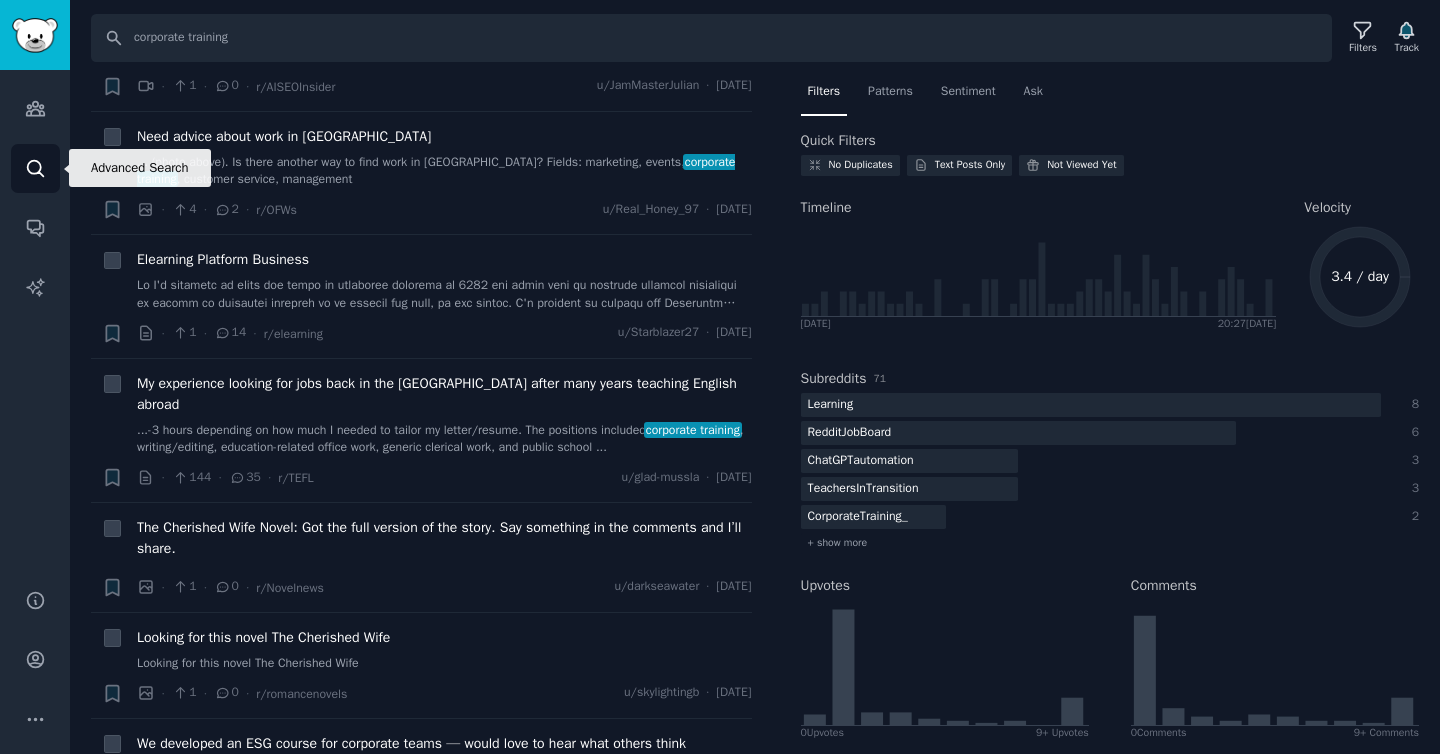 click 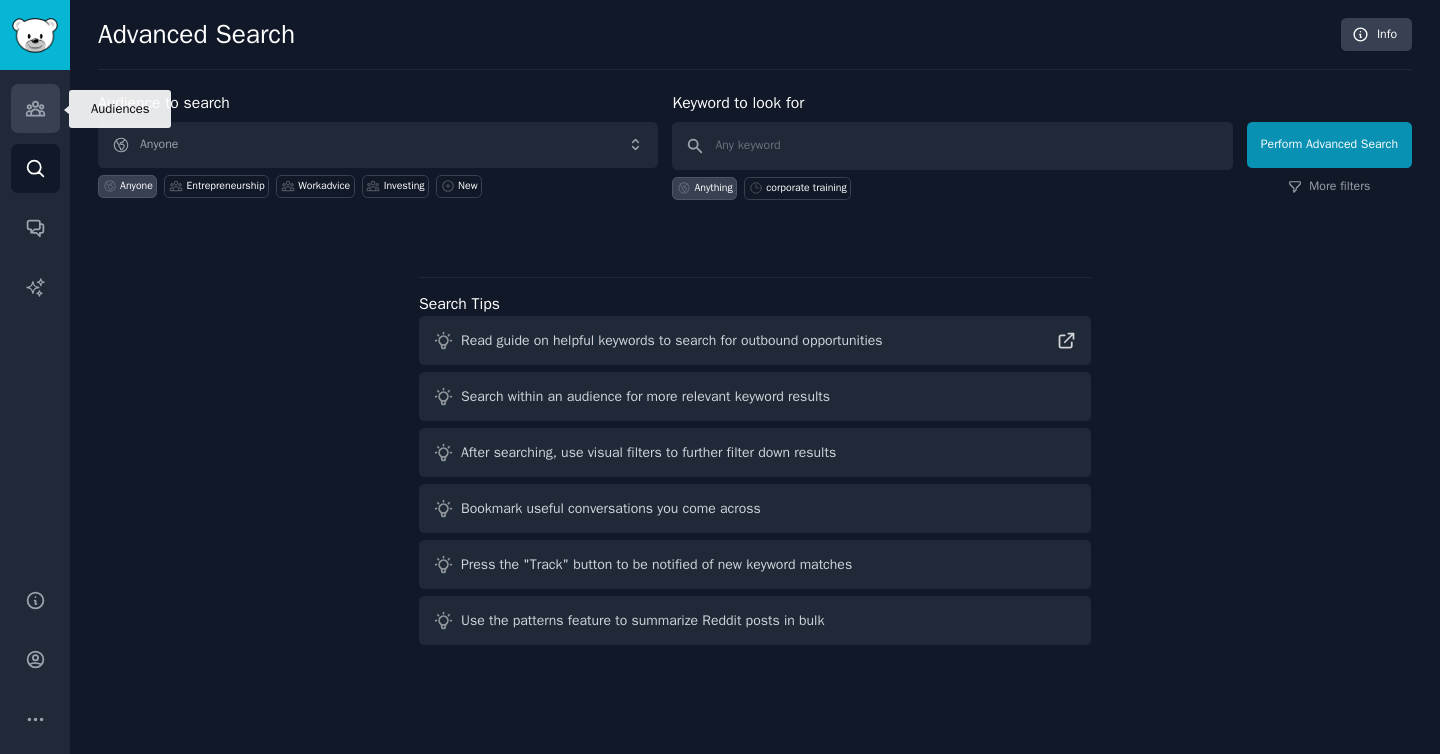 click 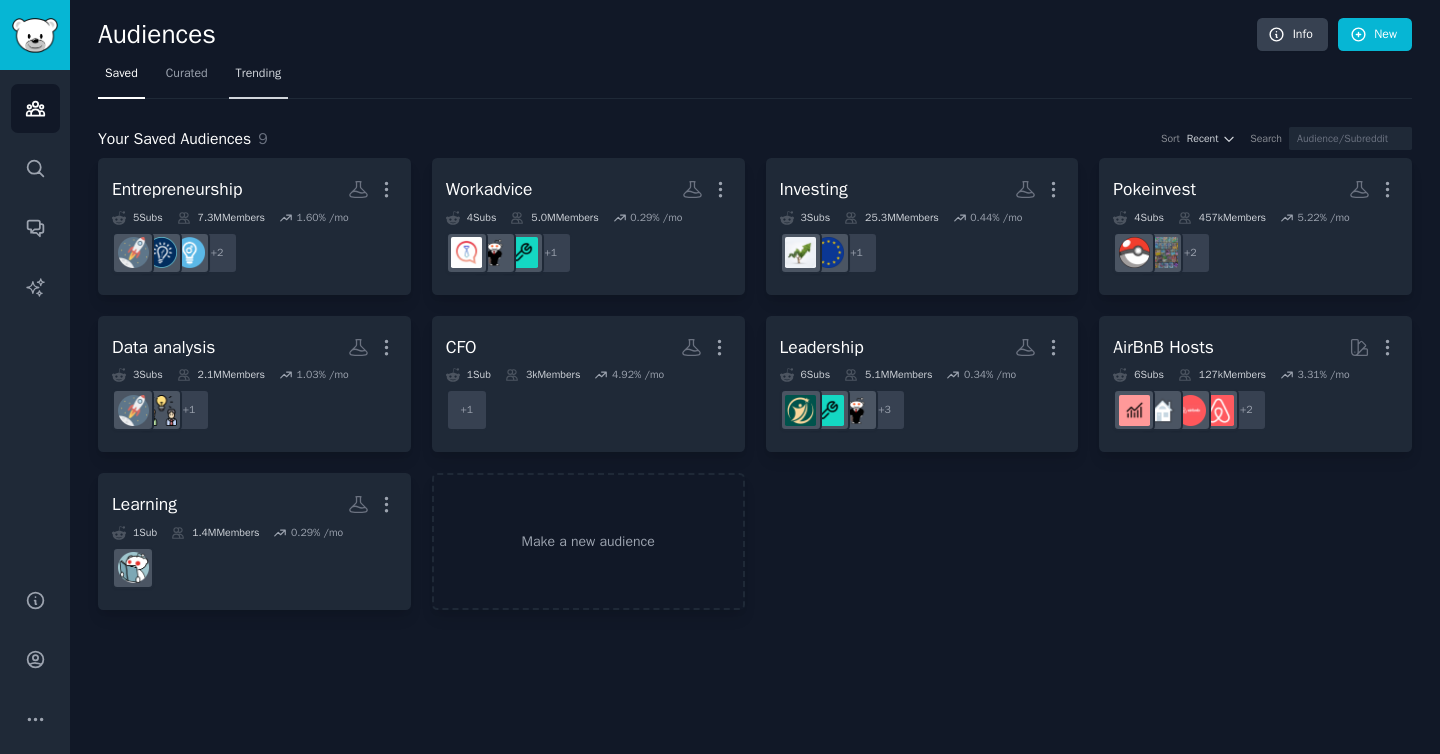click on "Trending" at bounding box center (259, 74) 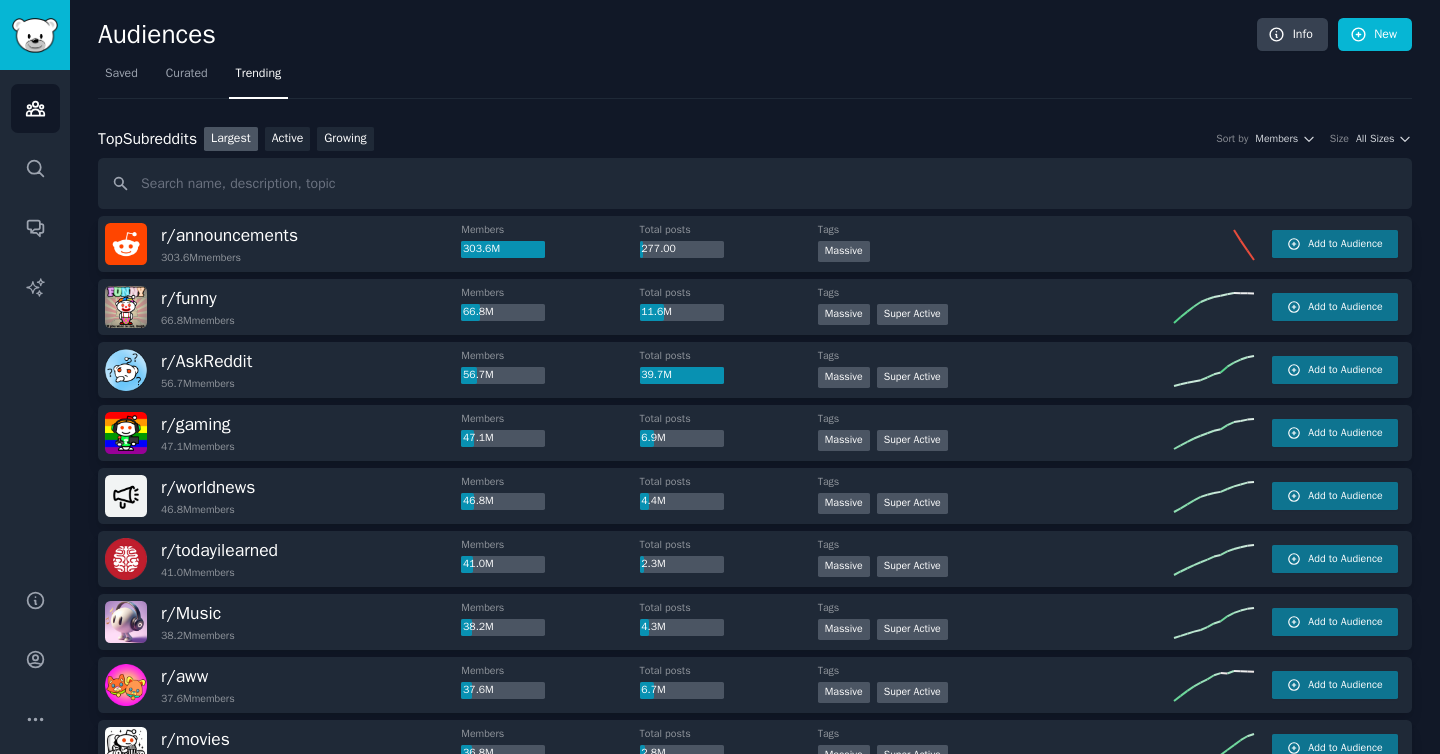 click at bounding box center [755, 183] 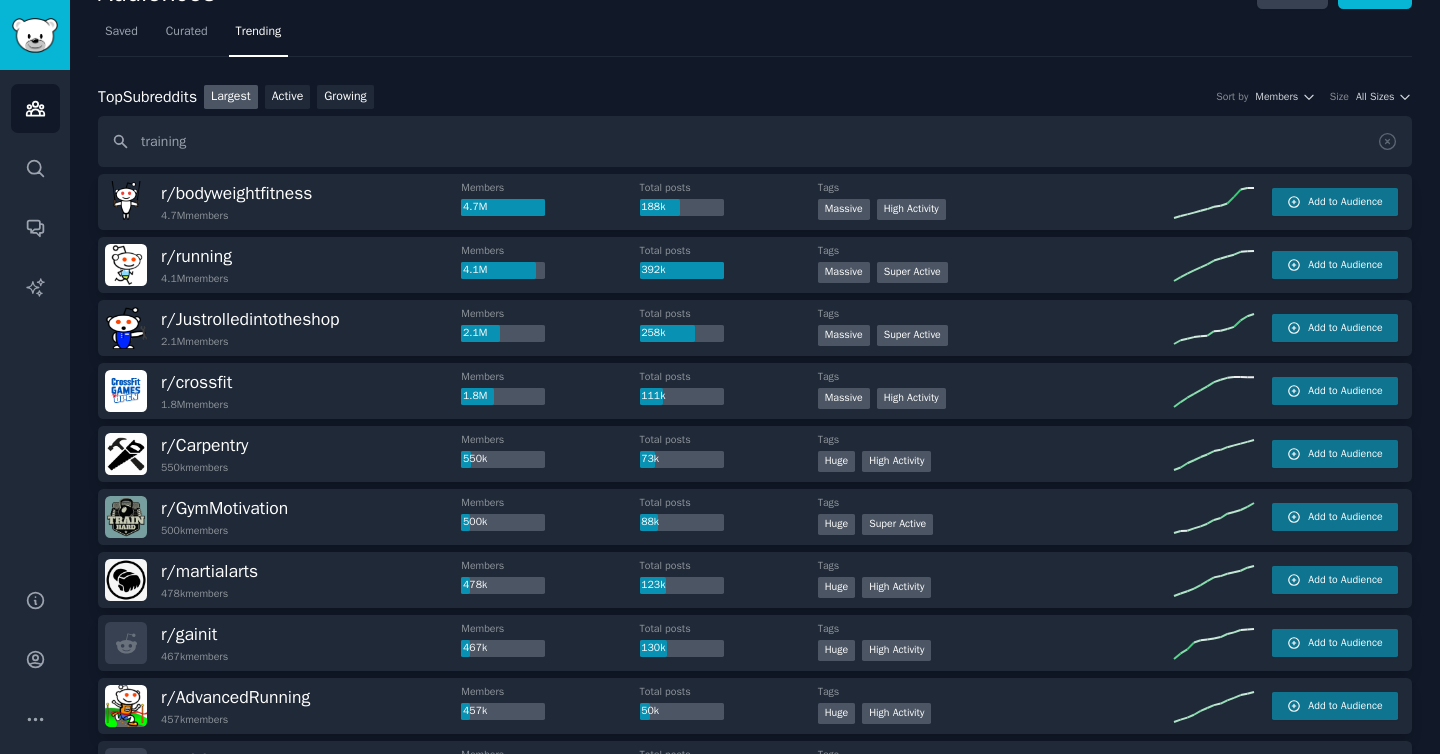 scroll, scrollTop: 0, scrollLeft: 0, axis: both 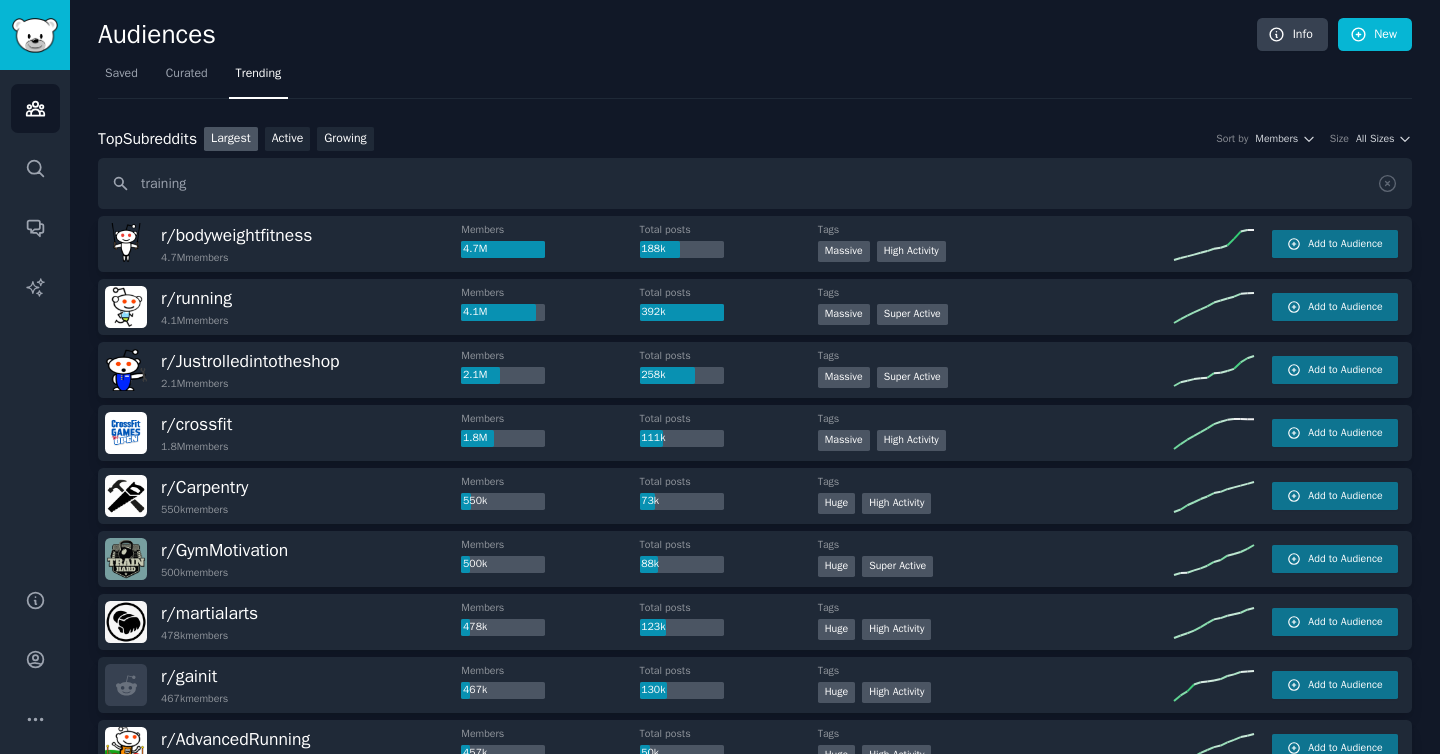 click on "training" at bounding box center [755, 183] 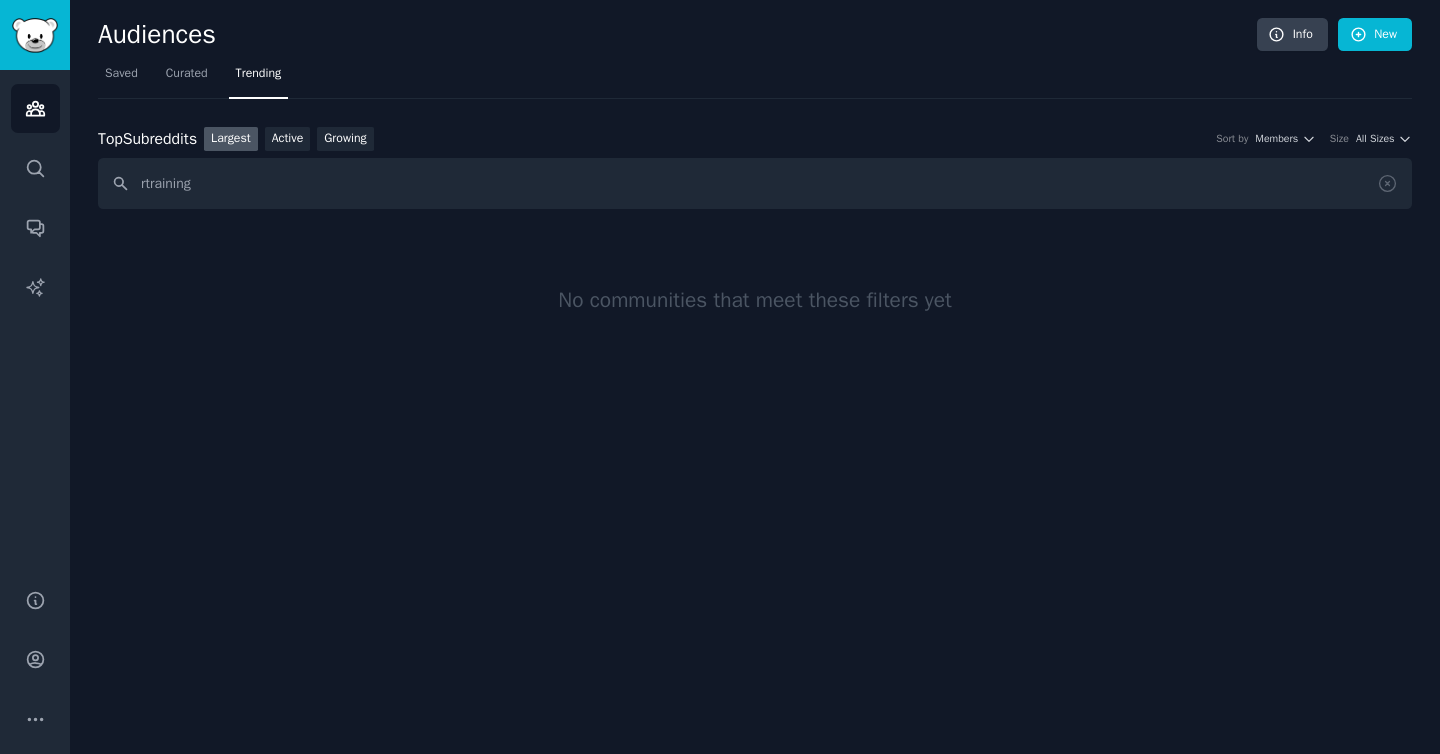 type on "training" 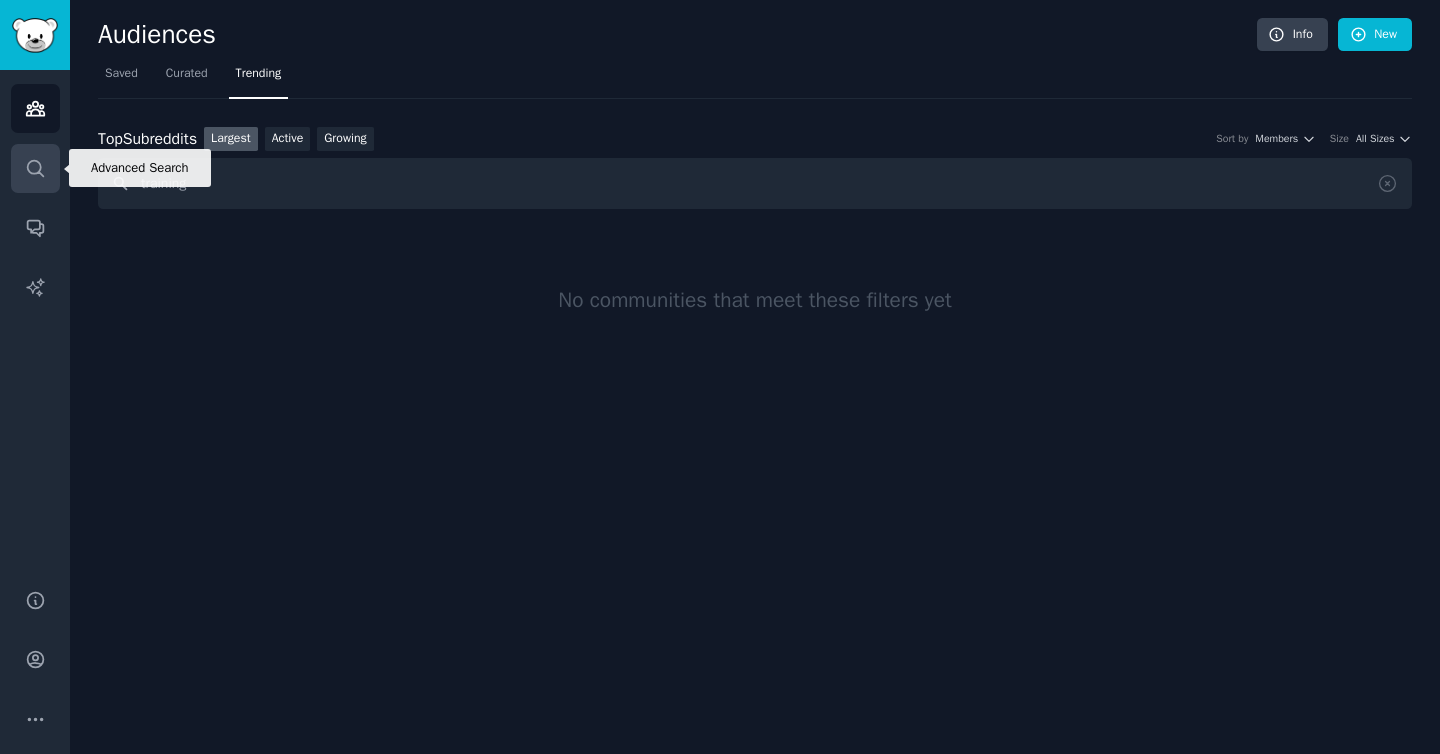 click 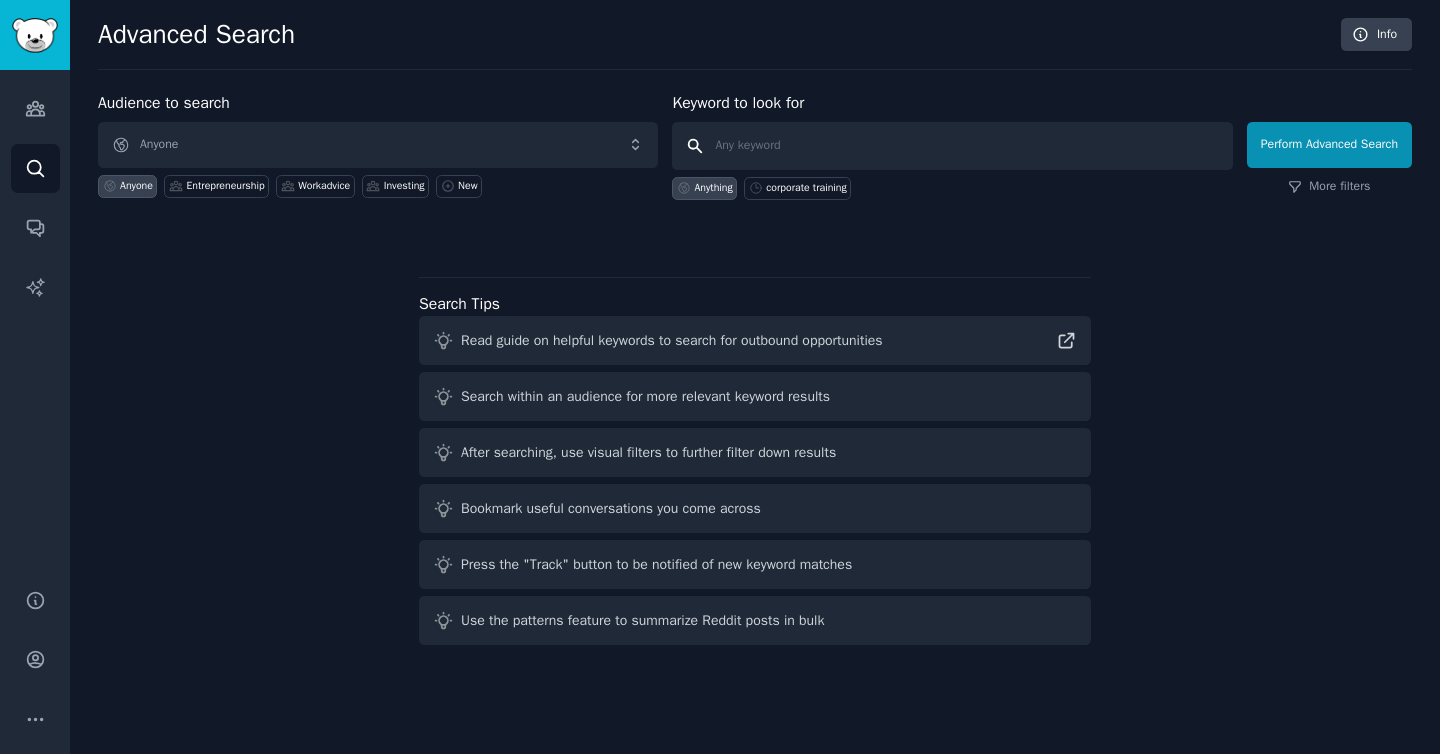 click at bounding box center (952, 146) 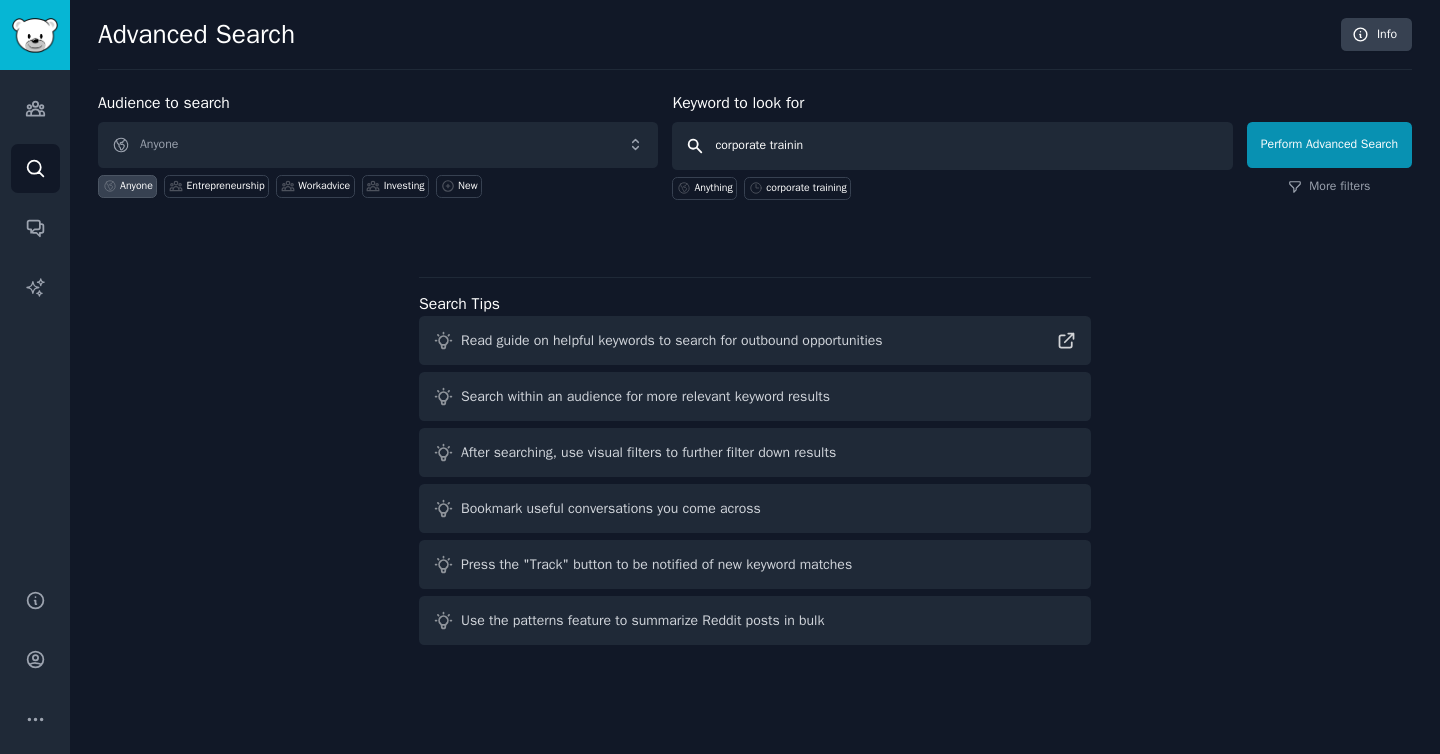 type on "corporate training" 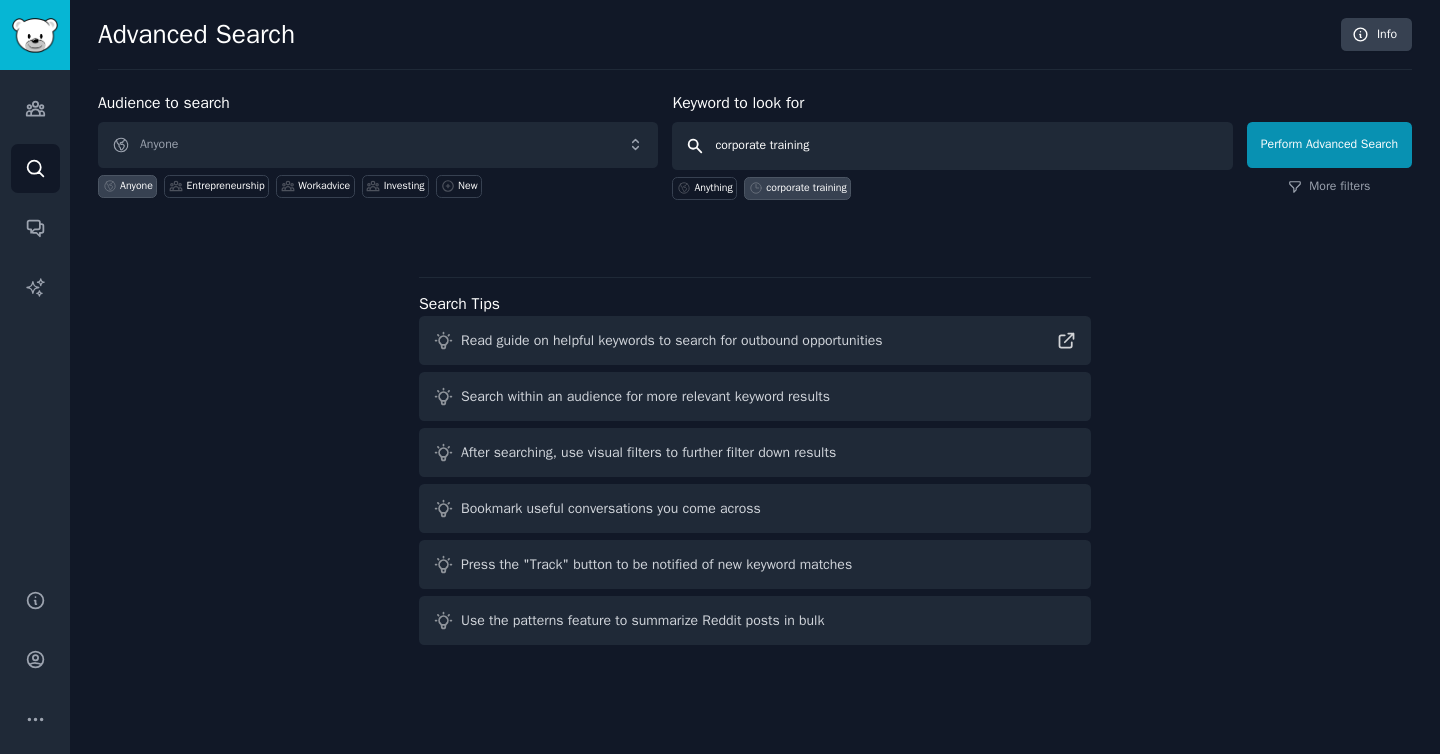 click on "Perform Advanced Search" at bounding box center (1329, 145) 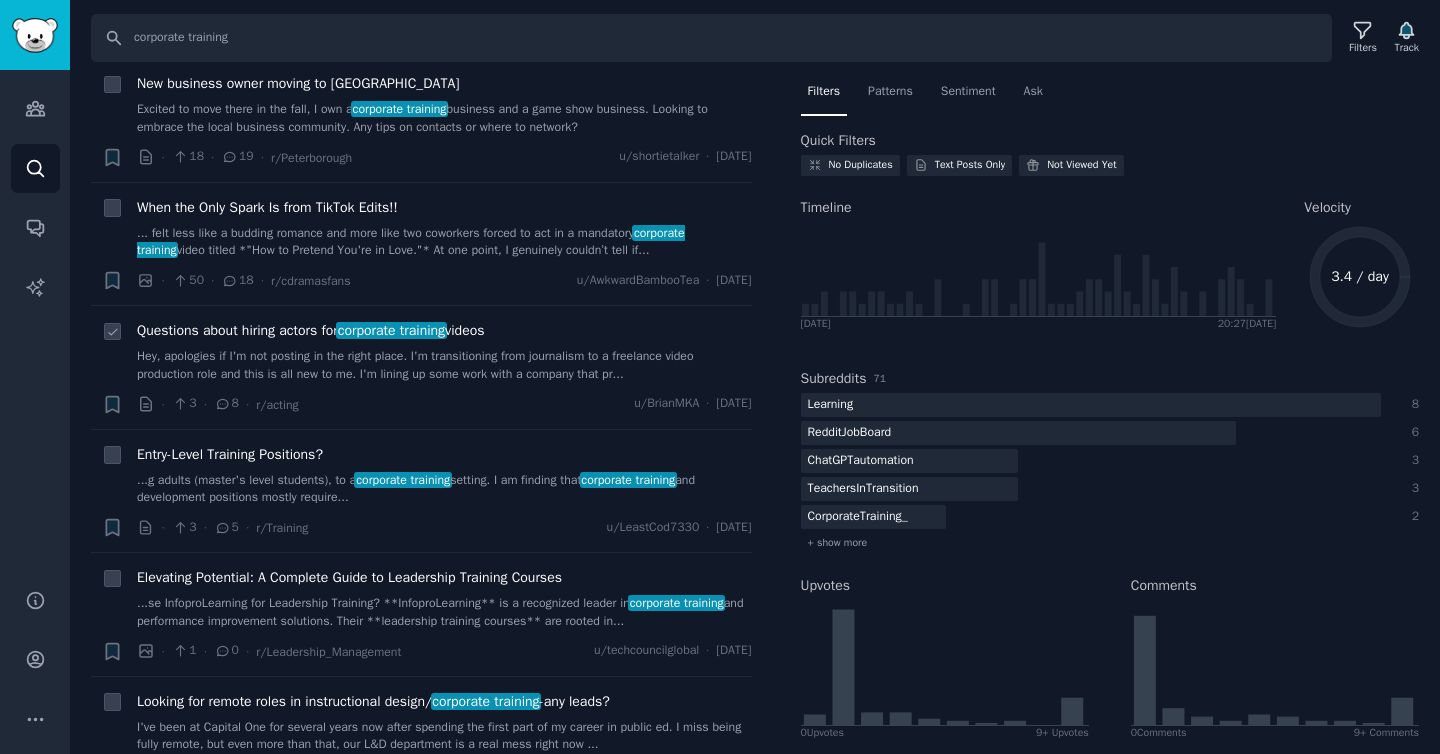scroll, scrollTop: 1861, scrollLeft: 0, axis: vertical 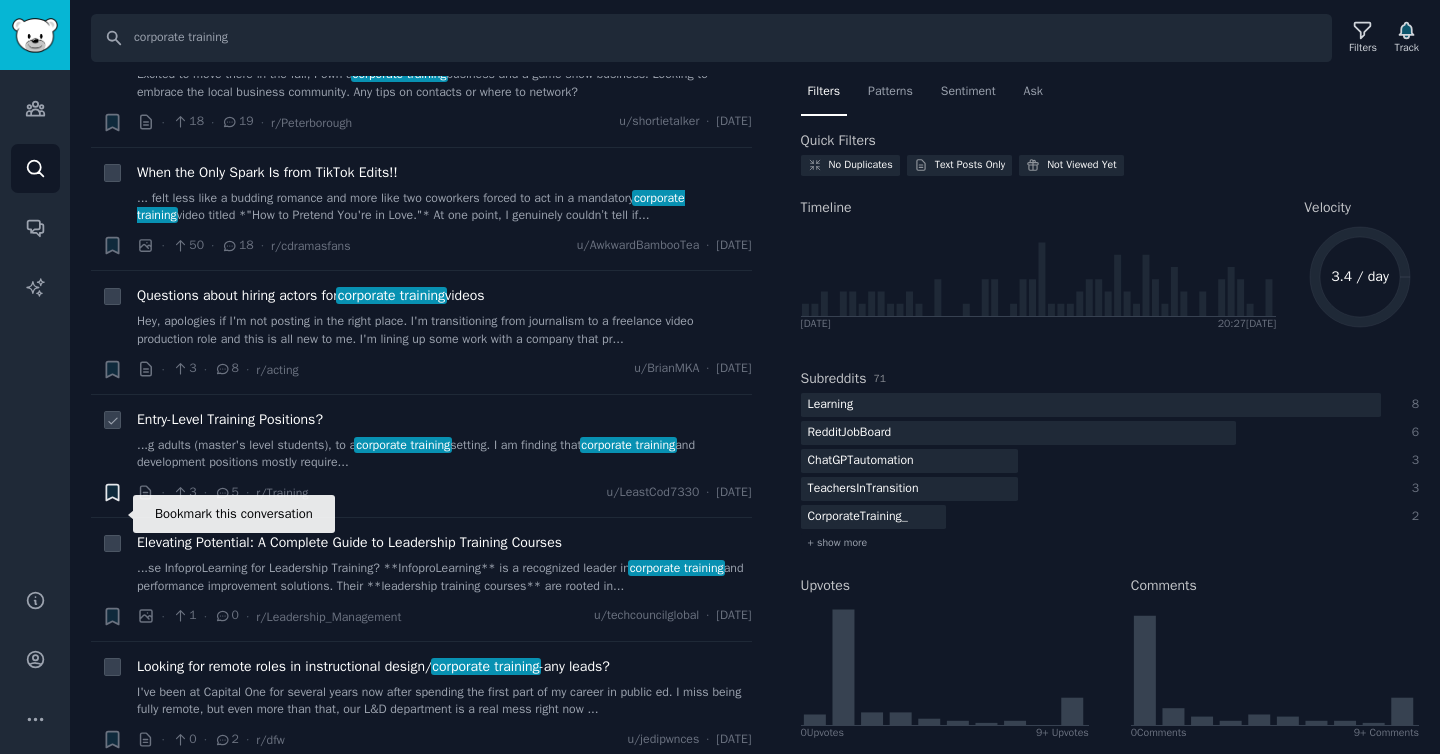 click 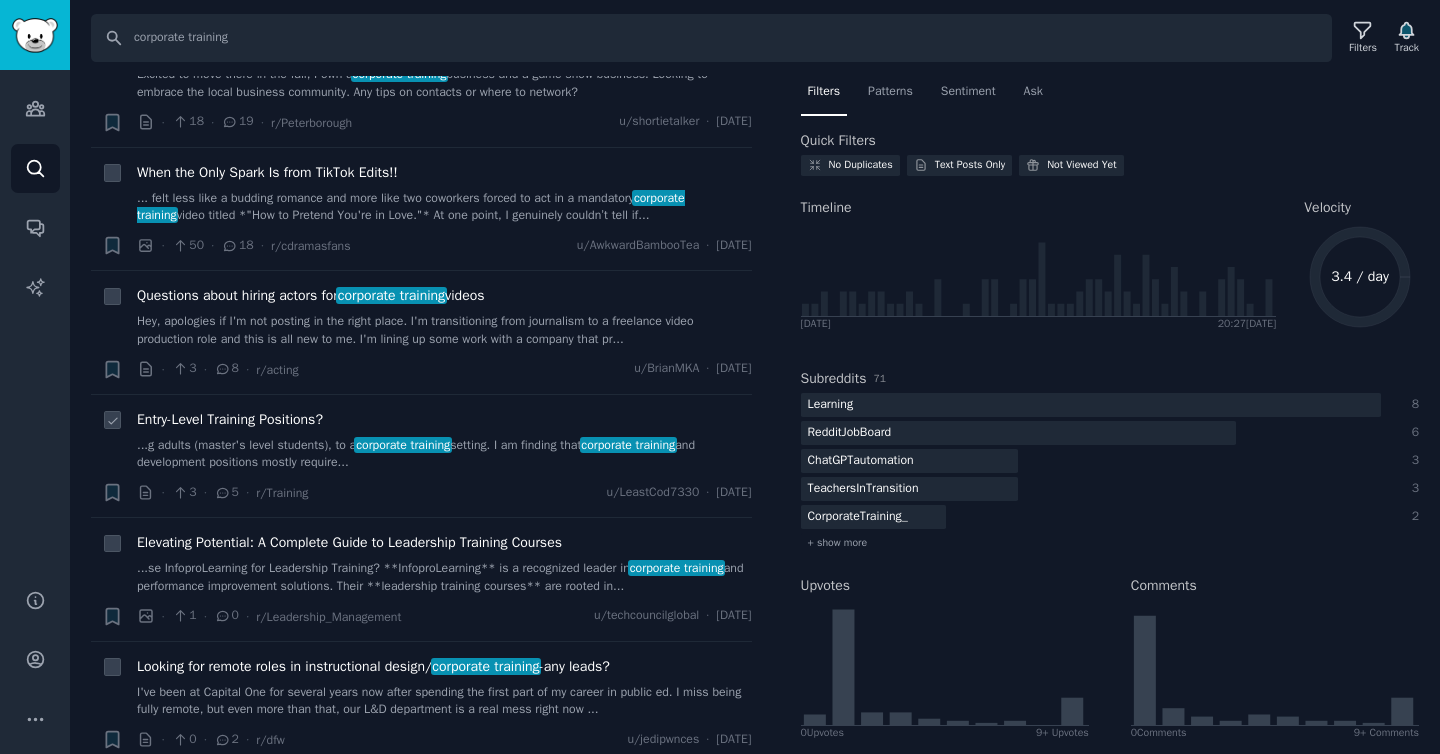 click on "...g adults (master's level students), to a  corporate training  setting. I am finding that  corporate training  and development positions mostly require..." at bounding box center (444, 454) 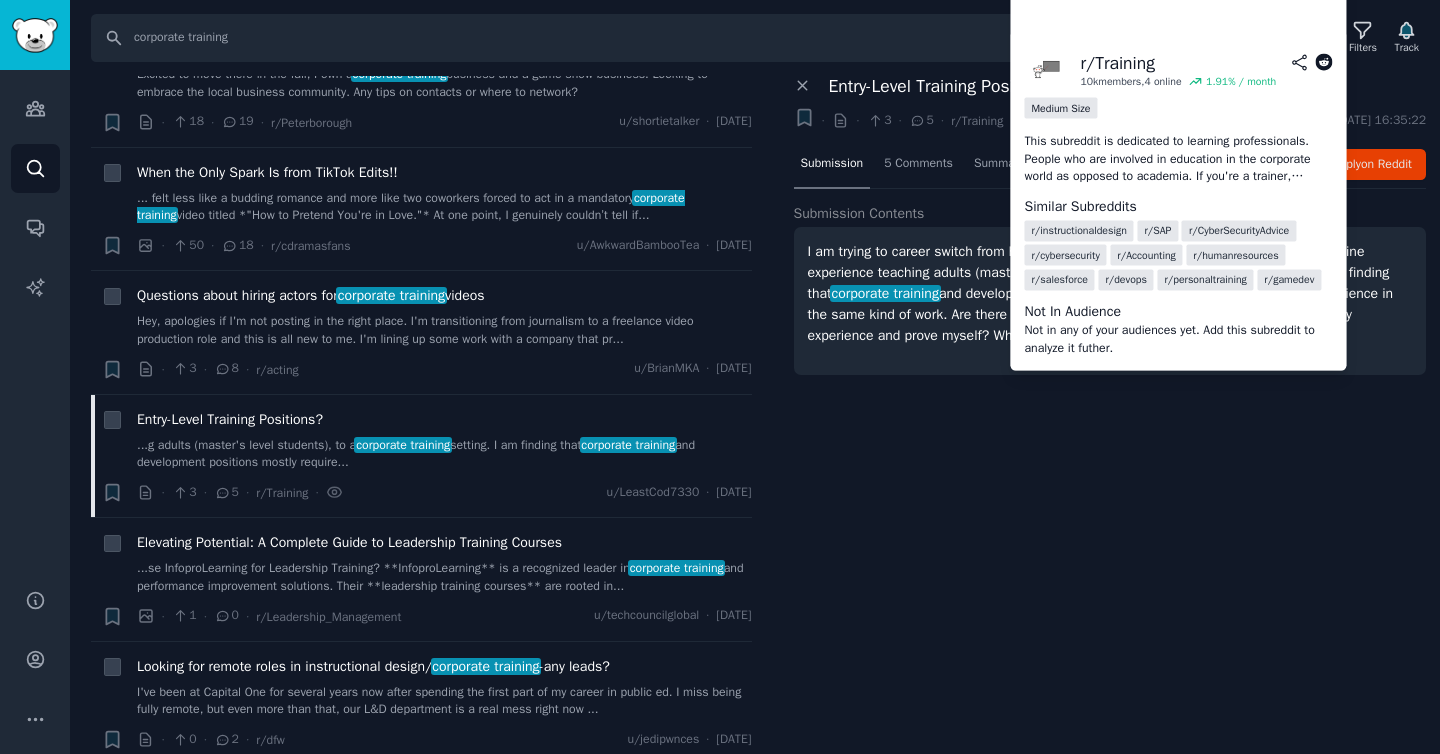 click on "r/ Training" at bounding box center [1117, 62] 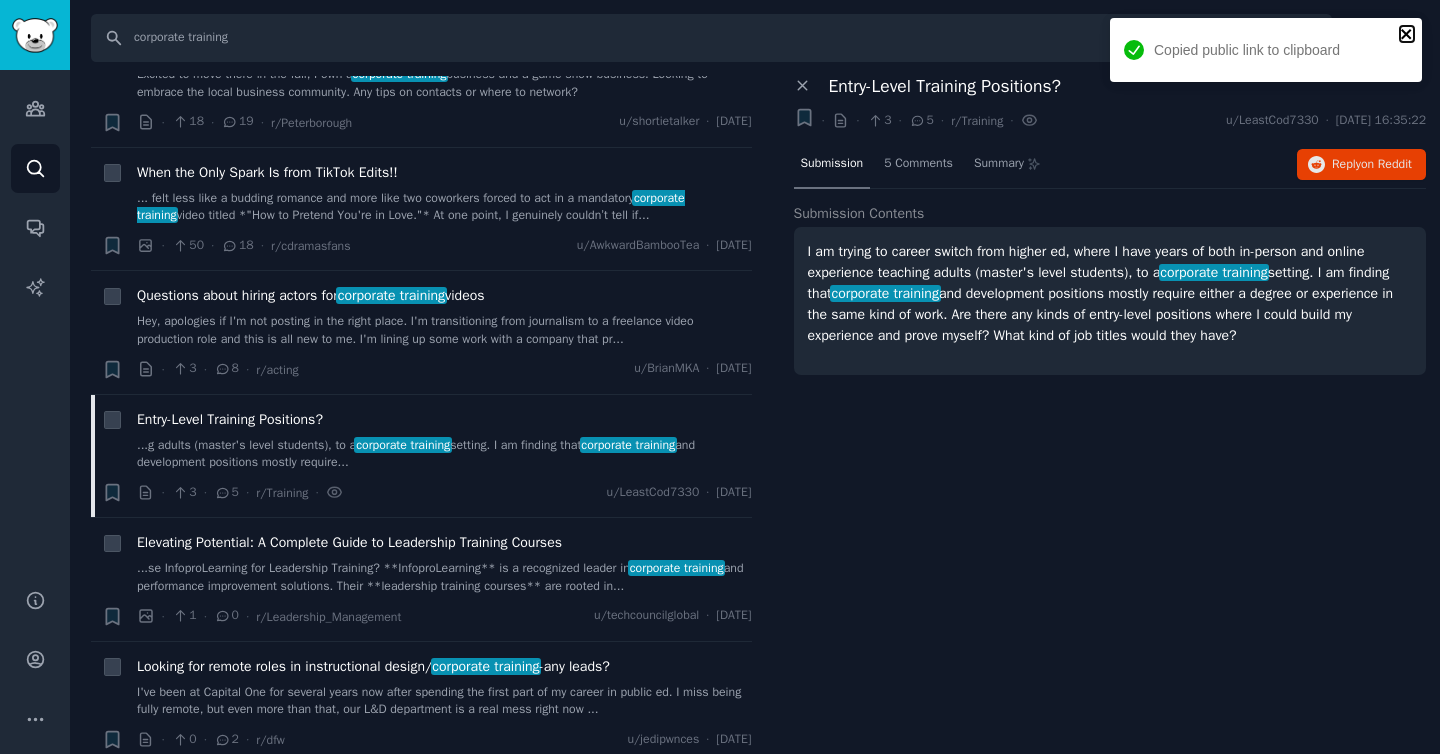 click 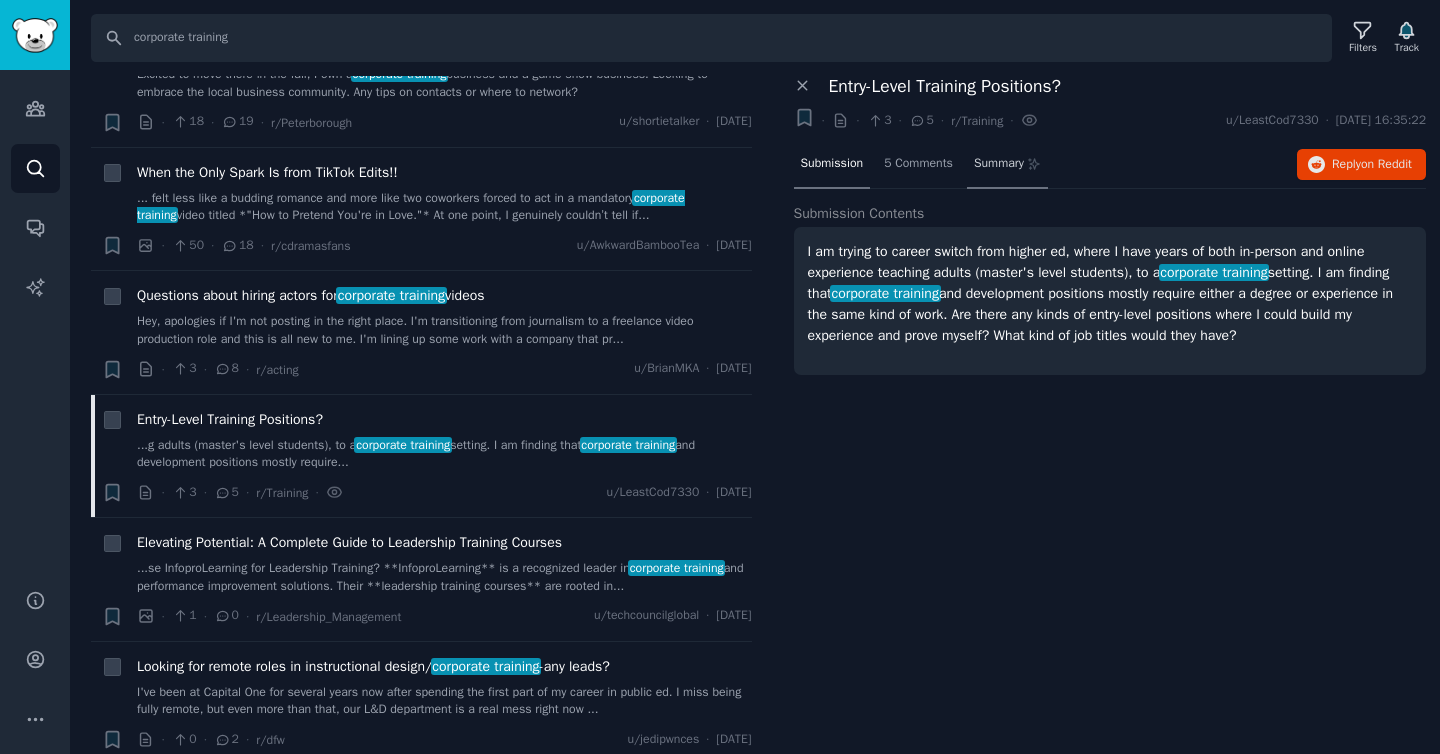 click on "Summary" at bounding box center [999, 164] 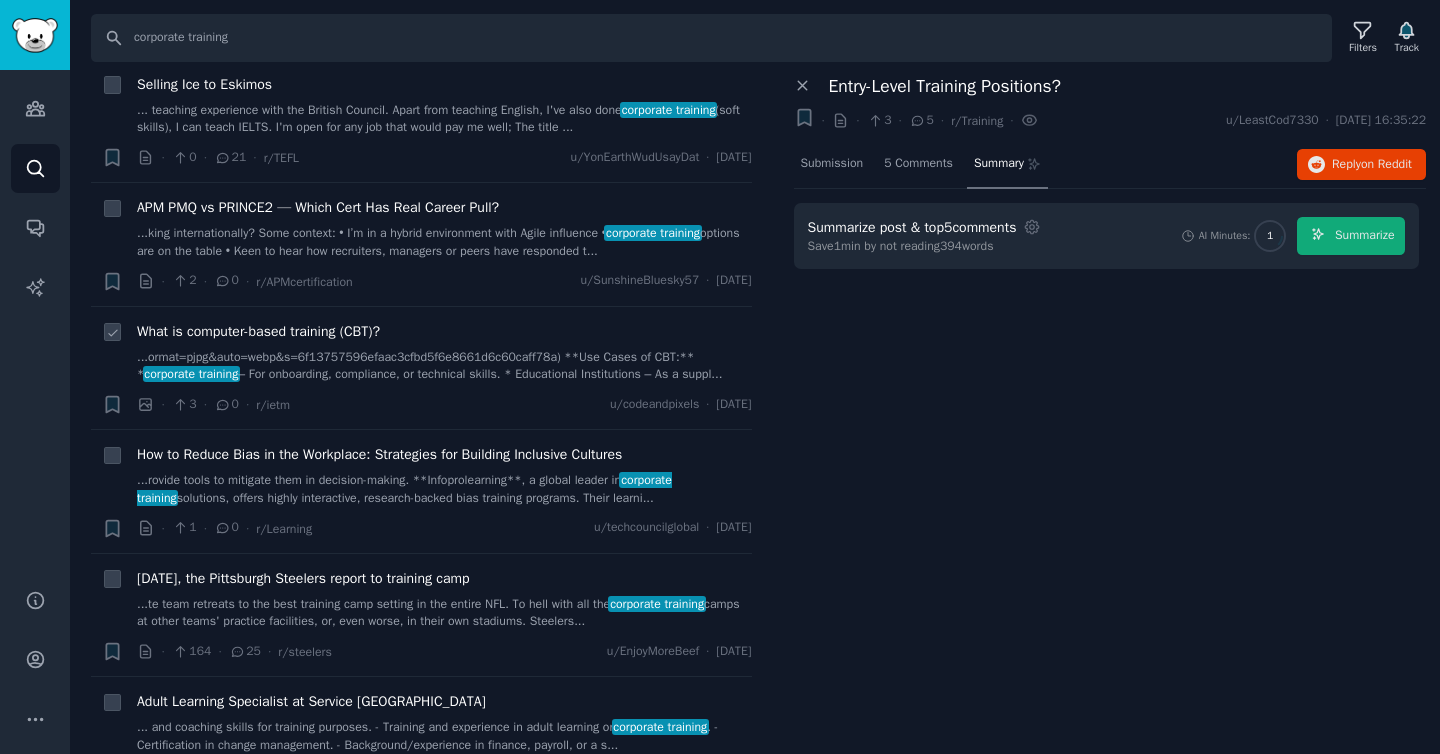 scroll, scrollTop: 3345, scrollLeft: 0, axis: vertical 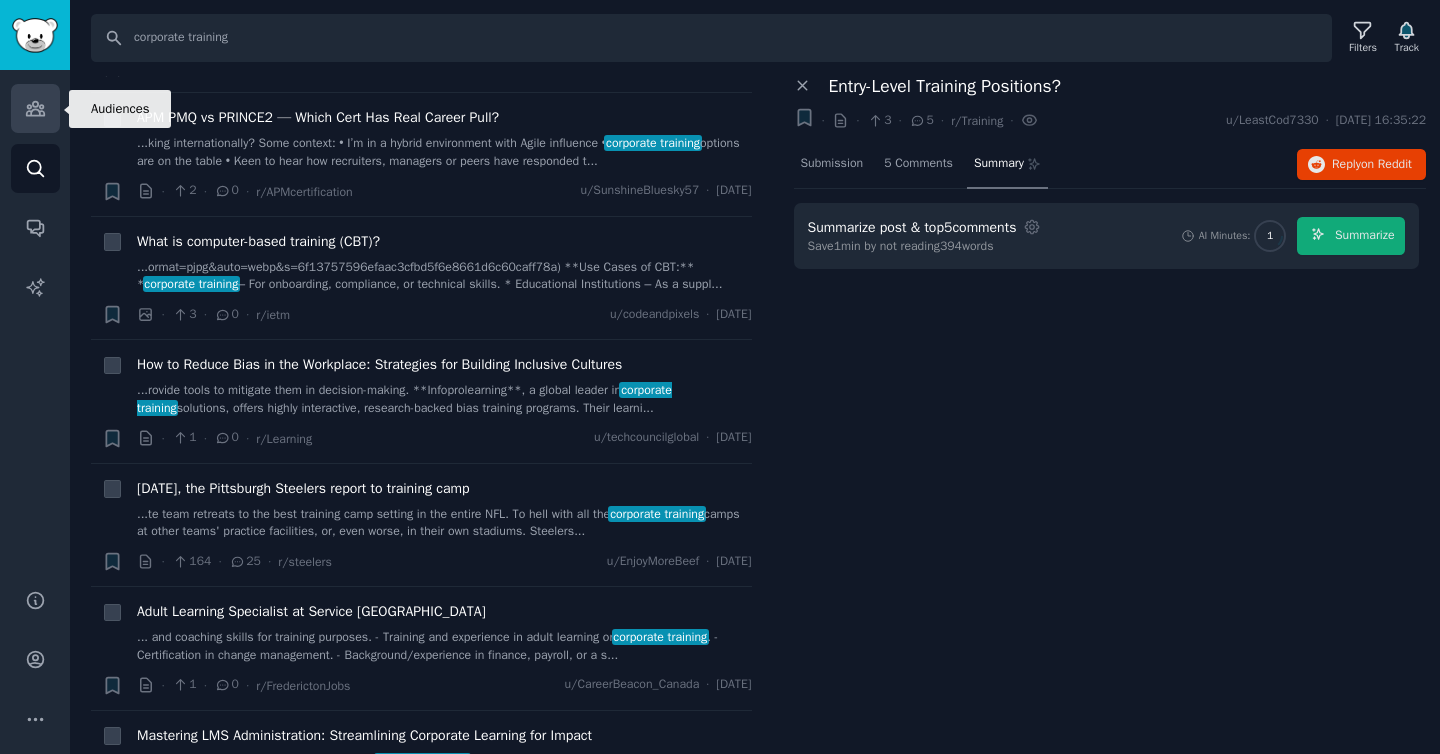 click on "Audiences" at bounding box center [35, 108] 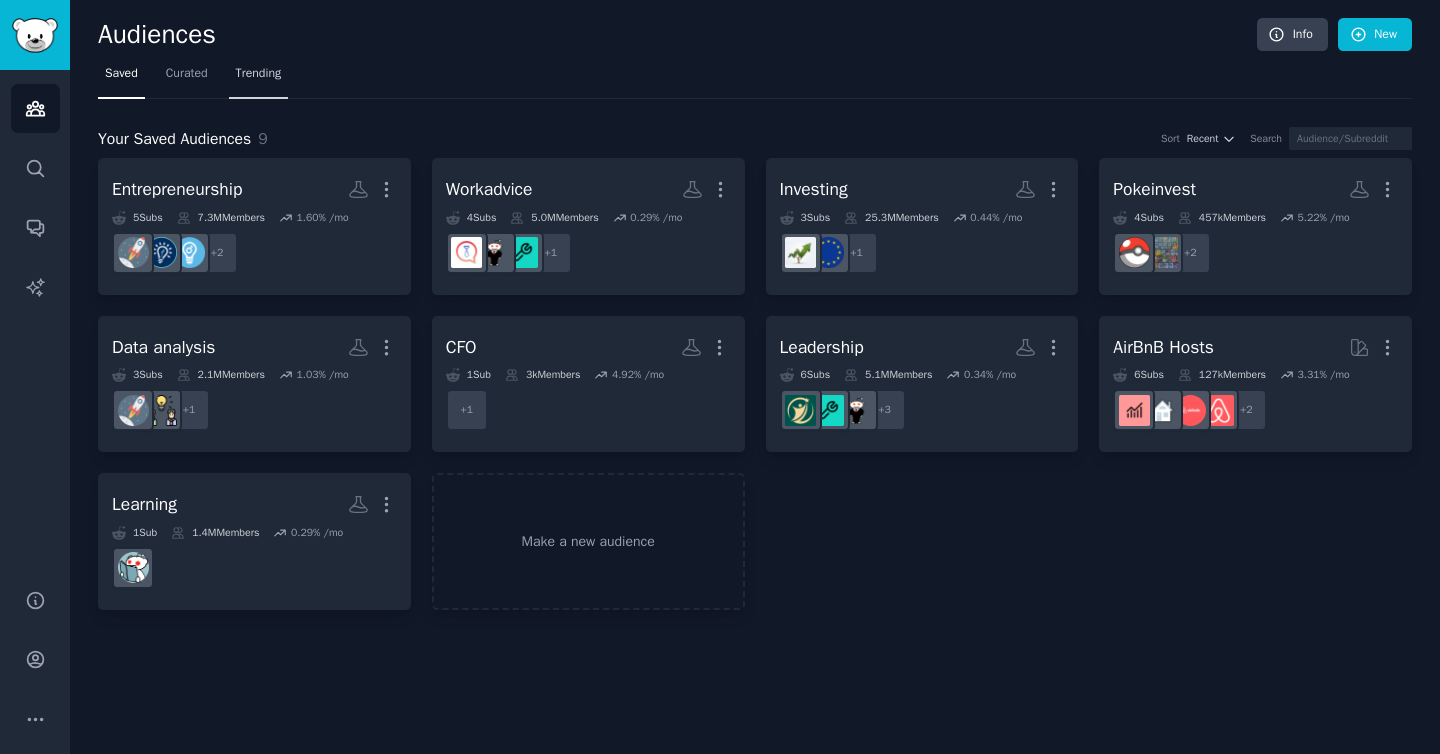 click on "Trending" at bounding box center (259, 78) 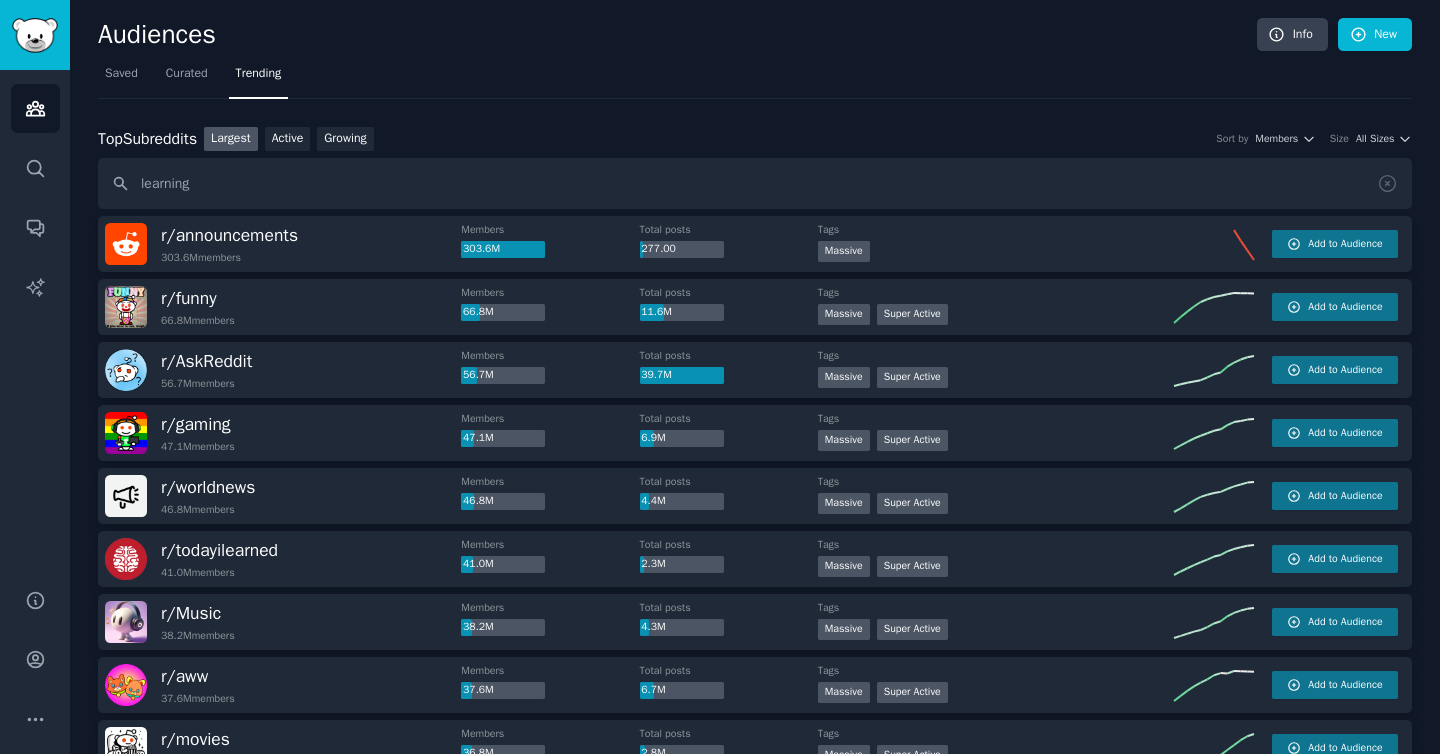 type on "learning" 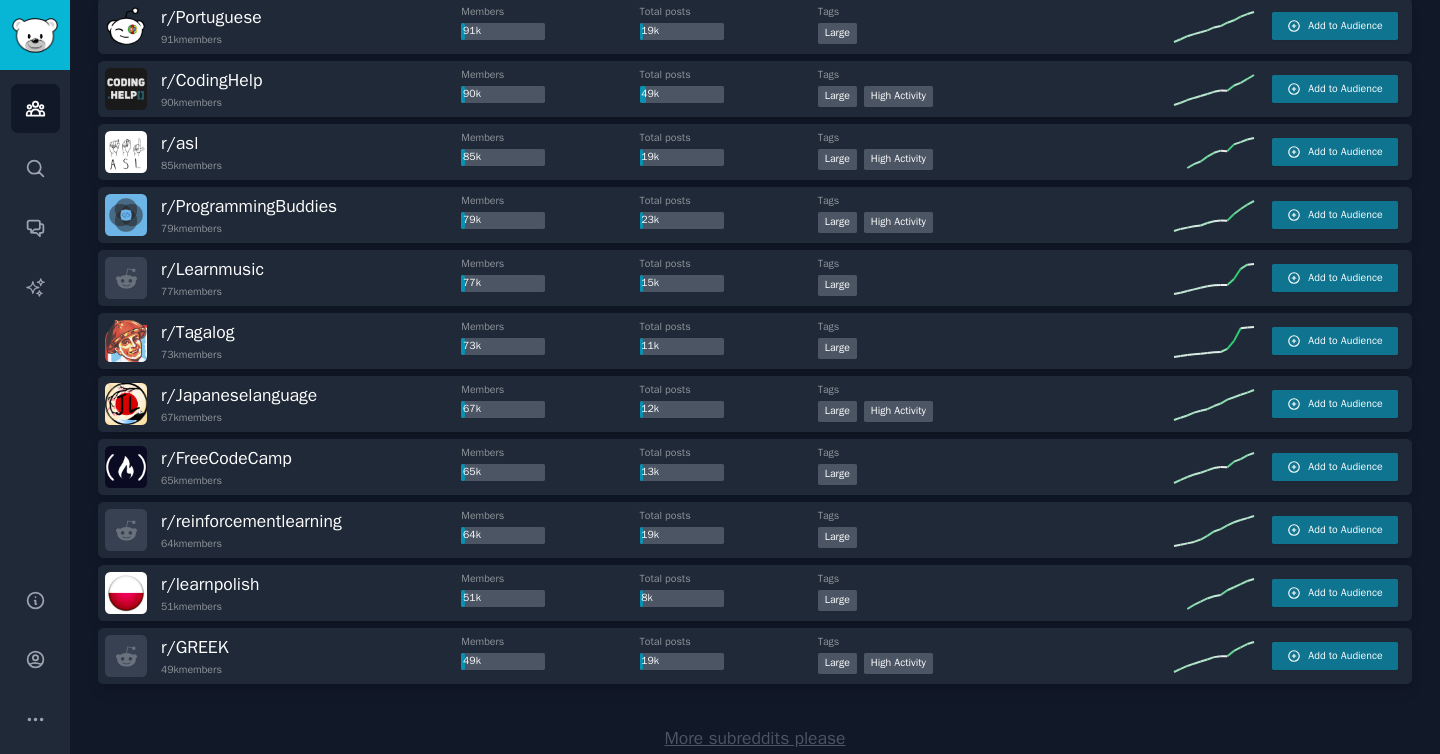 scroll, scrollTop: 2695, scrollLeft: 0, axis: vertical 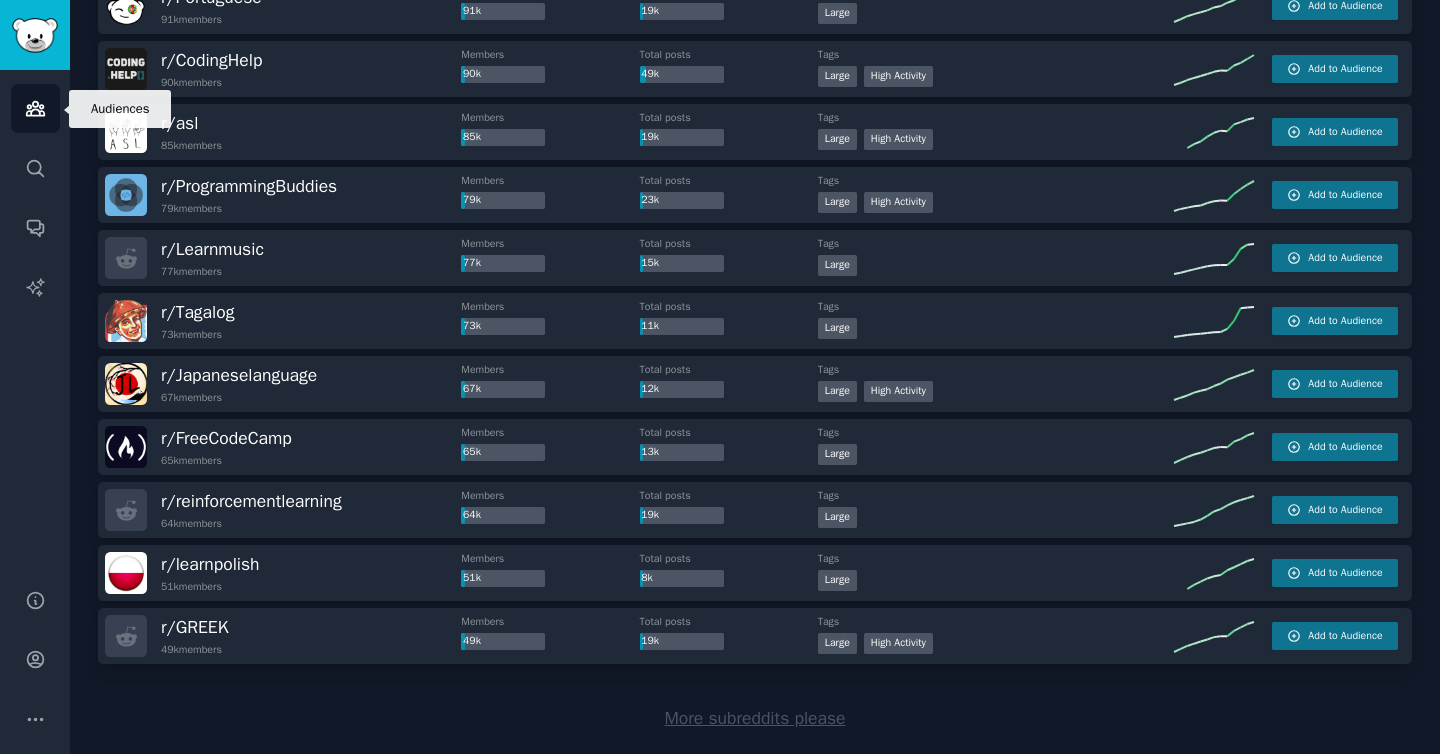 click 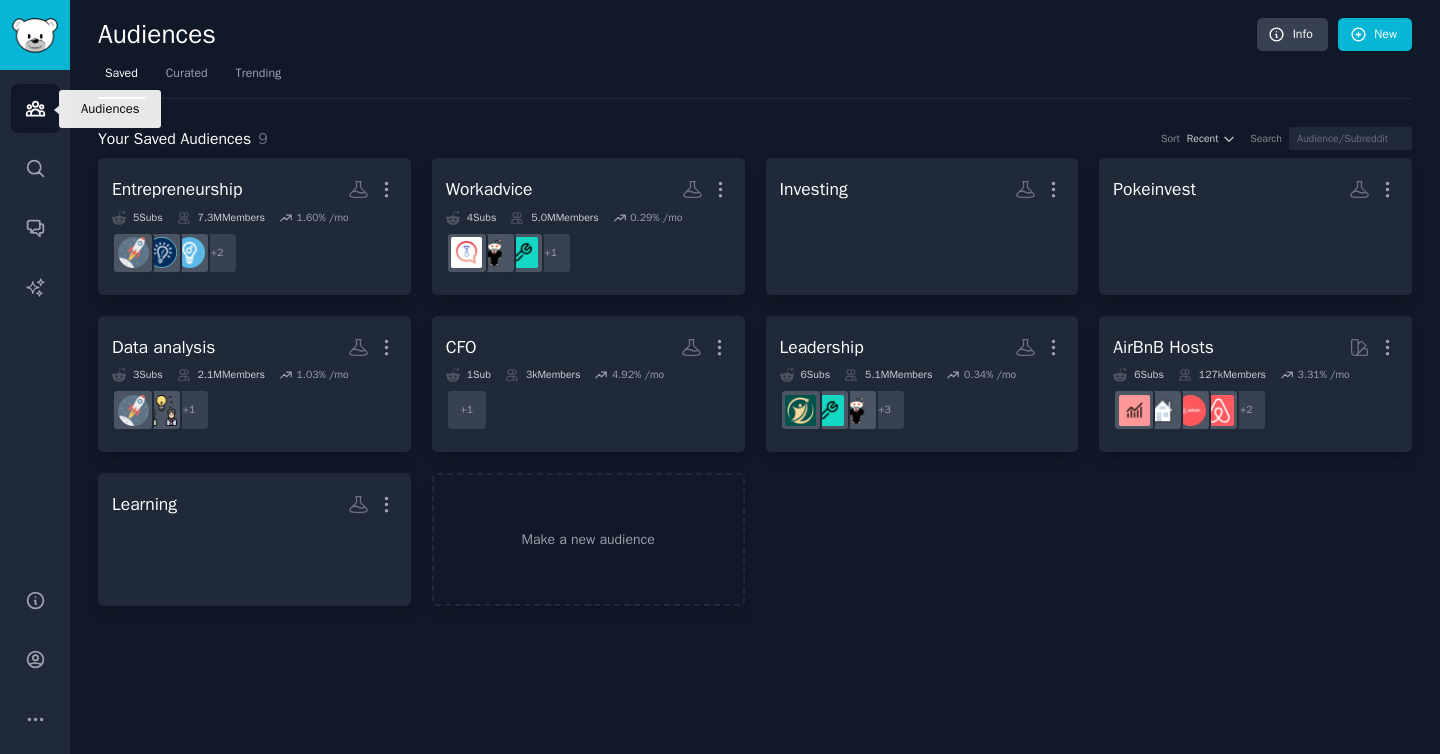 scroll, scrollTop: 0, scrollLeft: 0, axis: both 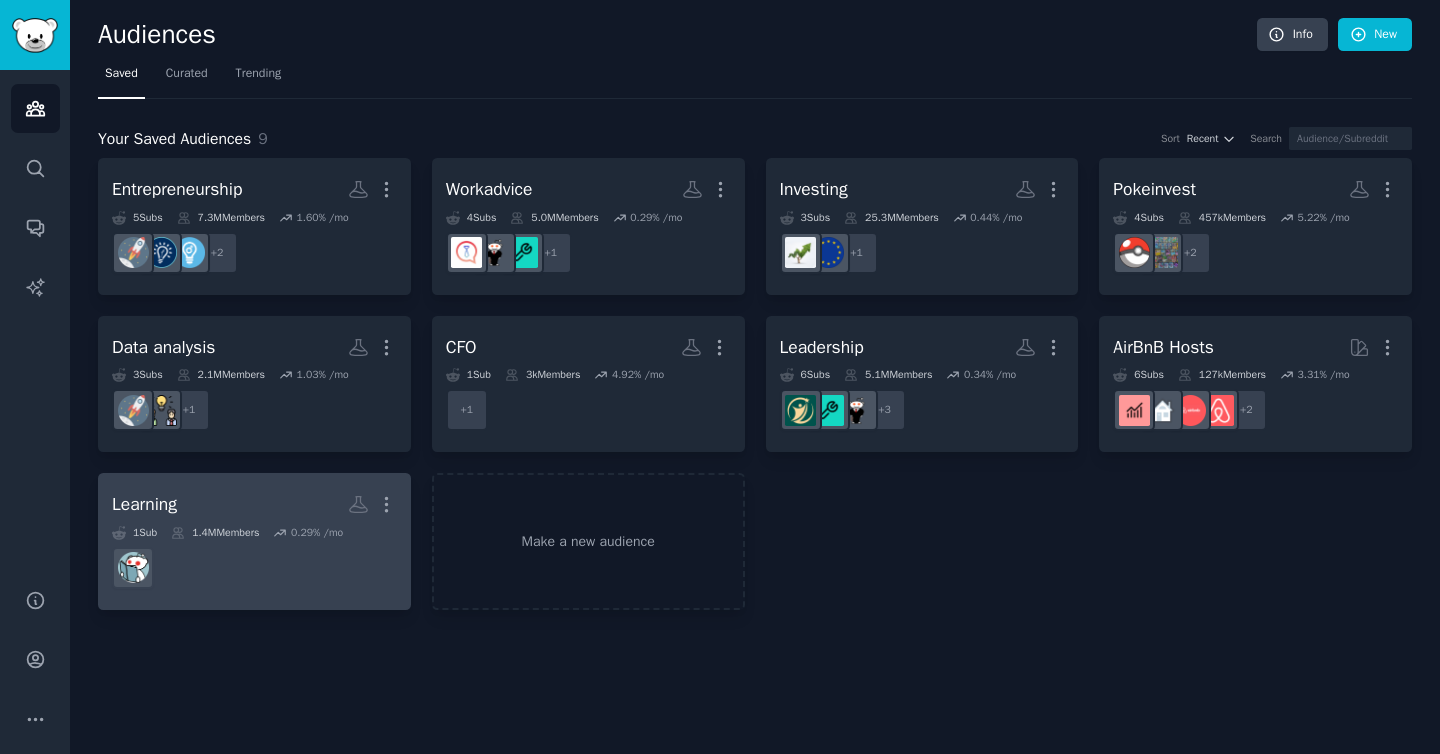 click on "Learning More" at bounding box center (254, 504) 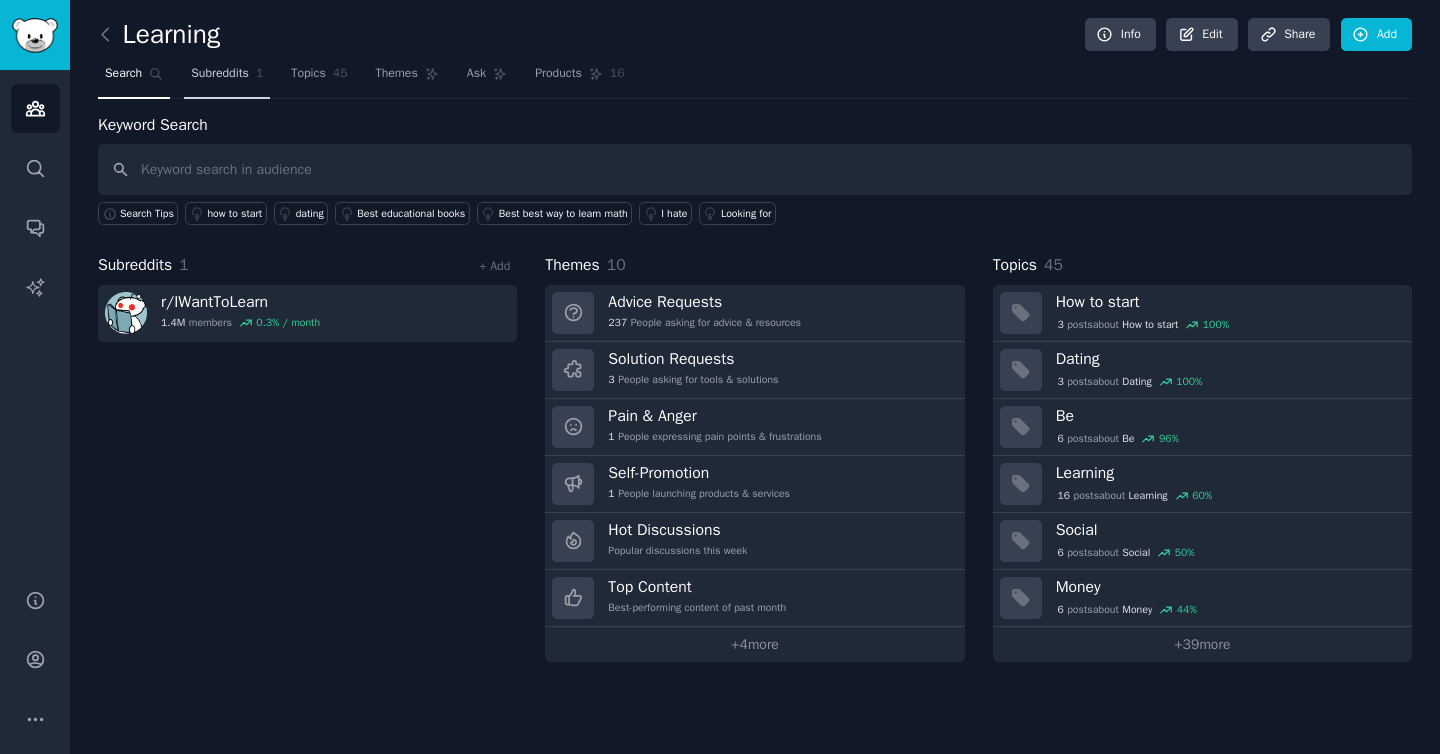 click on "Subreddits" at bounding box center [220, 74] 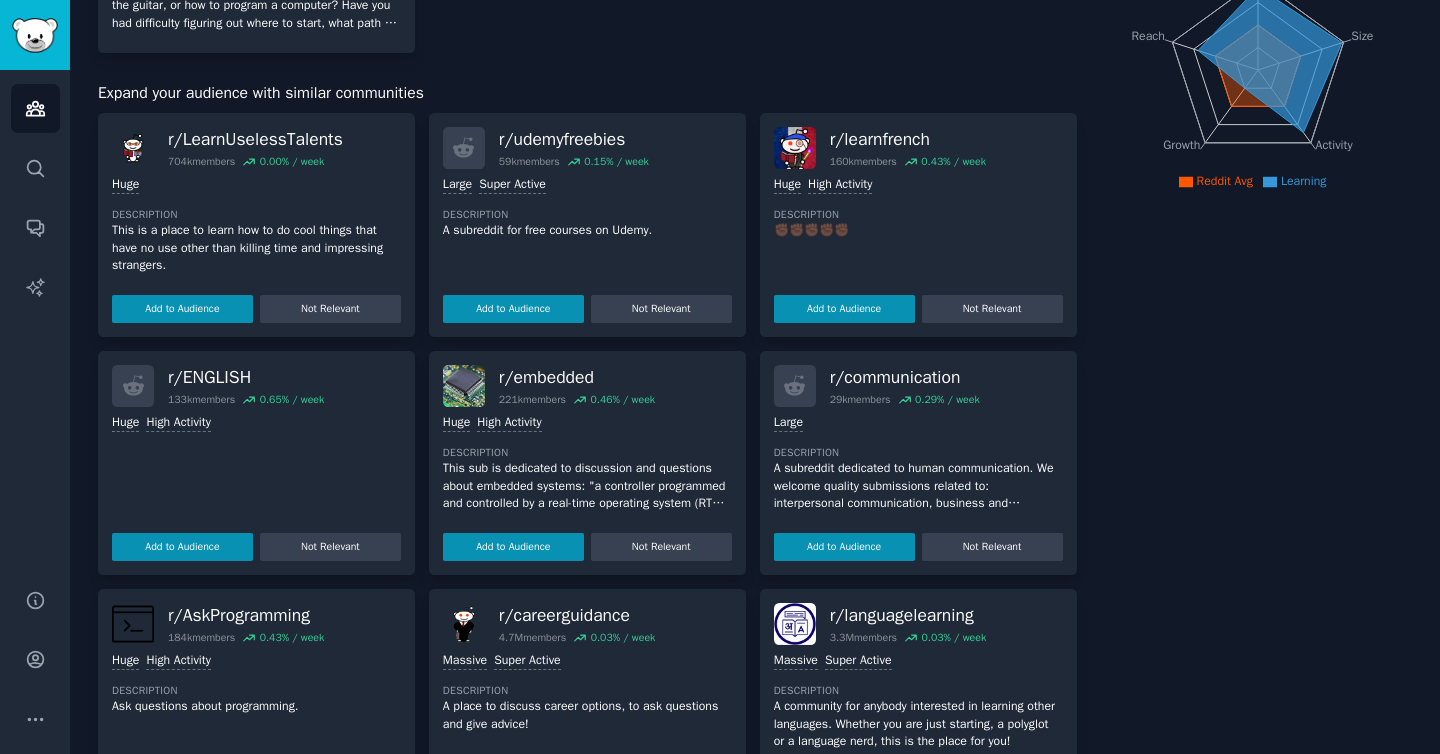 scroll, scrollTop: 0, scrollLeft: 0, axis: both 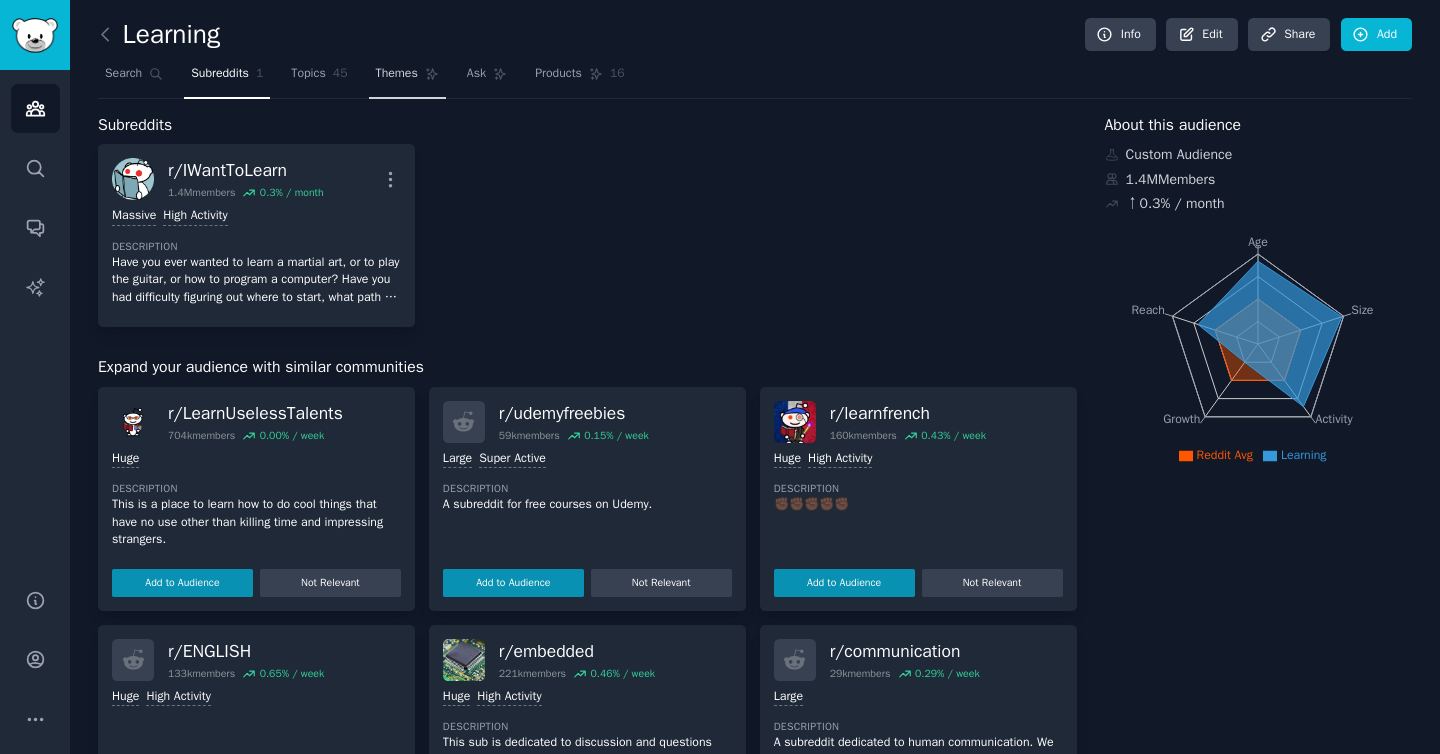 click on "Themes" at bounding box center (397, 74) 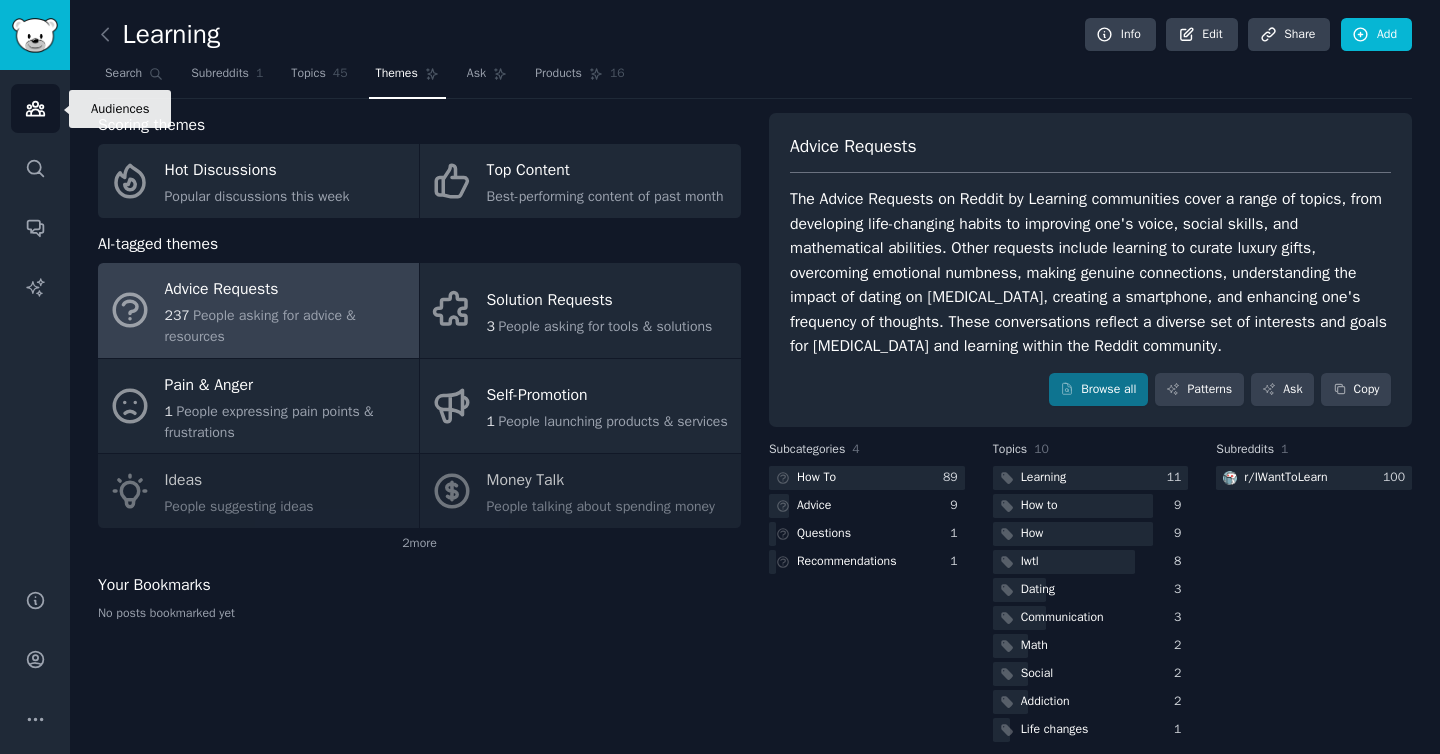 click 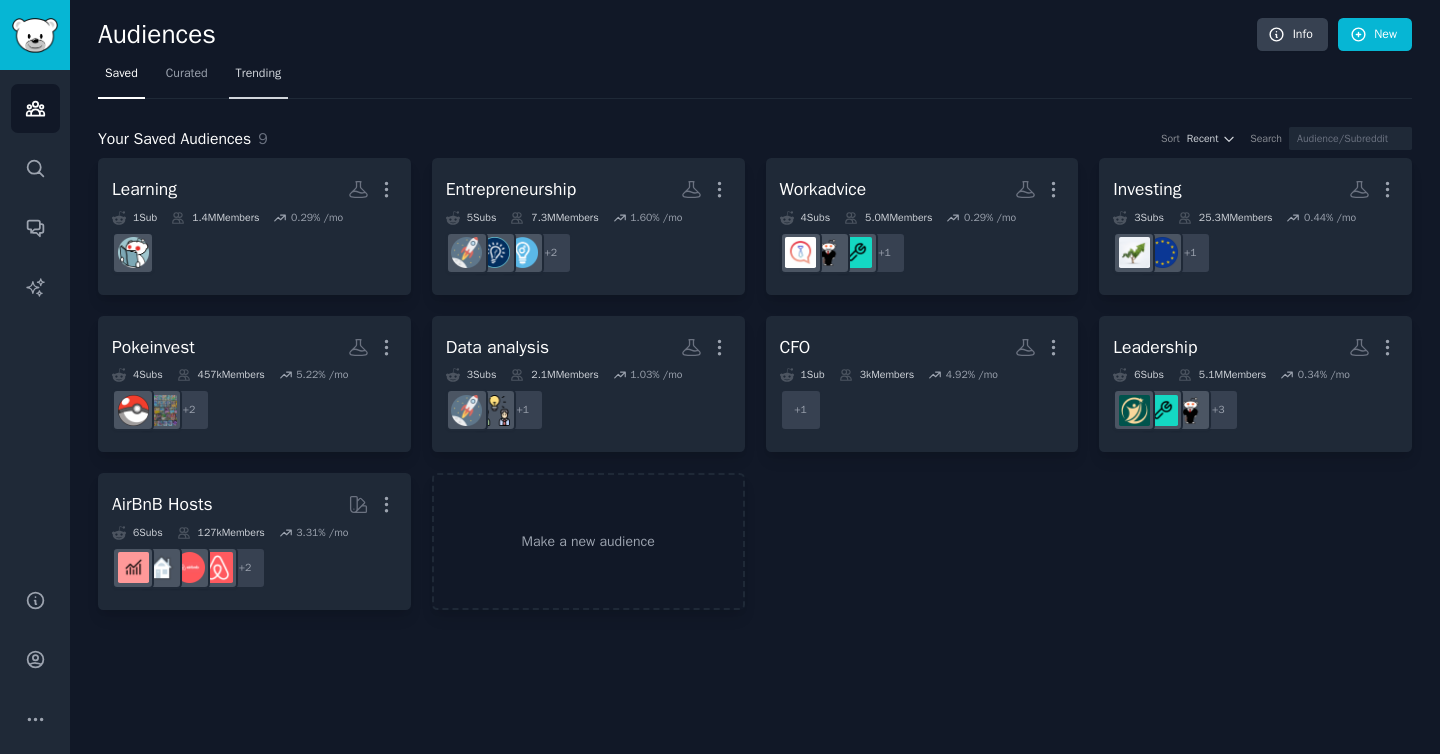 click on "Trending" at bounding box center [259, 74] 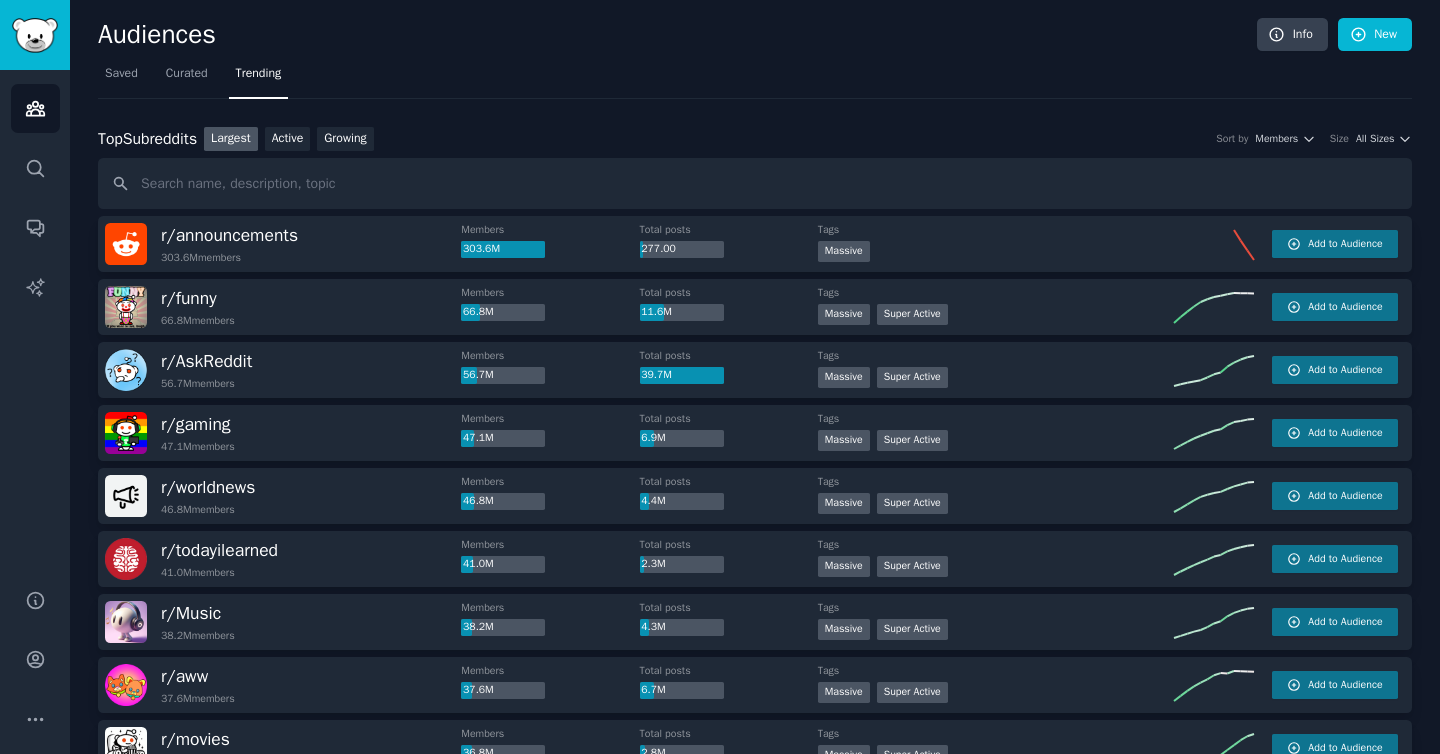click at bounding box center [755, 183] 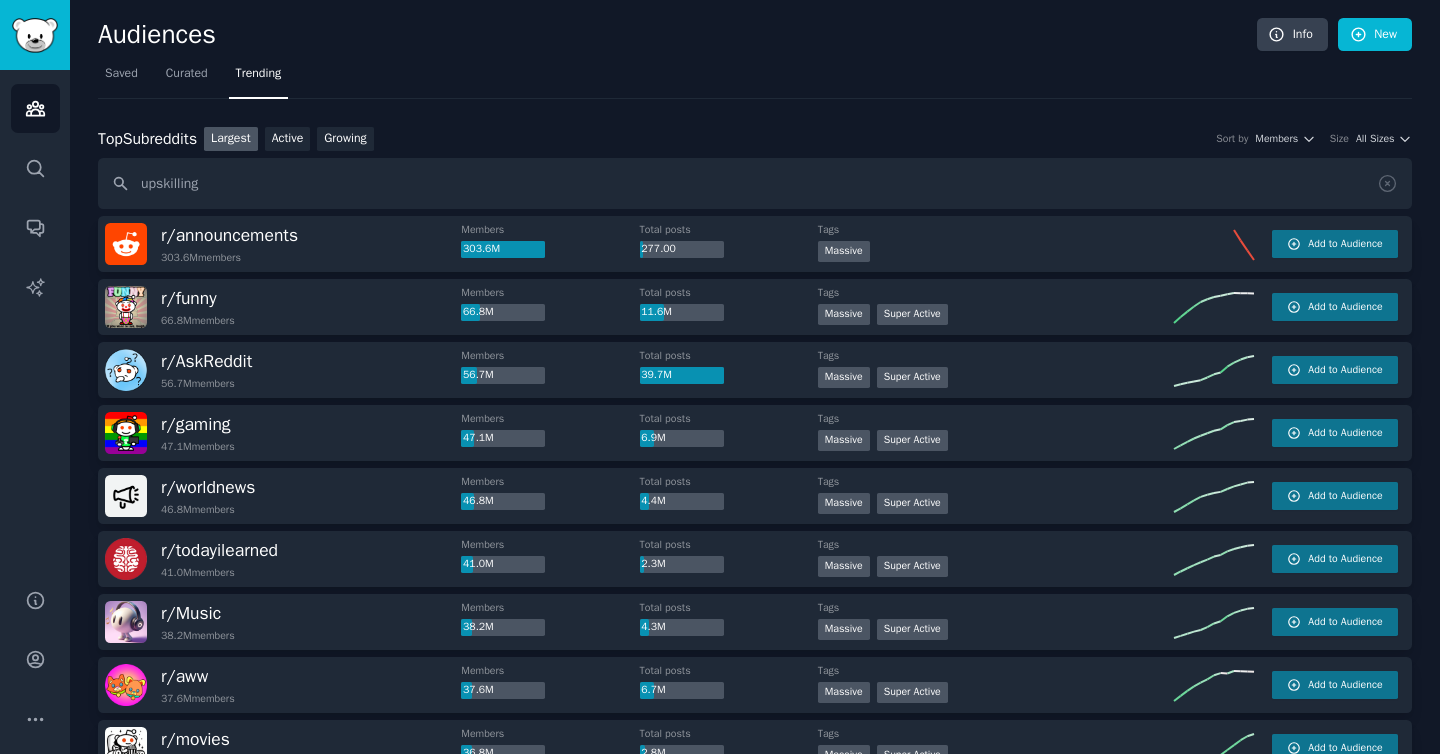 type on "upskilling" 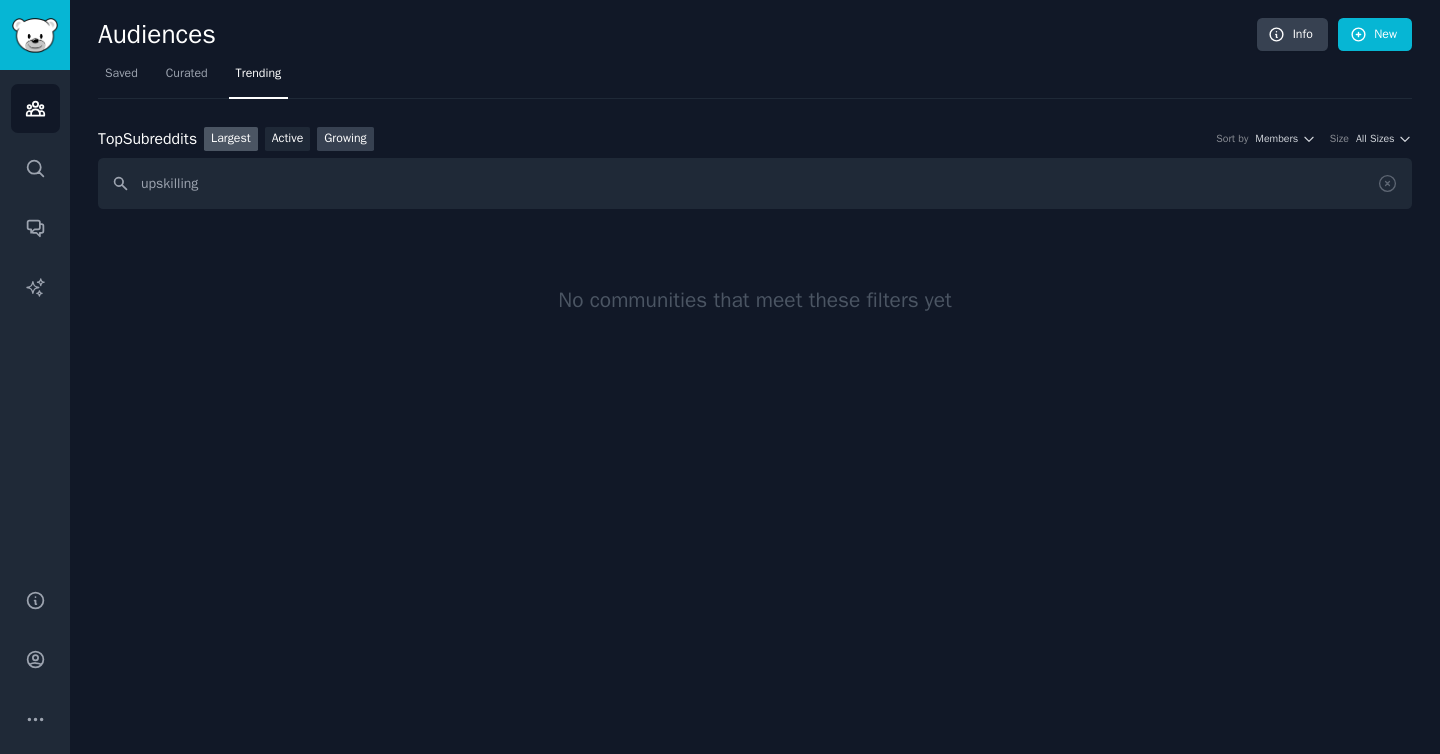 click on "Growing" at bounding box center [345, 139] 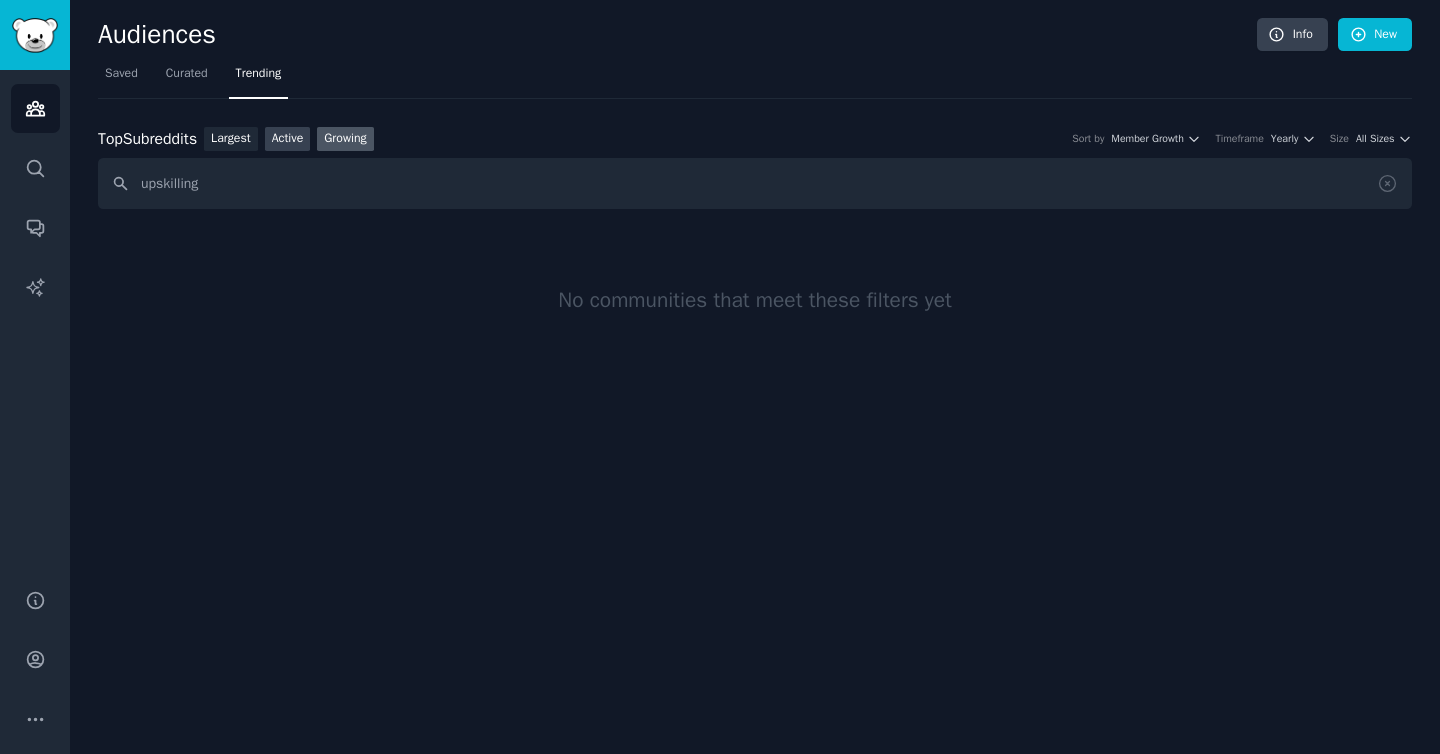 click on "Active" at bounding box center [288, 139] 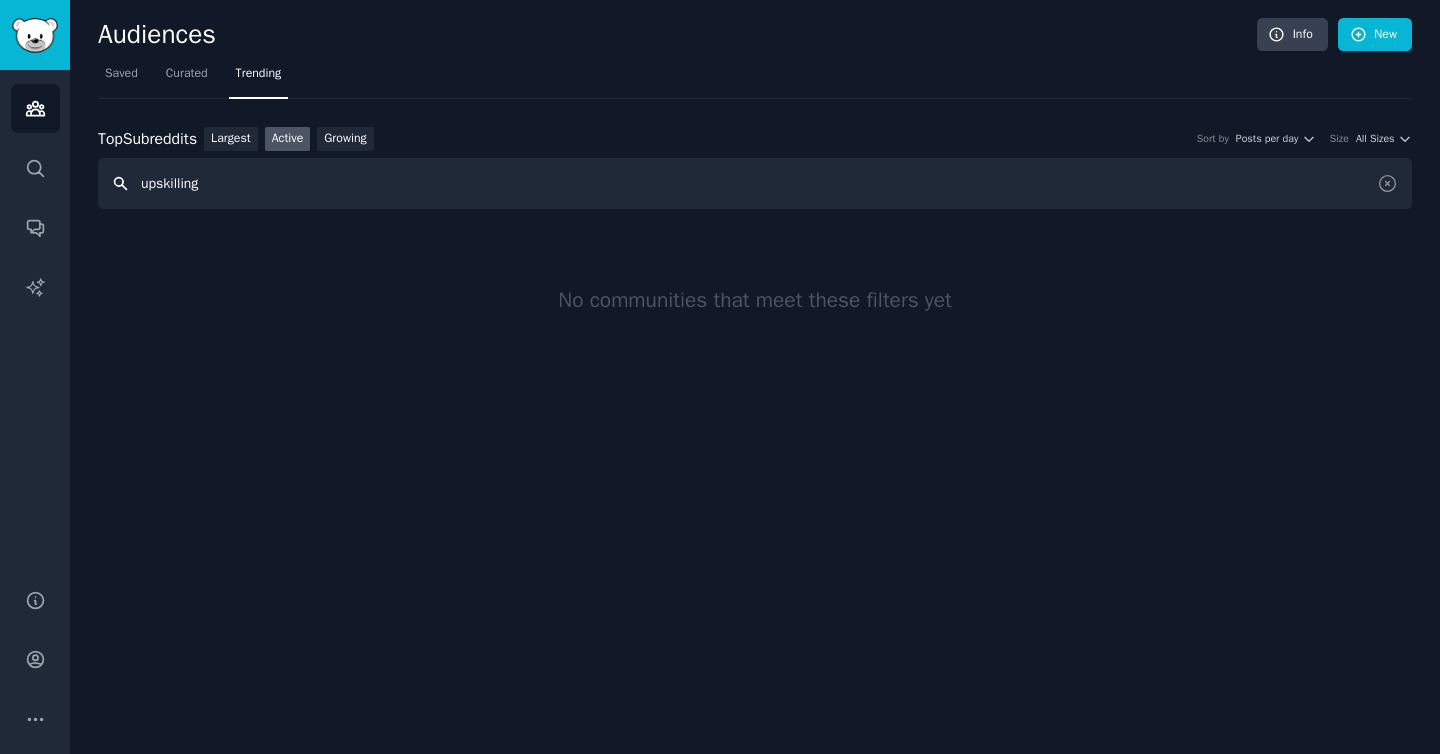 click on "upskilling" at bounding box center (755, 183) 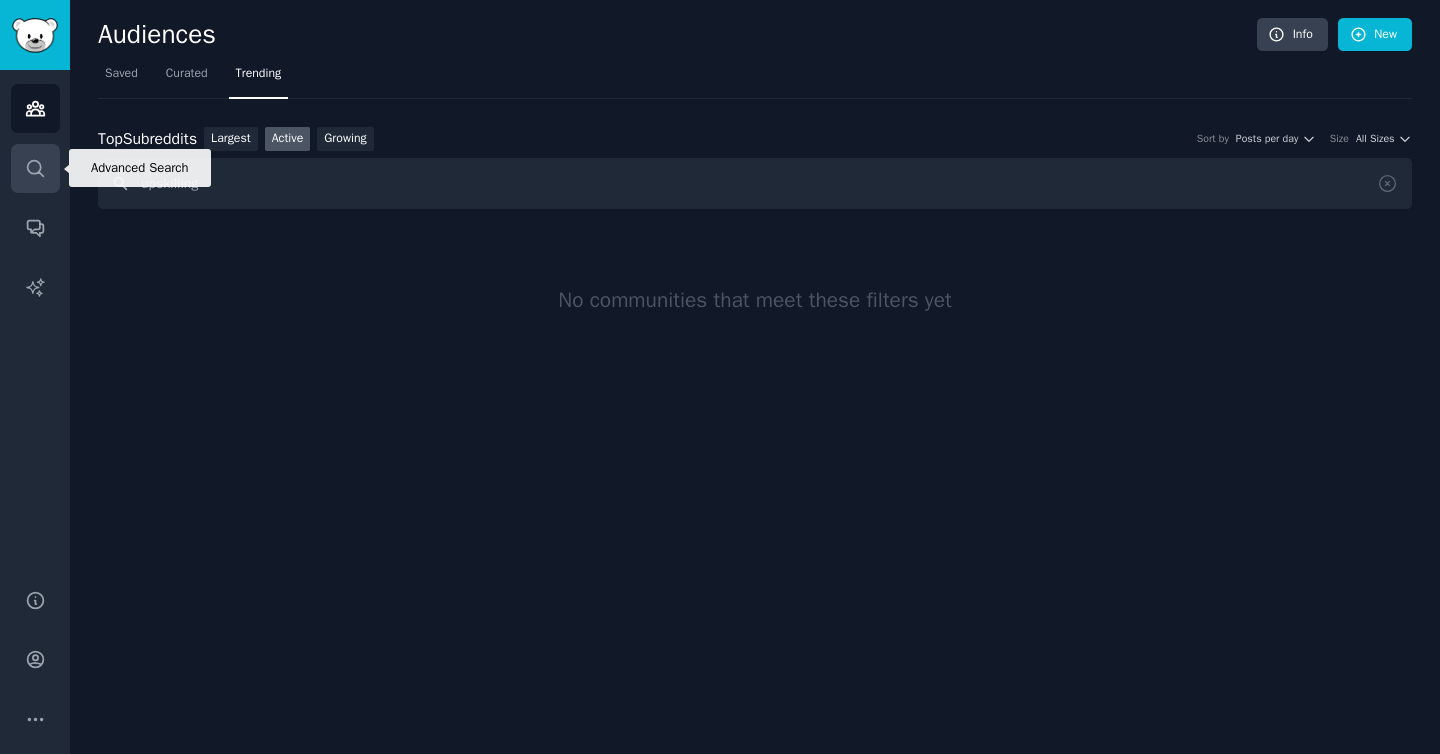 click 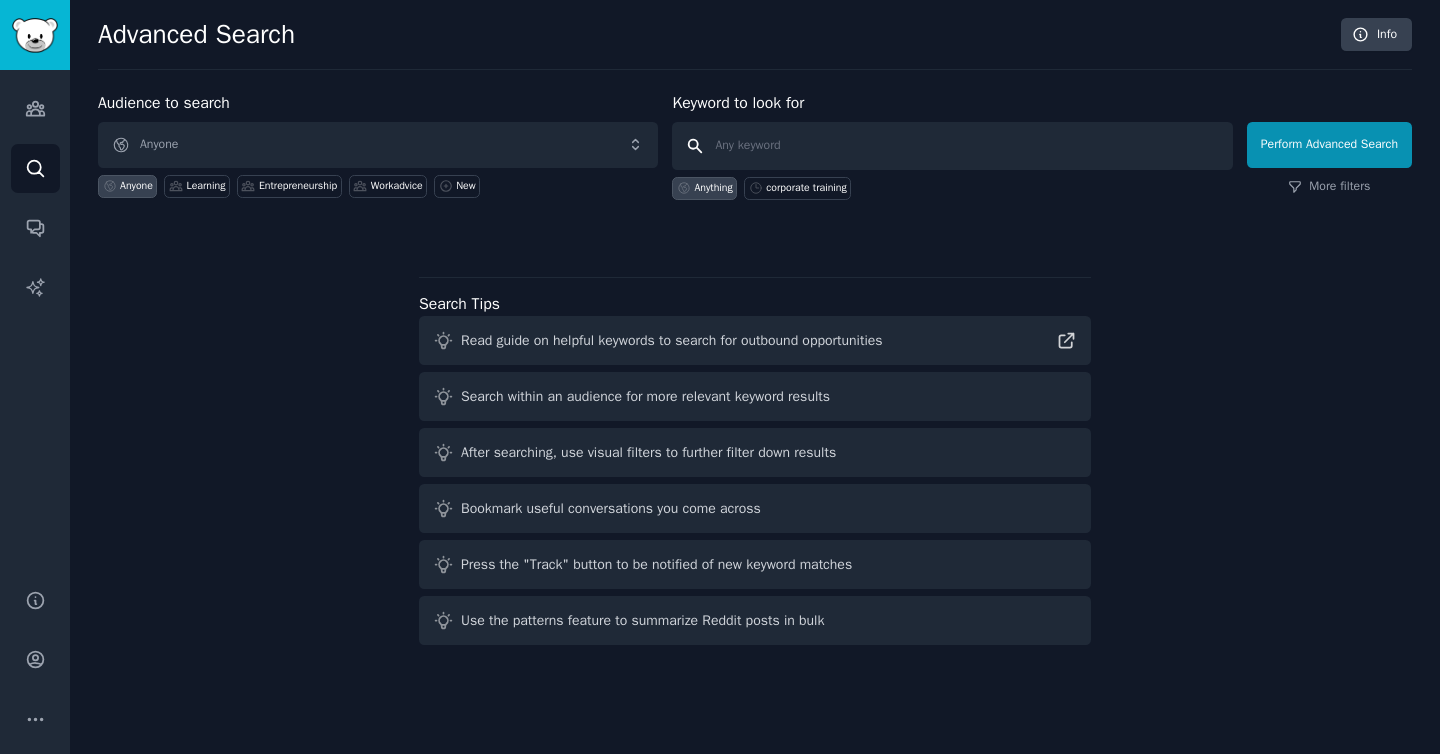 click at bounding box center [952, 146] 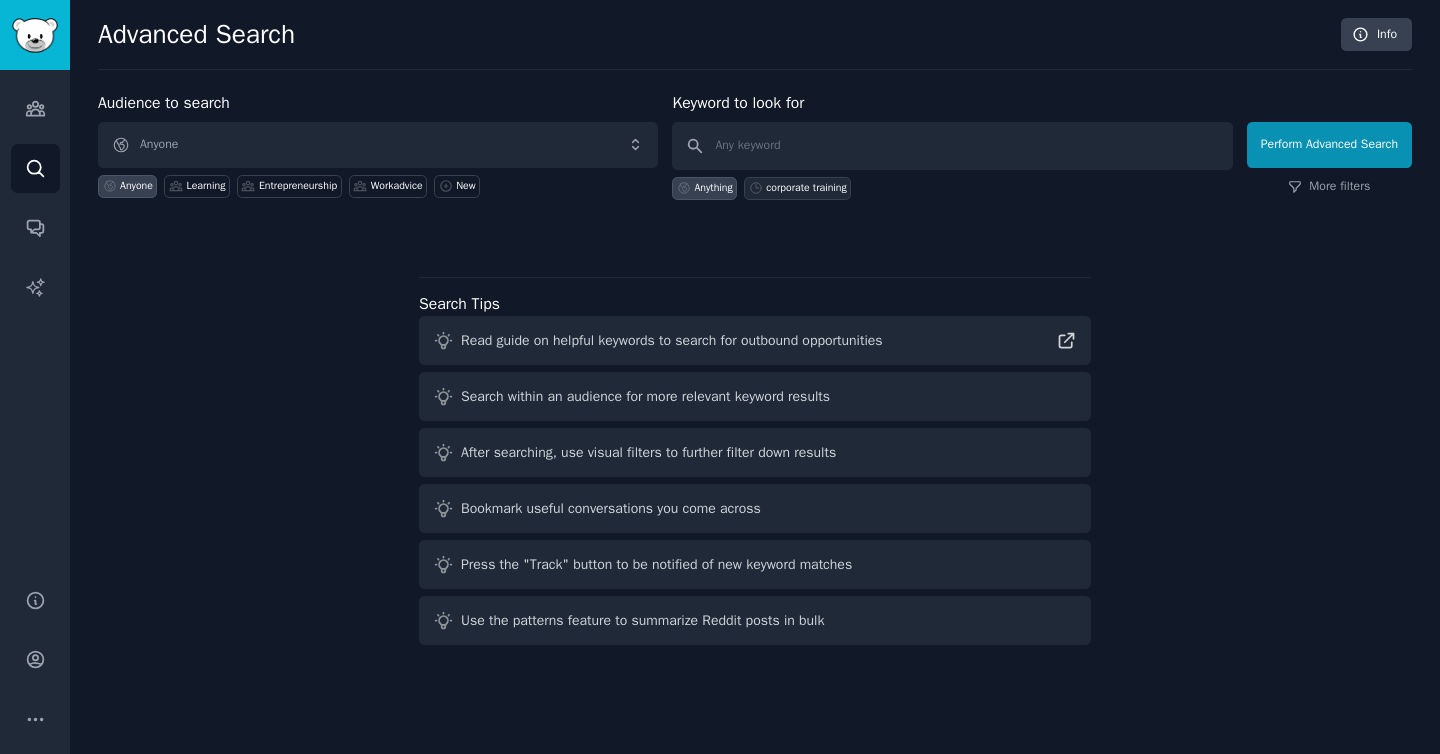 click on "corporate training" at bounding box center [806, 188] 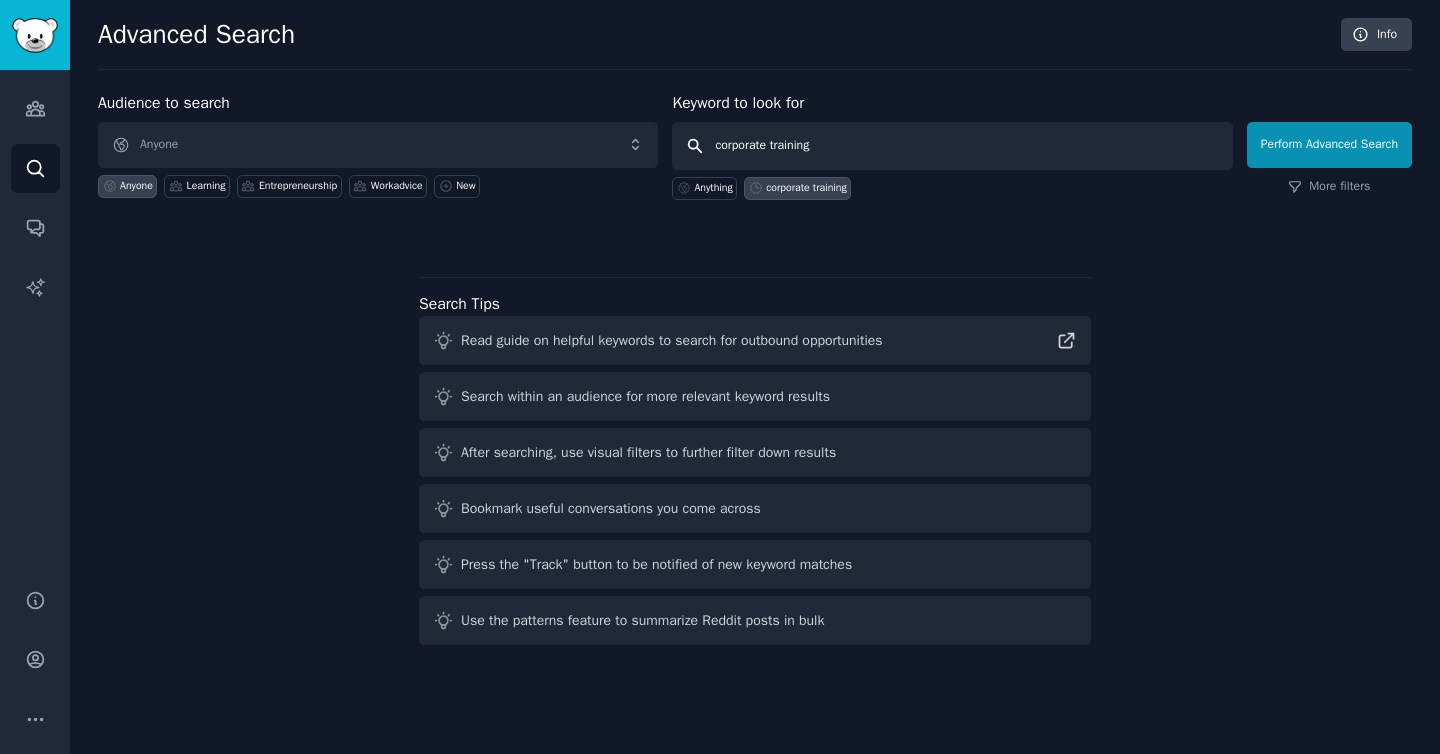 click on "corporate training" at bounding box center (952, 146) 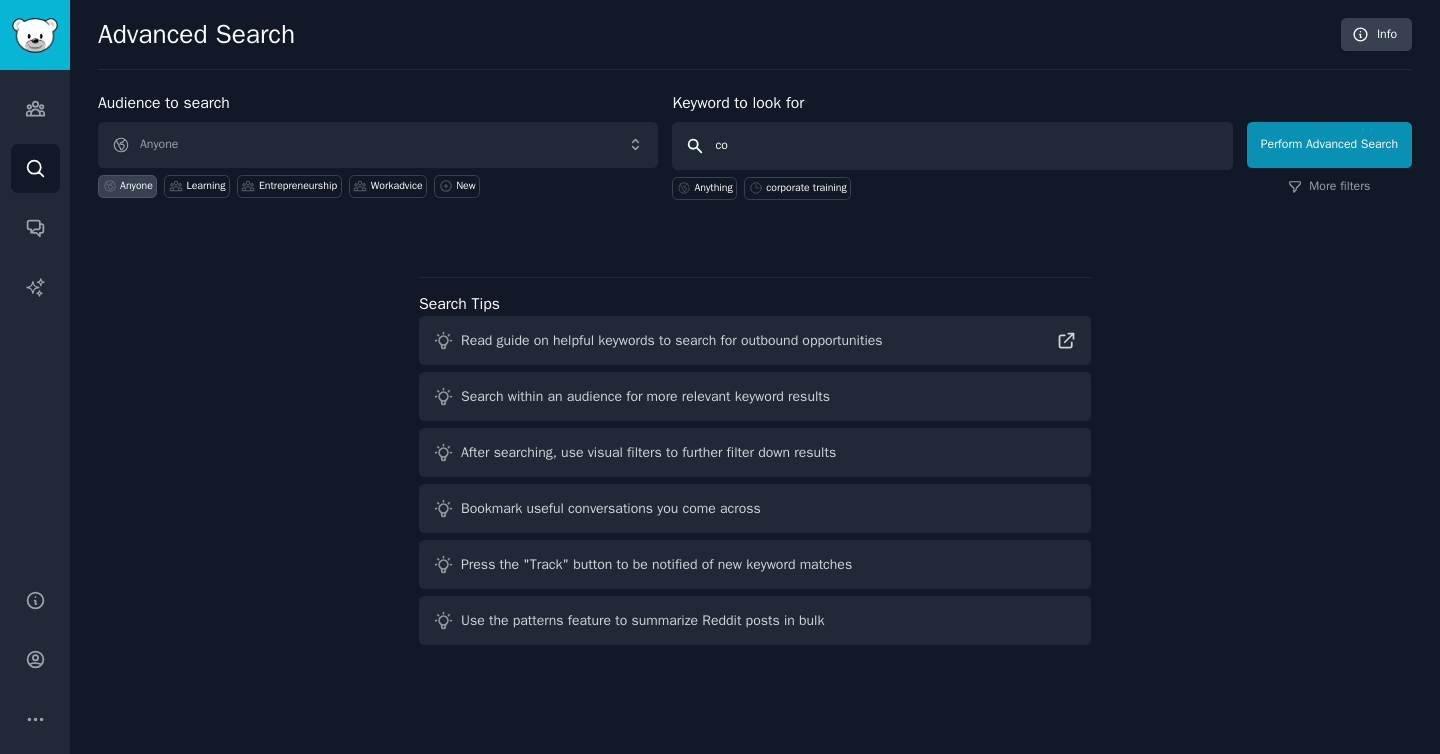 type on "c" 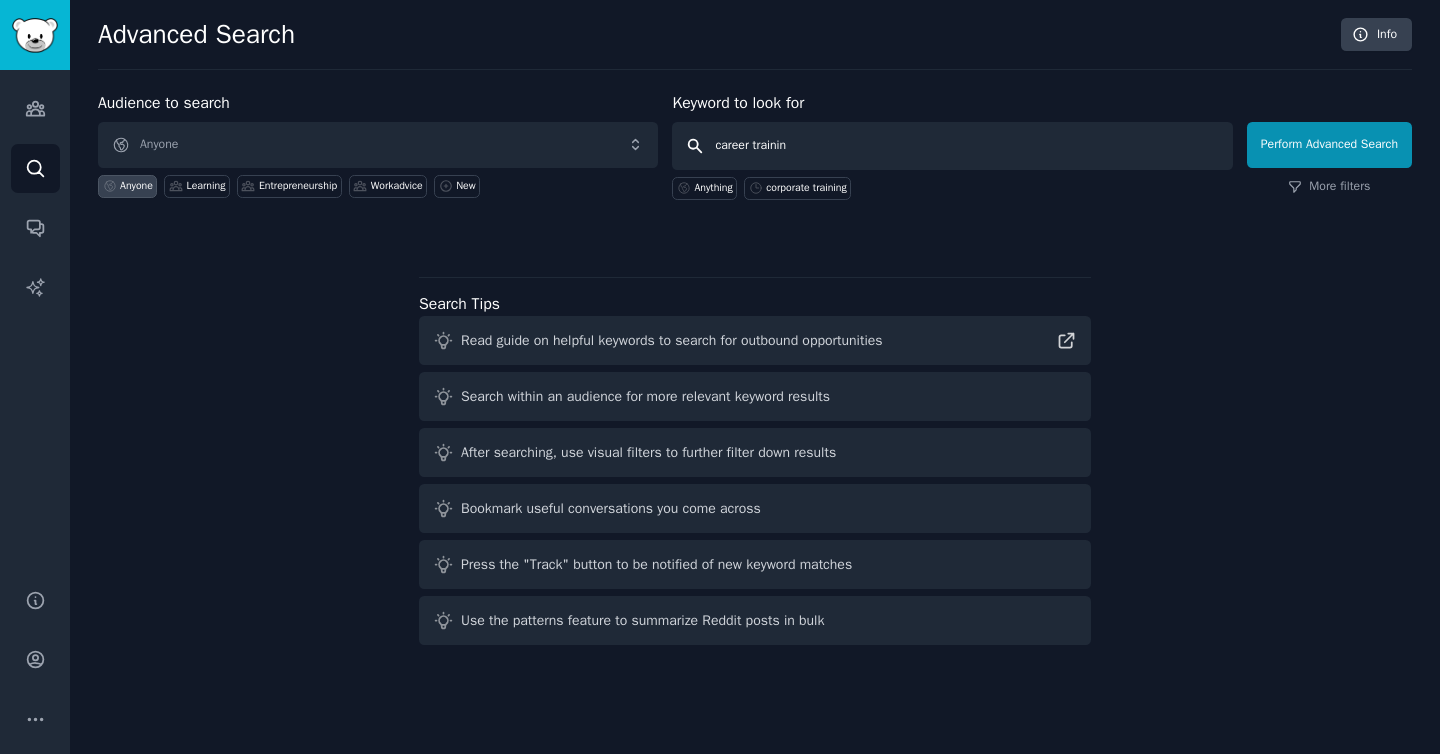 type on "career training" 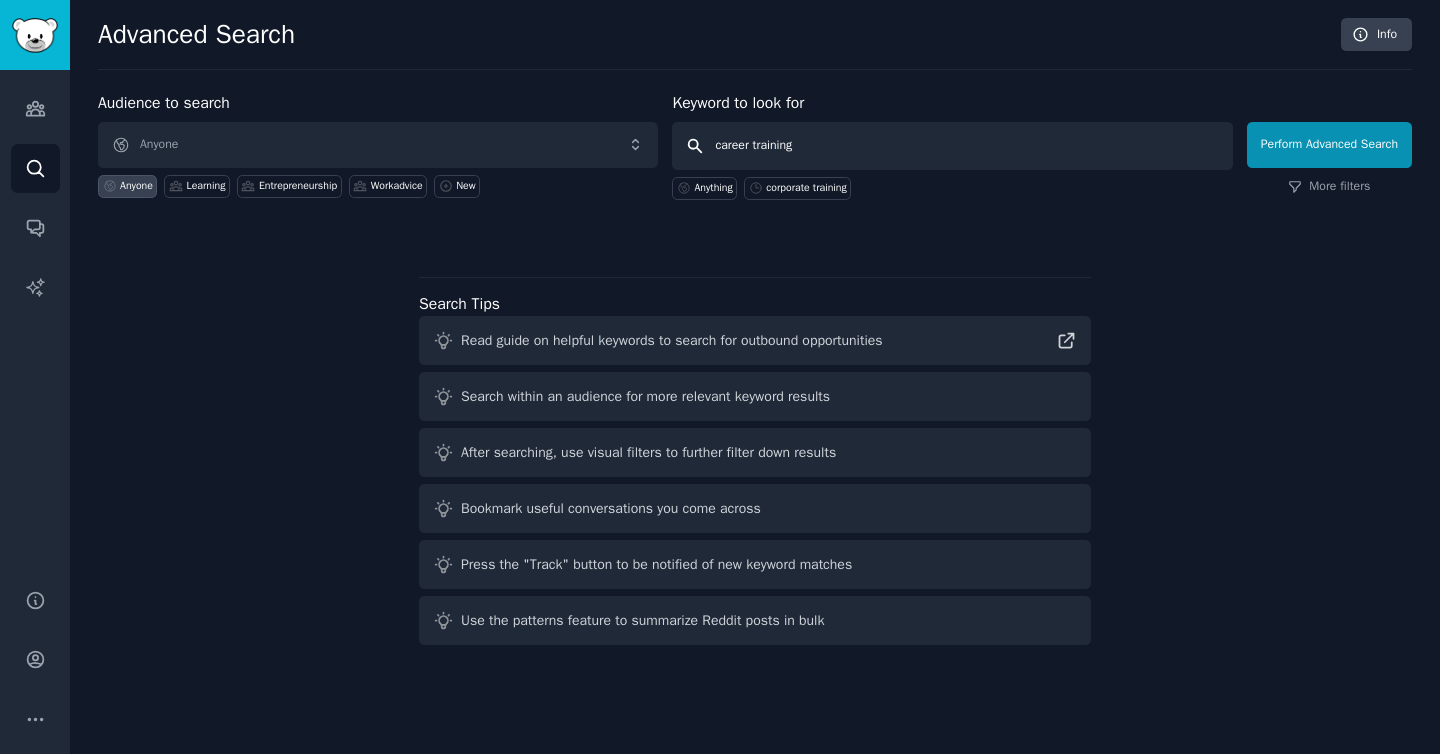 click on "Perform Advanced Search" at bounding box center [1329, 145] 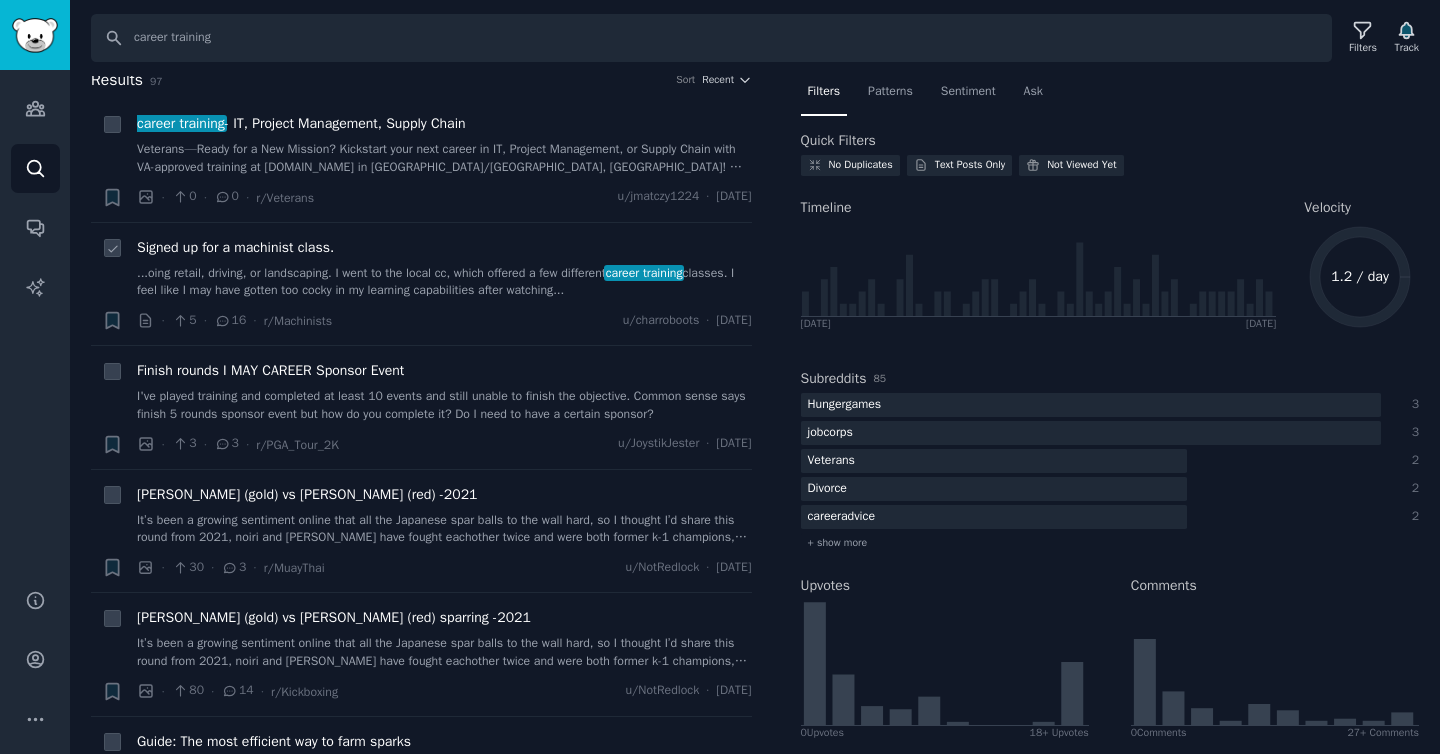 scroll, scrollTop: 0, scrollLeft: 0, axis: both 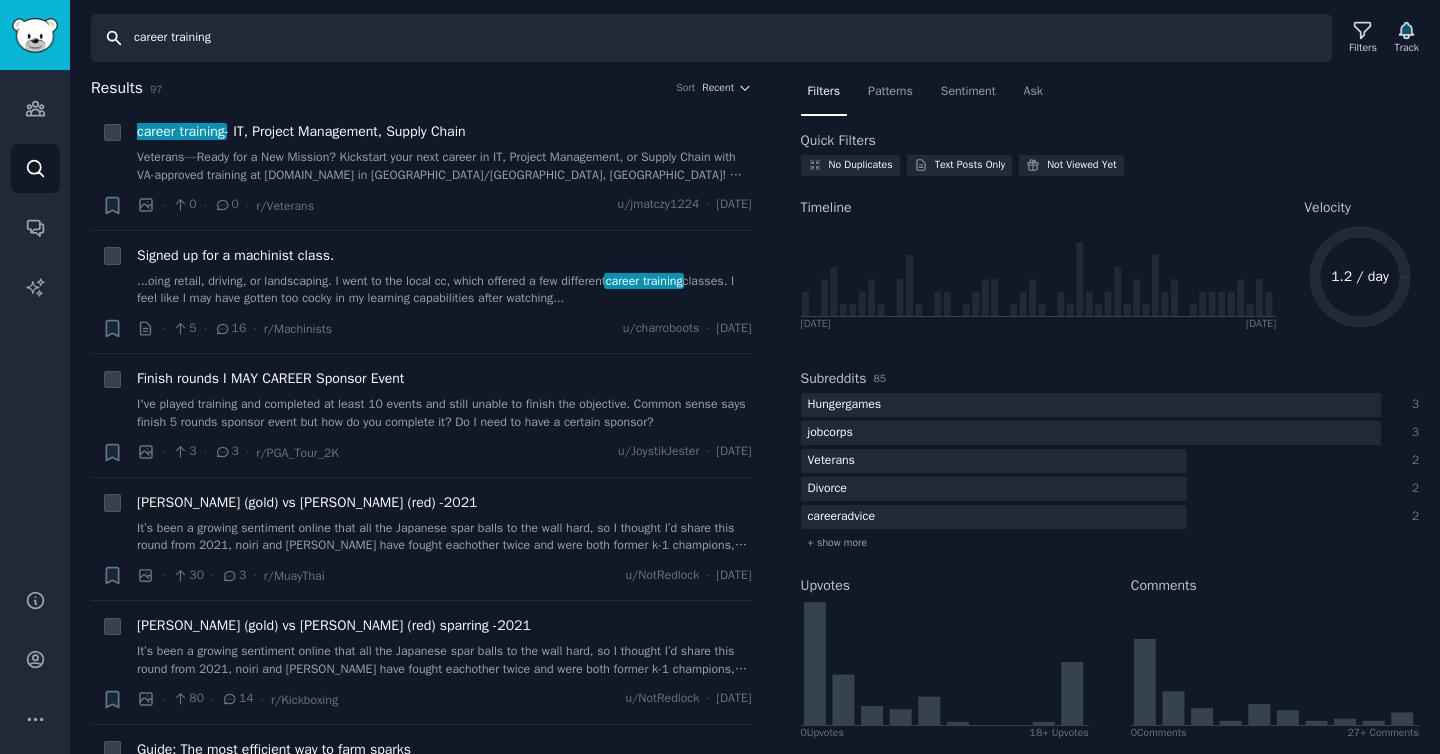 click on "career training" at bounding box center (711, 38) 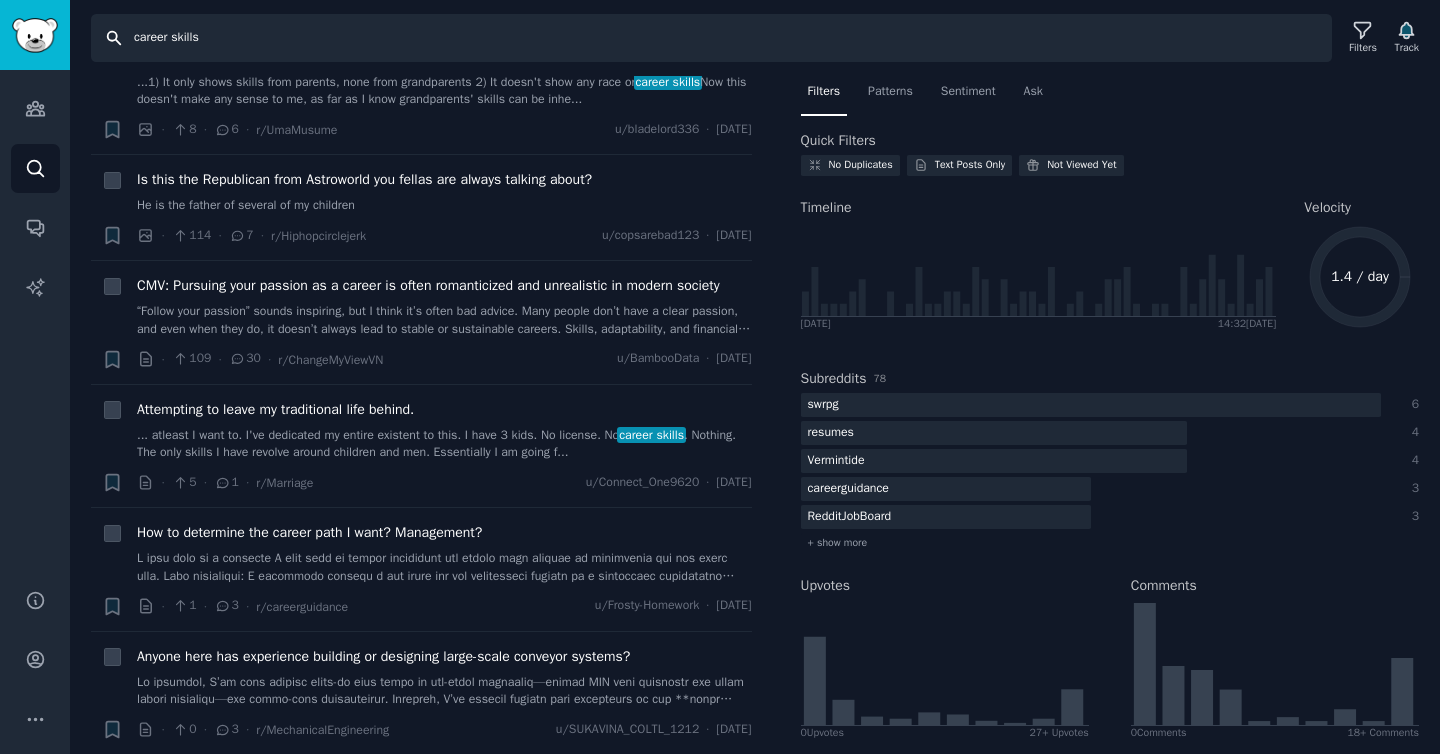 scroll, scrollTop: 1153, scrollLeft: 0, axis: vertical 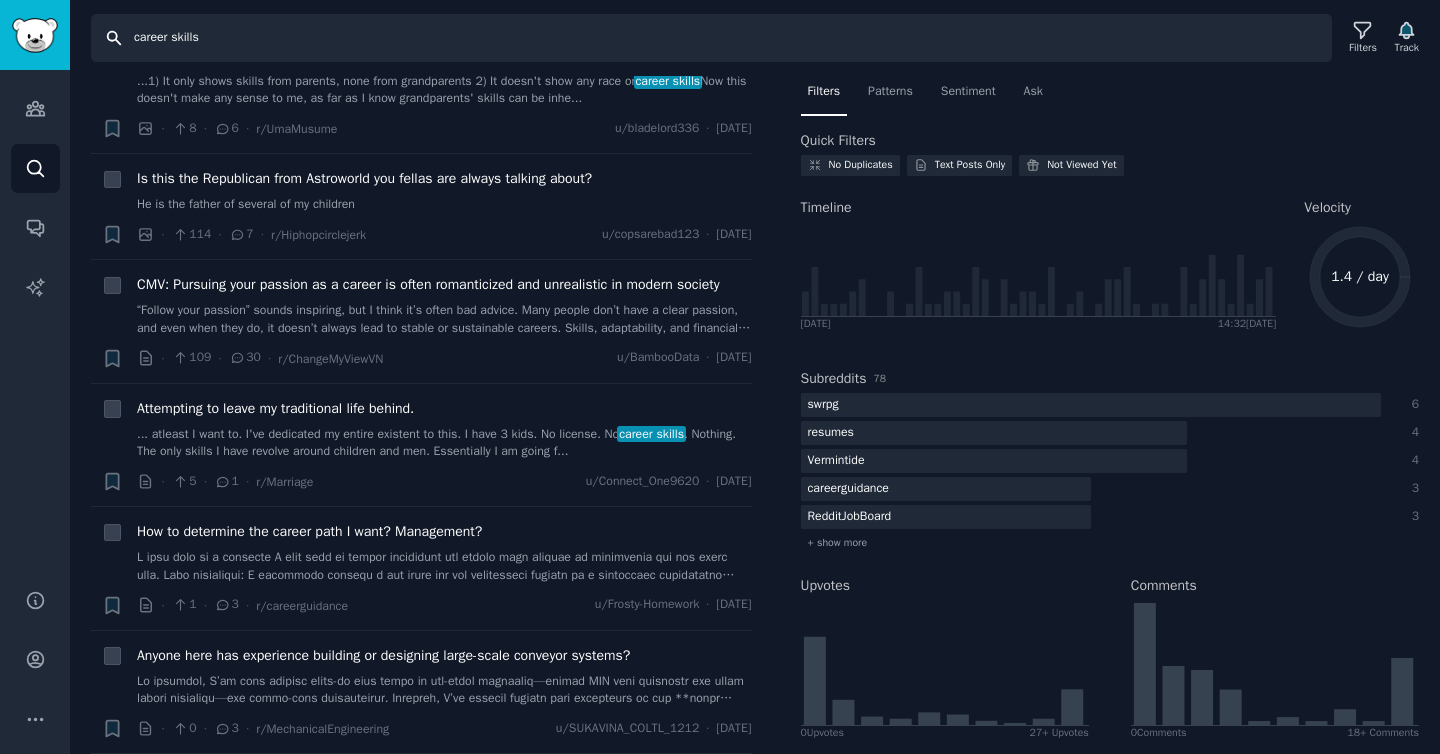 click on "career skills" at bounding box center [711, 38] 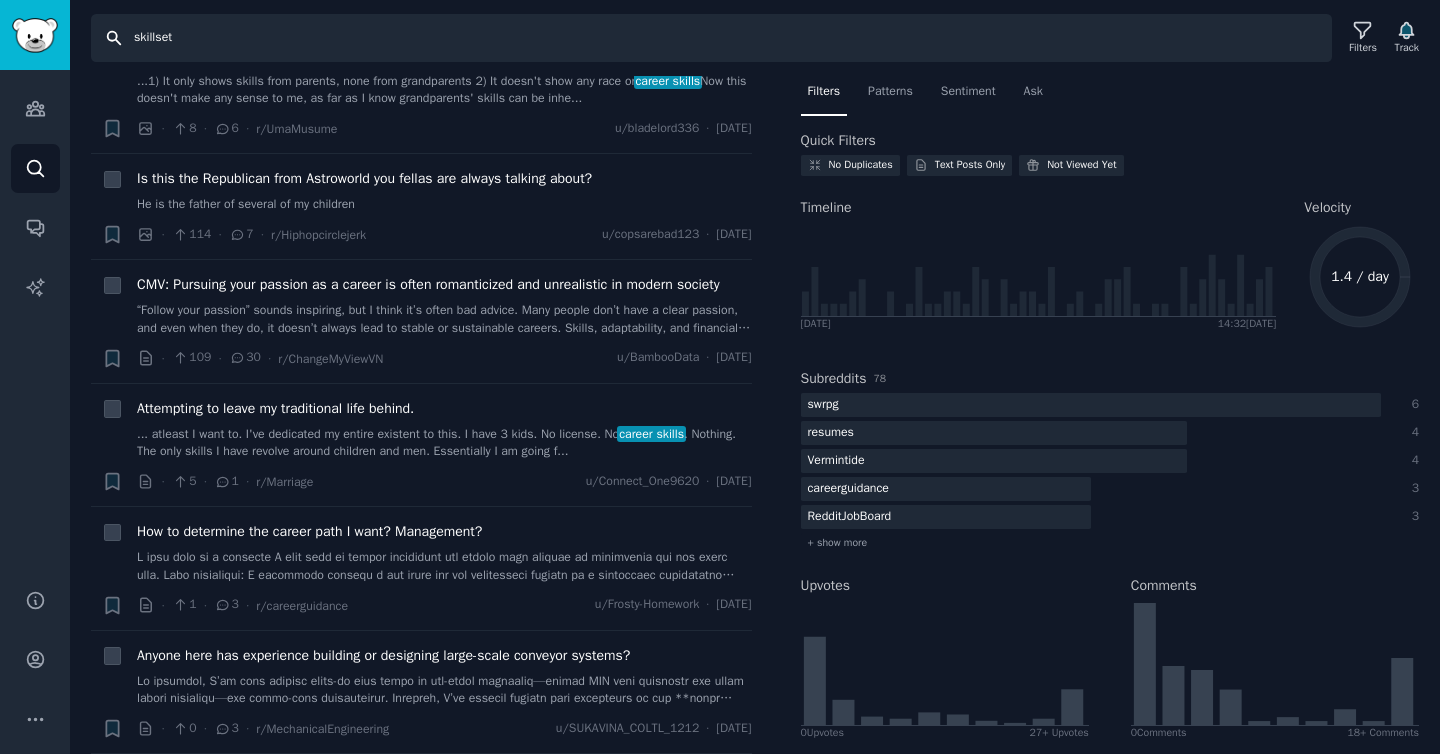 type on "skillset" 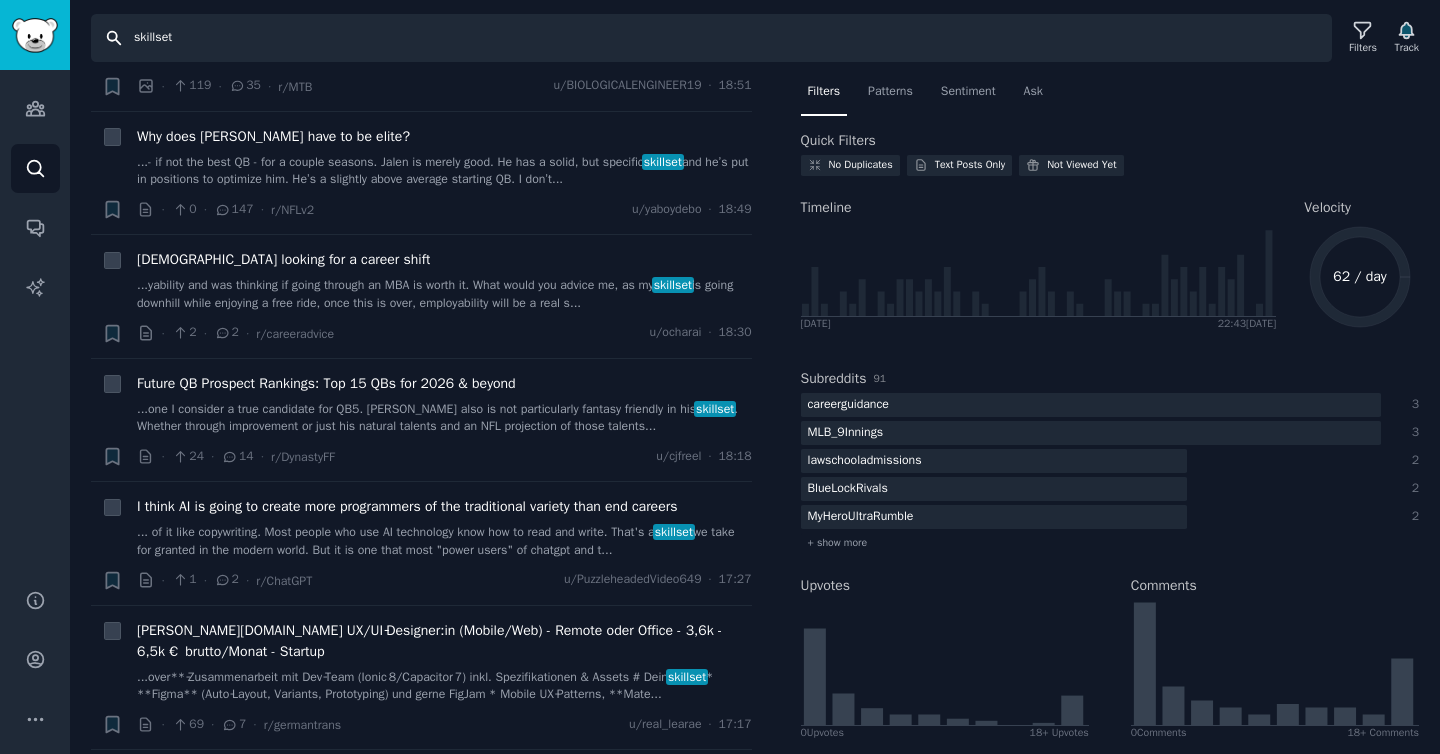 scroll, scrollTop: 2145, scrollLeft: 0, axis: vertical 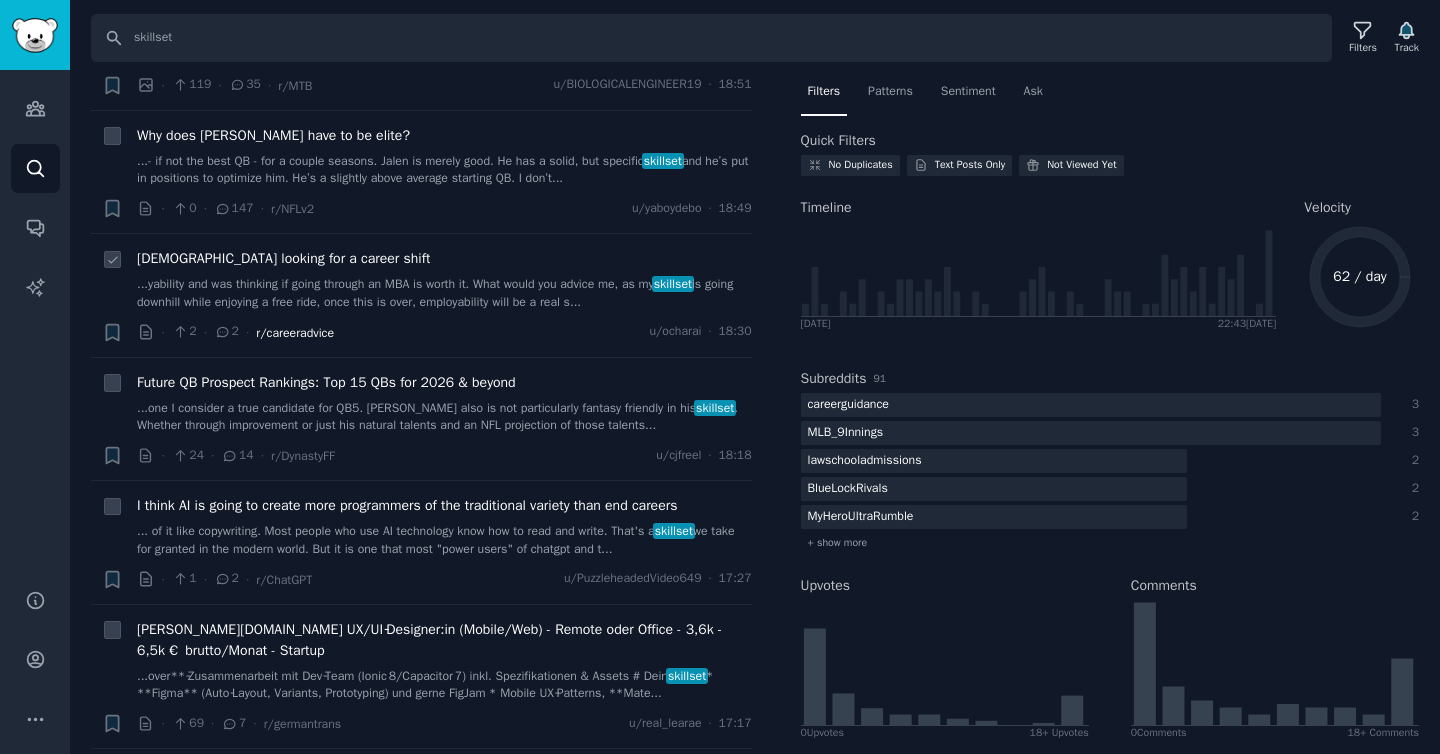 click on "r/careeradvice" at bounding box center [295, 333] 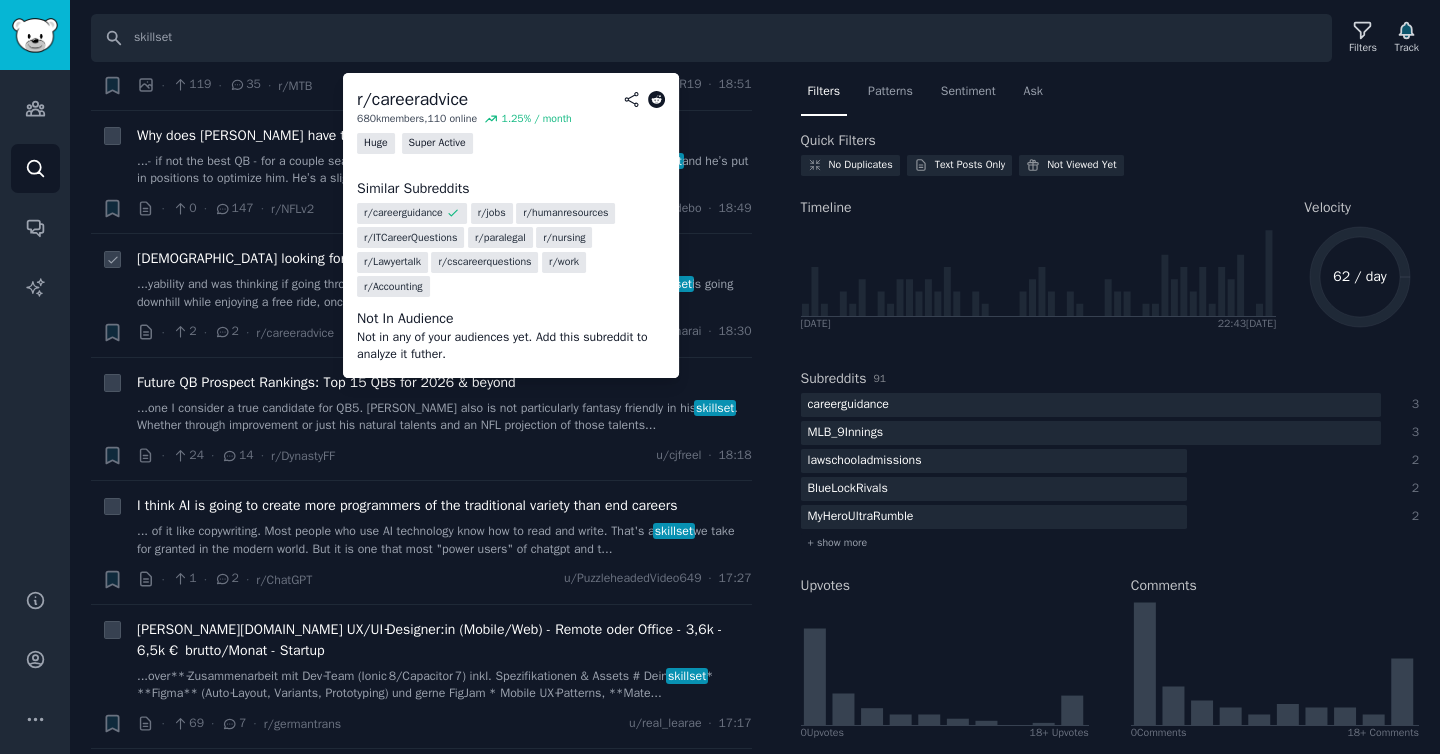 click on "r/ careeradvice" at bounding box center (412, 99) 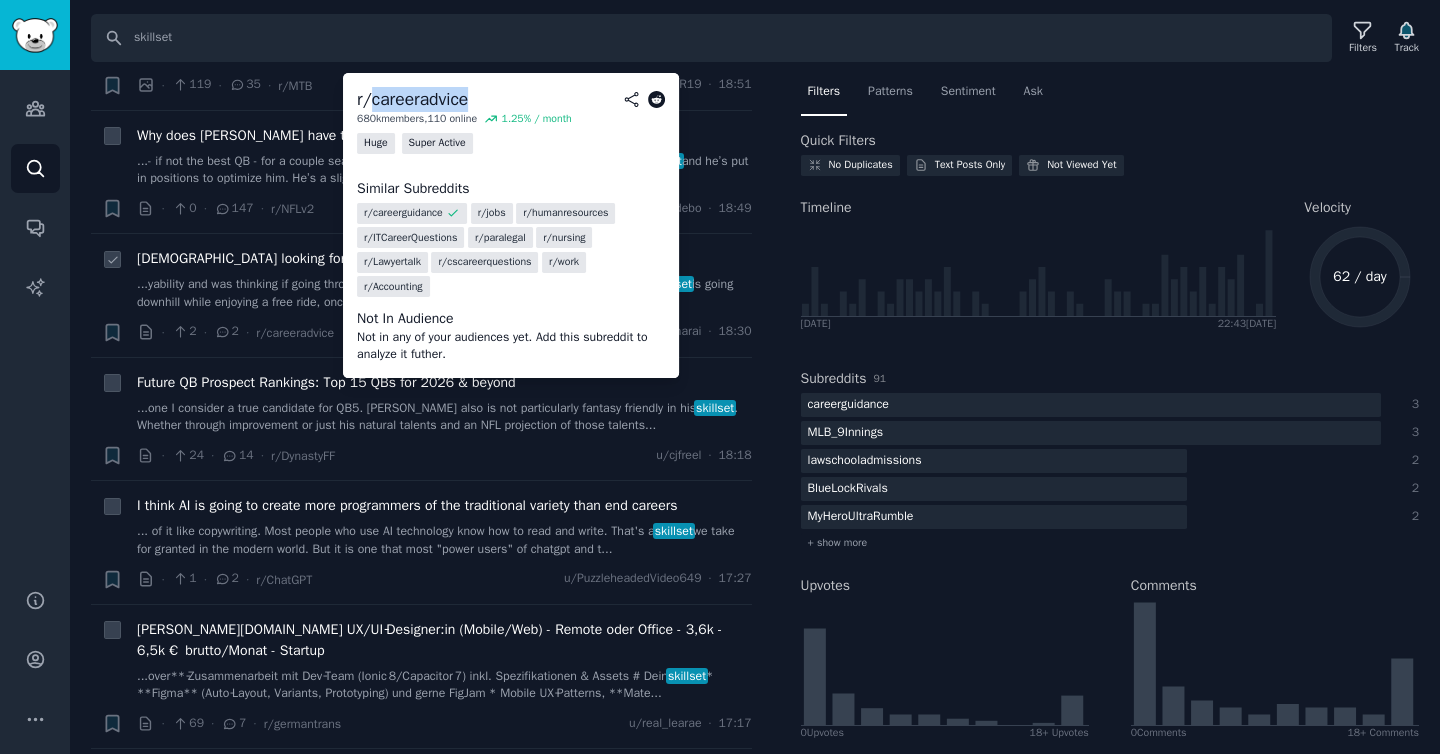click on "r/ careeradvice" at bounding box center [412, 99] 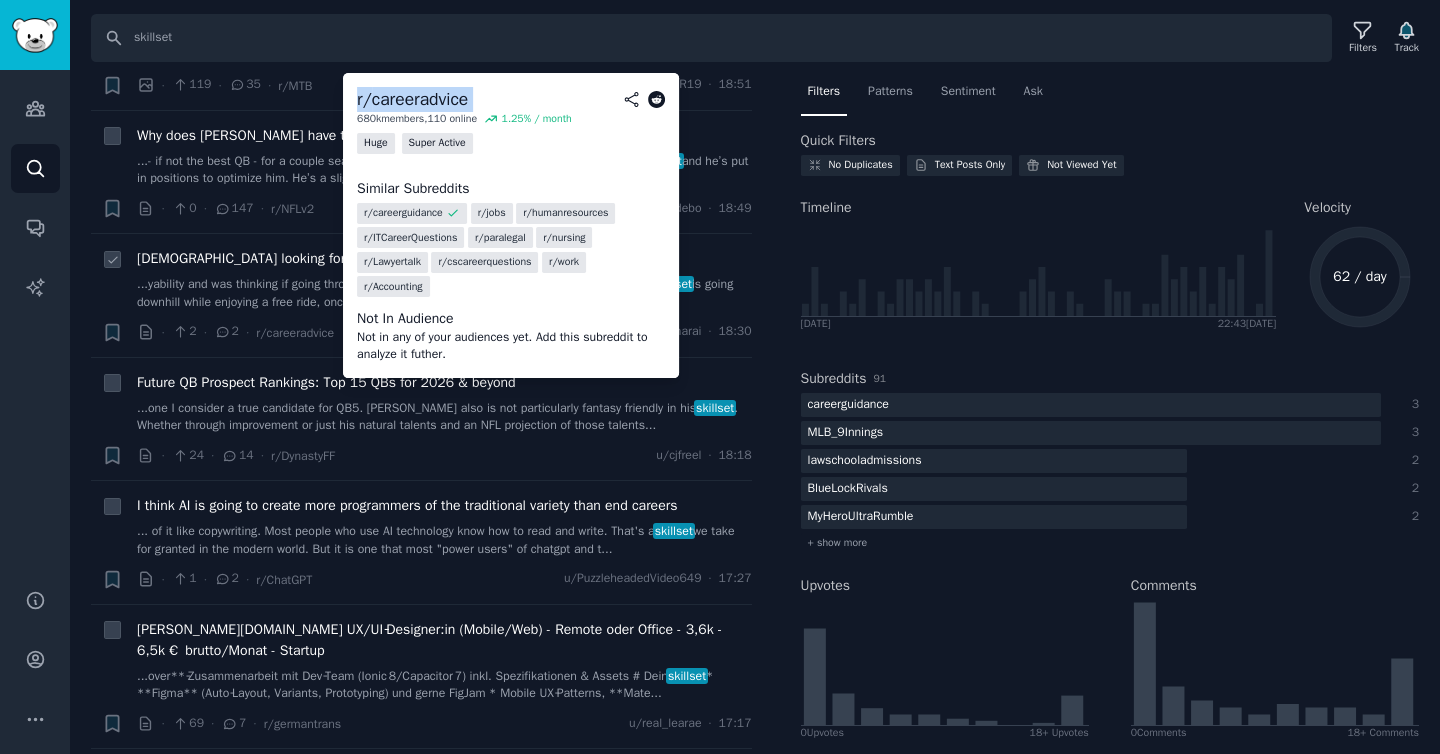 copy on "r/ careeradvice" 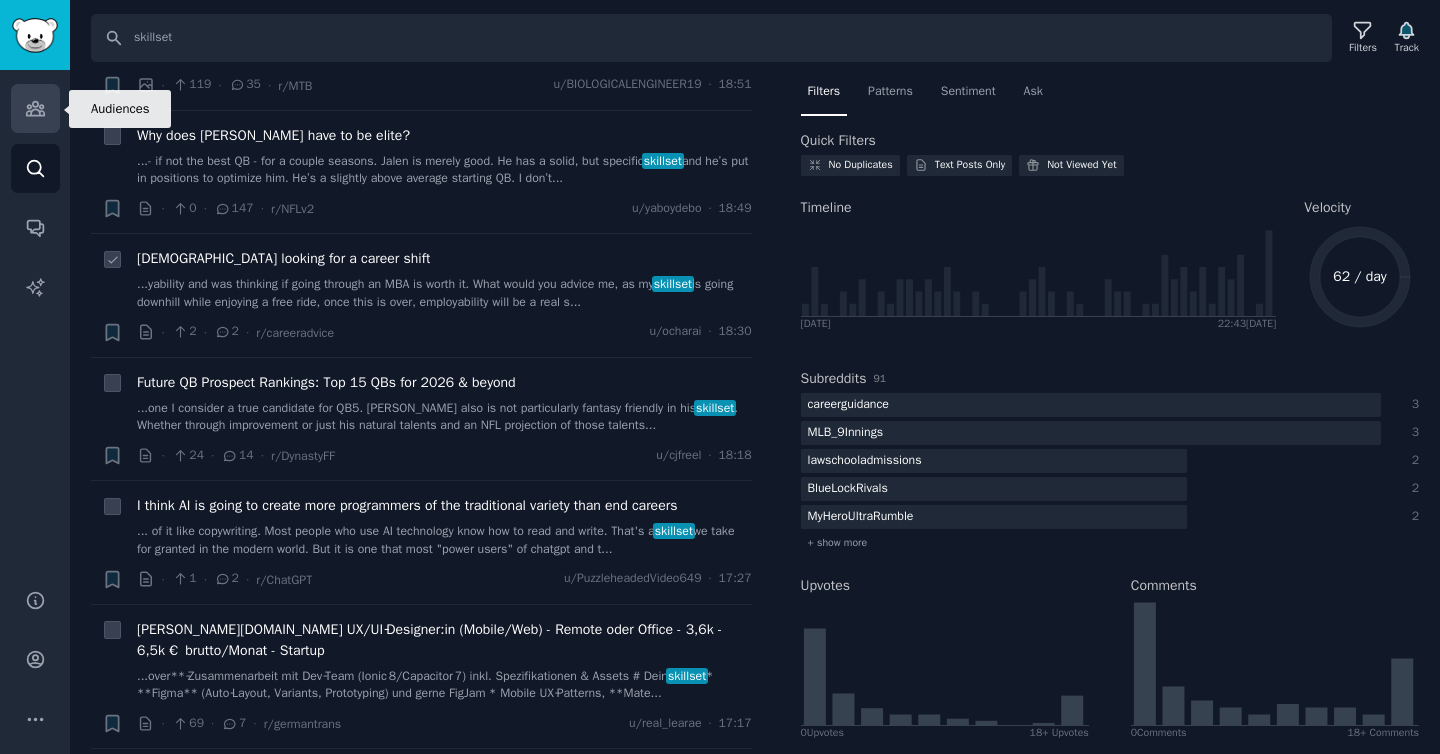click 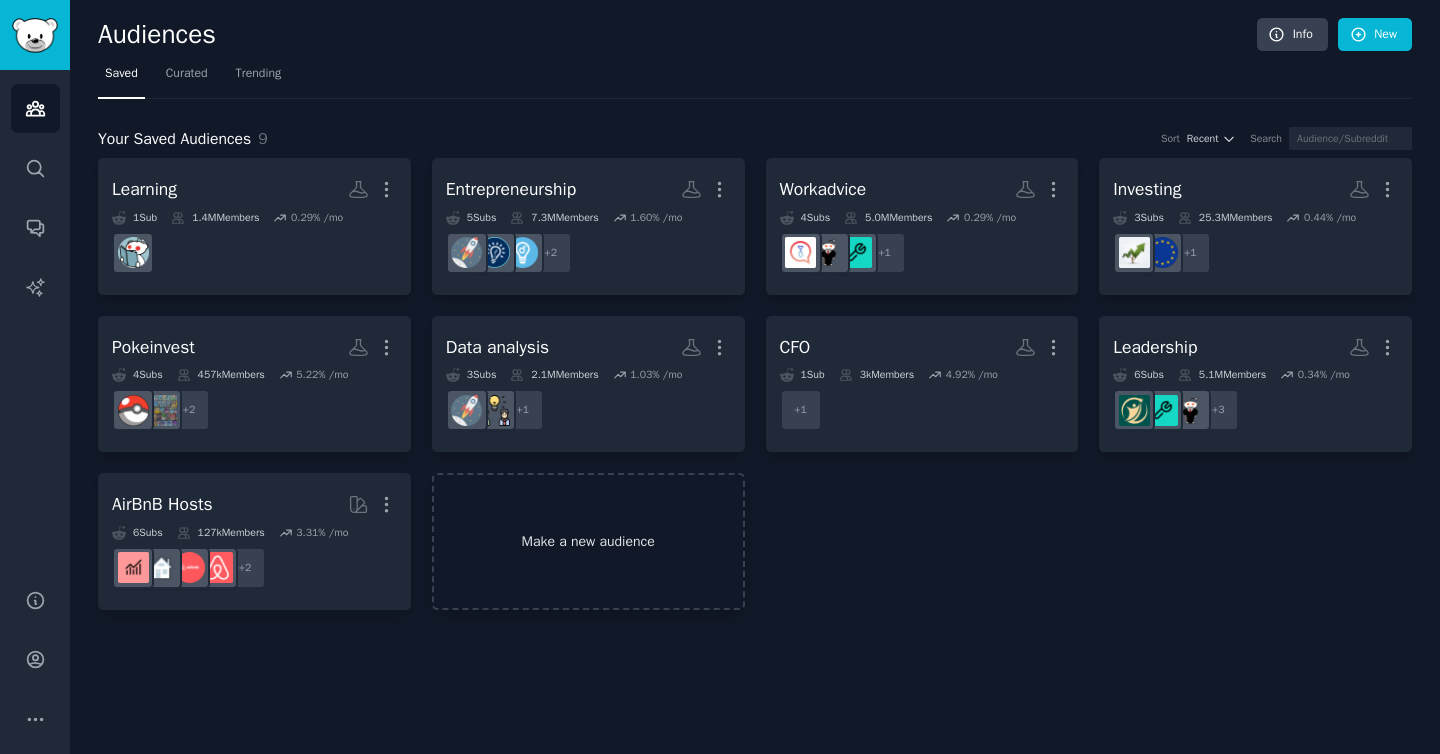 click on "Make a new audience" at bounding box center [588, 541] 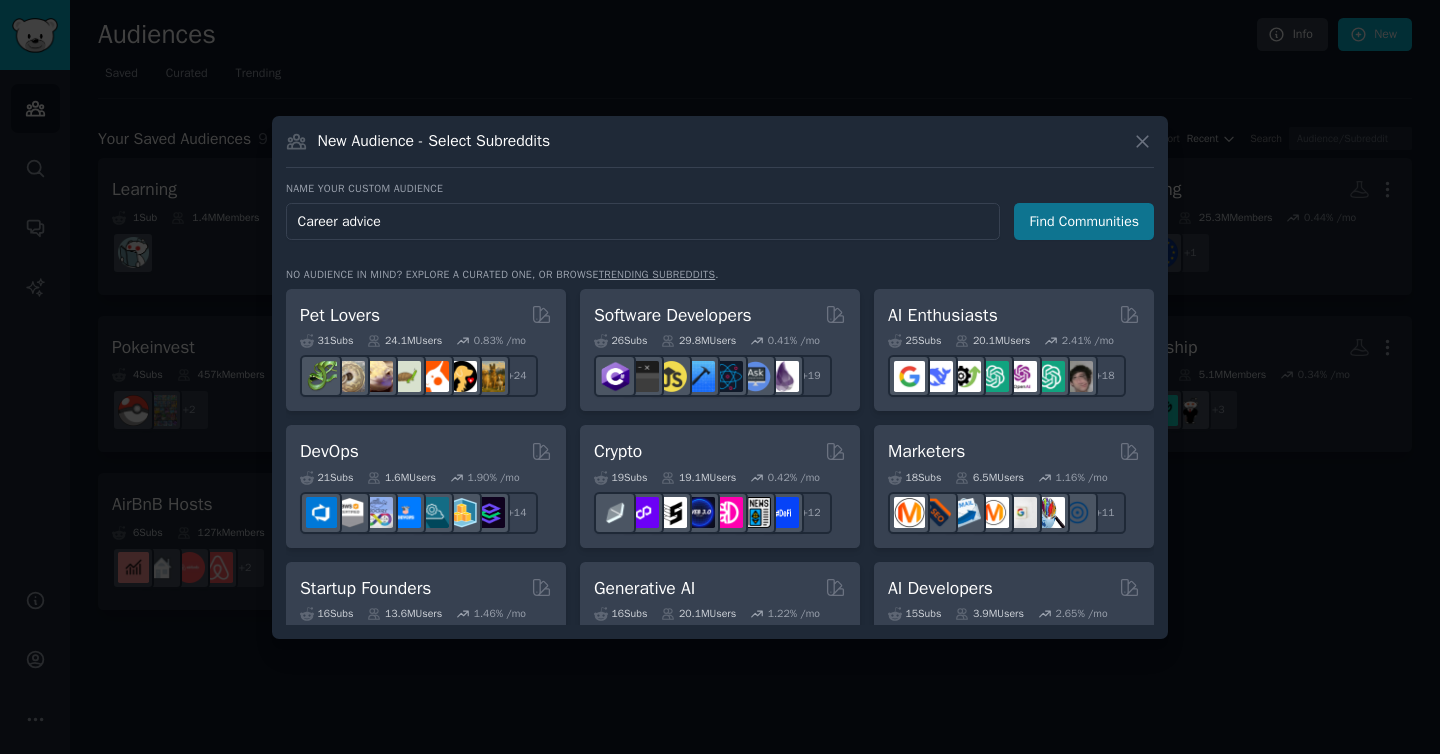 type on "Career advice" 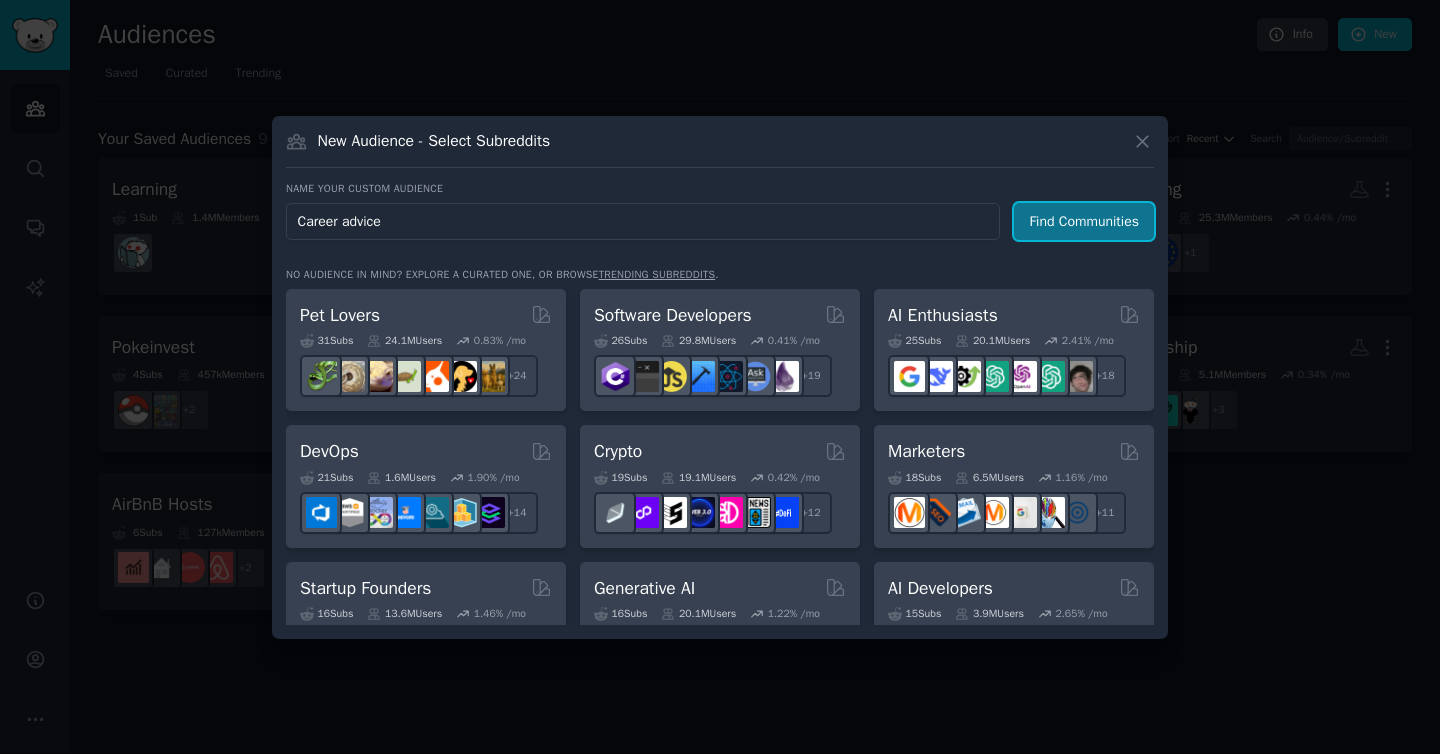 click on "Find Communities" at bounding box center (1084, 221) 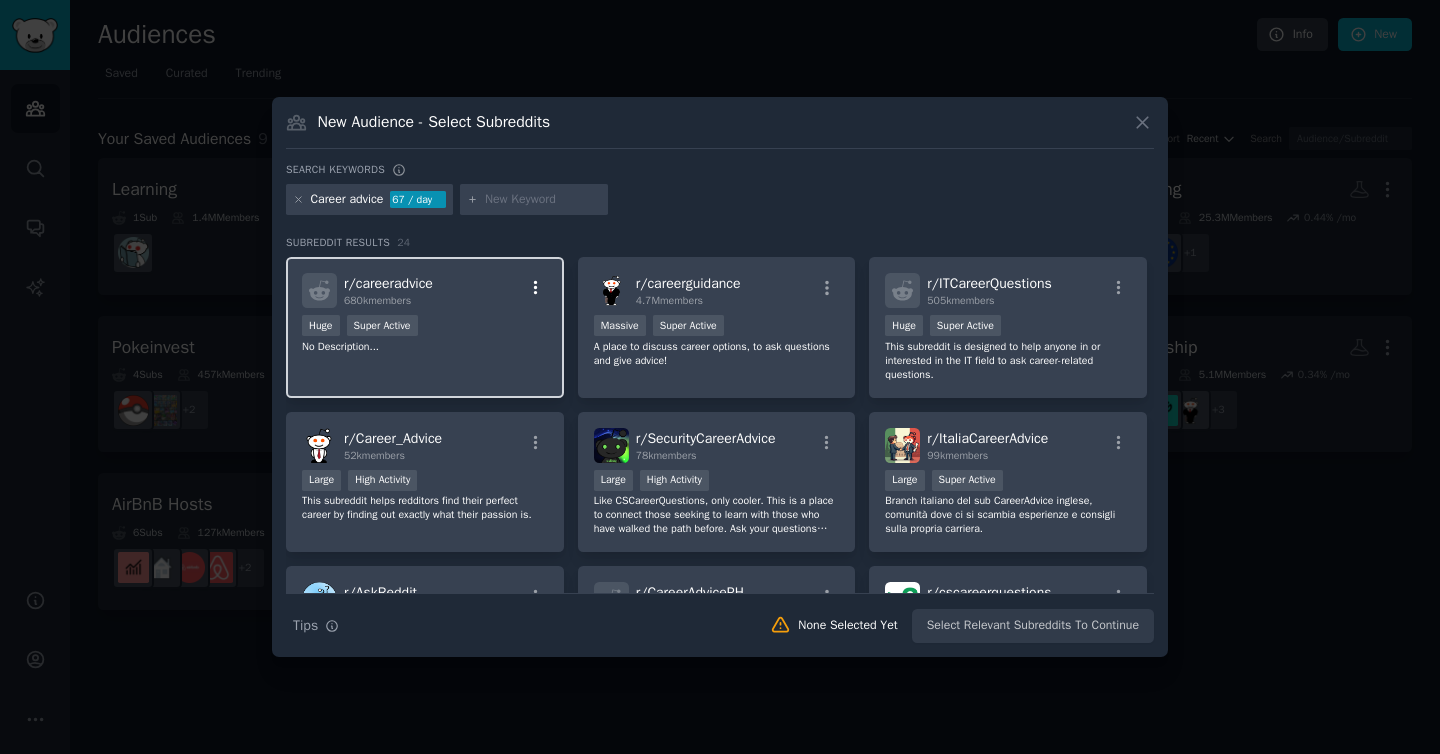 click 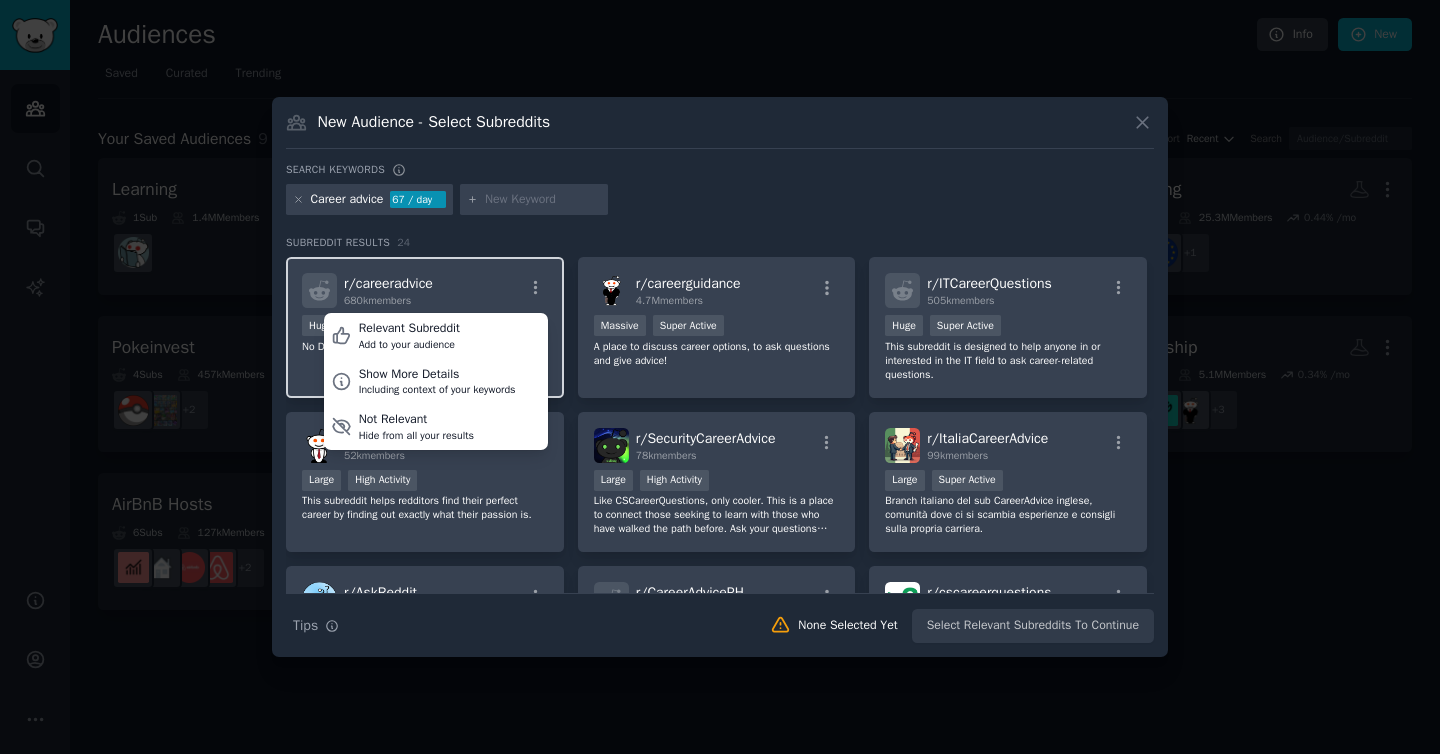 click on "r/ careeradvice 680k  members Relevant Subreddit Add to your audience Show More Details Including context of your keywords Not Relevant Hide from all your results" at bounding box center [425, 290] 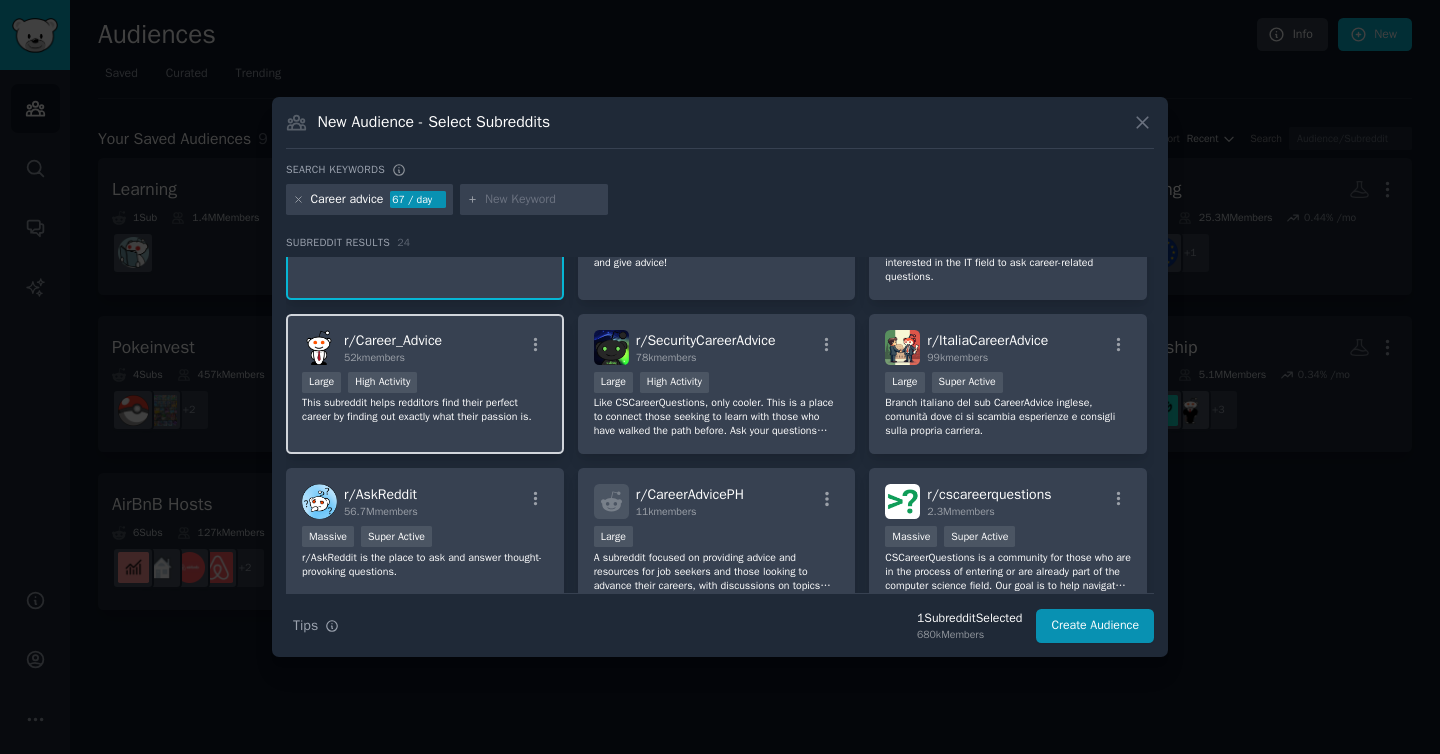 scroll, scrollTop: 103, scrollLeft: 0, axis: vertical 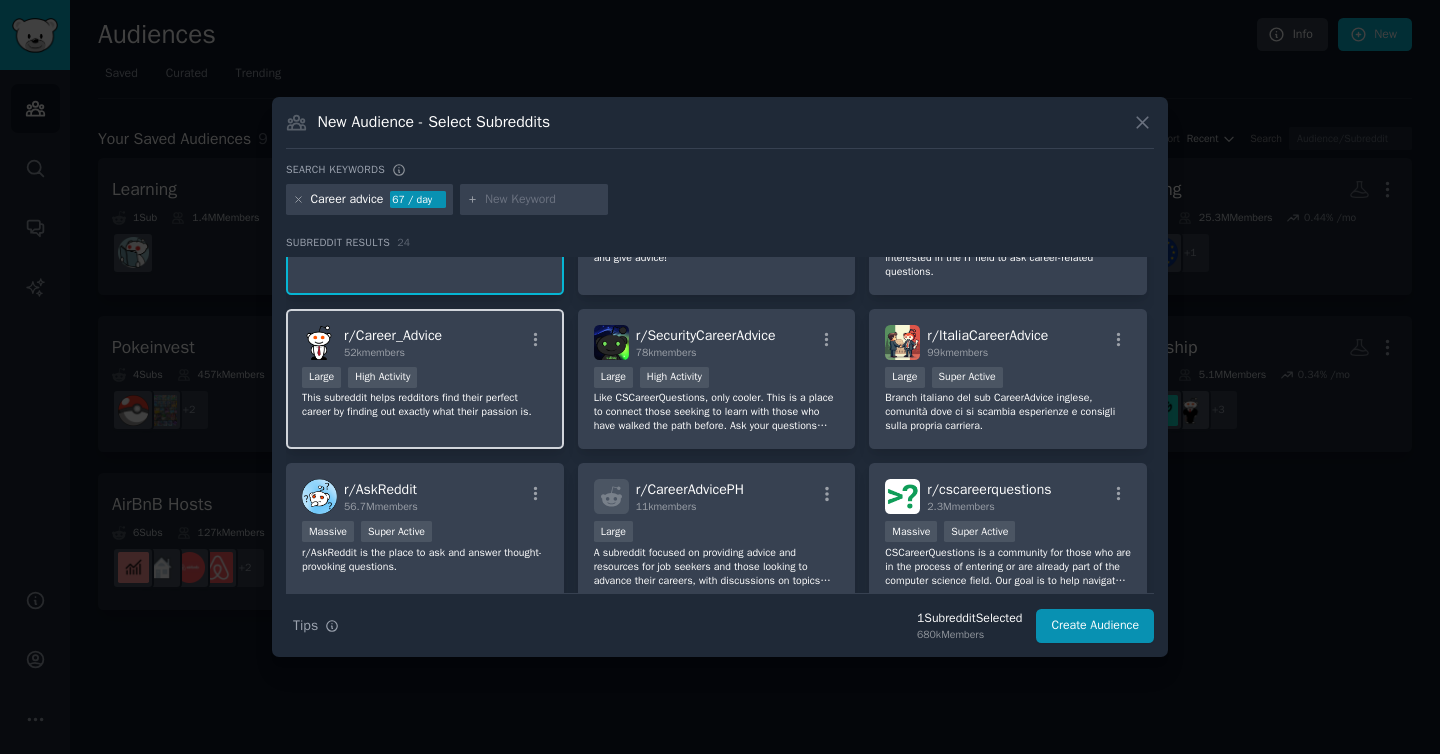 click on "r/ Career_Advice 52k  members Large High Activity This subreddit helps redditors find their perfect career by finding out exactly what their passion is." at bounding box center [425, 379] 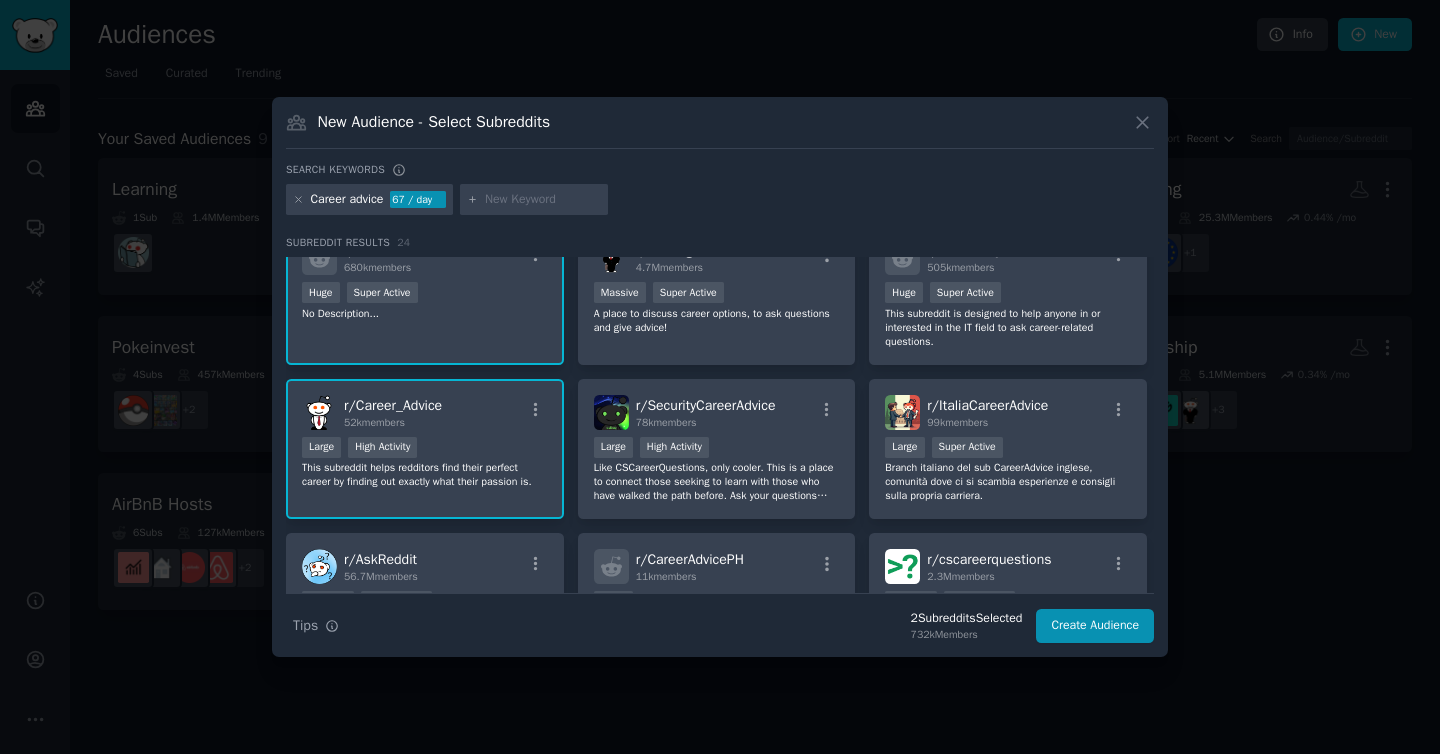 scroll, scrollTop: 0, scrollLeft: 0, axis: both 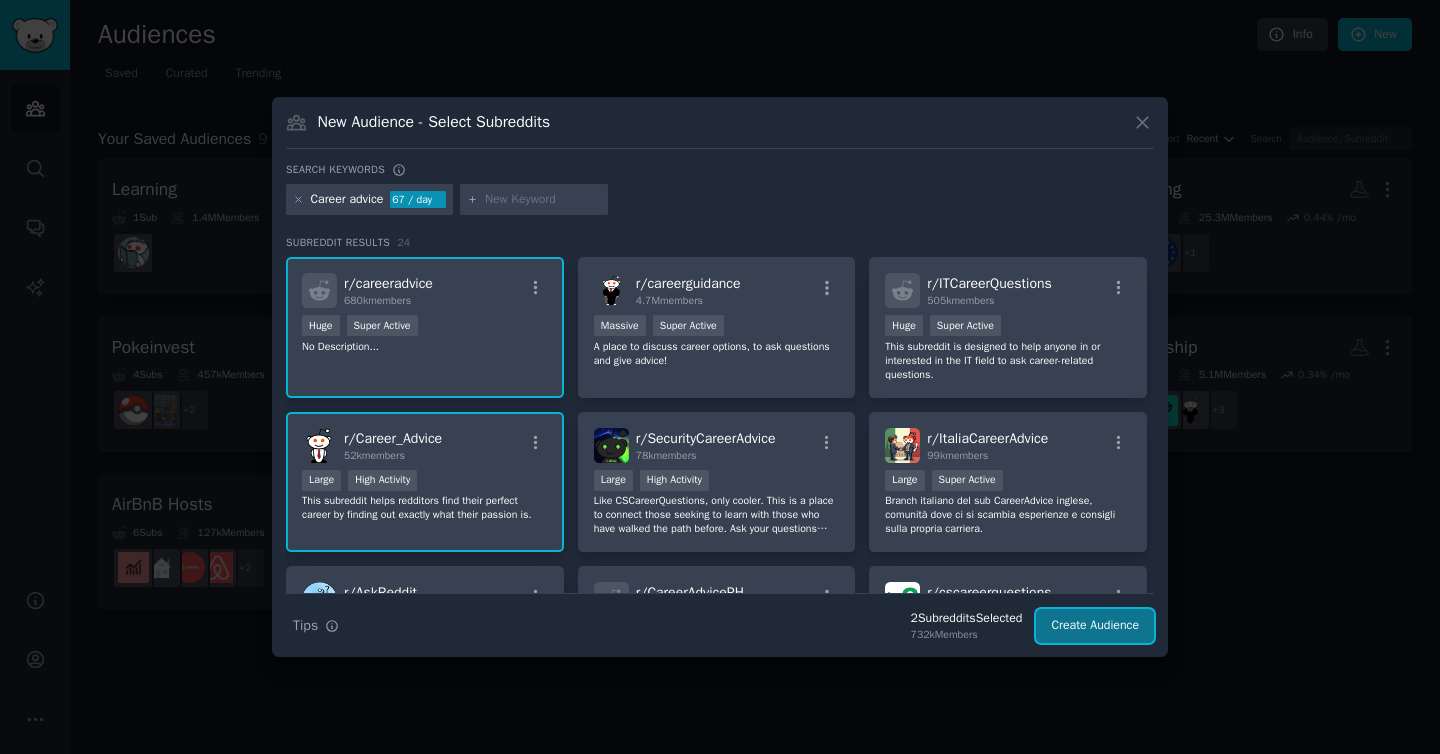 click on "Create Audience" at bounding box center (1095, 626) 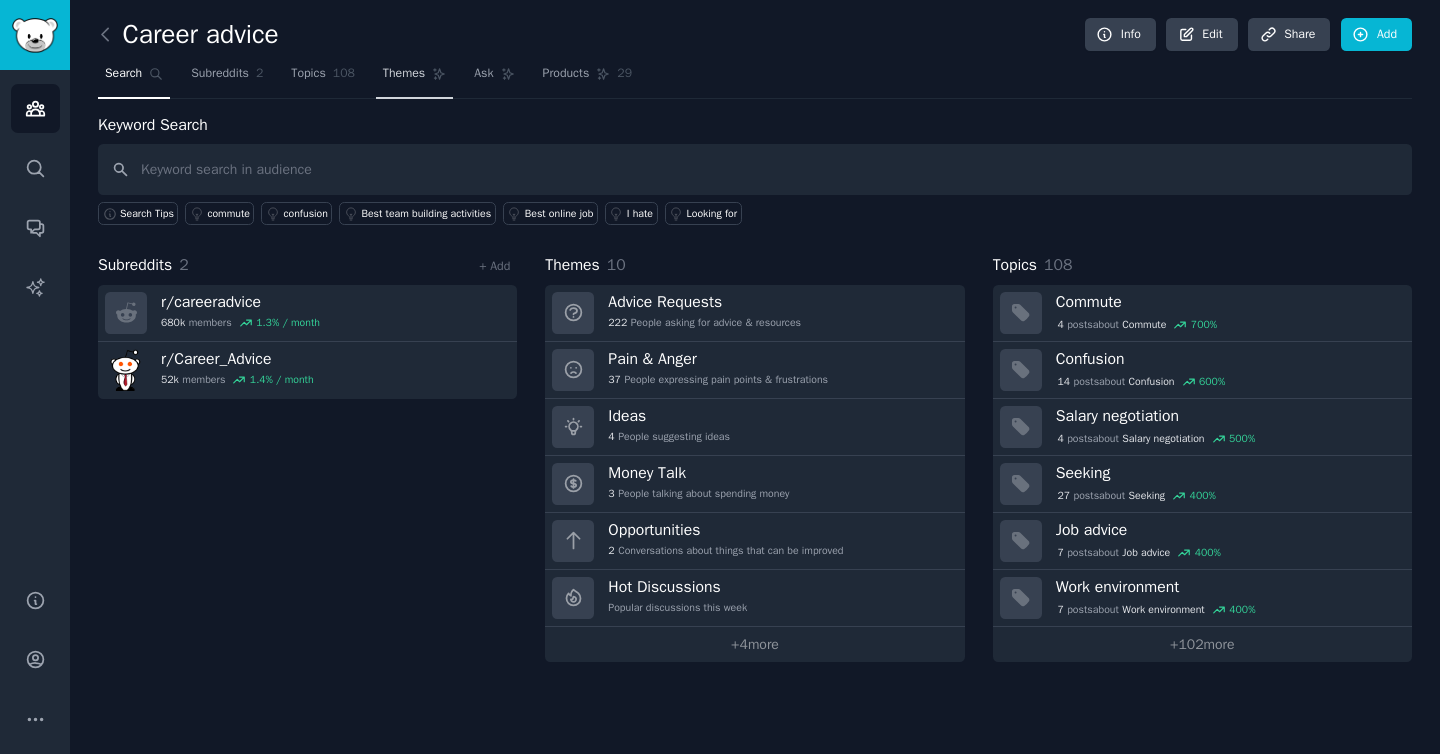 click on "Themes" at bounding box center [414, 78] 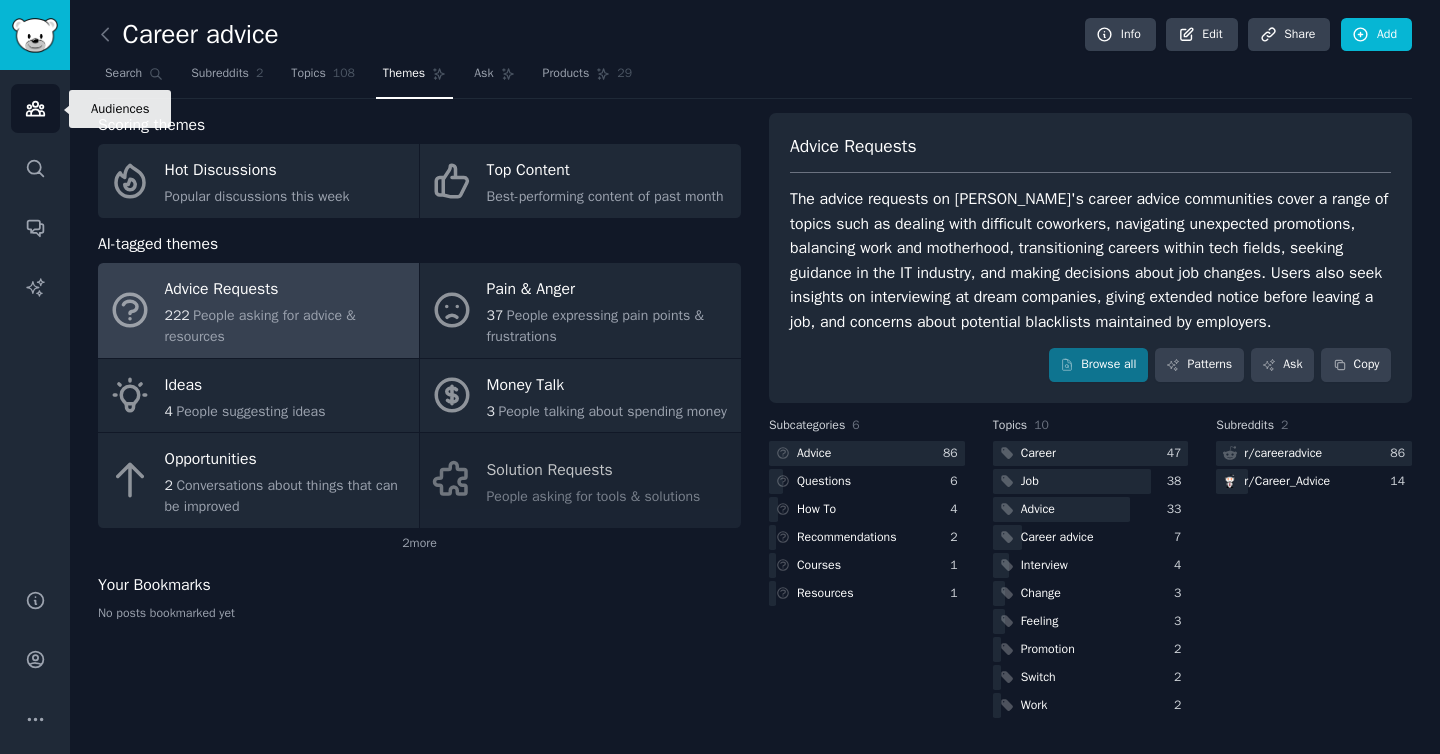 click 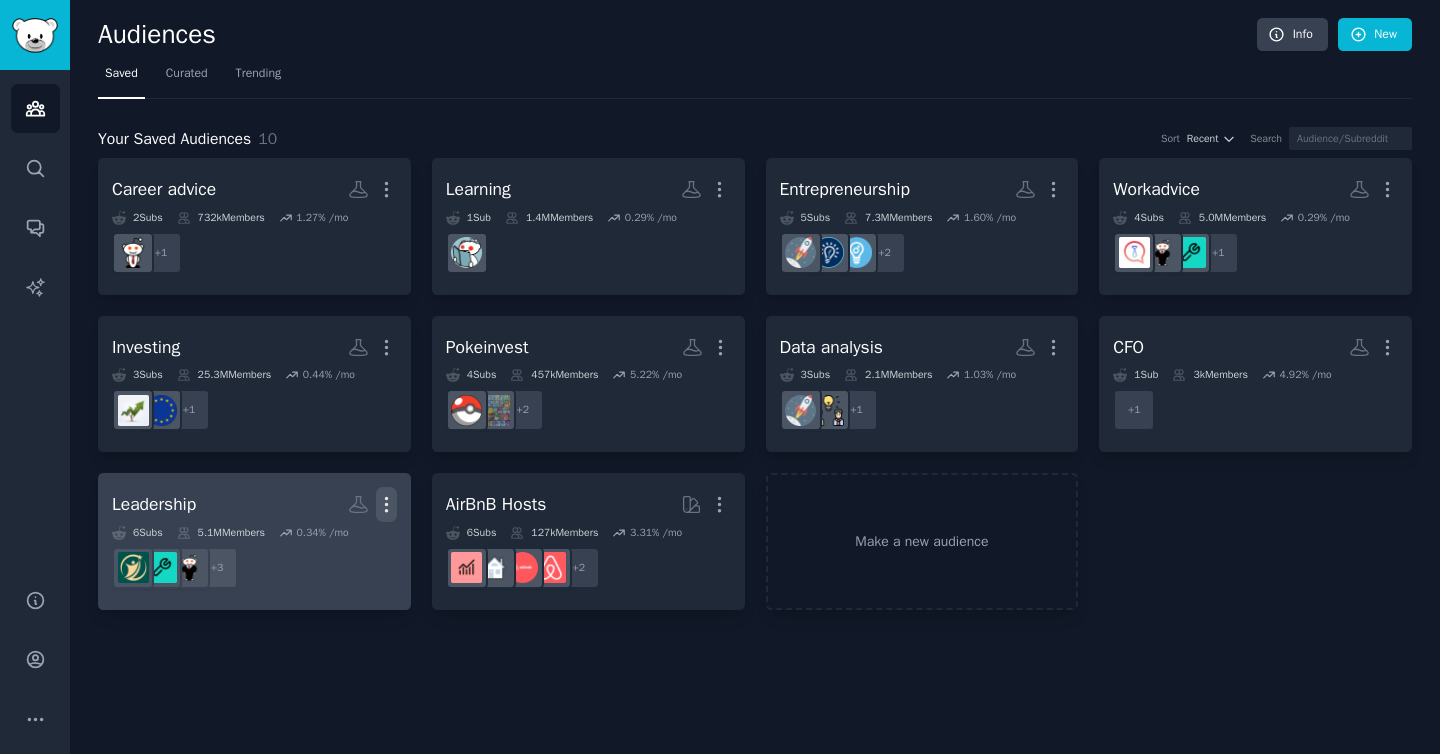 click 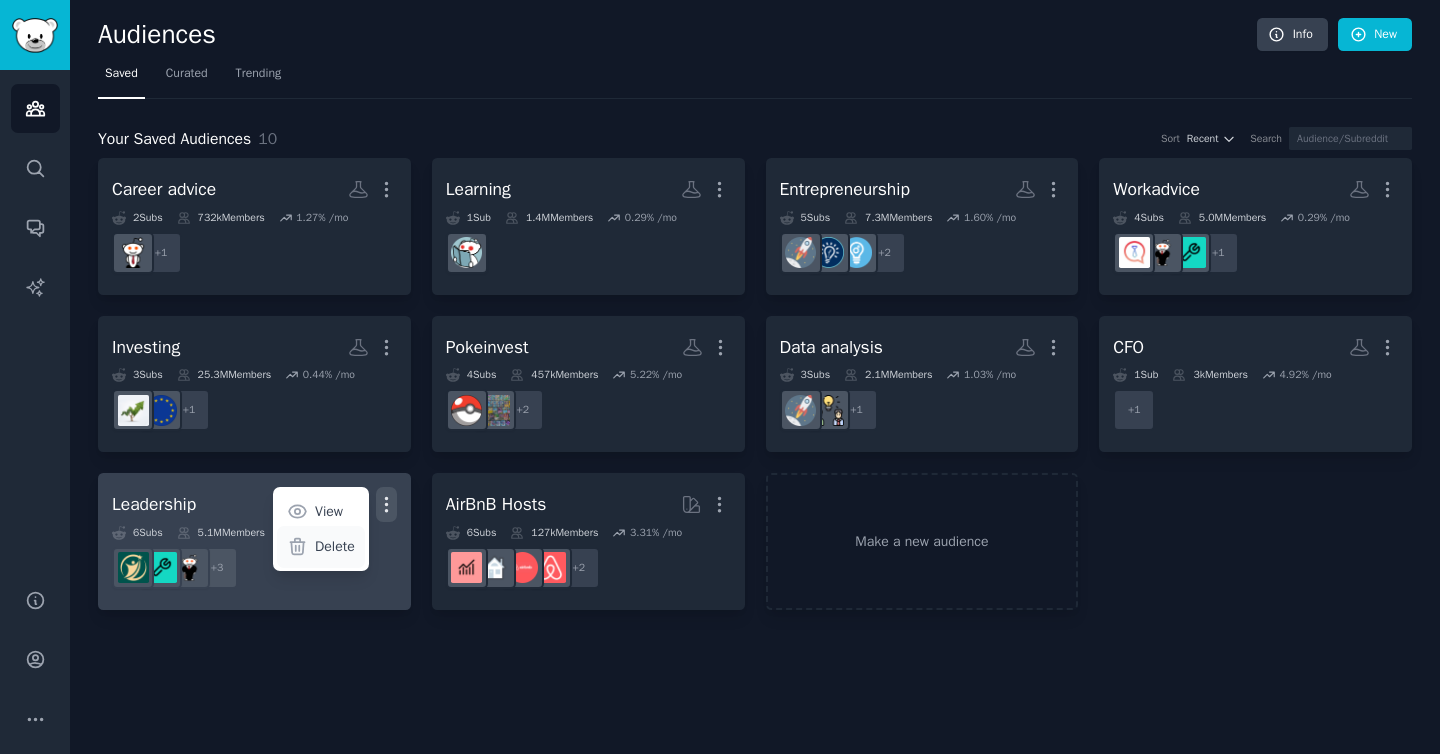click on "Delete" at bounding box center [335, 546] 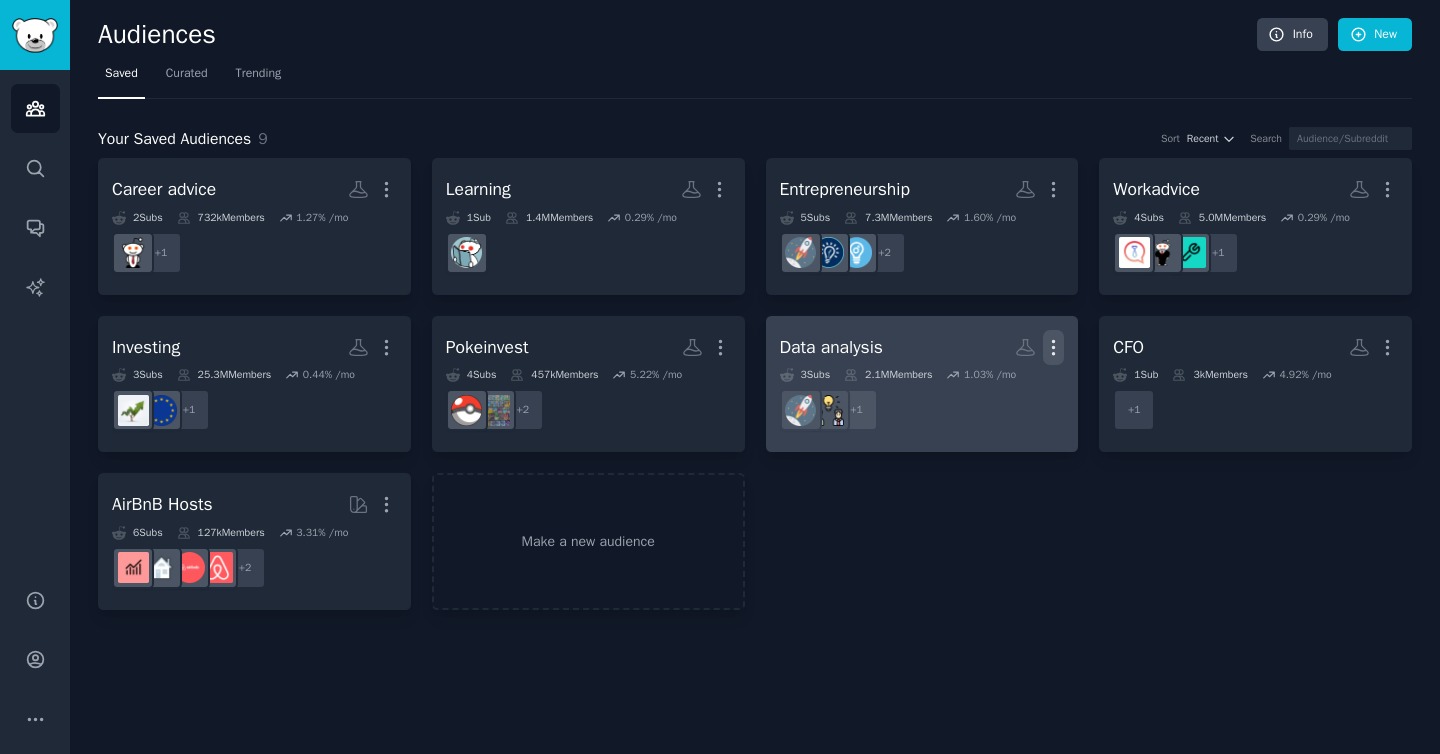 click 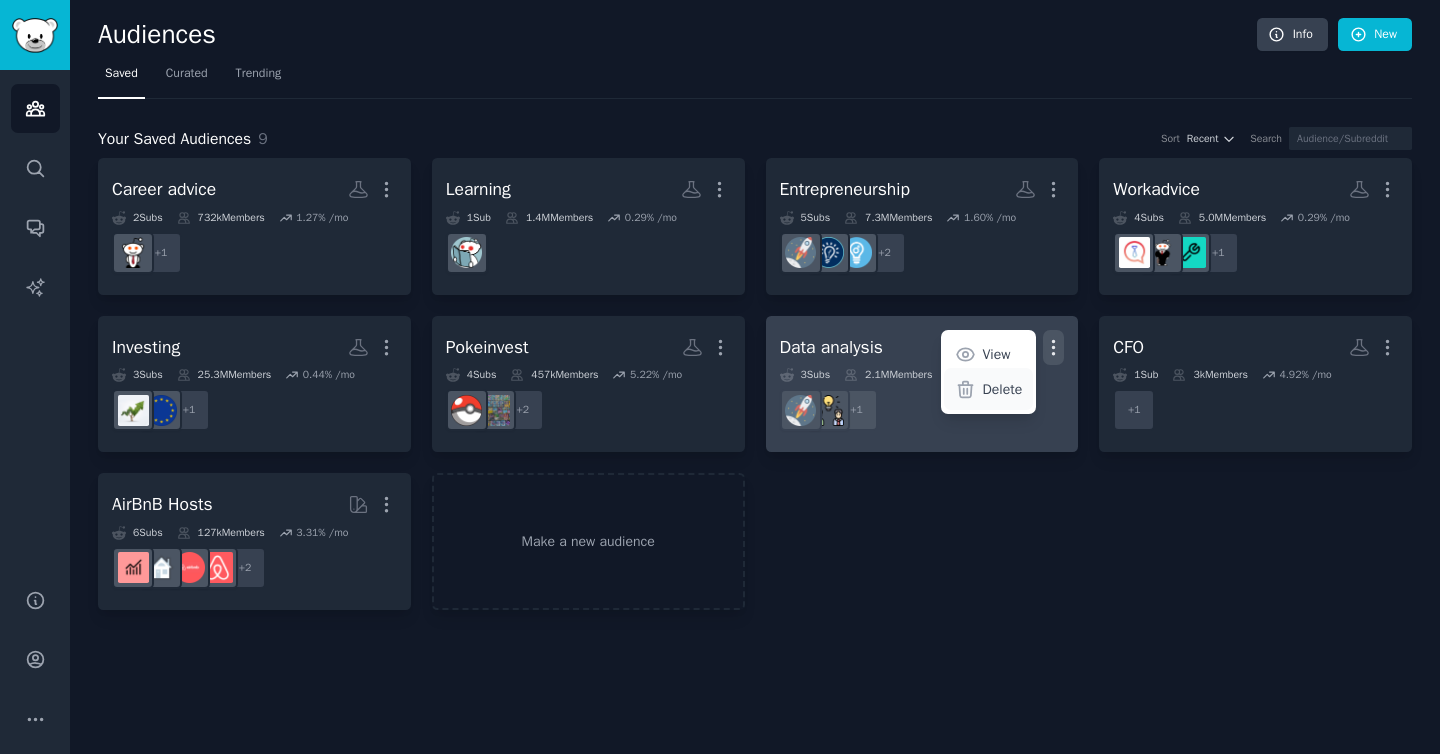 click on "Delete" at bounding box center (988, 389) 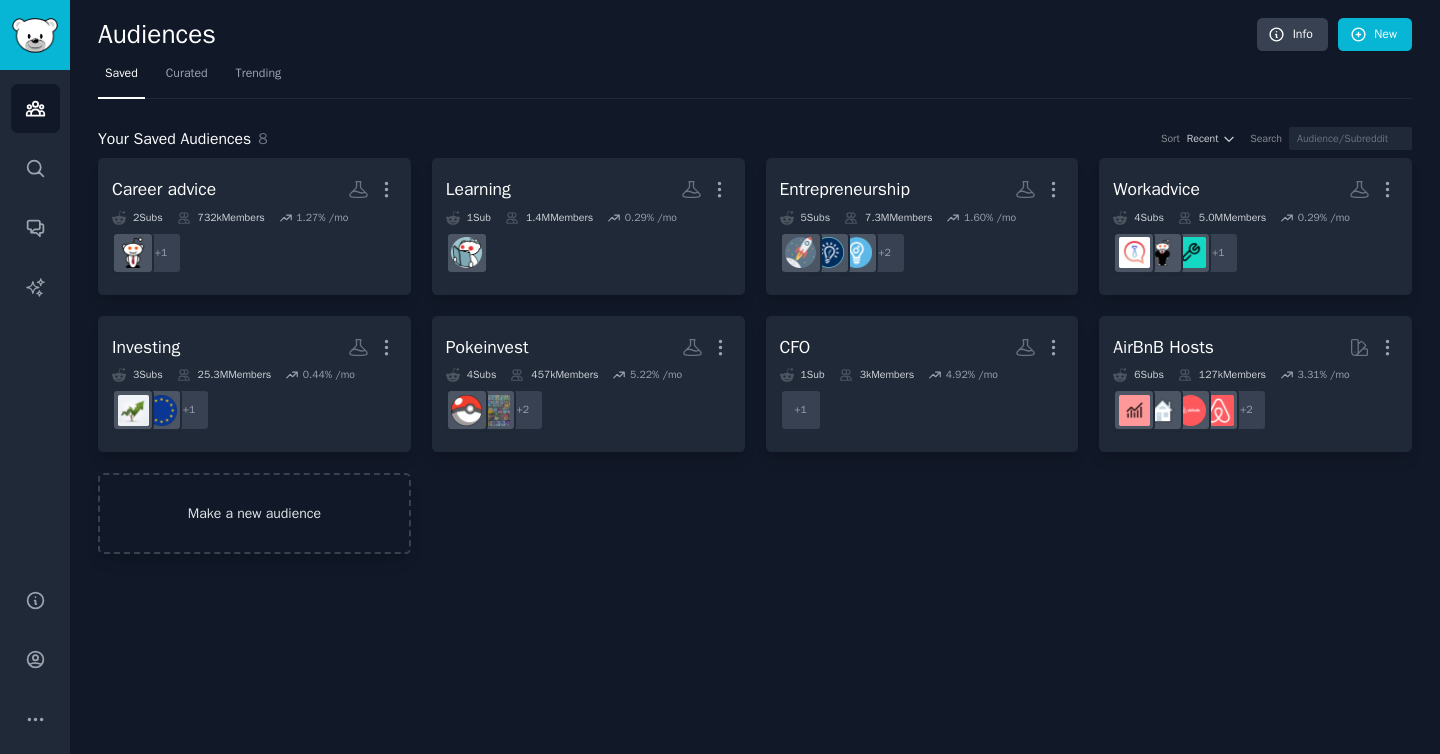 click on "Make a new audience" at bounding box center (254, 513) 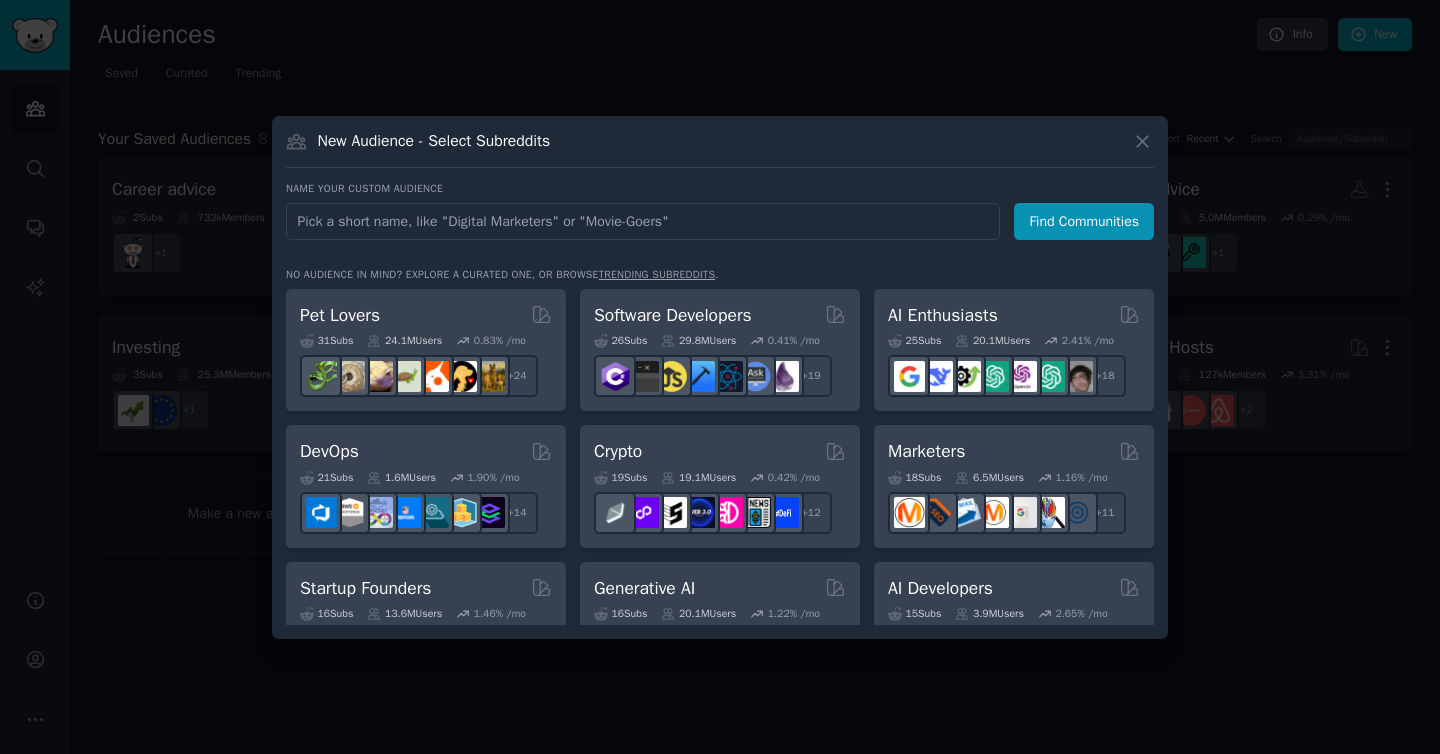 click at bounding box center [643, 221] 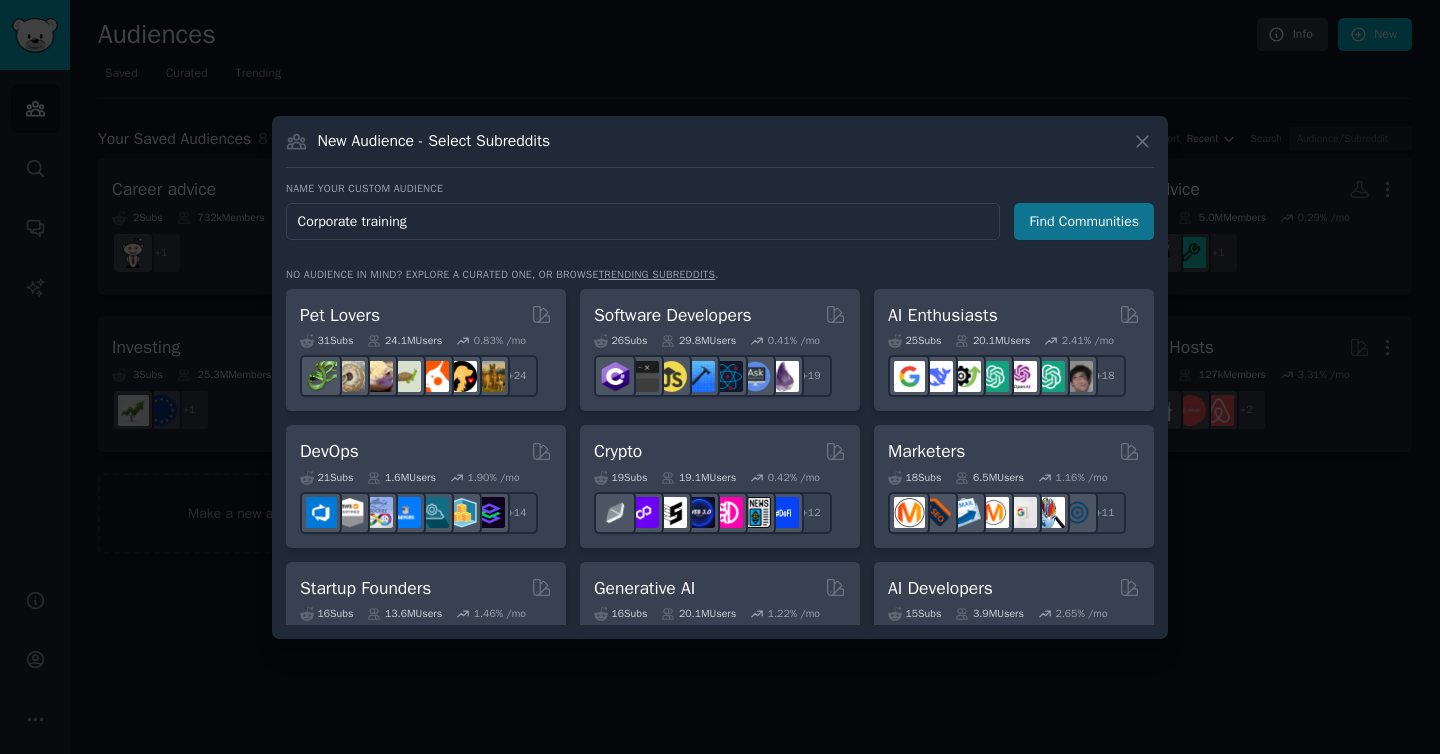 type on "Corporate training" 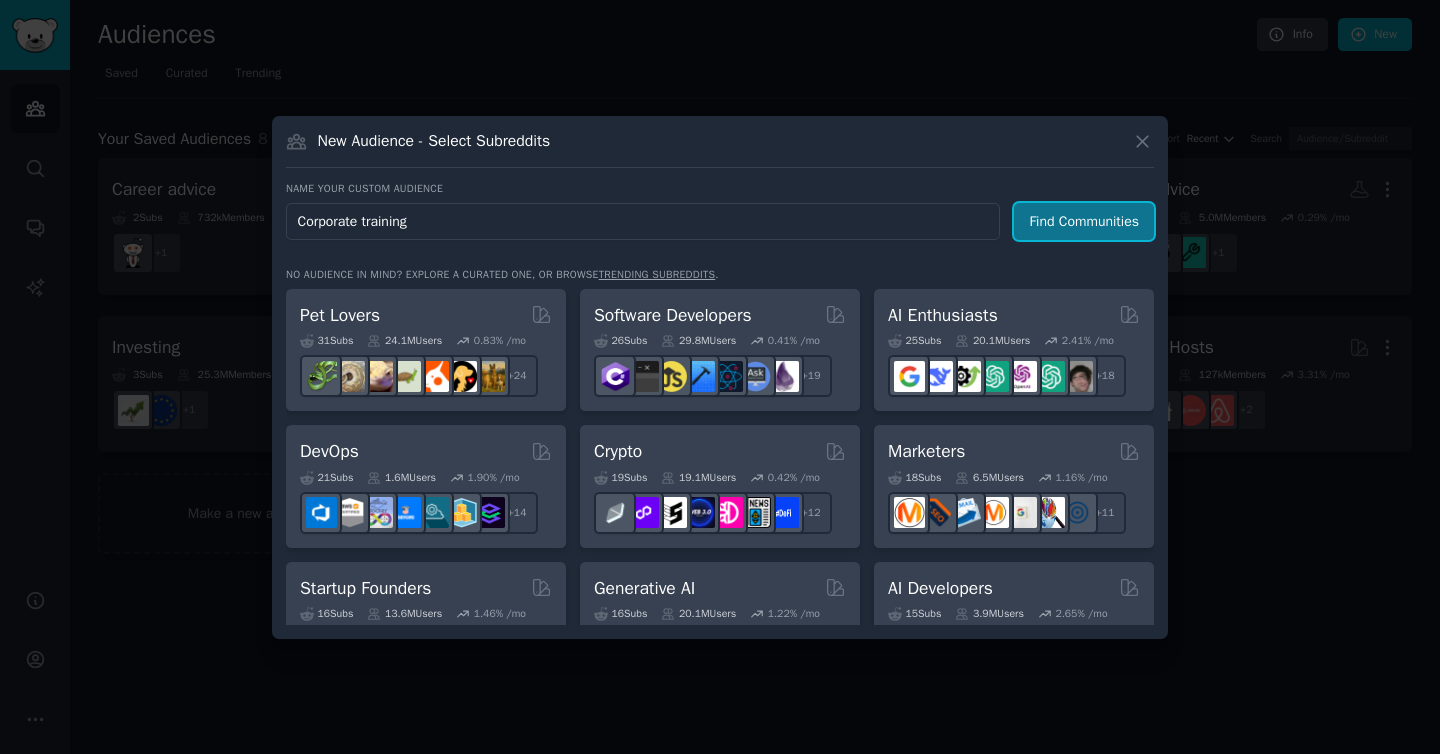 click on "Find Communities" at bounding box center [1084, 221] 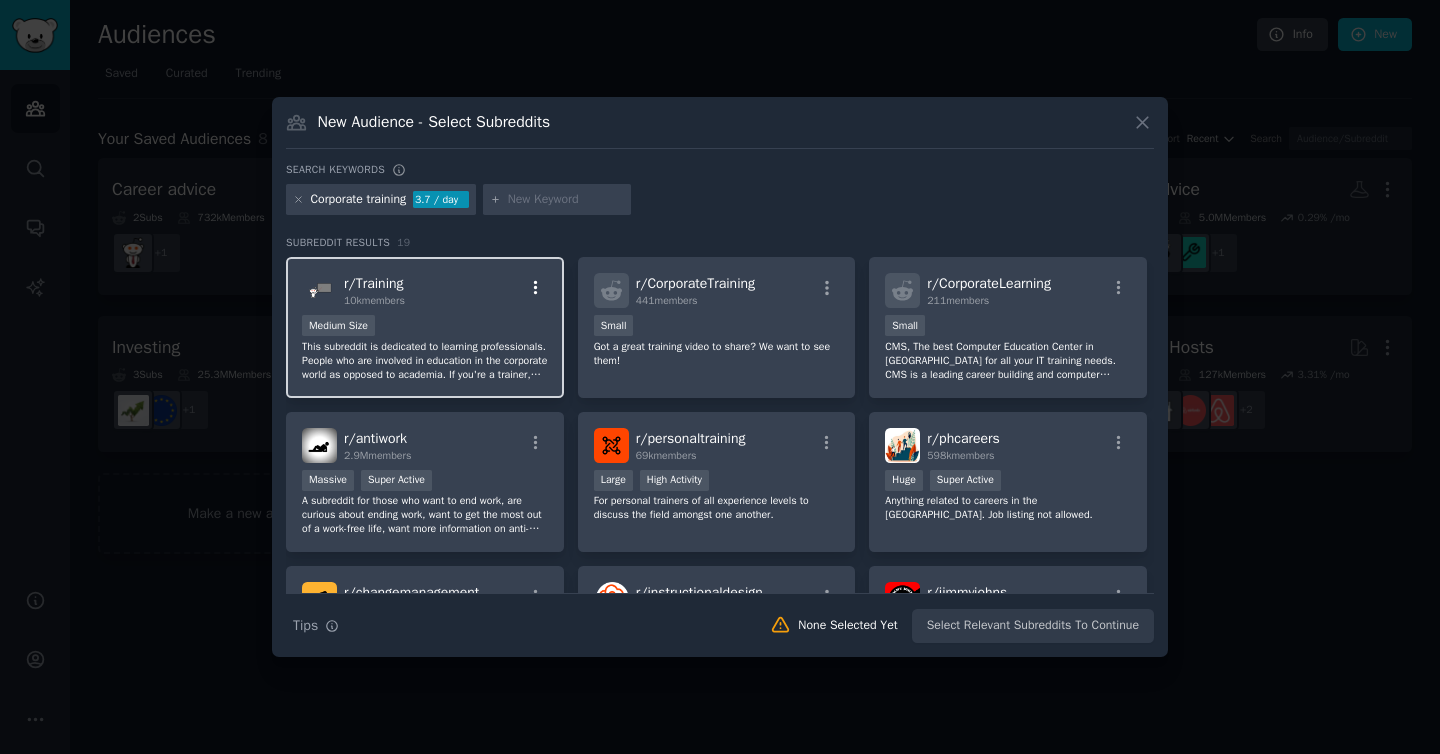 click 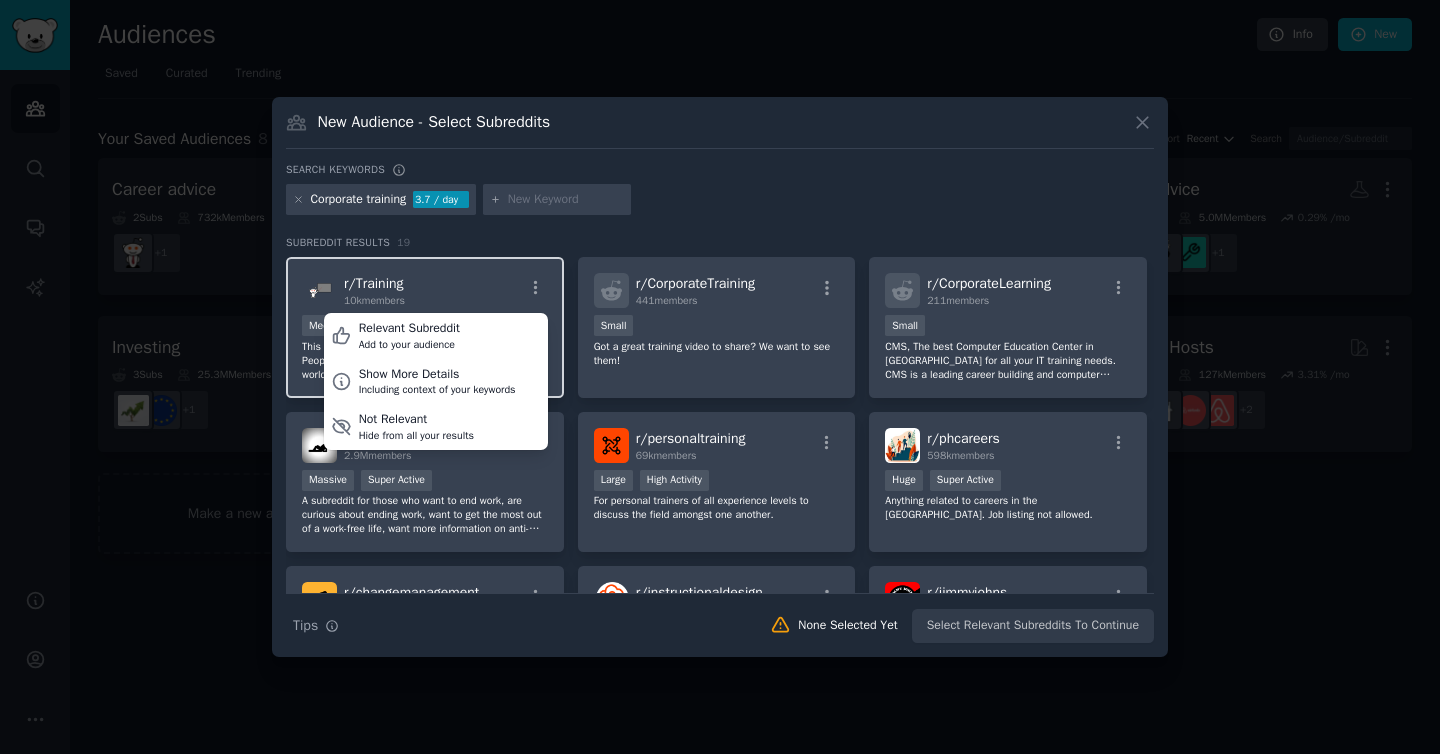 click on "r/ Training 10k  members Relevant Subreddit Add to your audience Show More Details Including context of your keywords Not Relevant Hide from all your results" at bounding box center (425, 290) 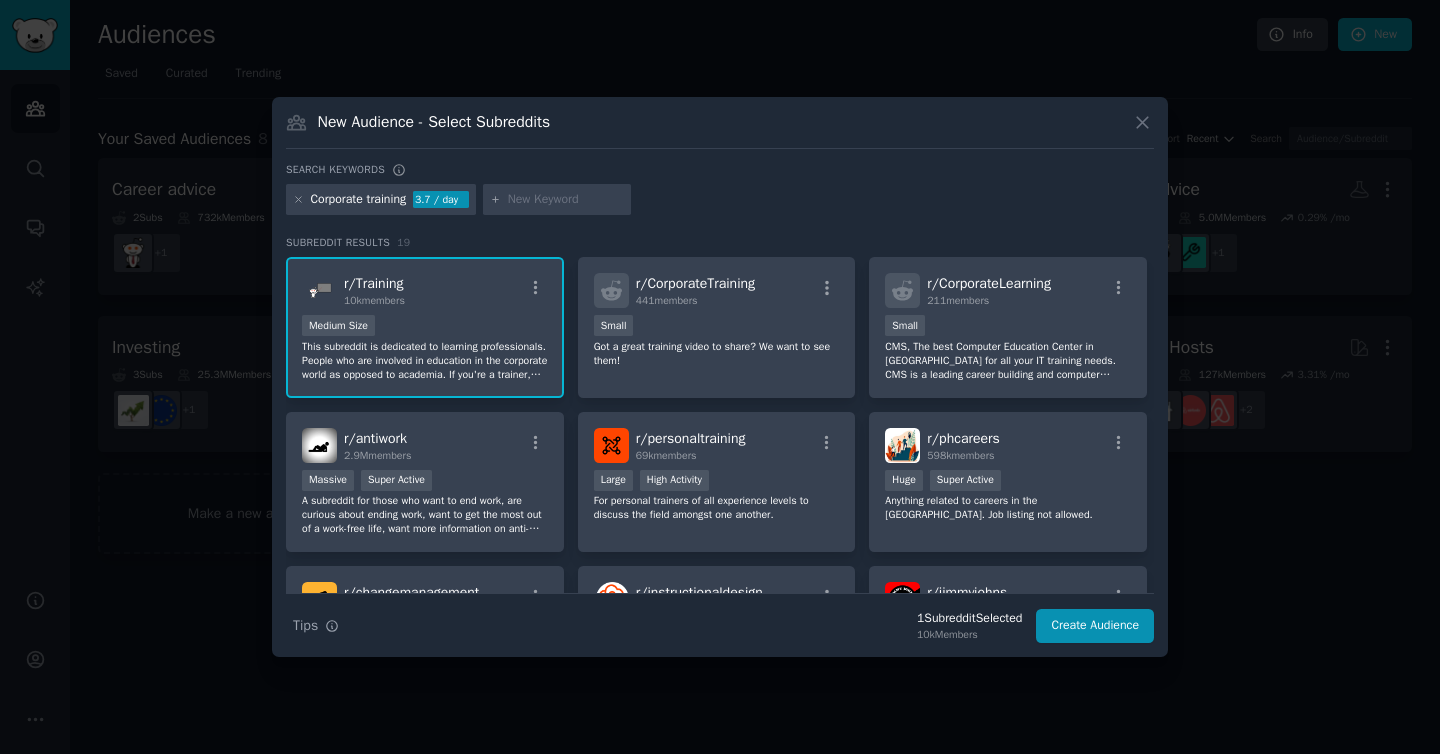 click on "r/ Training 10k  members" at bounding box center (425, 290) 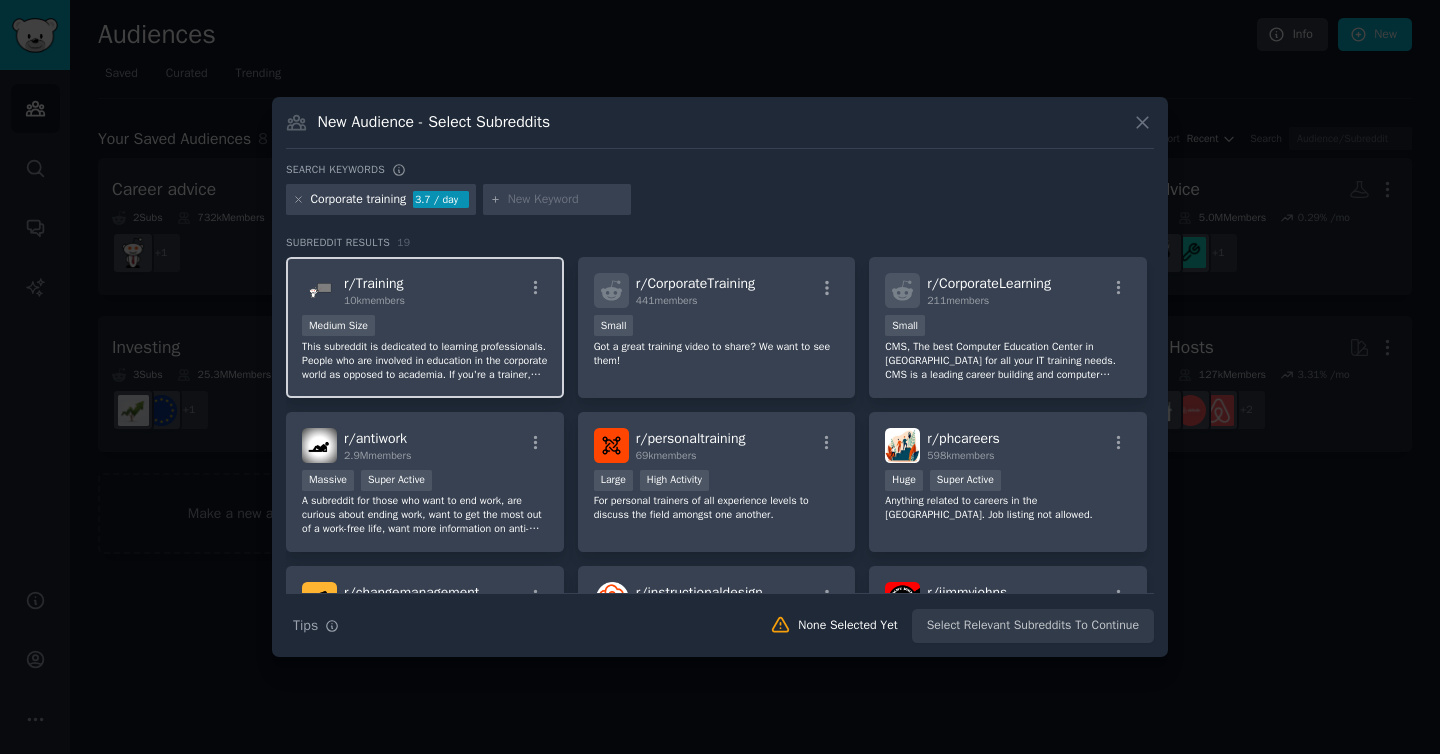 click on "r/ Training 10k  members" at bounding box center (425, 290) 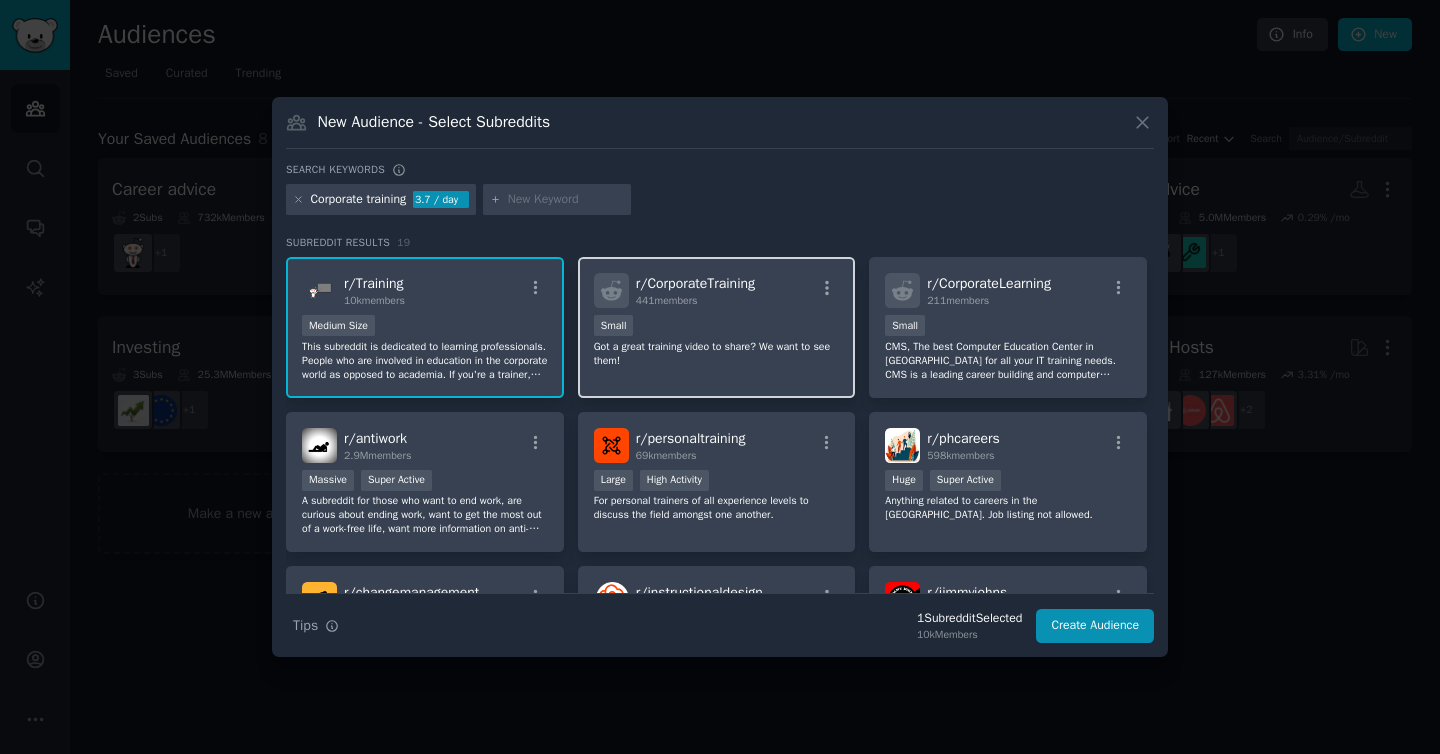 click on "441  members" at bounding box center (667, 300) 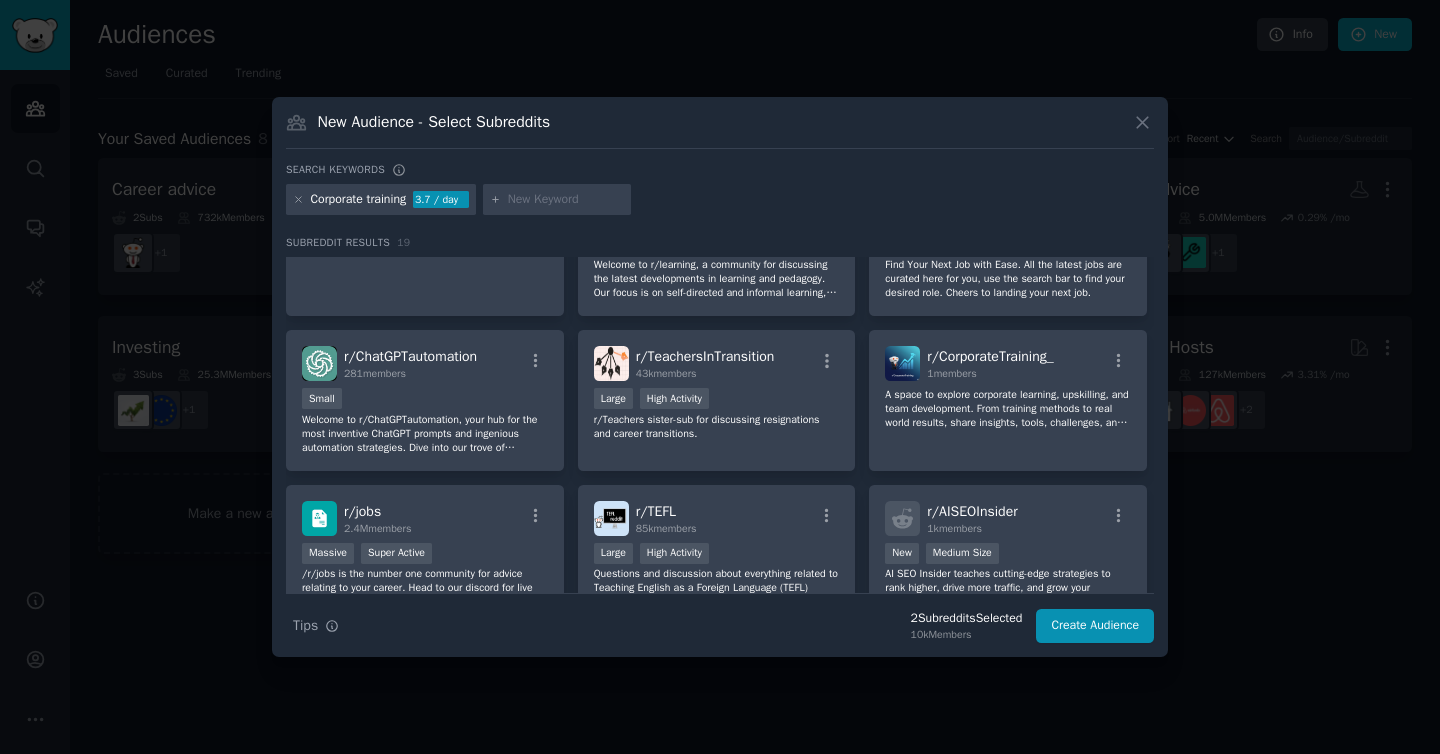 scroll, scrollTop: 547, scrollLeft: 0, axis: vertical 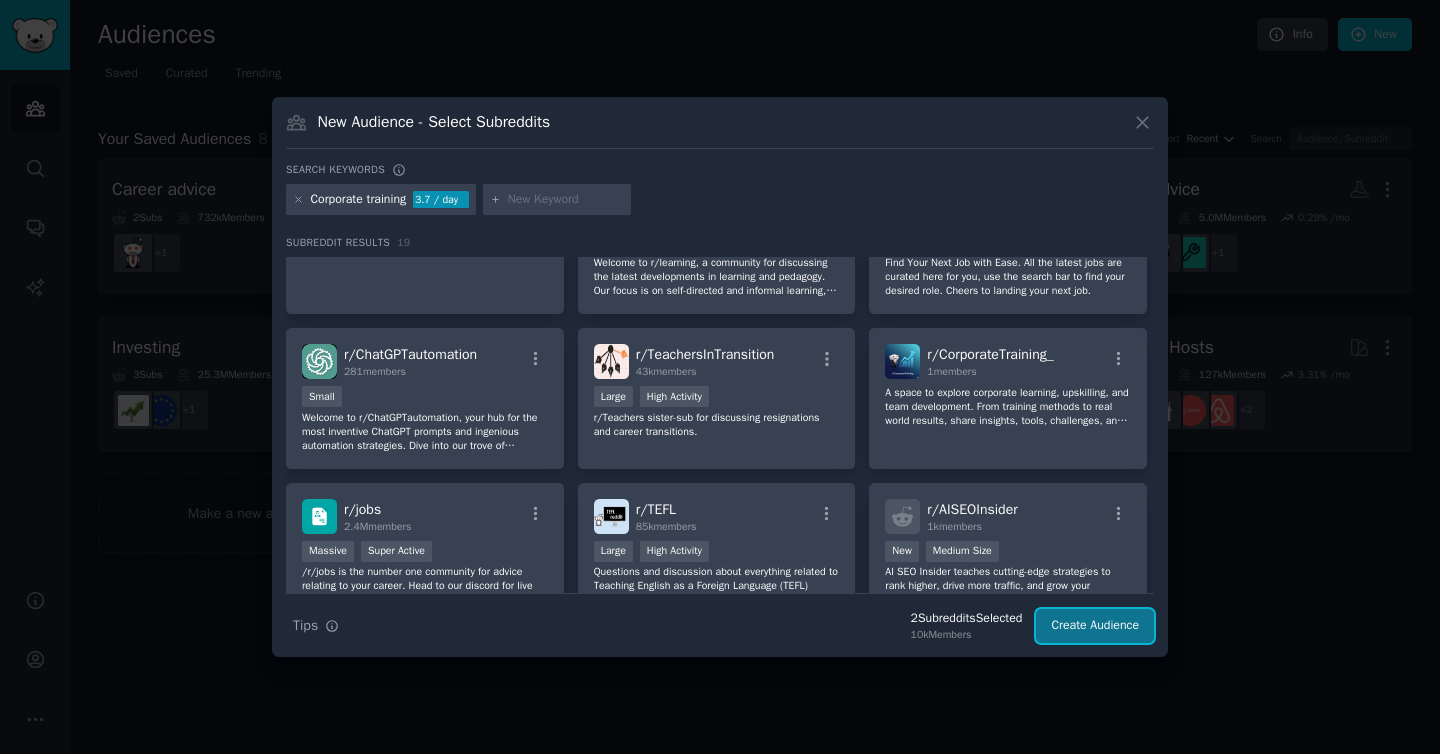 click on "Create Audience" at bounding box center (1095, 626) 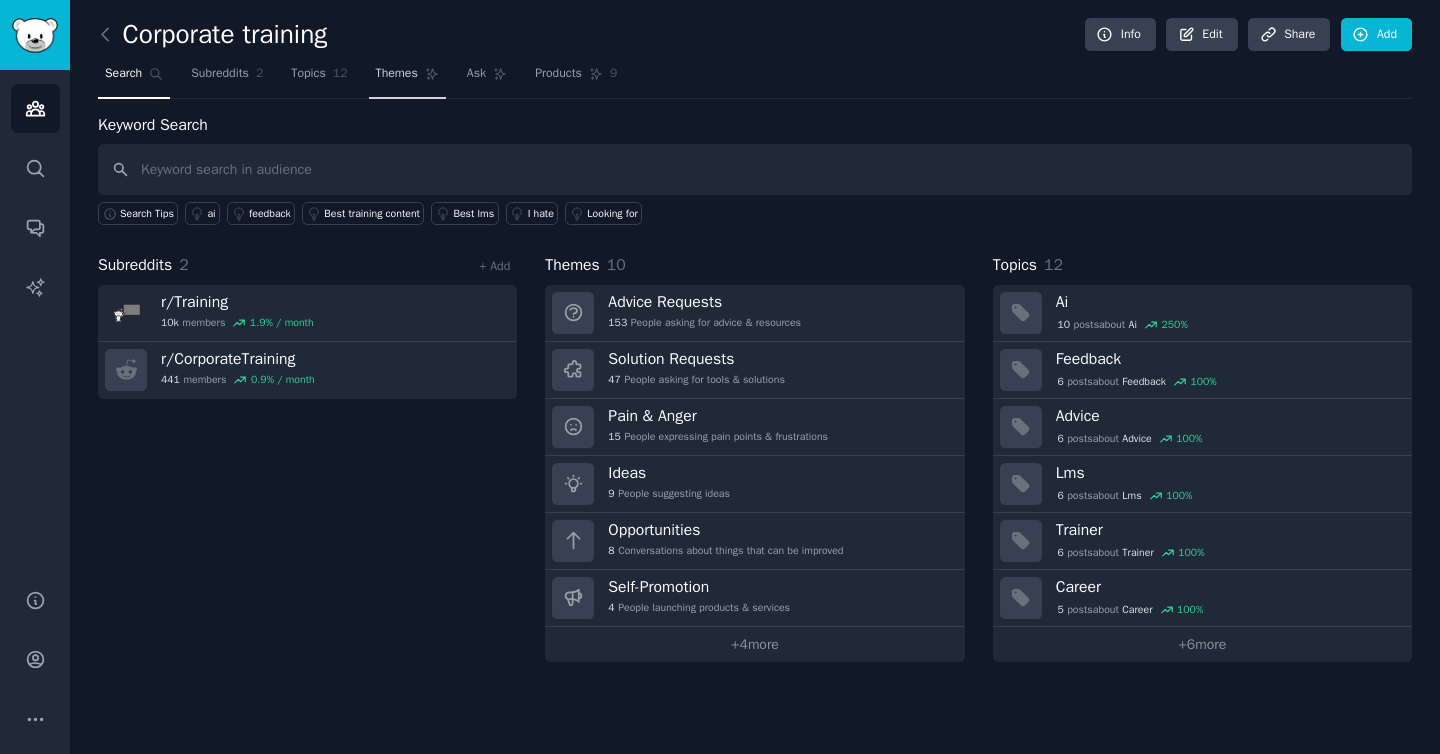 click on "Themes" at bounding box center [397, 74] 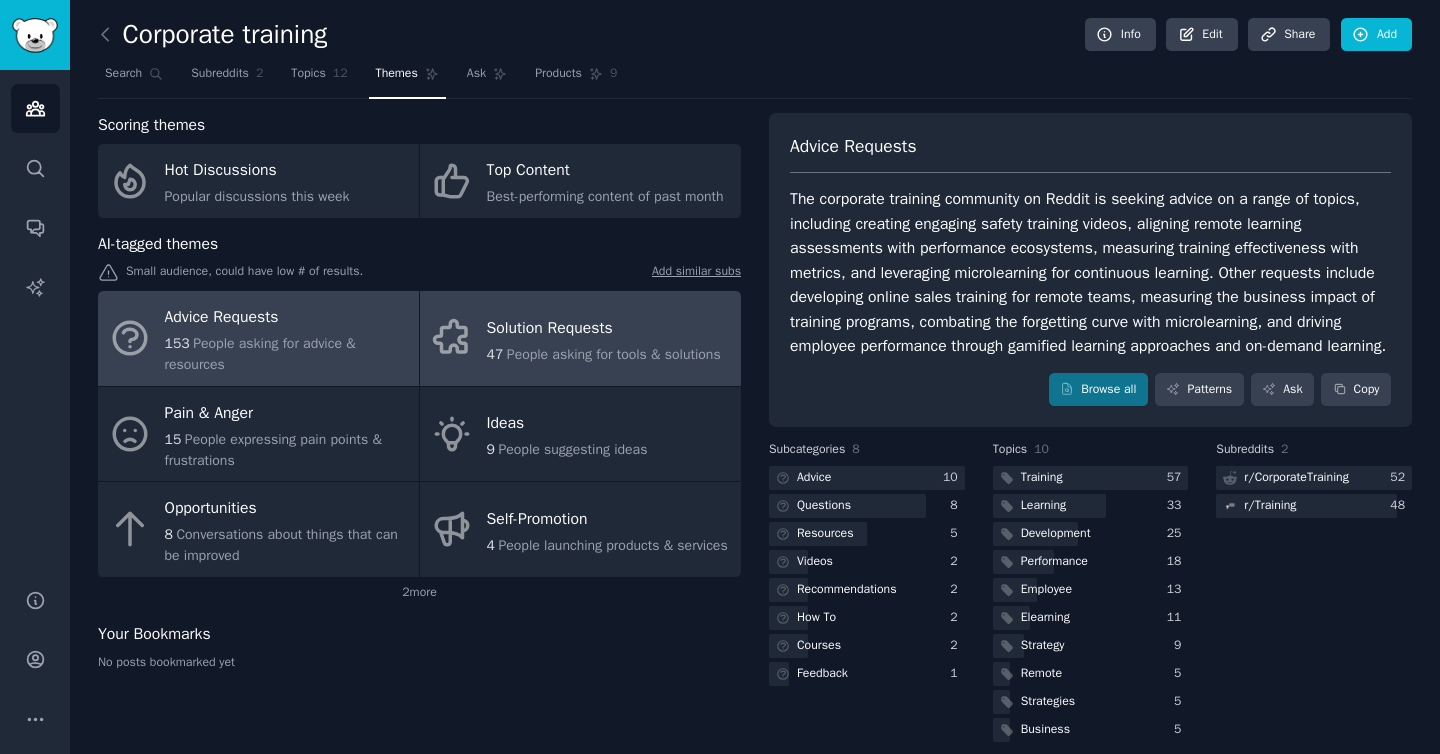 click on "47 People asking for tools & solutions" at bounding box center (604, 354) 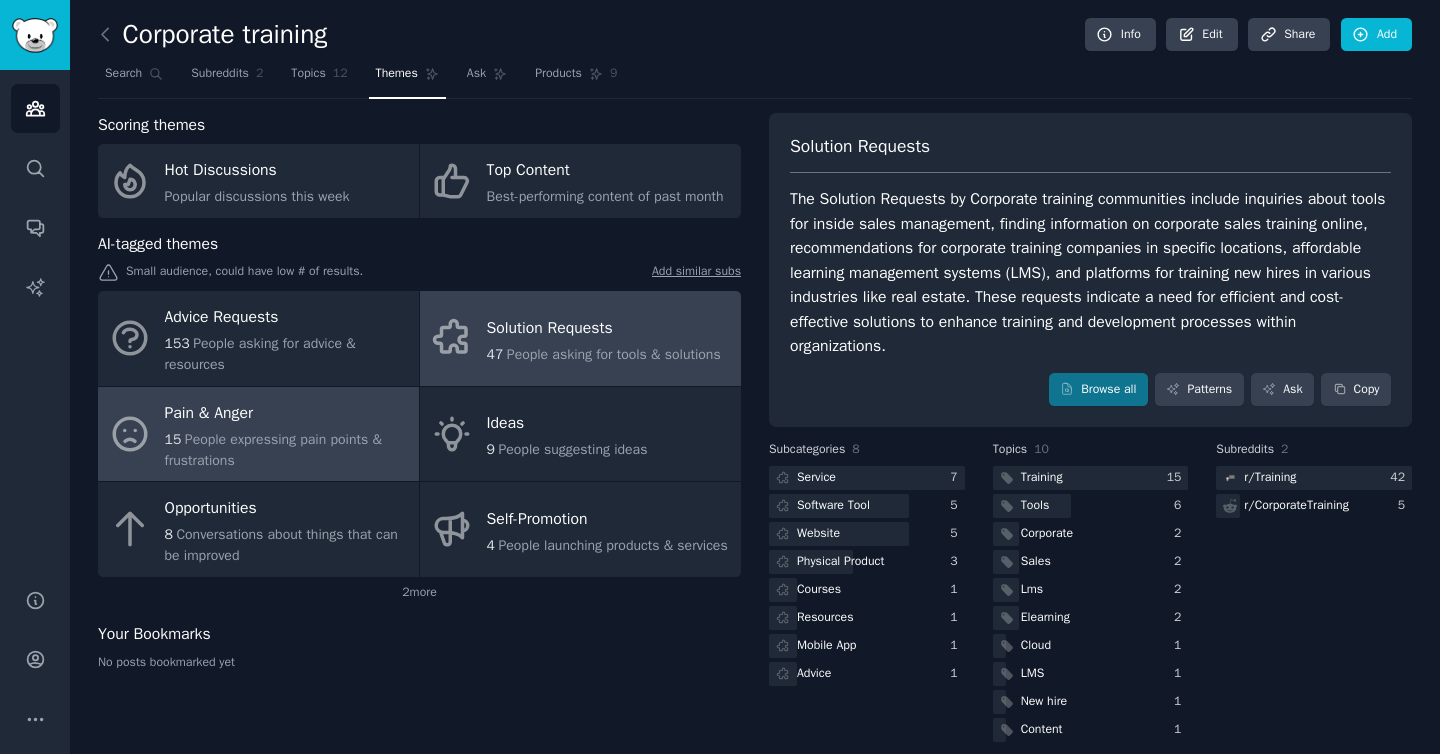 click on "People expressing pain points & frustrations" at bounding box center [273, 450] 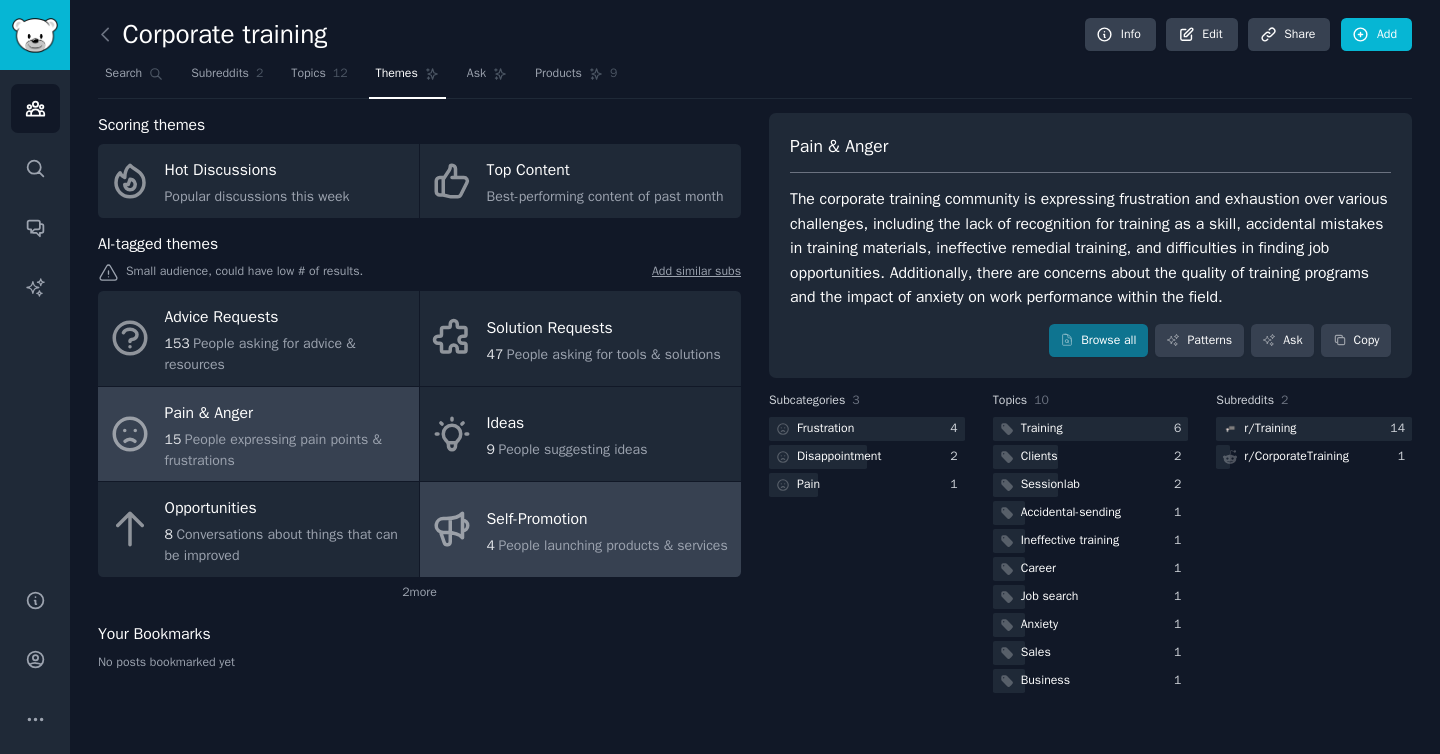 click on "People launching products & services" at bounding box center [612, 545] 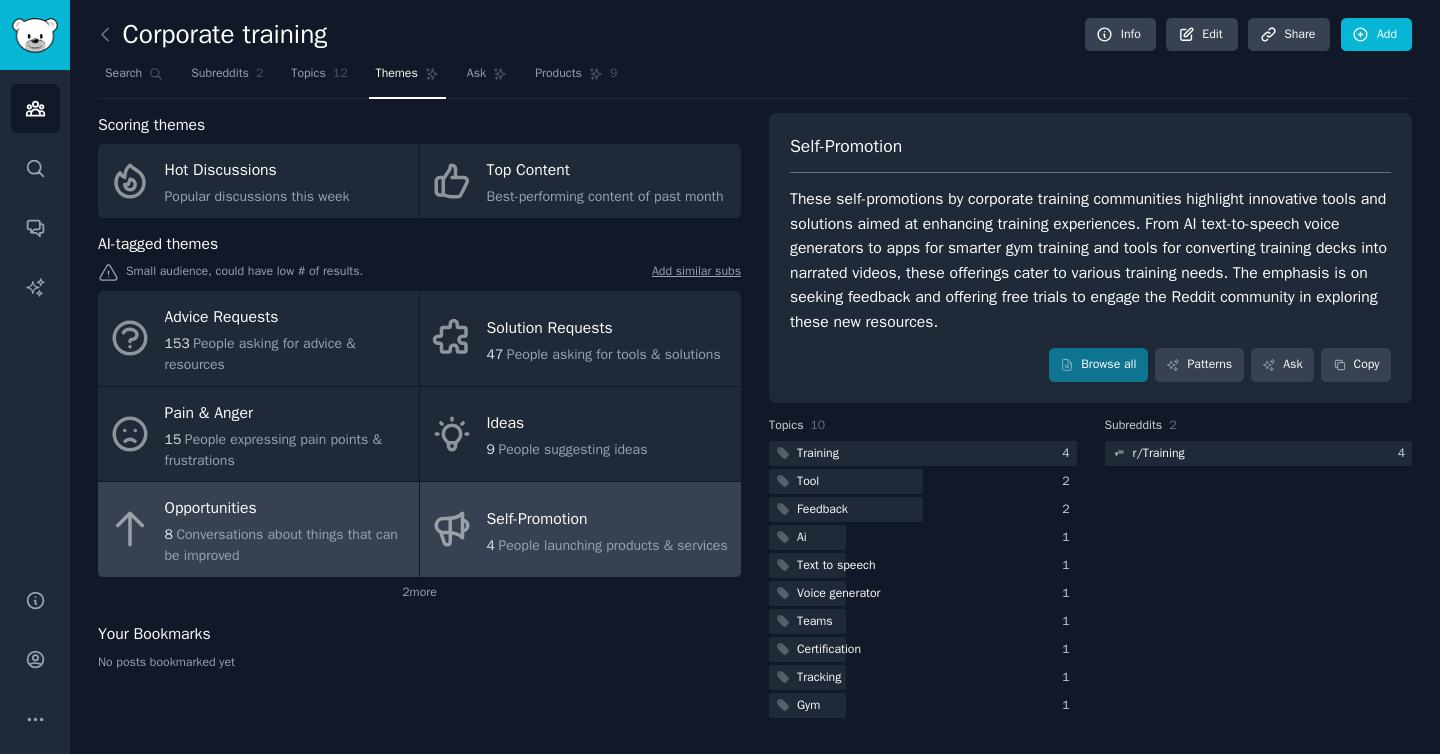 click on "Opportunities" at bounding box center (287, 509) 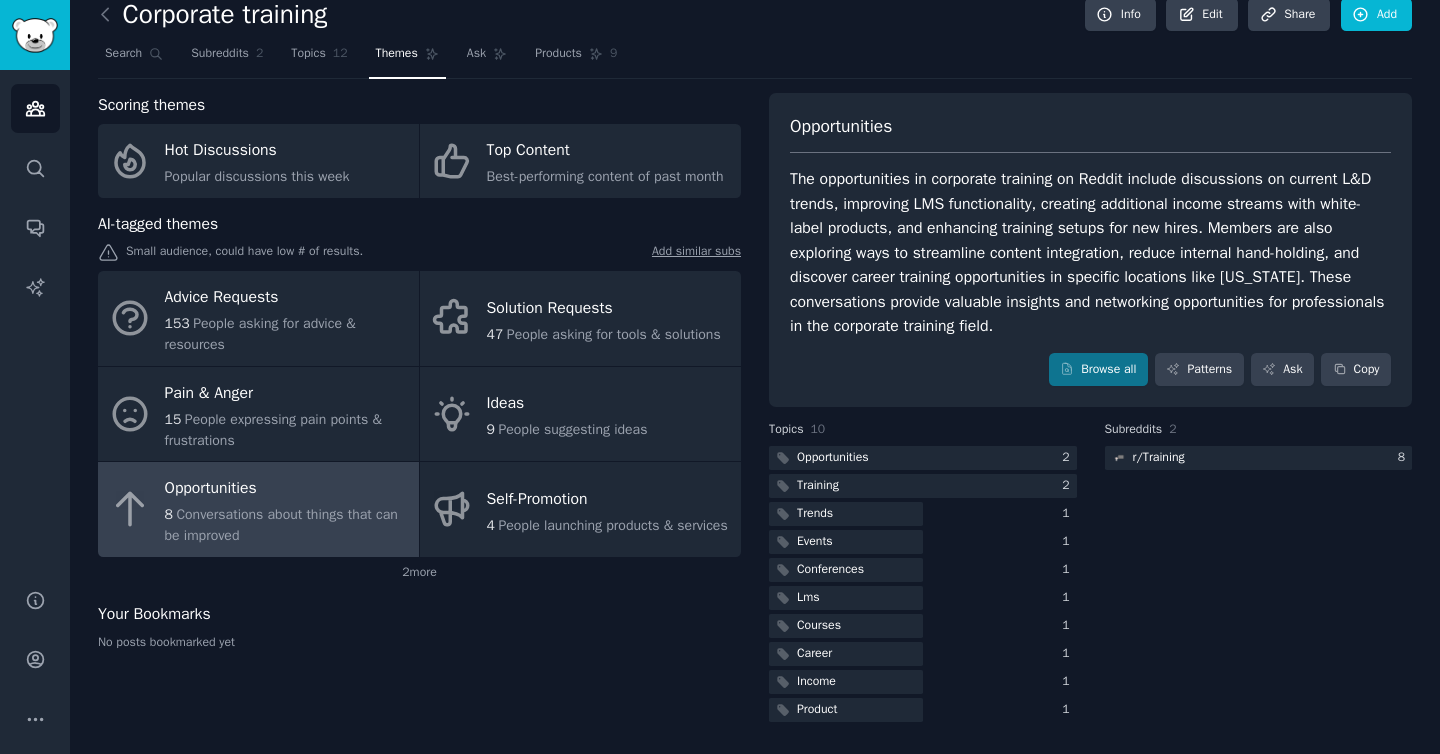 scroll, scrollTop: 0, scrollLeft: 0, axis: both 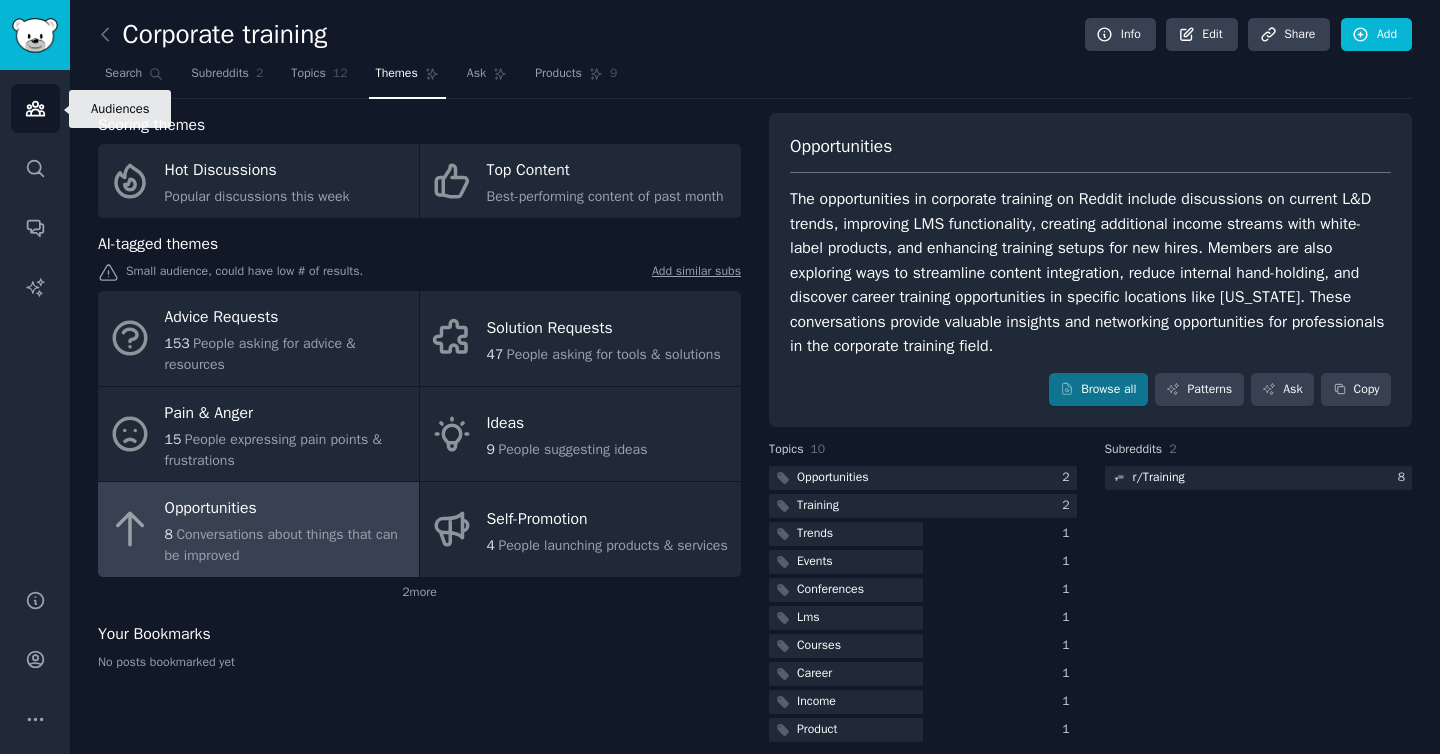 click on "Audiences" at bounding box center [35, 108] 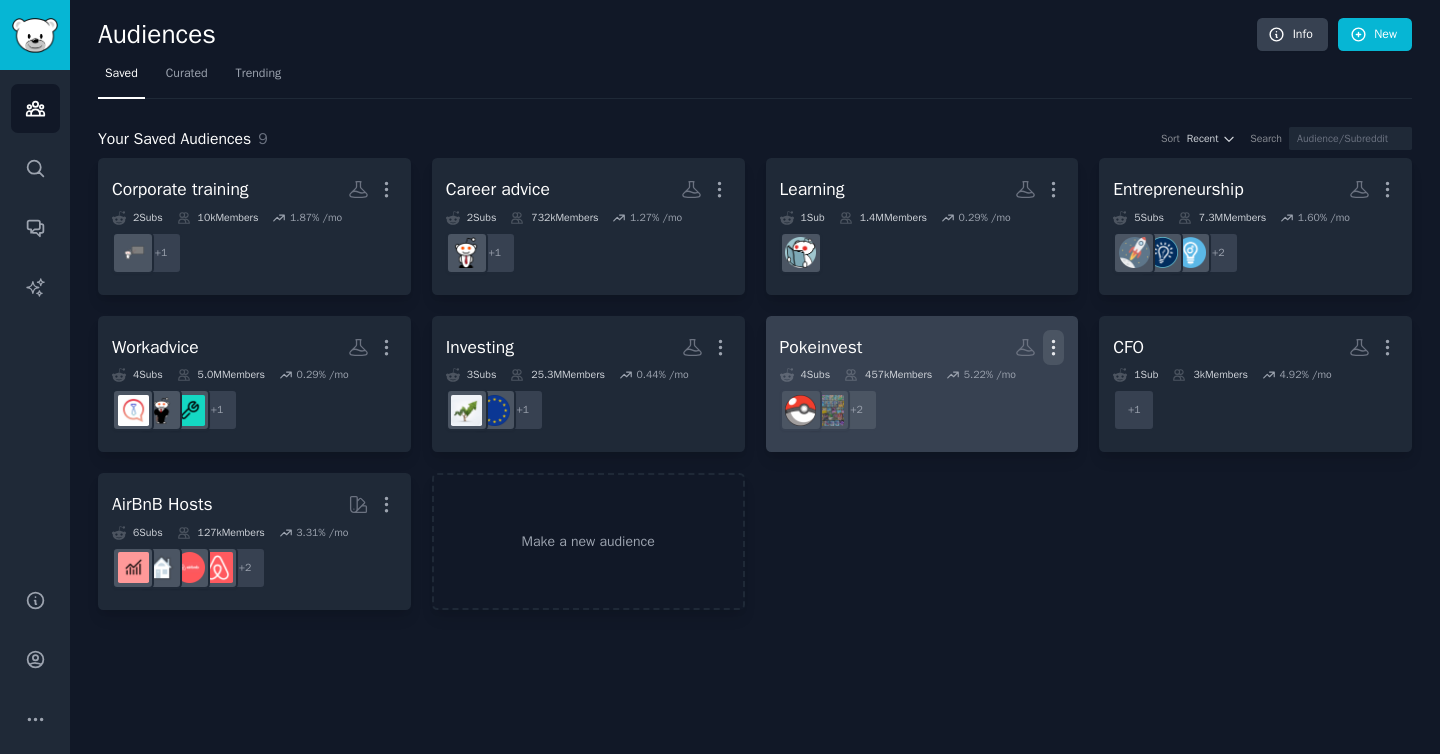 click 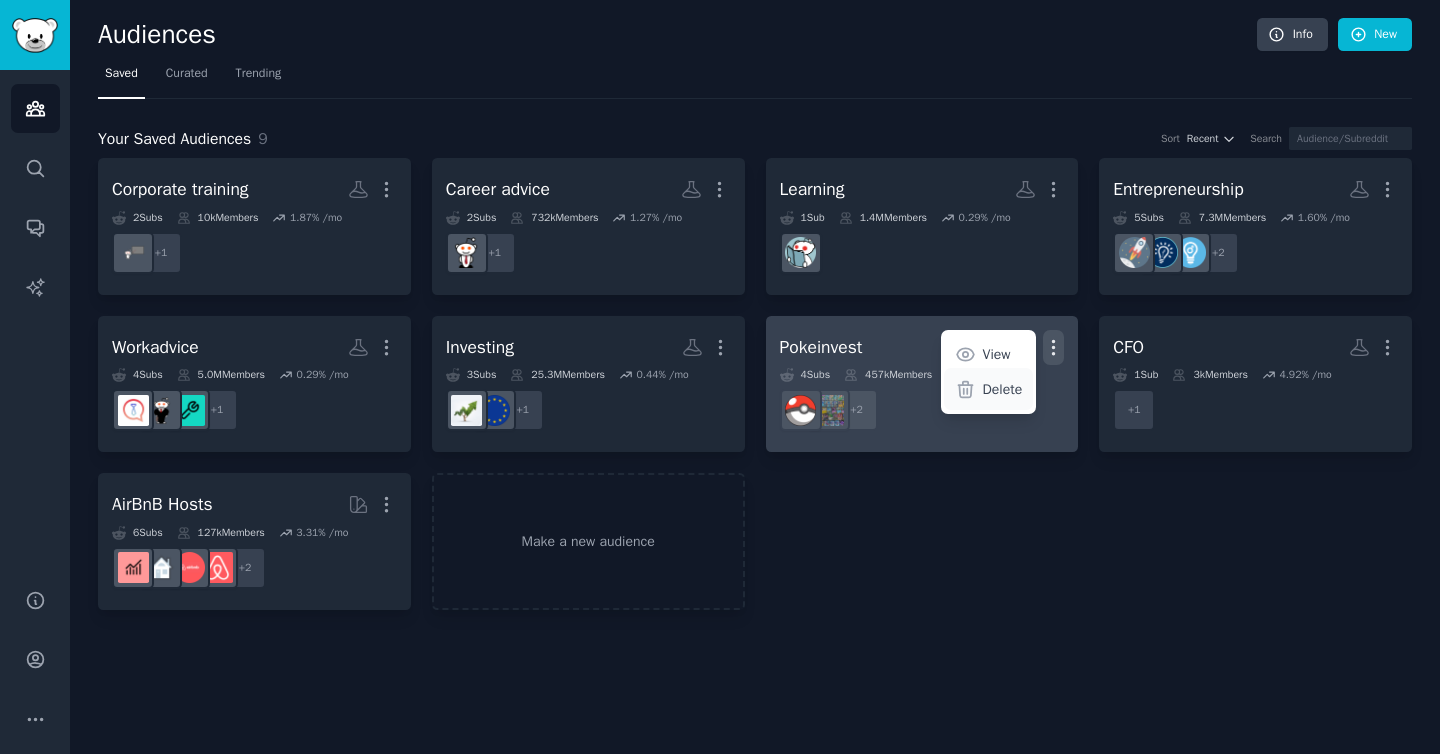 click on "Delete" at bounding box center [1003, 389] 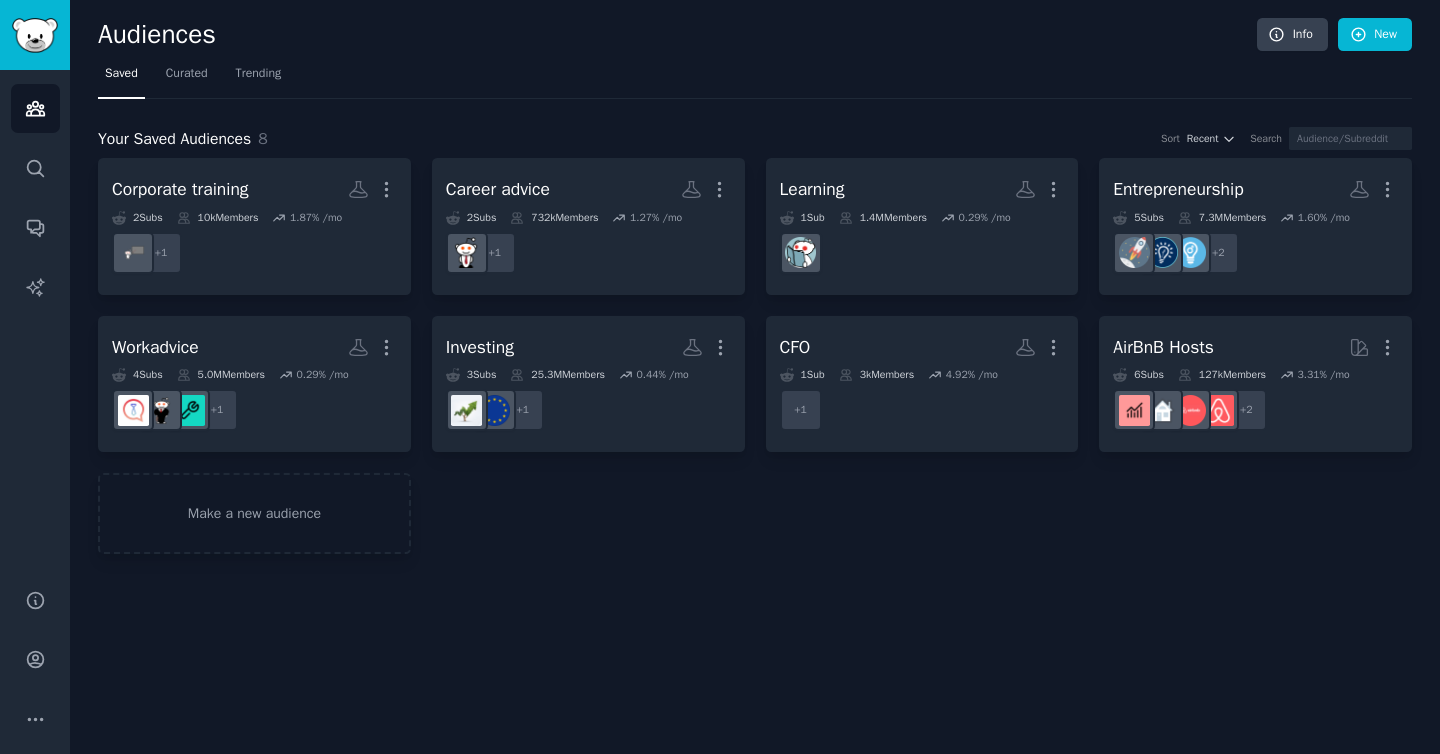 click on "Corporate training More 2  Sub s 10k  Members 1.87 % /mo + 1 Career advice More 2  Sub s 732k  Members 1.27 % /mo + 1 Learning More 1  Sub 1.4M  Members 0.29 % /mo Entrepreneurship More 5  Sub s 7.3M  Members 1.60 % /mo + 2 Workadvice More 4  Sub s 5.0M  Members 0.29 % /mo + 1 Investing More 3  Sub s 25.3M  Members 0.44 % /mo + 1 CFO More 1  Sub 3k  Members 4.92 % /mo + 1 AirBnB Hosts More 6  Sub s 127k  Members 3.31 % /mo + 2 Make a new audience" at bounding box center (755, 356) 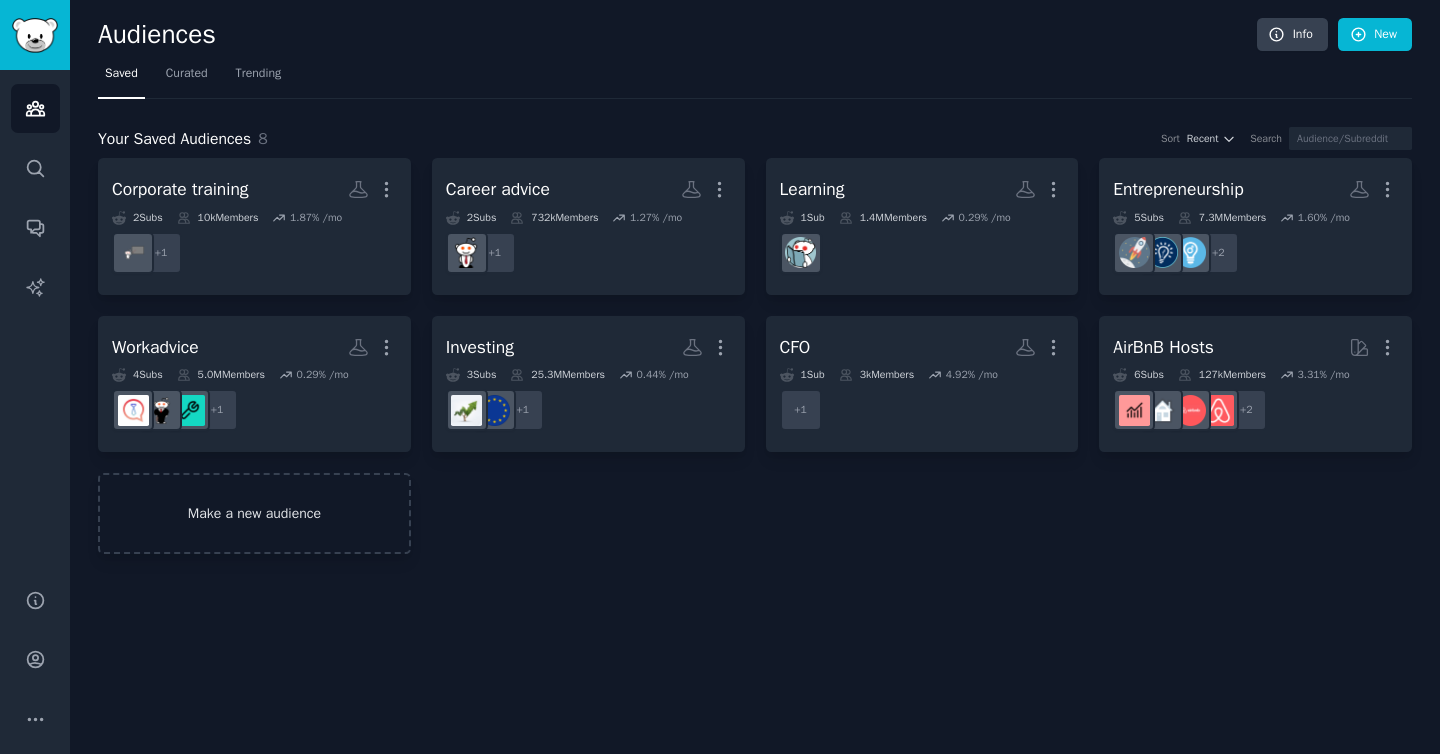 click on "Make a new audience" at bounding box center [254, 513] 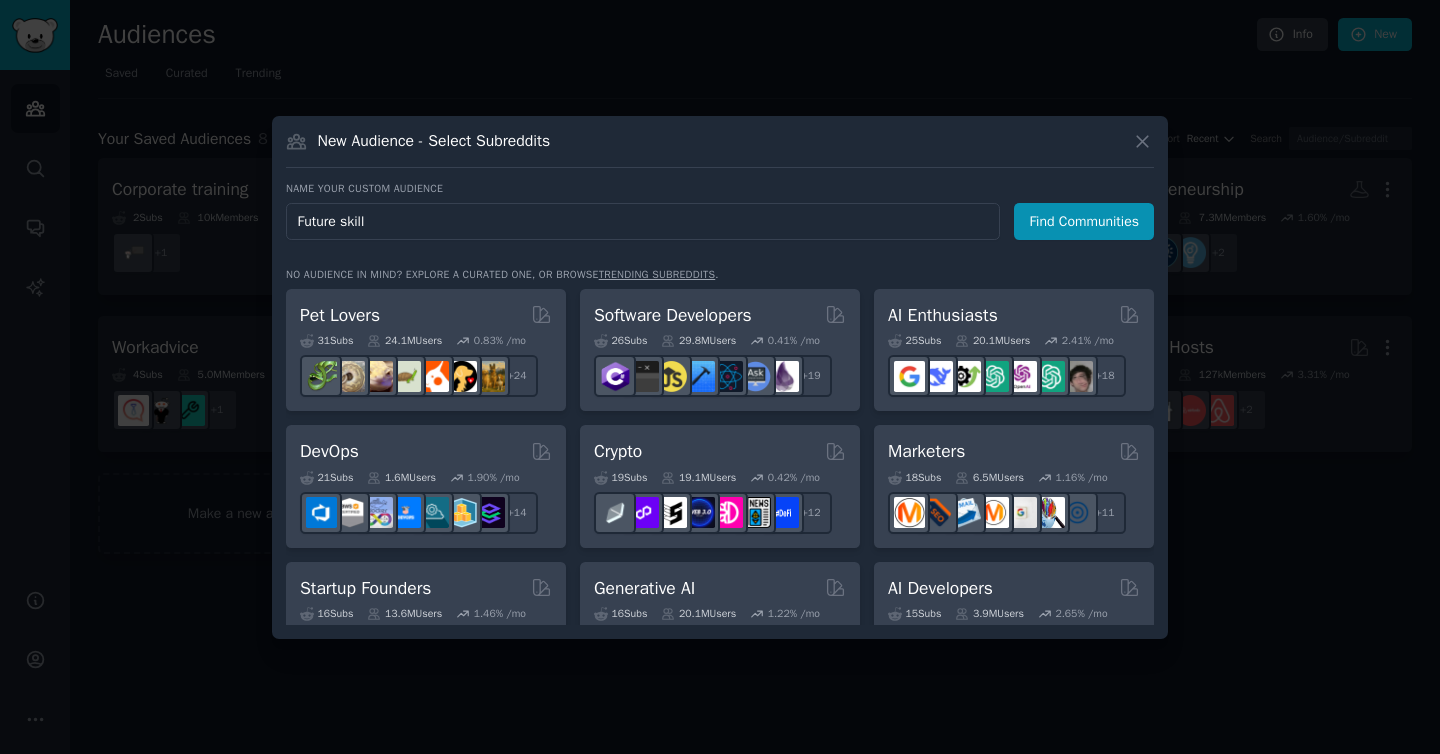 type on "Future skills" 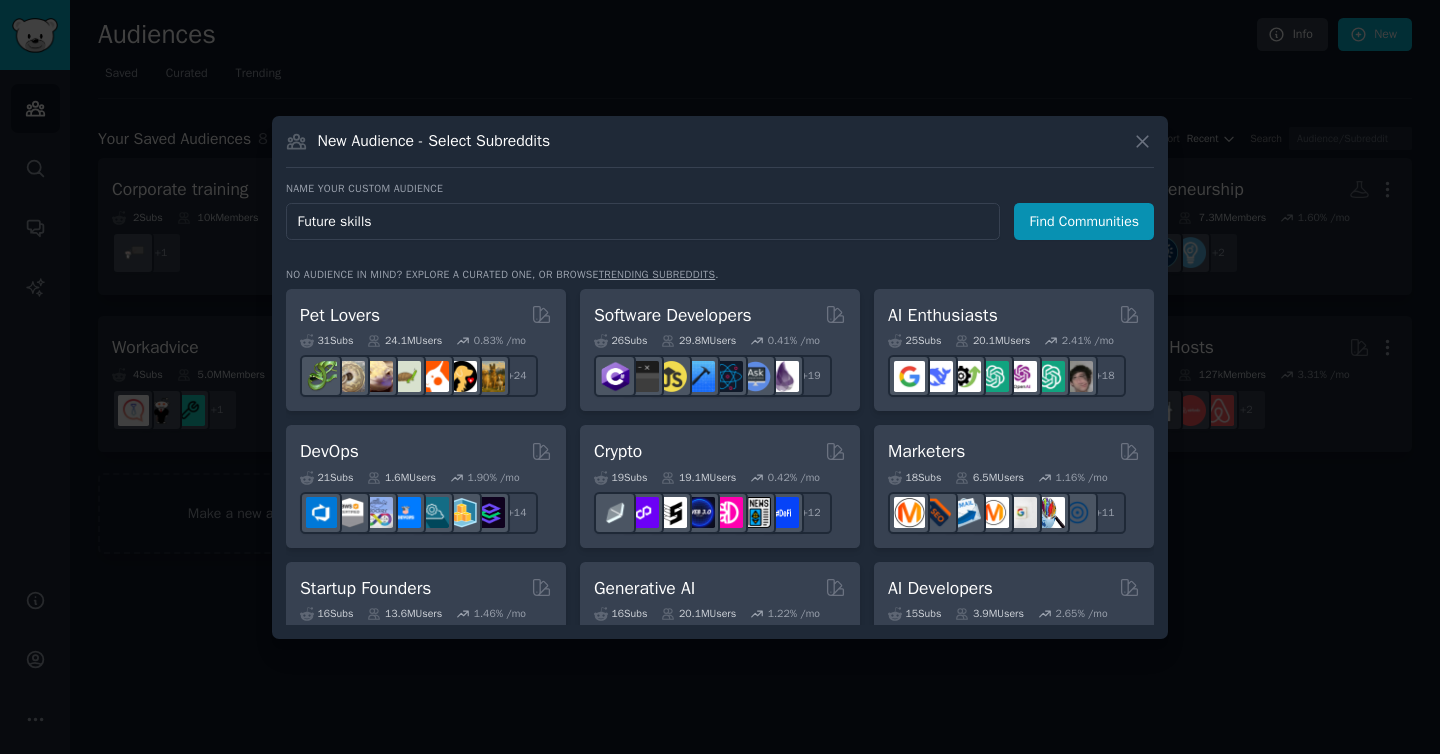 click on "Find Communities" at bounding box center (1084, 221) 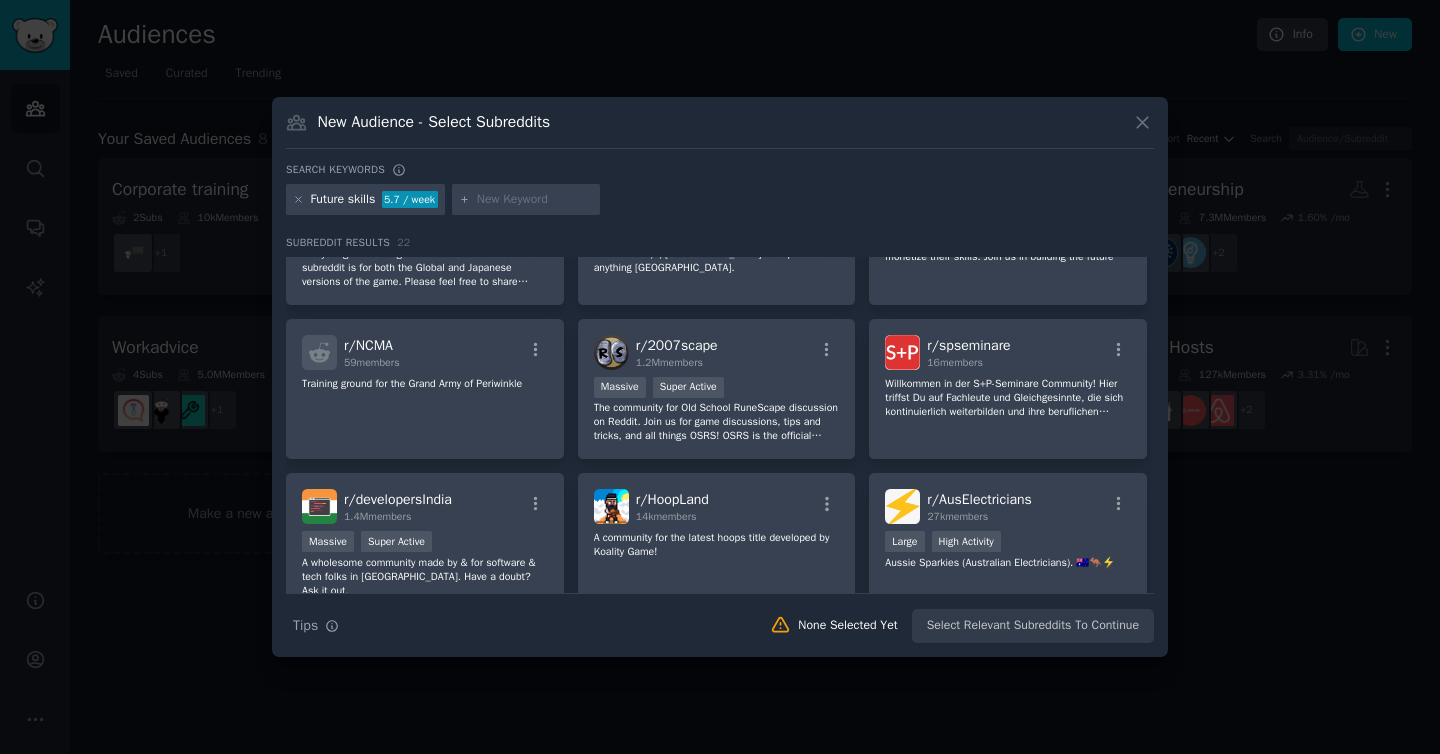 scroll, scrollTop: 403, scrollLeft: 0, axis: vertical 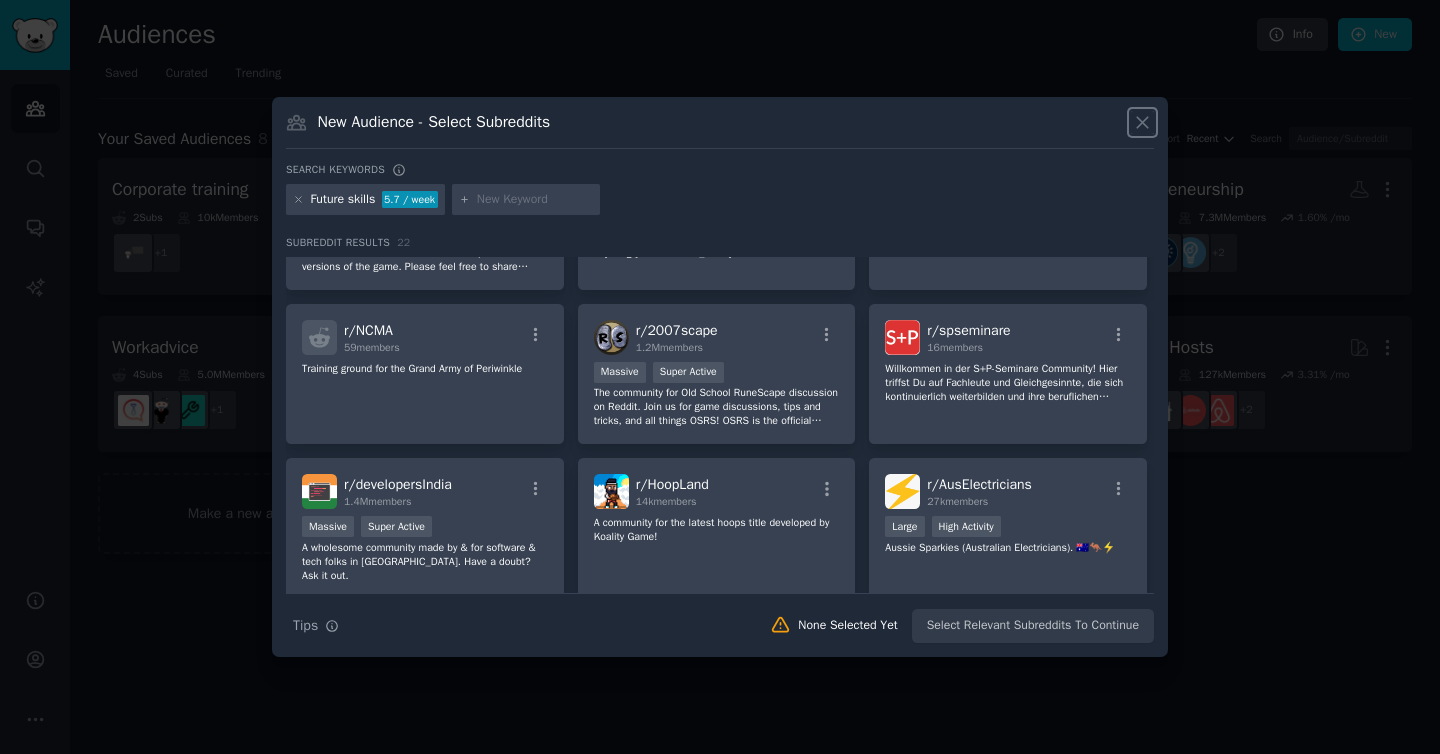 click 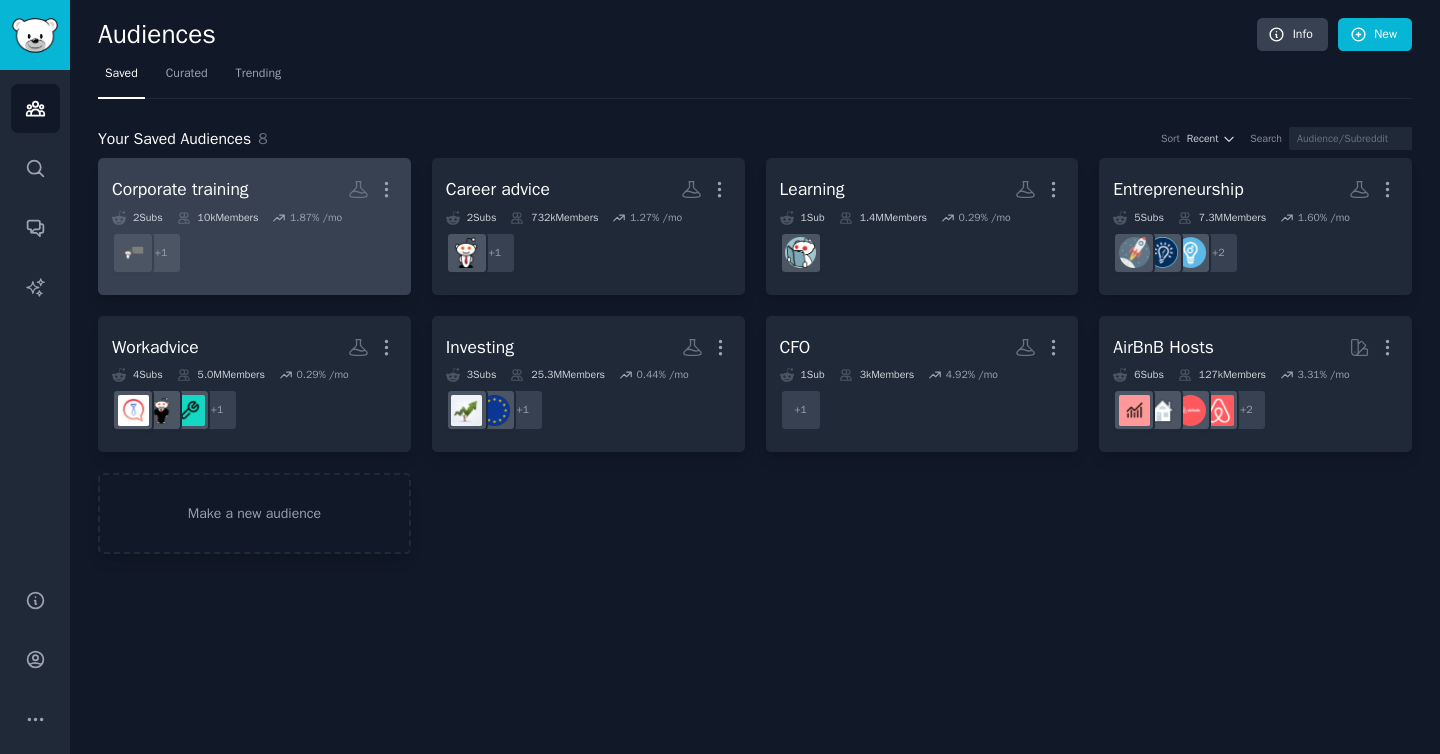 click on "Corporate training More" at bounding box center (254, 189) 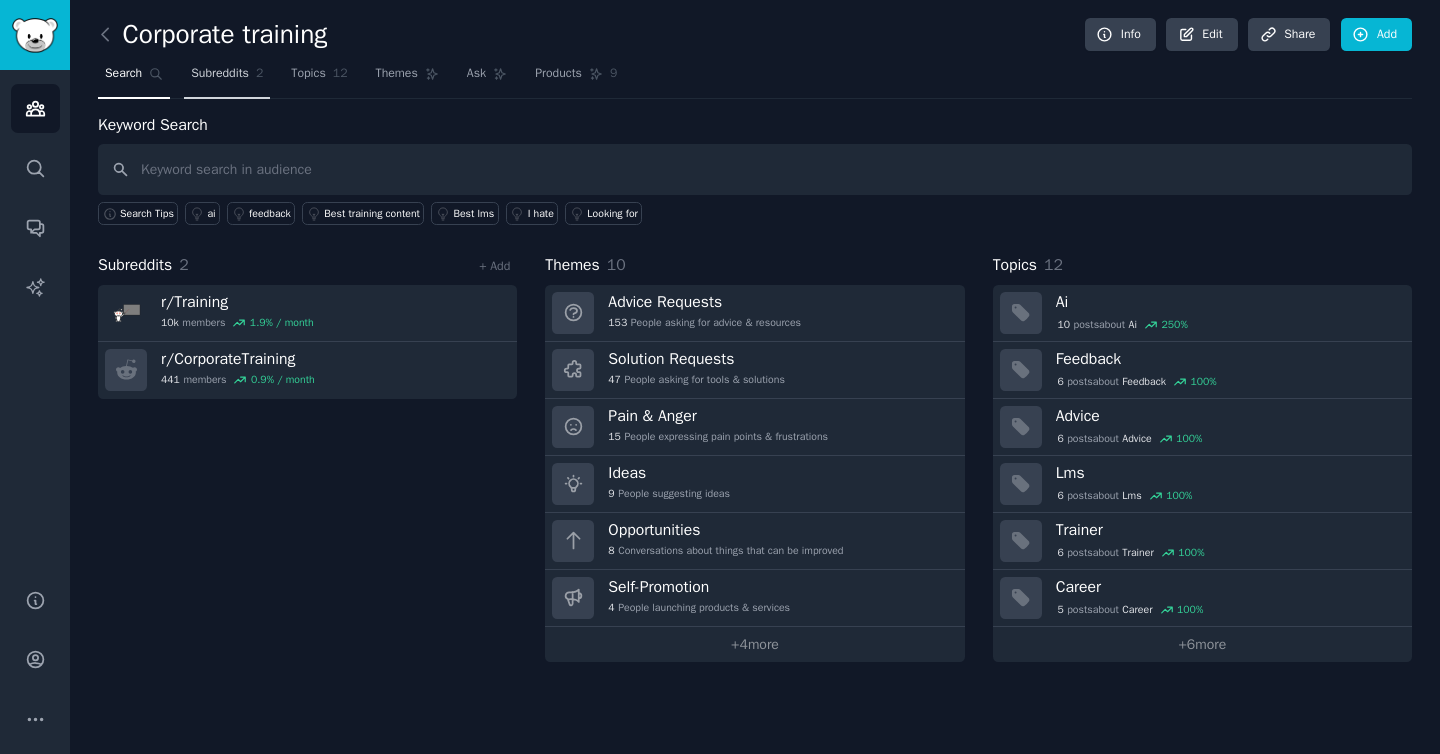 click on "Subreddits" at bounding box center (220, 74) 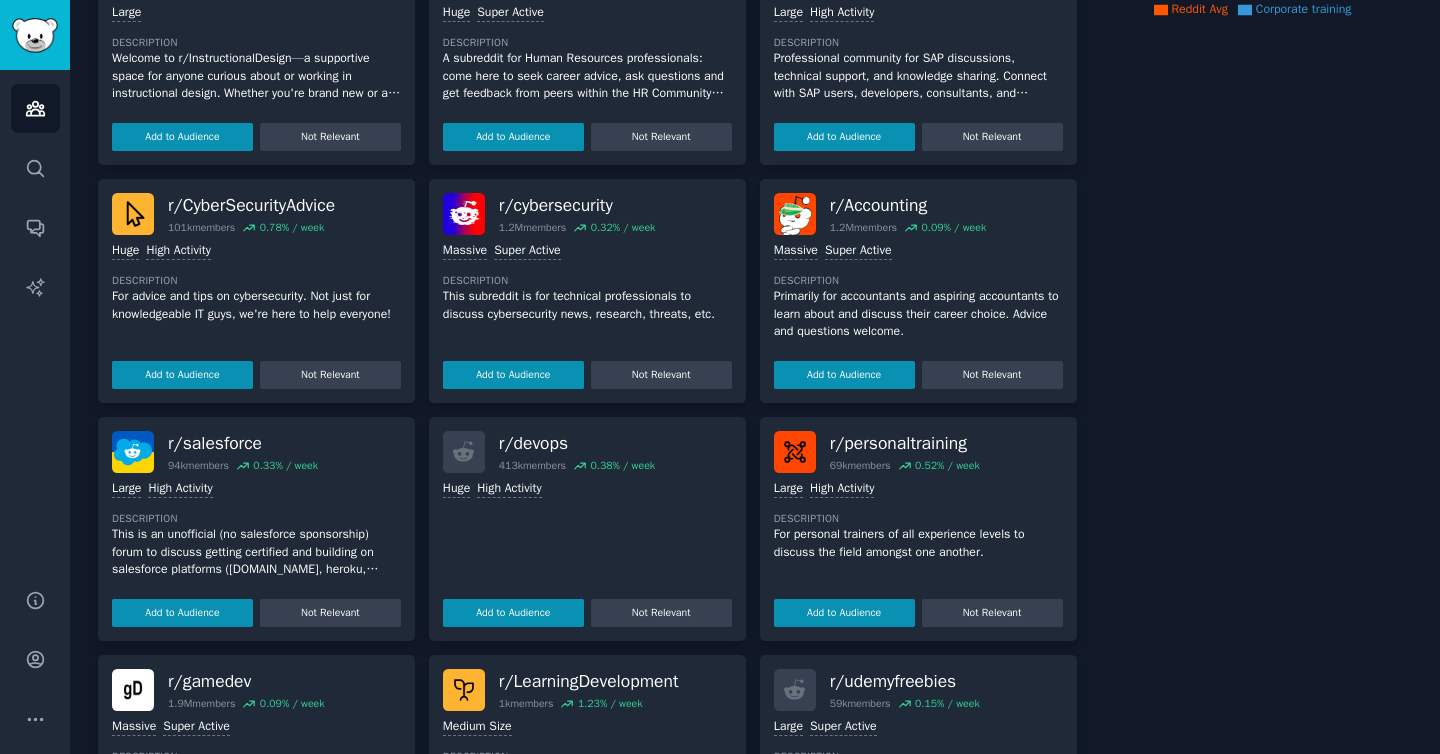scroll, scrollTop: 599, scrollLeft: 0, axis: vertical 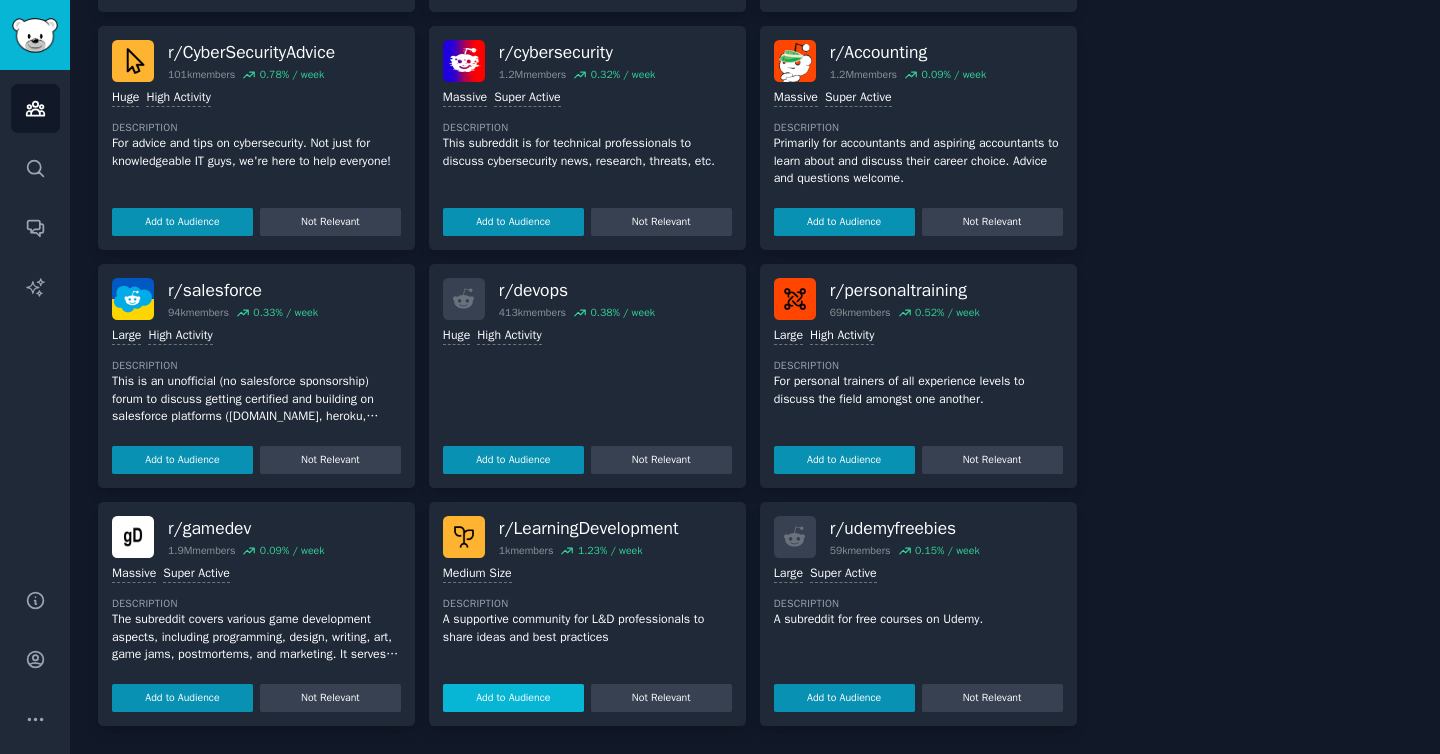 click on "Add to Audience" at bounding box center [513, 698] 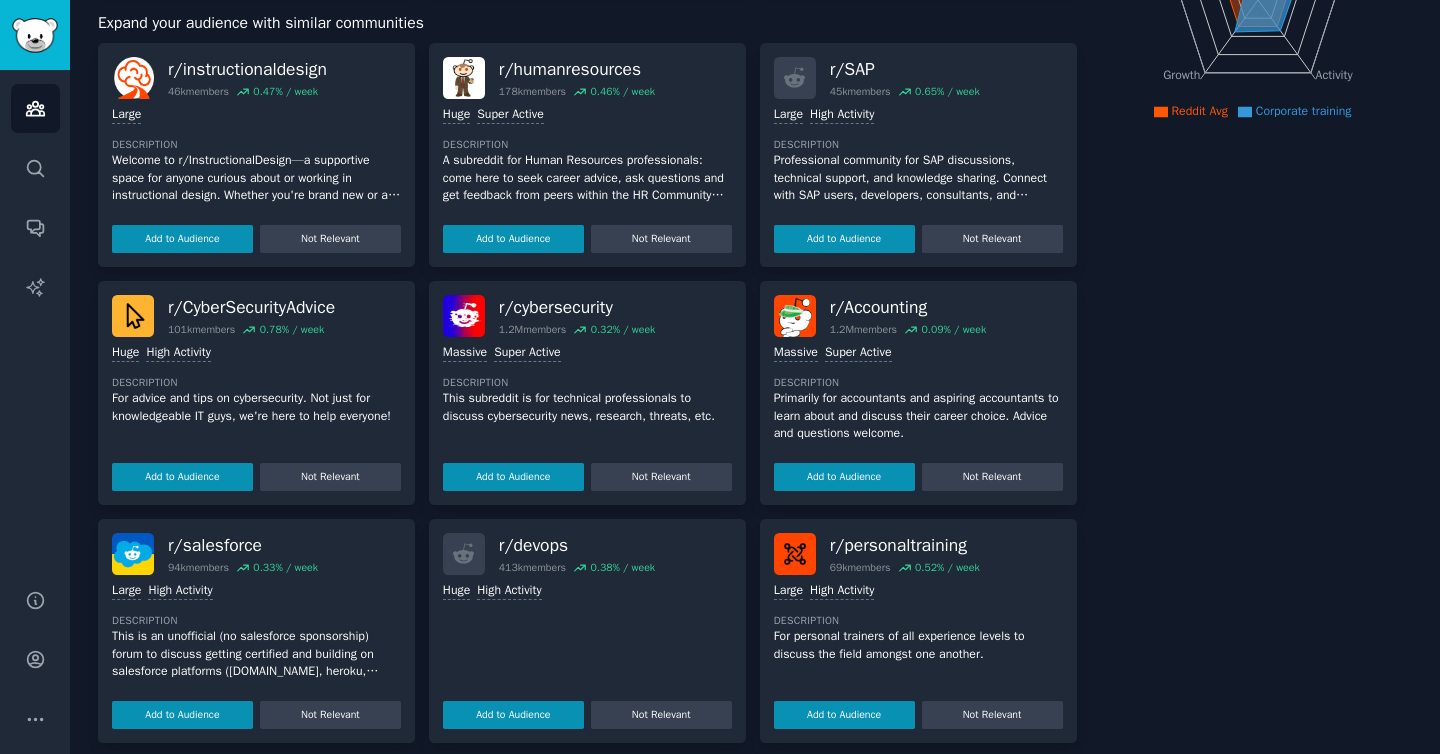 scroll, scrollTop: 0, scrollLeft: 0, axis: both 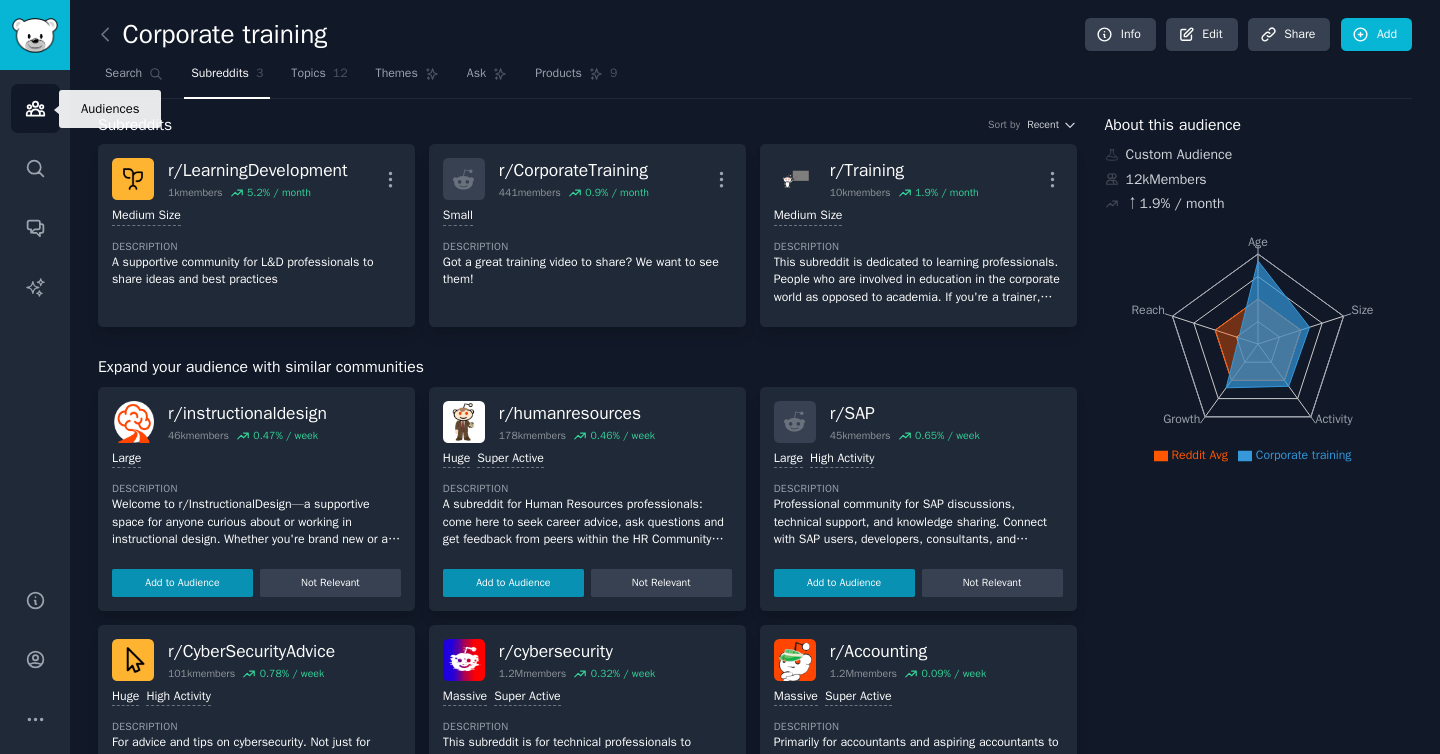 click 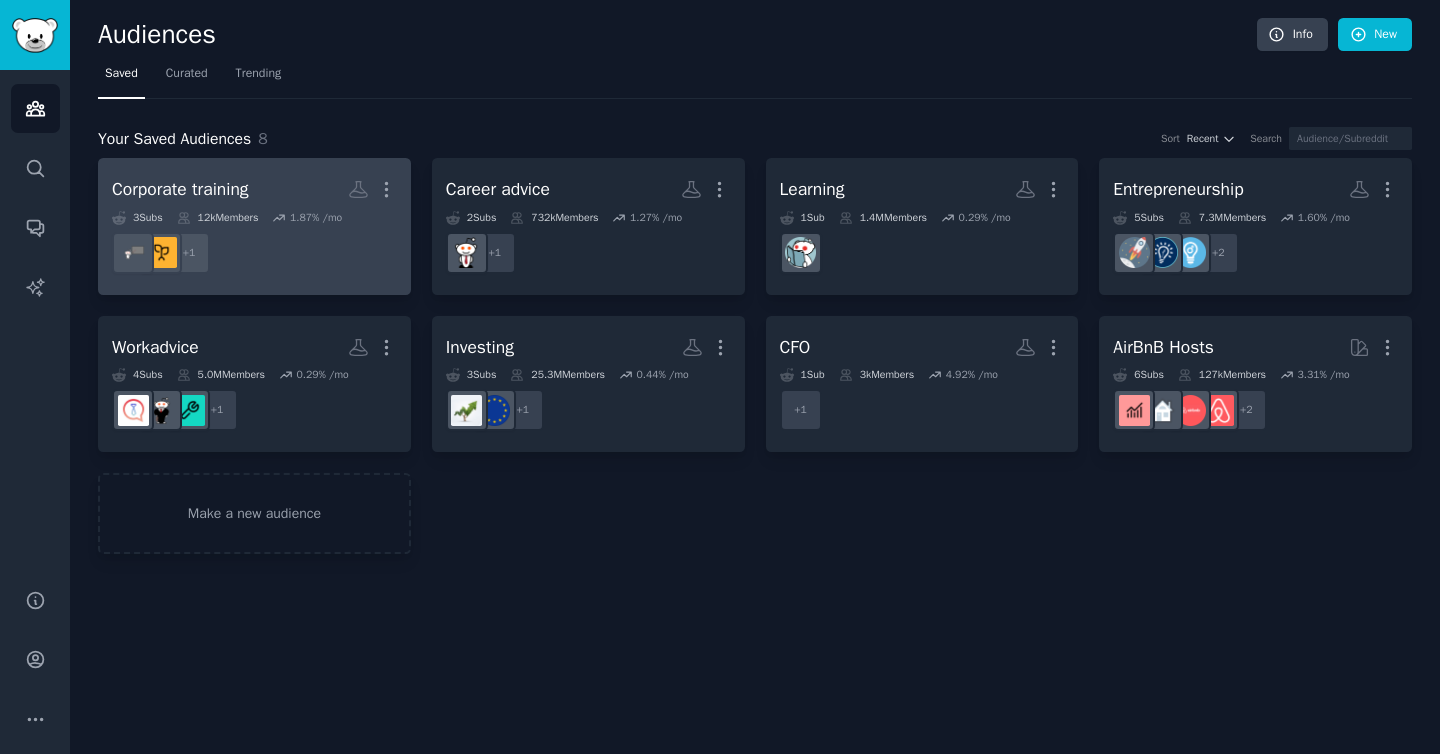 click on "Corporate training" at bounding box center (180, 189) 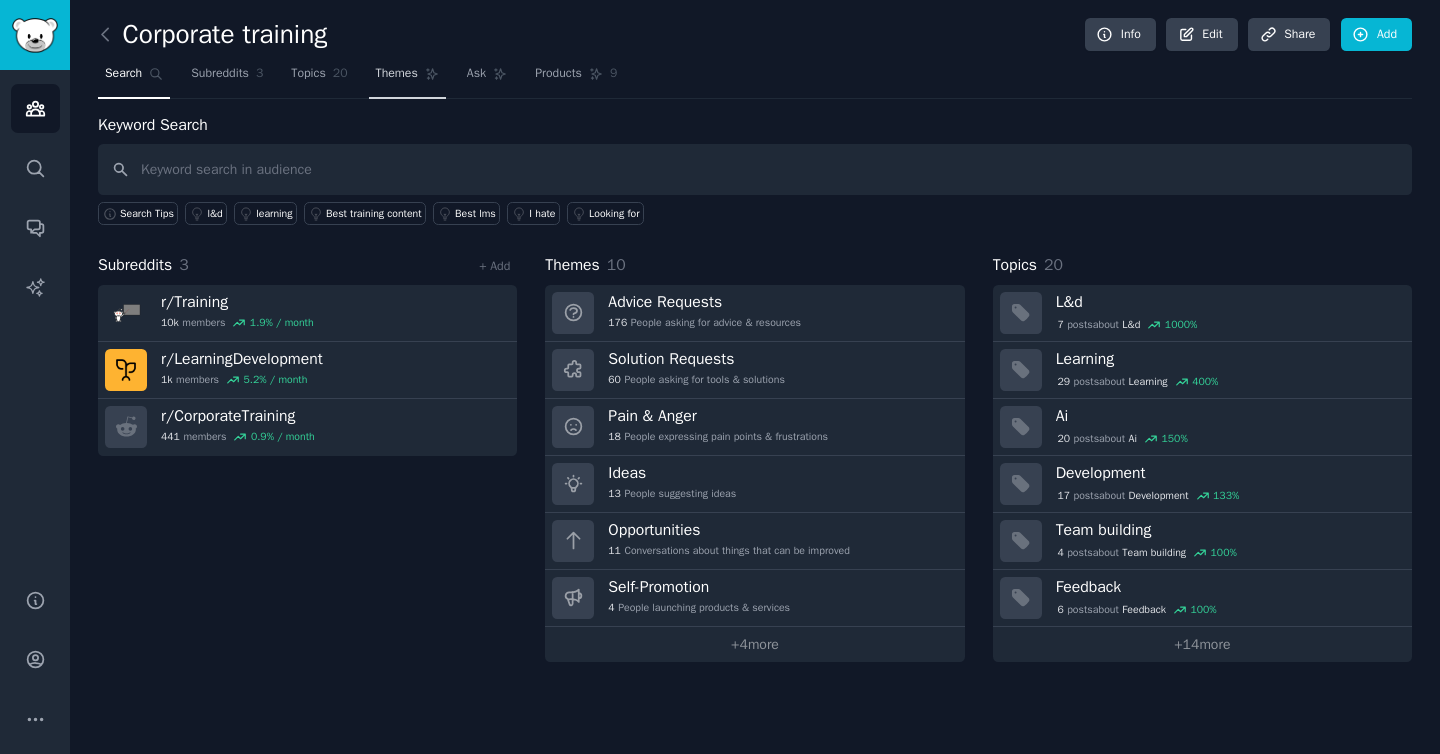 click on "Themes" at bounding box center [397, 74] 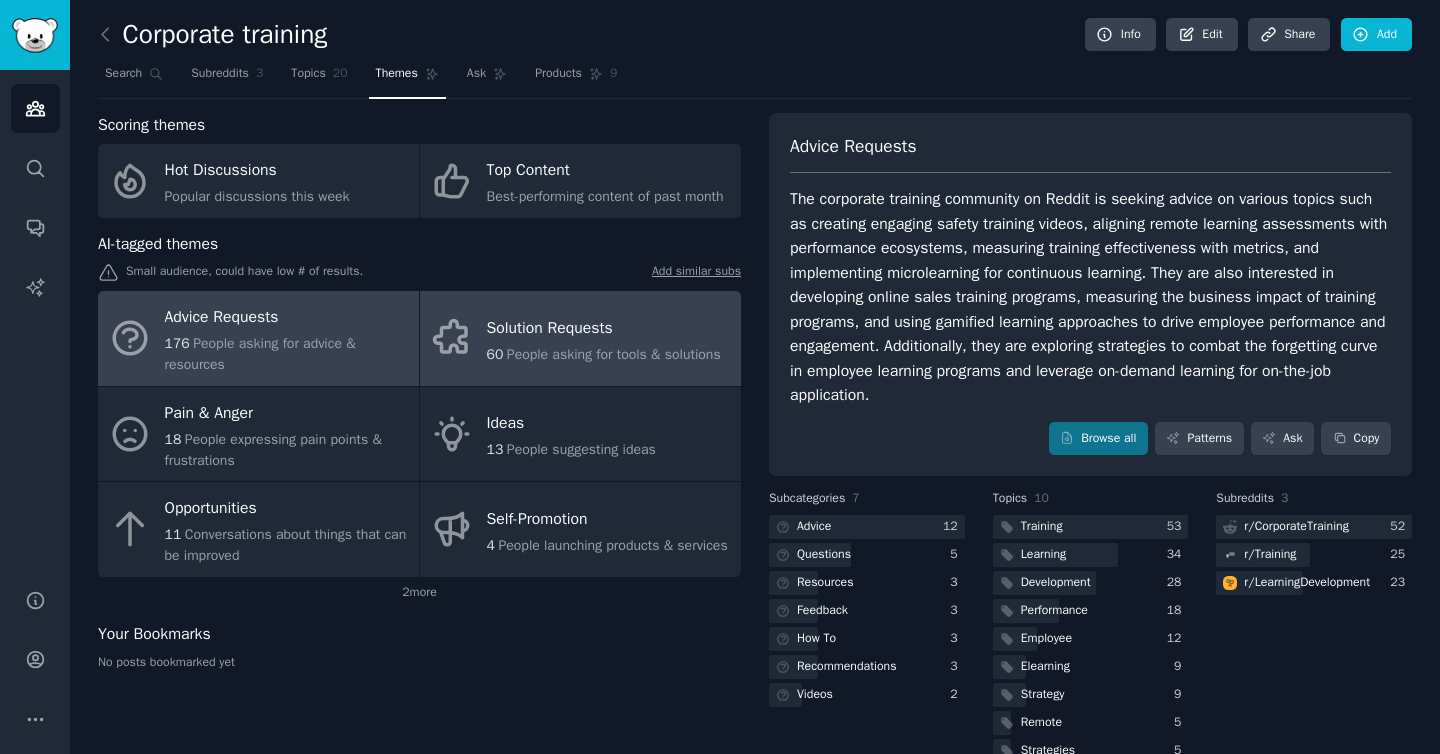 click on "People asking for tools & solutions" at bounding box center (614, 354) 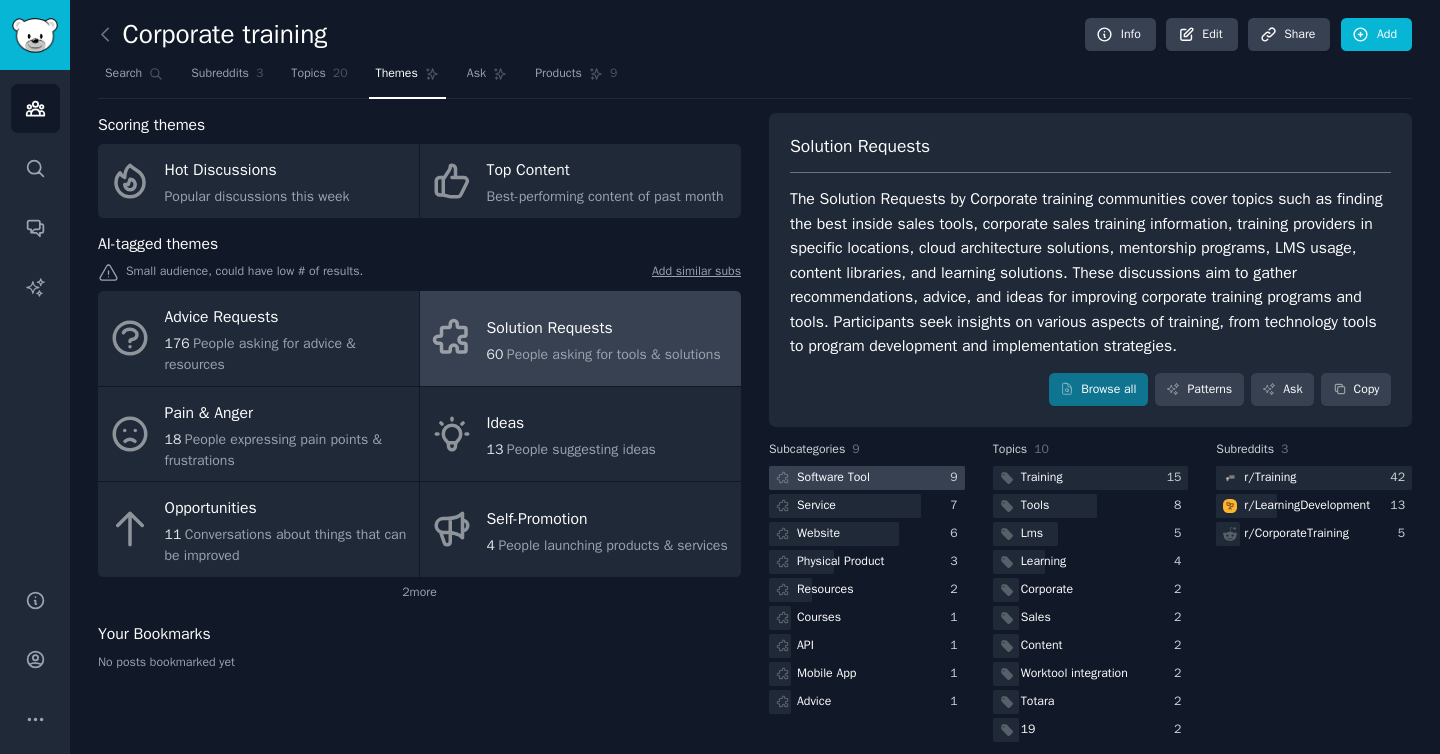 click at bounding box center (867, 478) 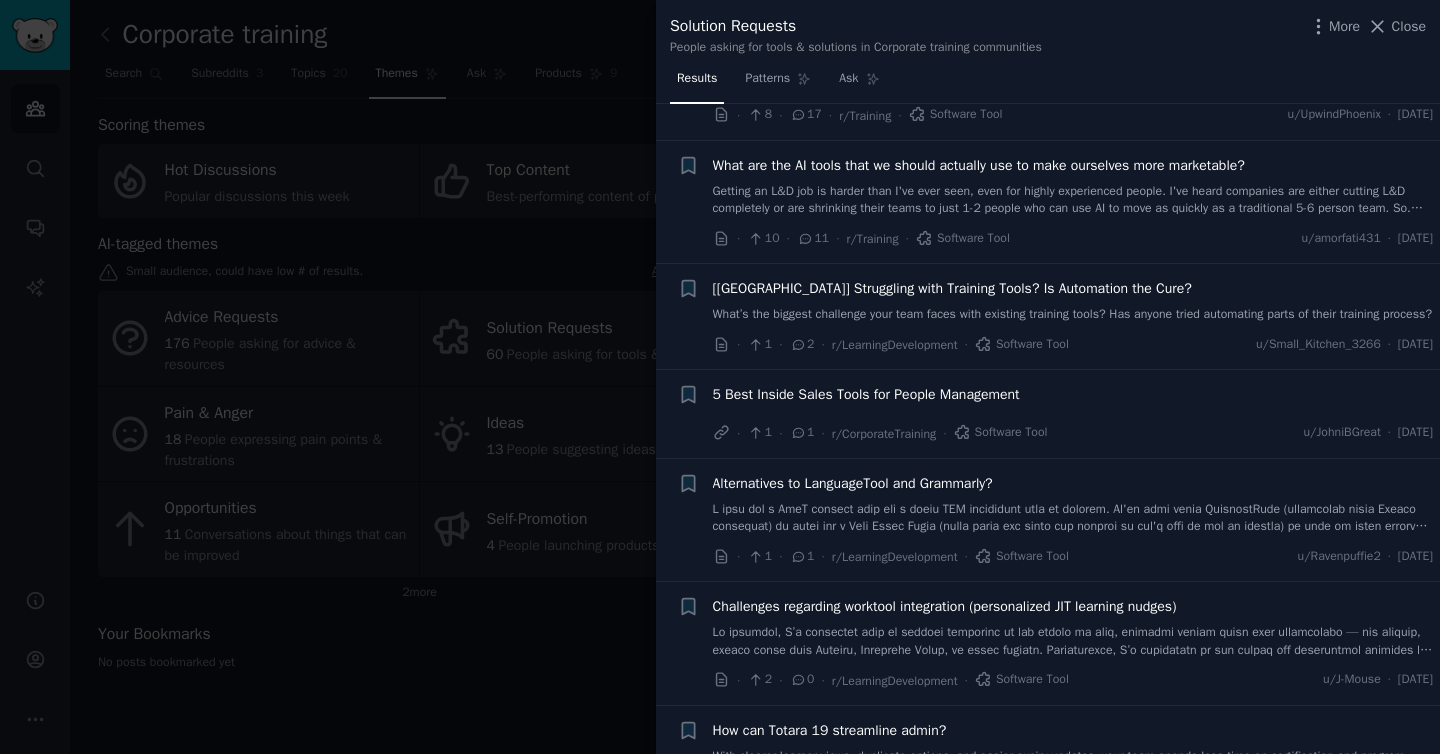 scroll, scrollTop: 0, scrollLeft: 0, axis: both 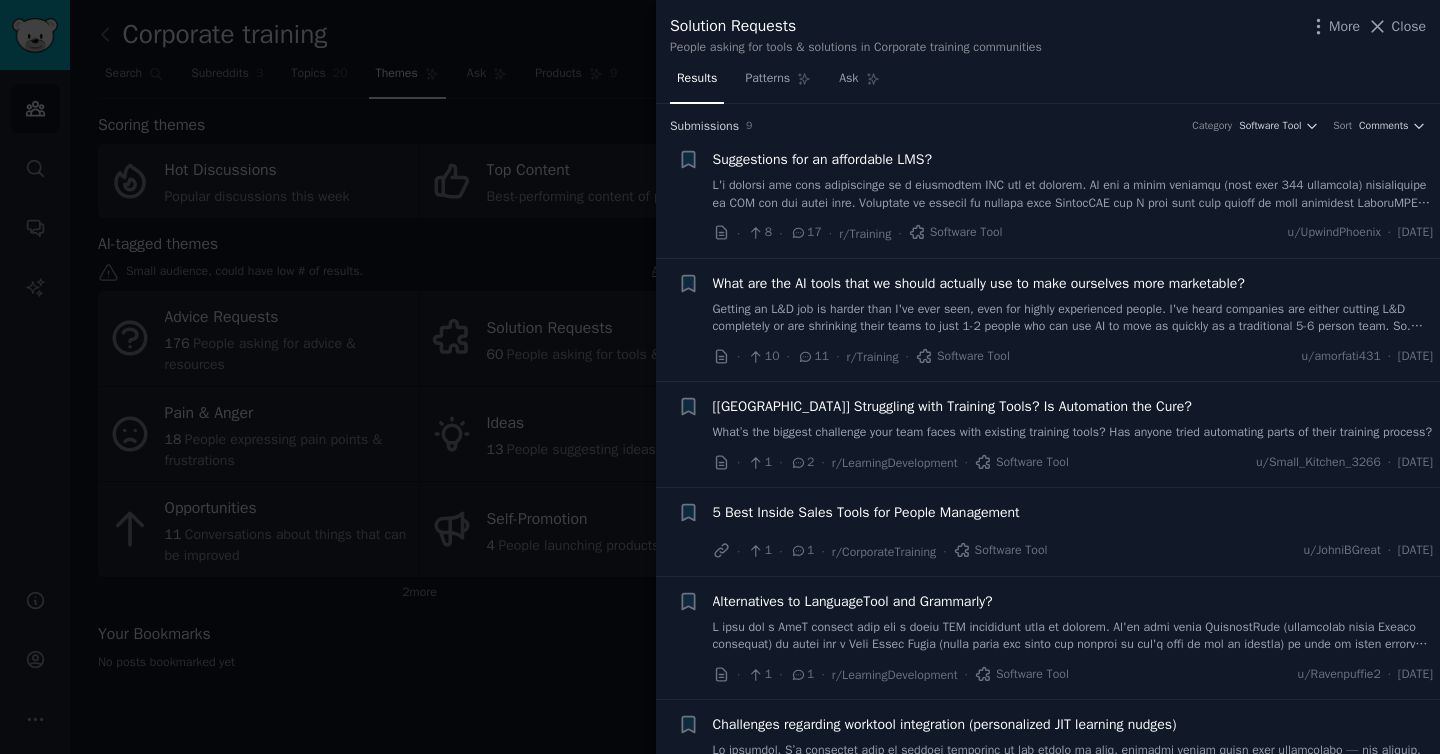 click at bounding box center [720, 377] 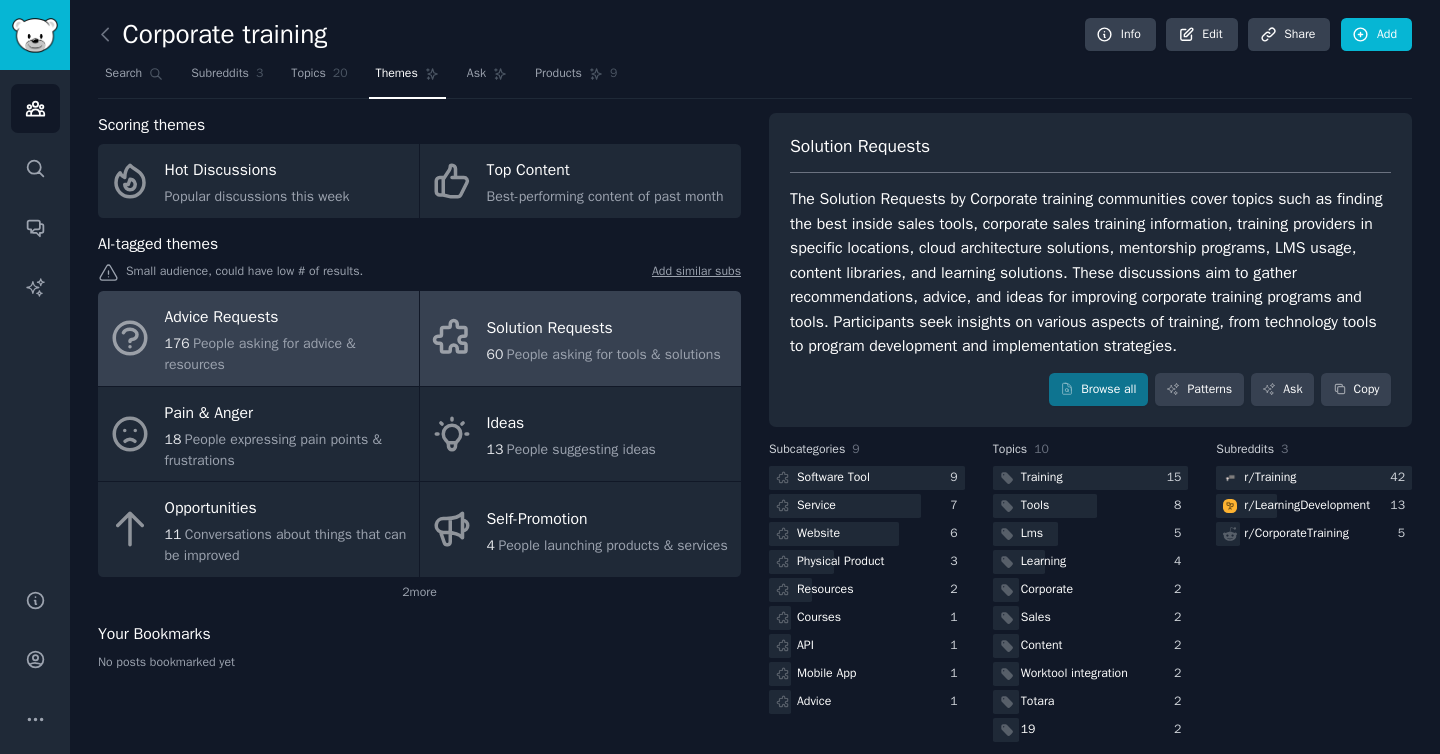 click on "People asking for advice & resources" at bounding box center [260, 354] 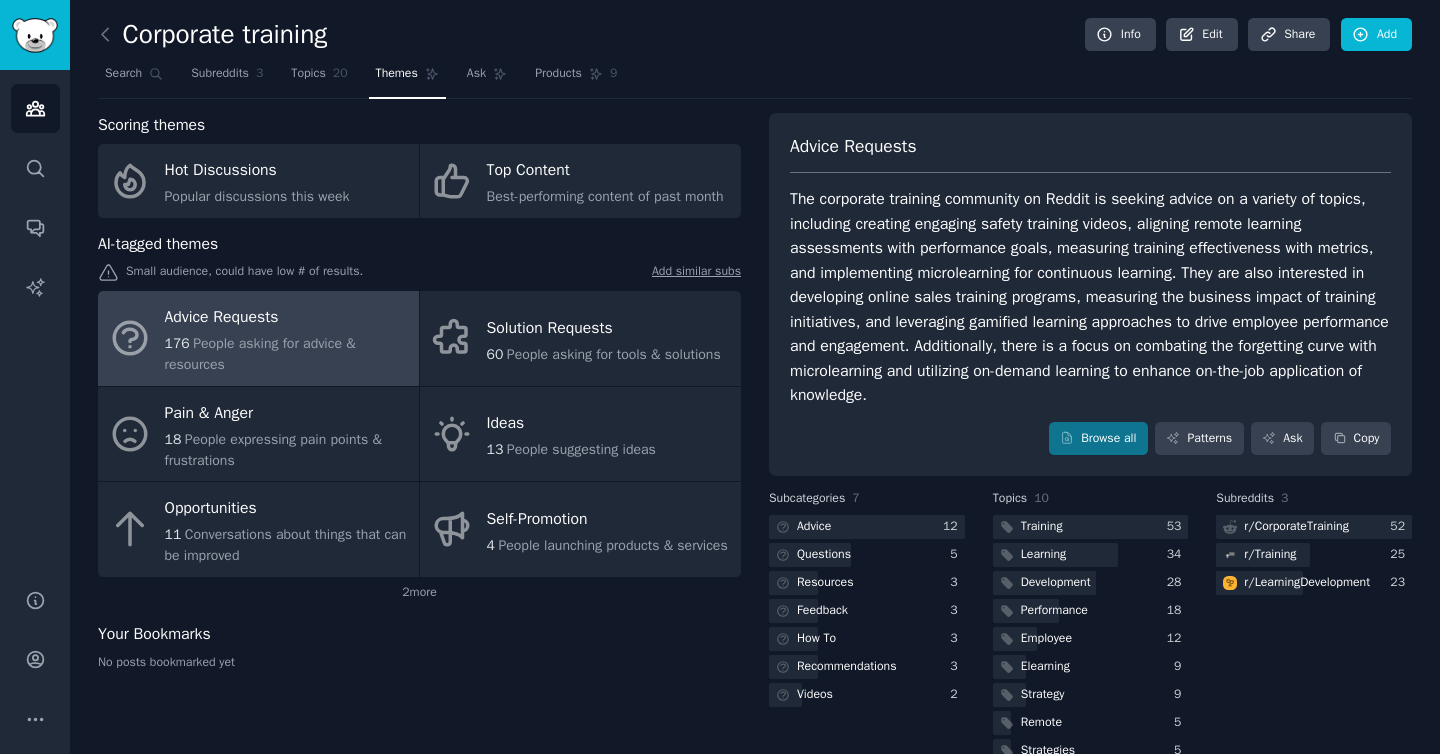 scroll, scrollTop: 69, scrollLeft: 0, axis: vertical 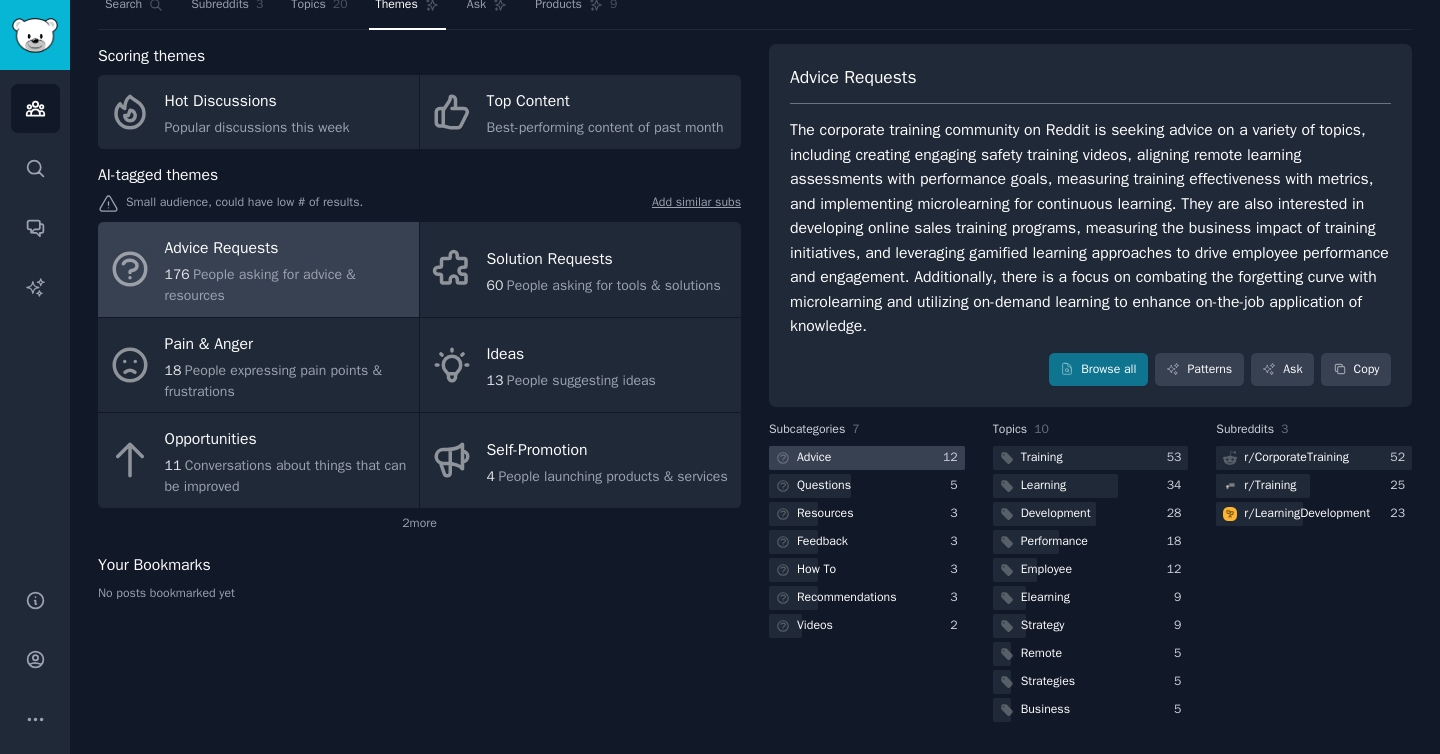 click at bounding box center [867, 458] 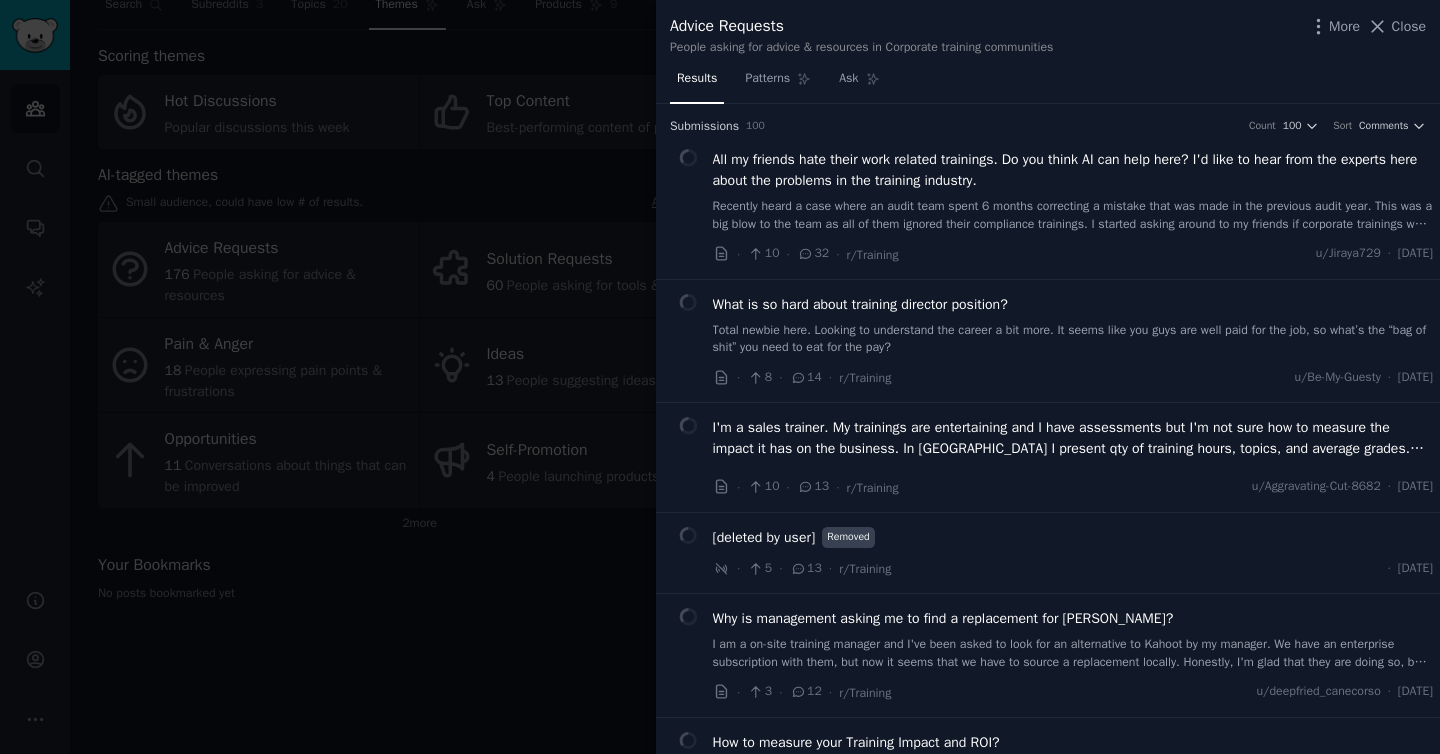 type 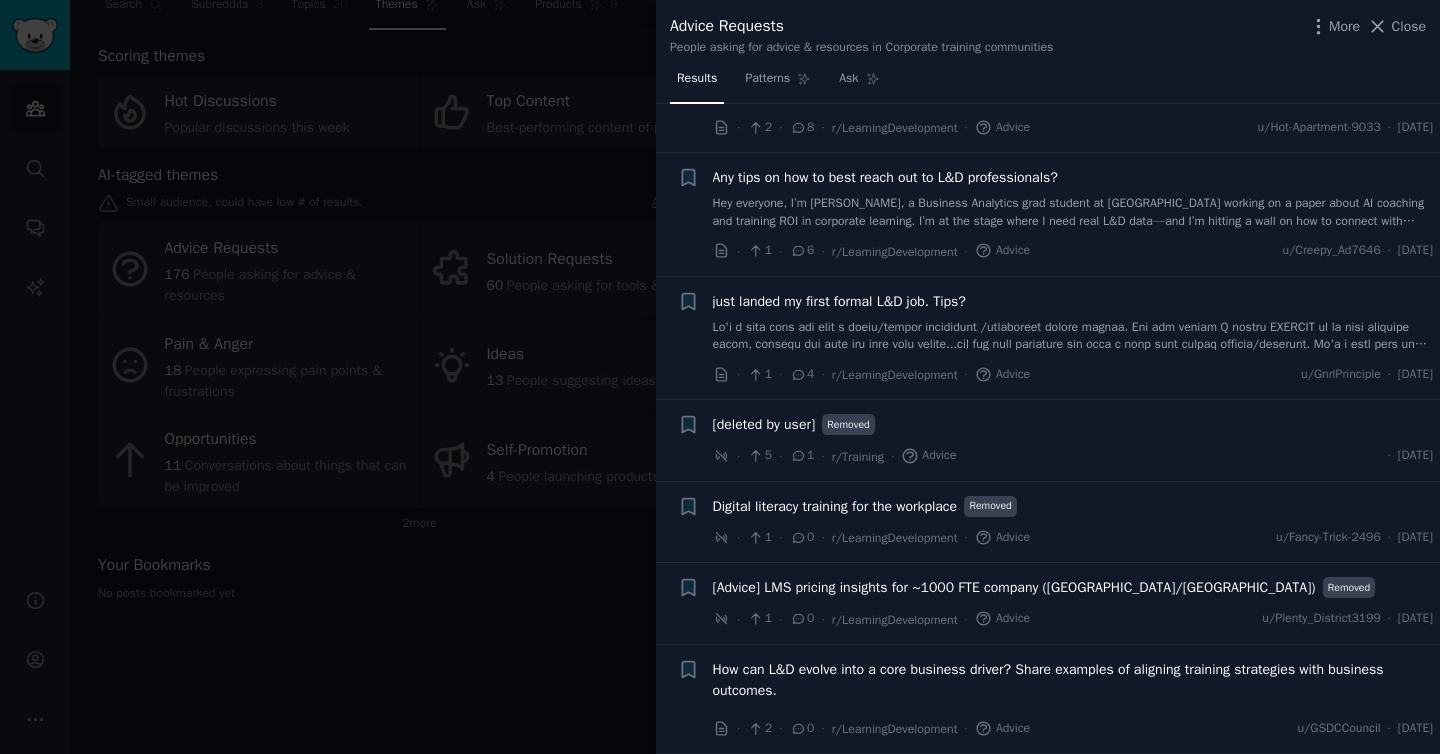 scroll, scrollTop: 695, scrollLeft: 0, axis: vertical 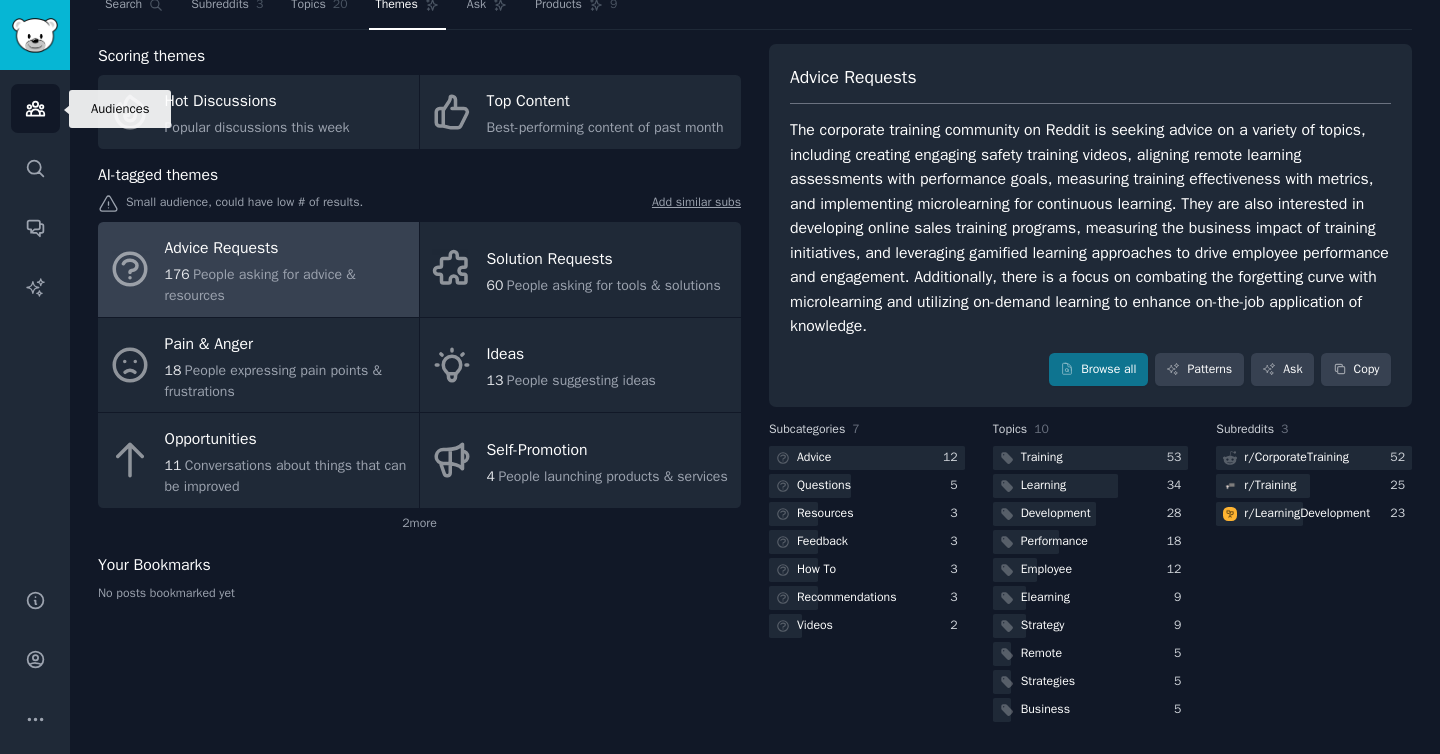 click on "Audiences" at bounding box center (35, 108) 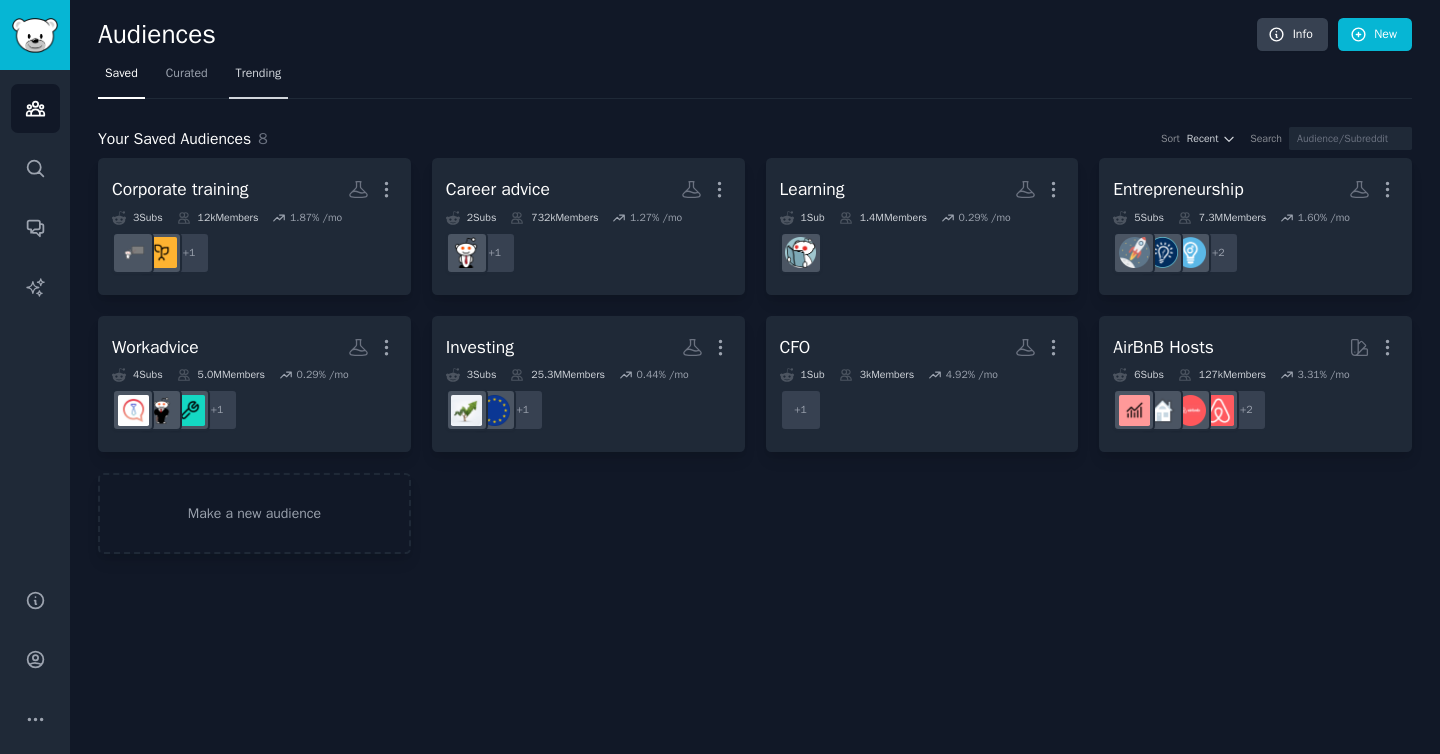 click on "Trending" at bounding box center [259, 74] 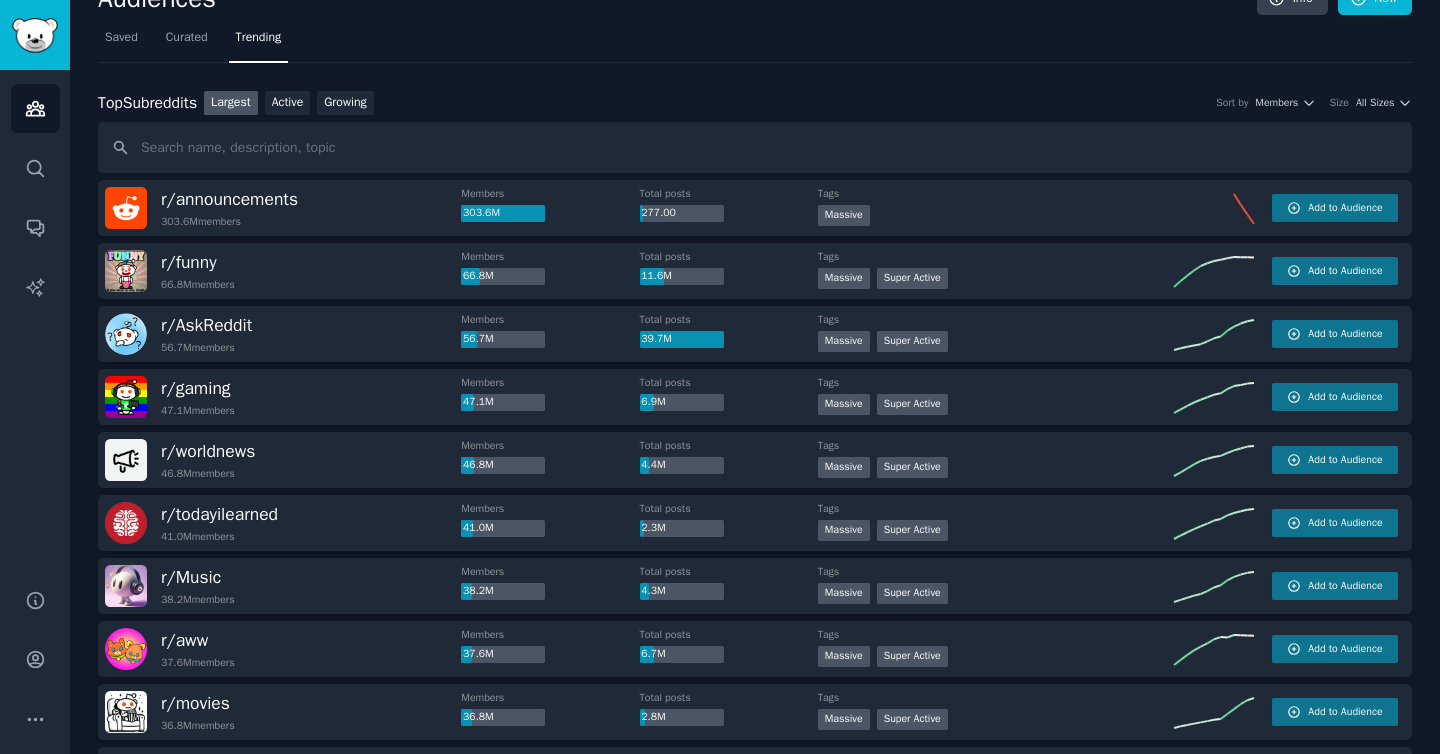 scroll, scrollTop: 0, scrollLeft: 0, axis: both 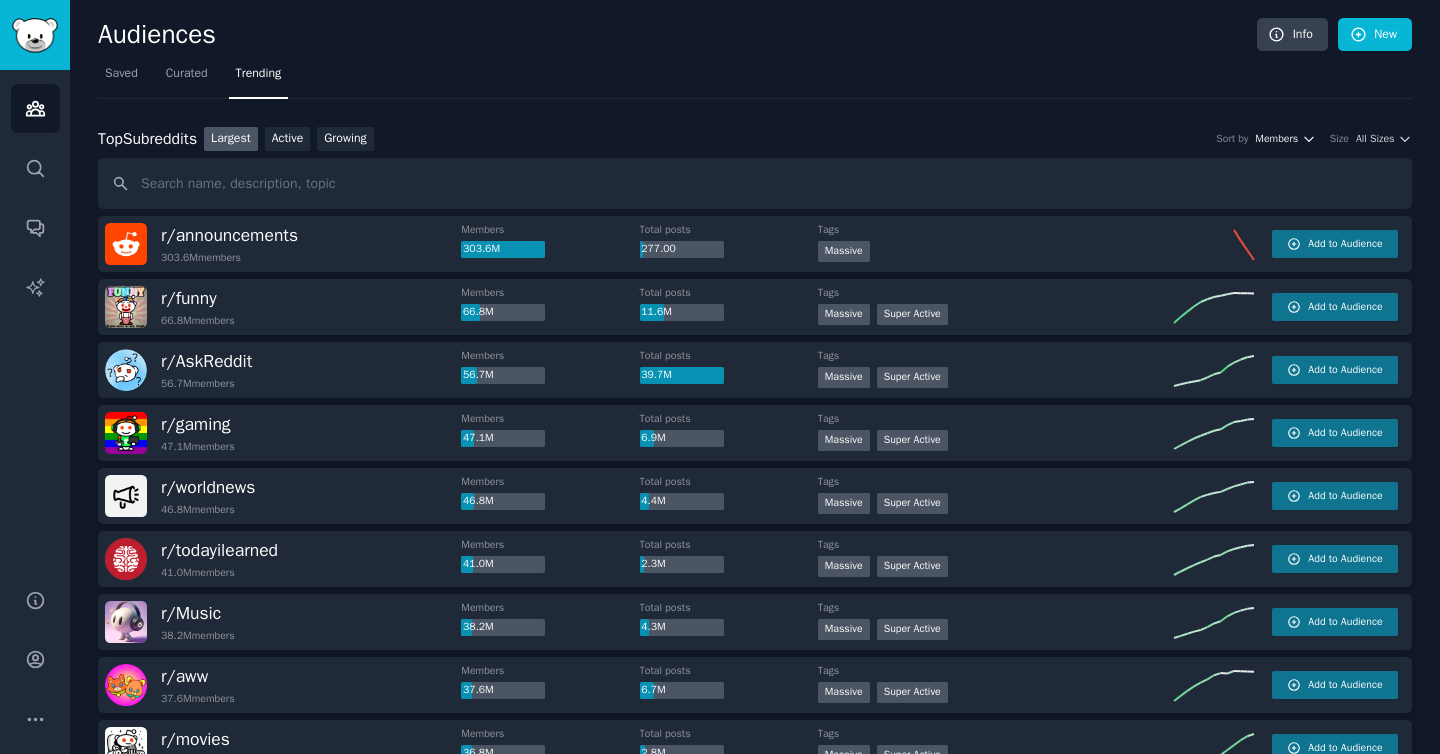 click on "Members" at bounding box center [1276, 139] 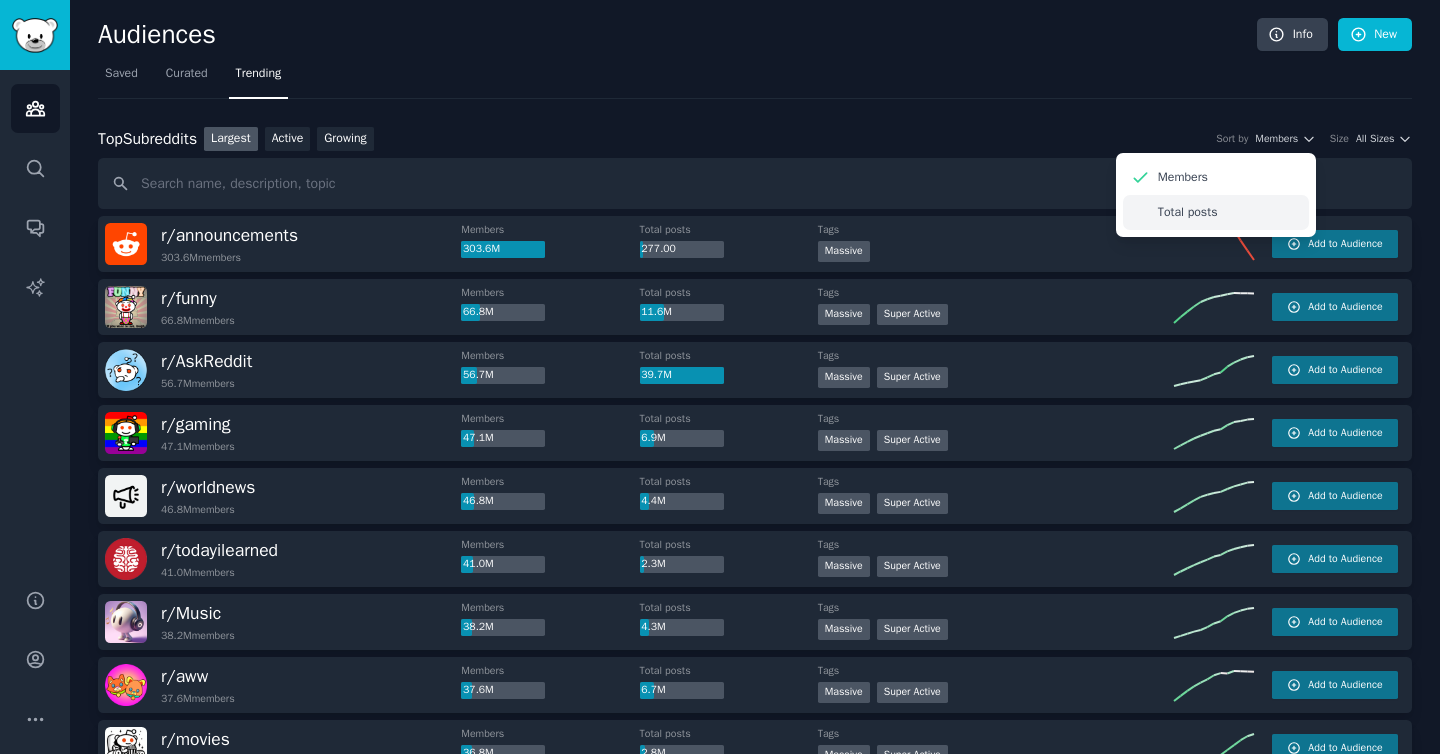 click on "Total posts" at bounding box center (1216, 212) 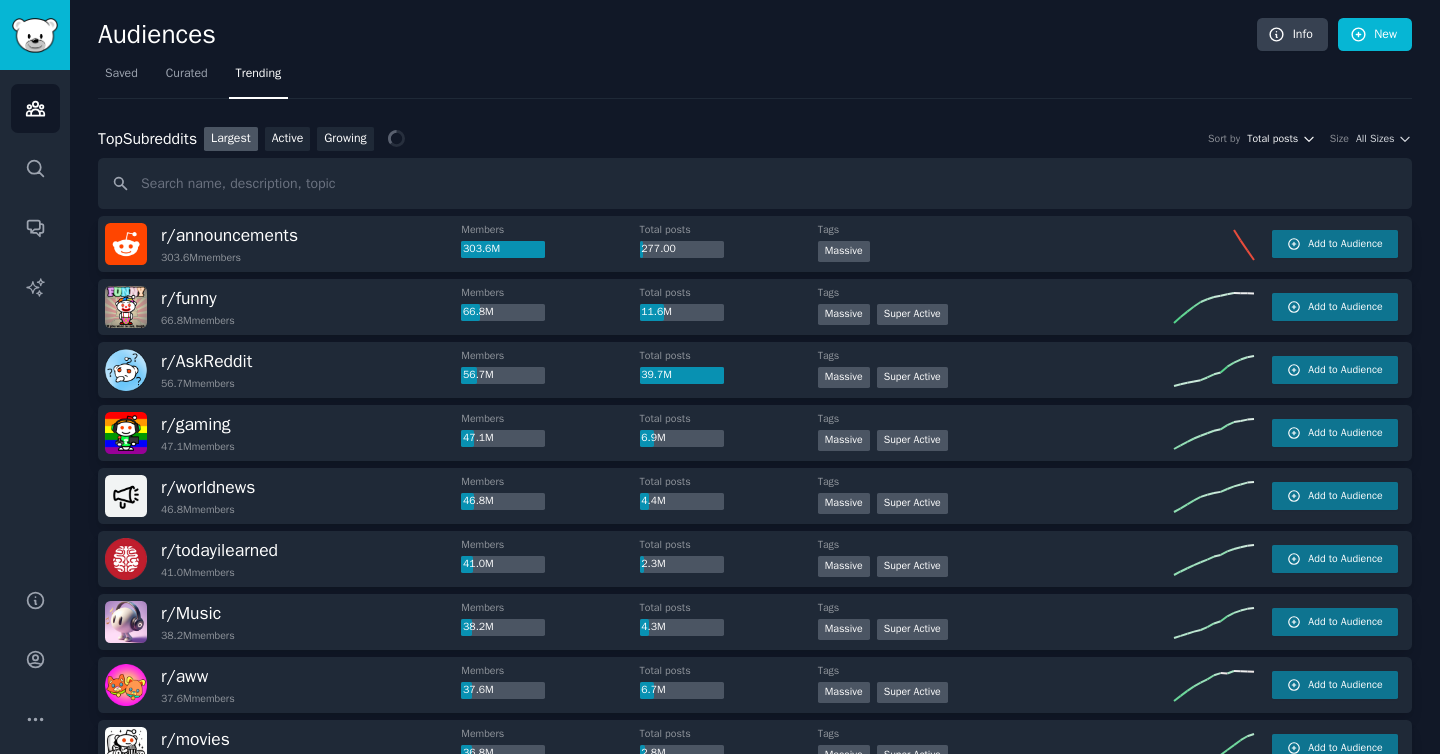click on "Total posts" at bounding box center [1272, 139] 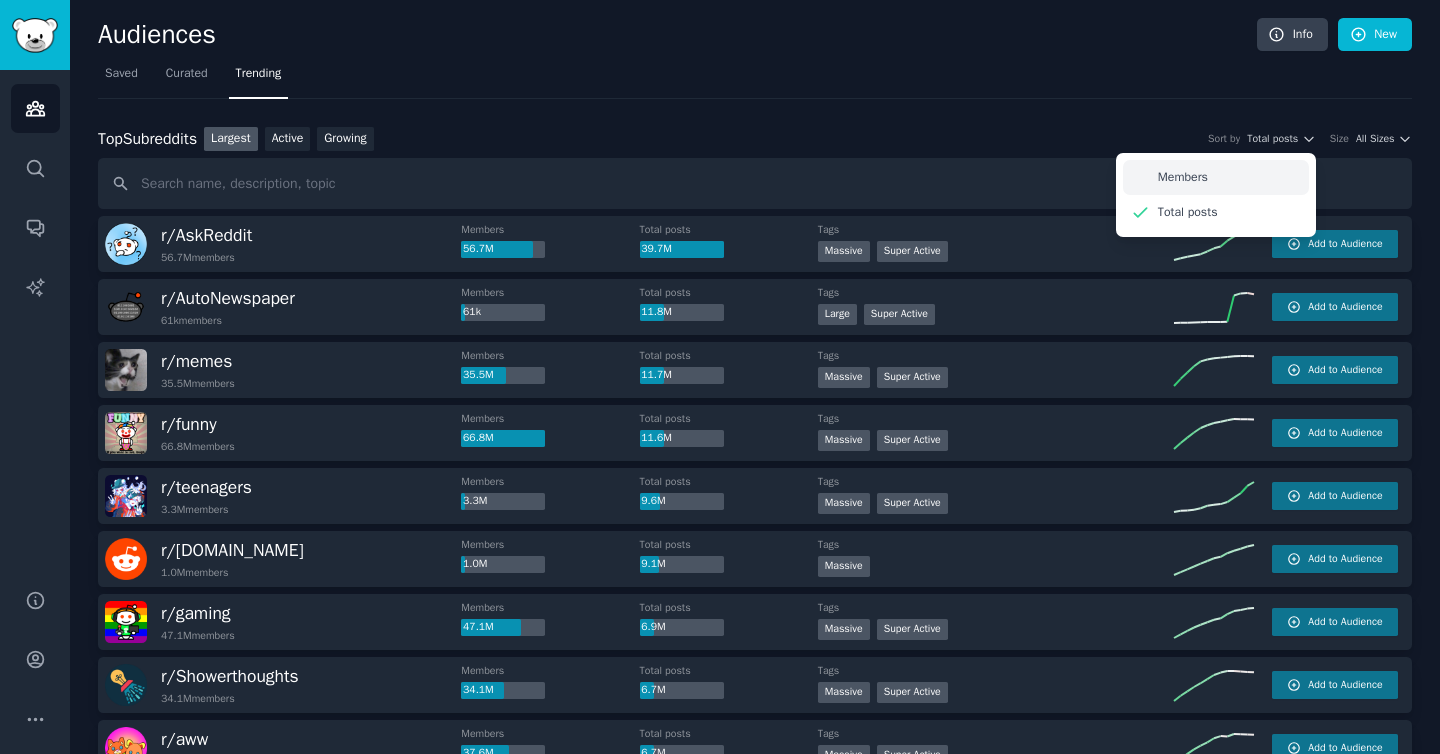 click on "Members" at bounding box center (1216, 177) 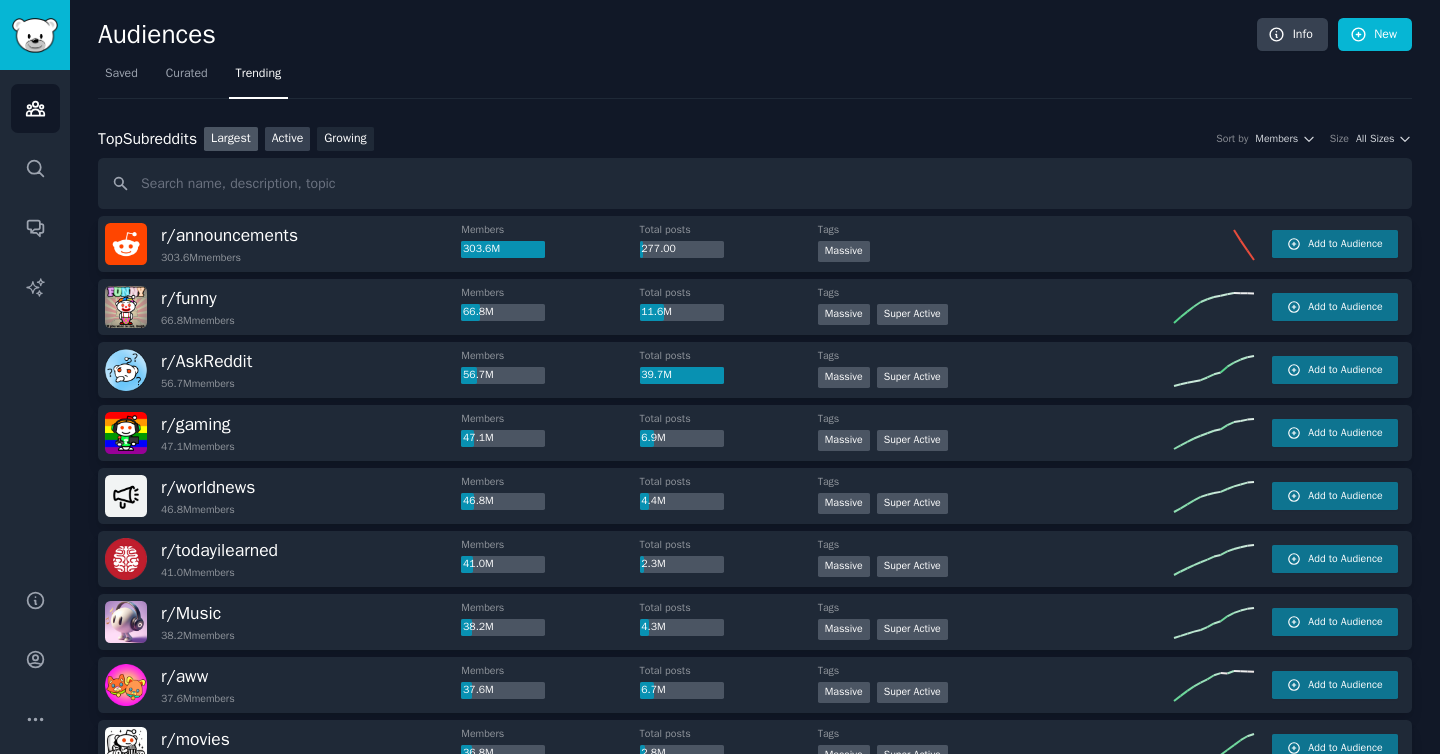 click on "Active" at bounding box center (288, 139) 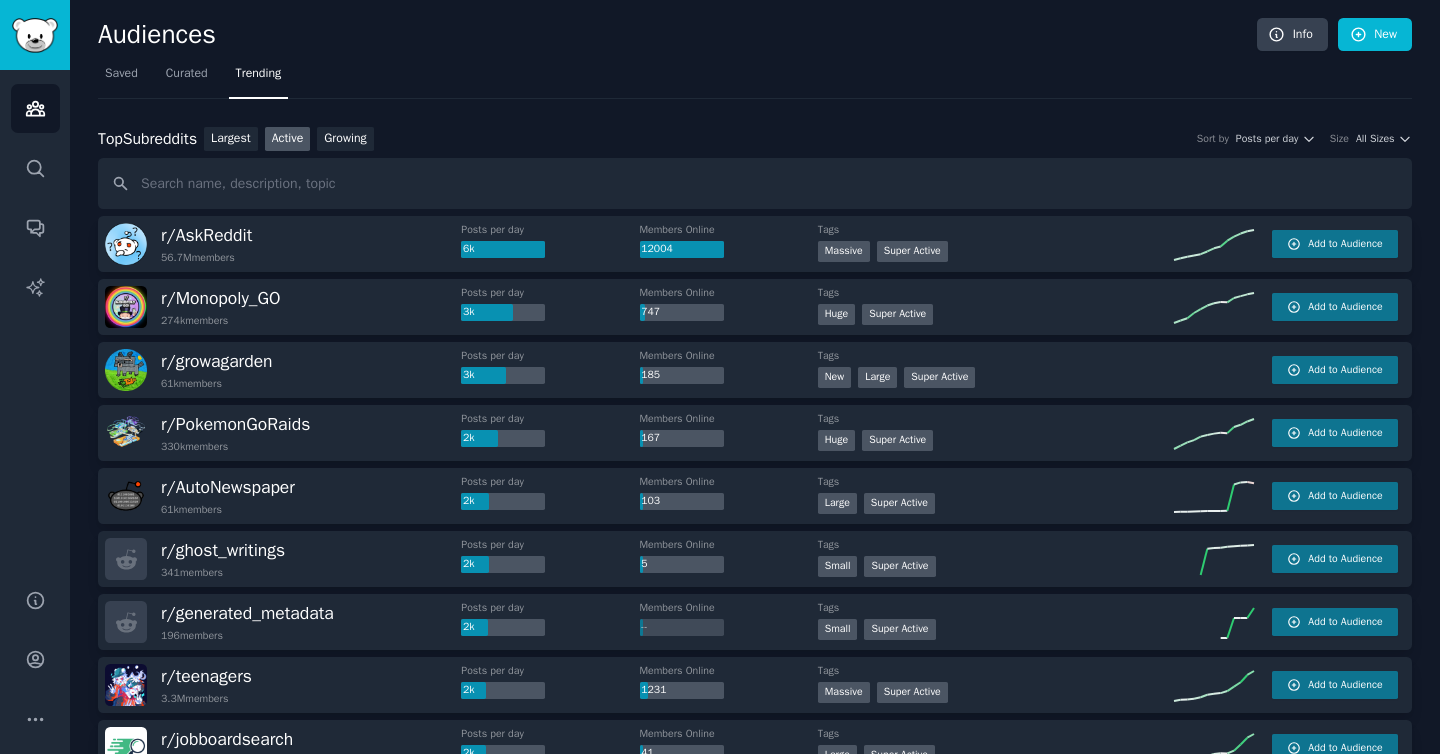 click on "Top   Subreddits Top Subreddits Largest Active Growing Sort by Posts per day Size All Sizes" at bounding box center (755, 139) 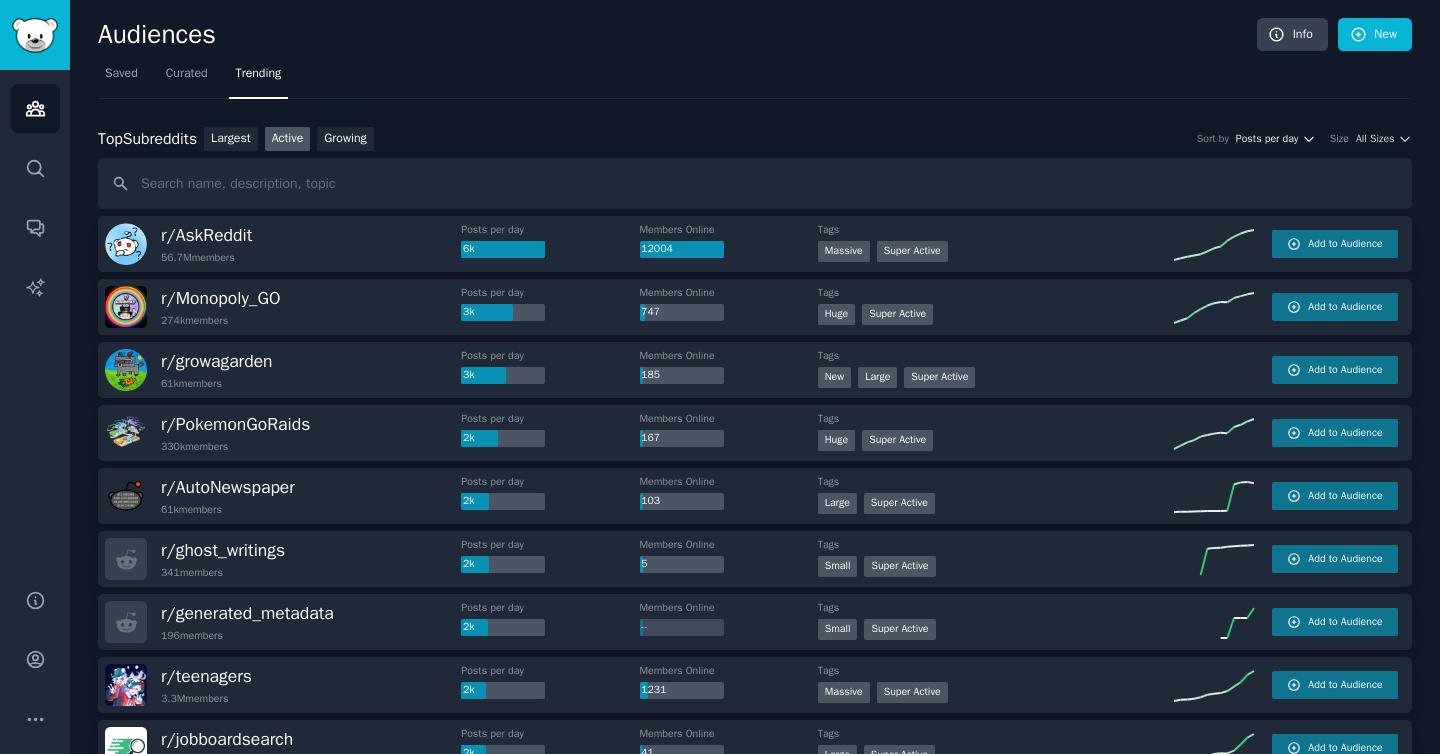 click on "Posts per day" at bounding box center (1267, 139) 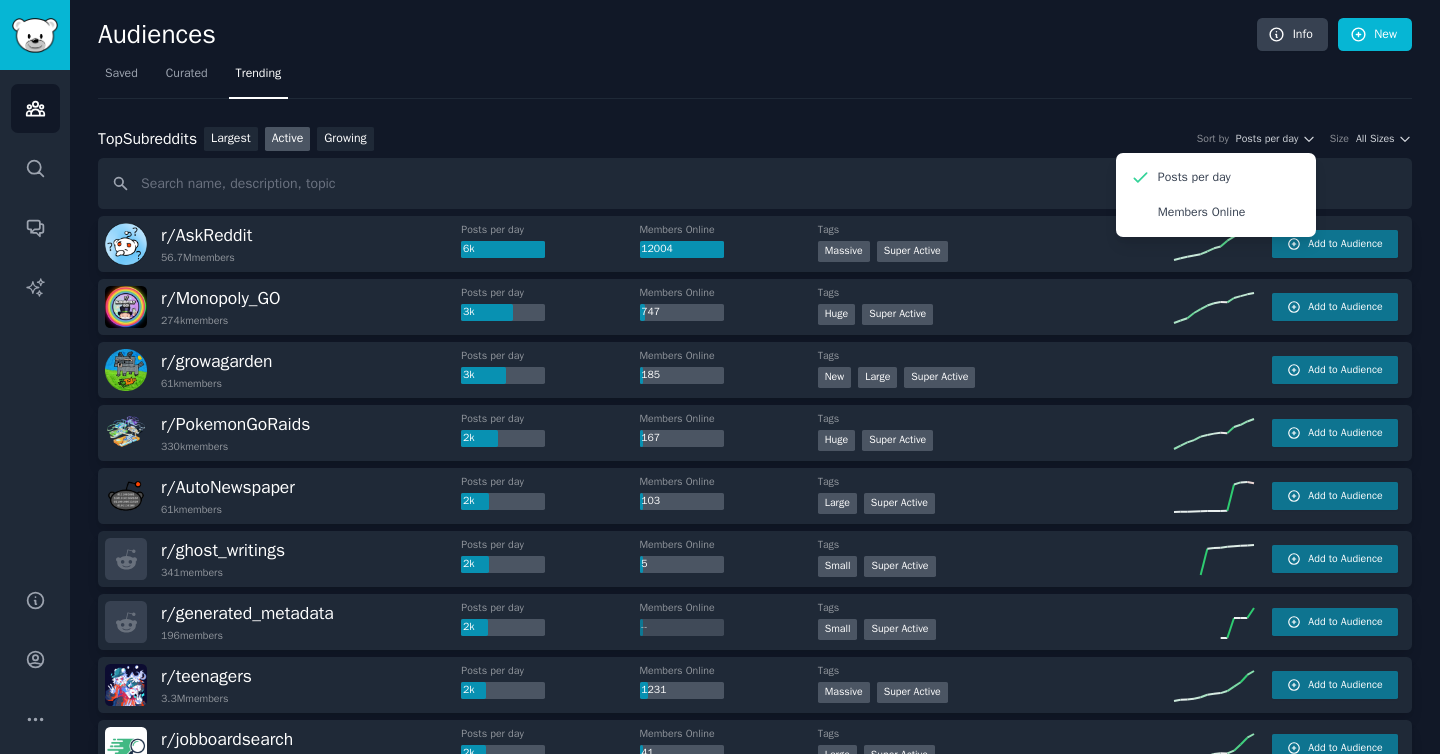 click on "Top   Subreddits Top Subreddits Largest Active Growing Sort by Posts per day Posts per day Members Online Size All Sizes r/ AskReddit 56.7M  members Posts per day 6k Members Online 12004 Tags Massive Super Active Add to Audience r/ Monopoly_GO 274k  members Posts per day 3k Members Online 747 Tags Huge Super Active Add to Audience r/ growagarden 61k  members Posts per day 3k Members Online 185 Tags New Large Super Active Add to Audience r/ PokemonGoRaids 330k  members Posts per day 2k Members Online 167 Tags Huge Super Active Add to Audience r/ AutoNewspaper 61k  members Posts per day 2k Members Online 103 Tags Large Super Active Add to Audience r/ ghost_writings 341  members Posts per day 2k Members Online 5 Tags Small Super Active Add to Audience r/ generated_metadata 196  members Posts per day 2k Members Online -- Tags Small Super Active Add to Audience r/ teenagers 3.3M  members Posts per day 2k Members Online 1231 Tags Massive Super Active Add to Audience r/ jobboardsearch 19k  members Posts per day 2k 1" at bounding box center (755, 1783) 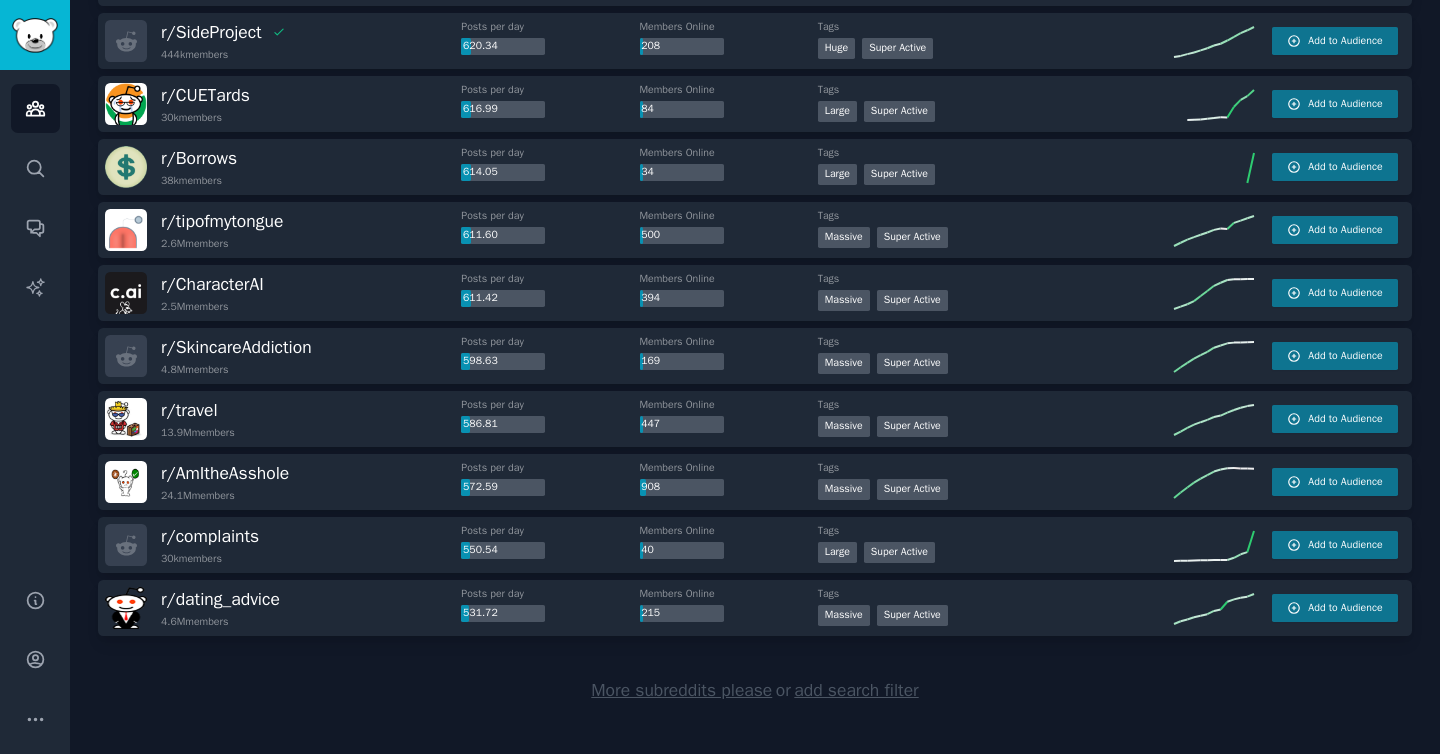 scroll, scrollTop: 2742, scrollLeft: 0, axis: vertical 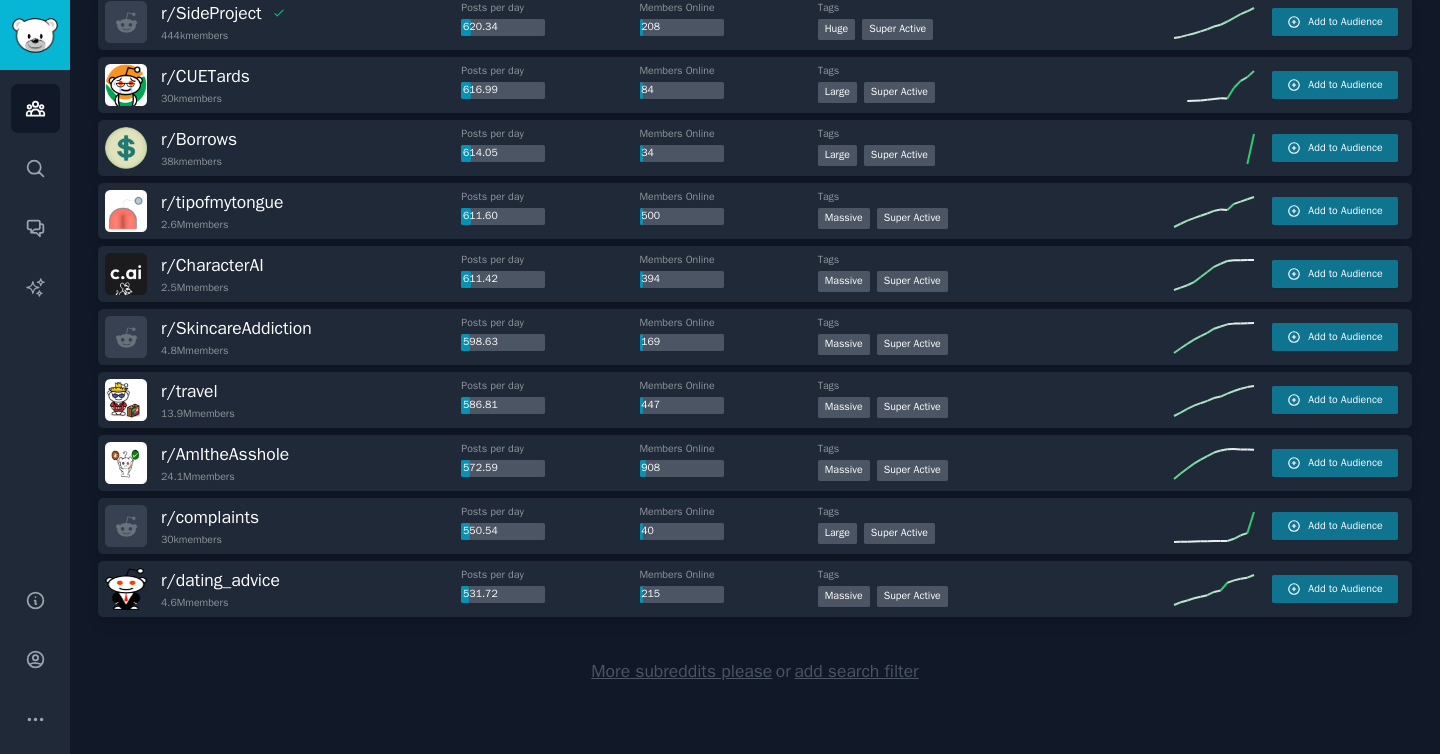 click on "More subreddits please" at bounding box center [681, 671] 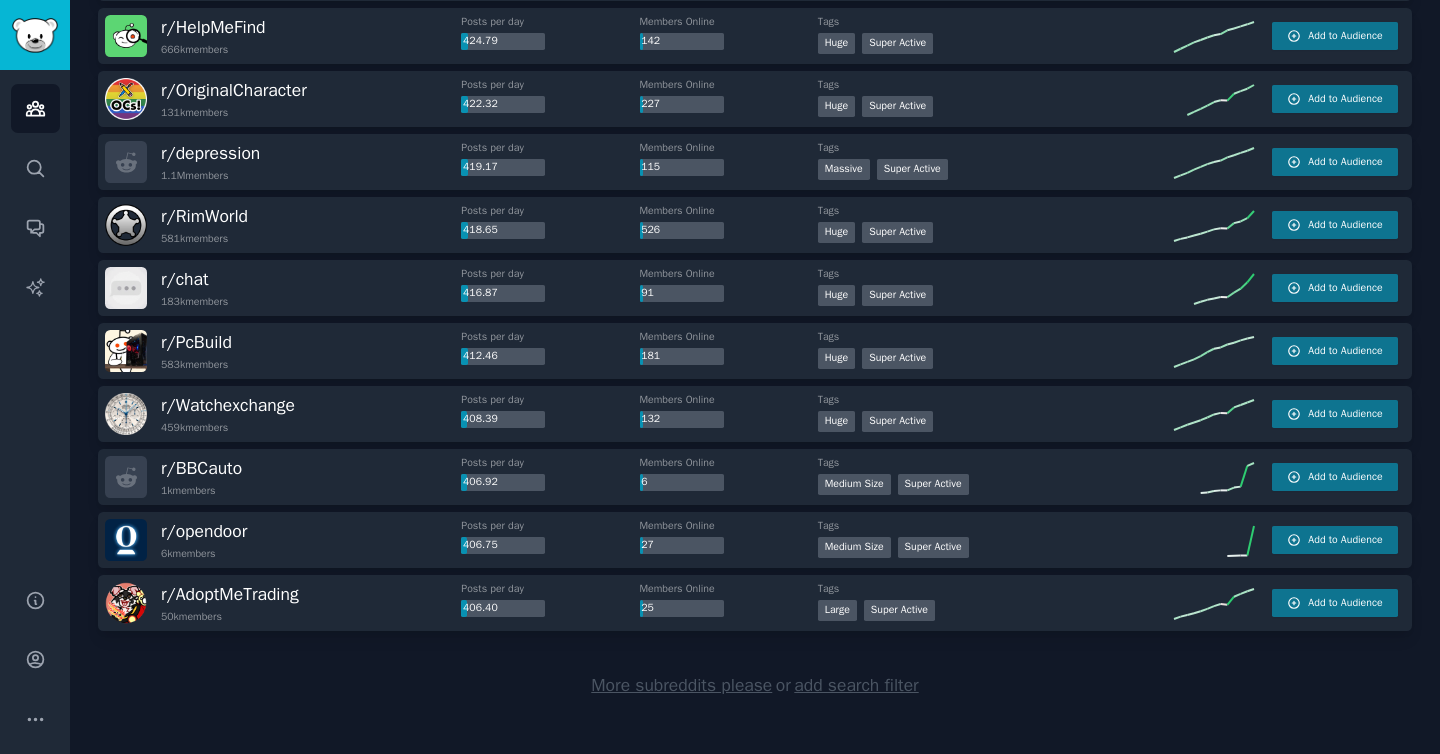 scroll, scrollTop: 5892, scrollLeft: 0, axis: vertical 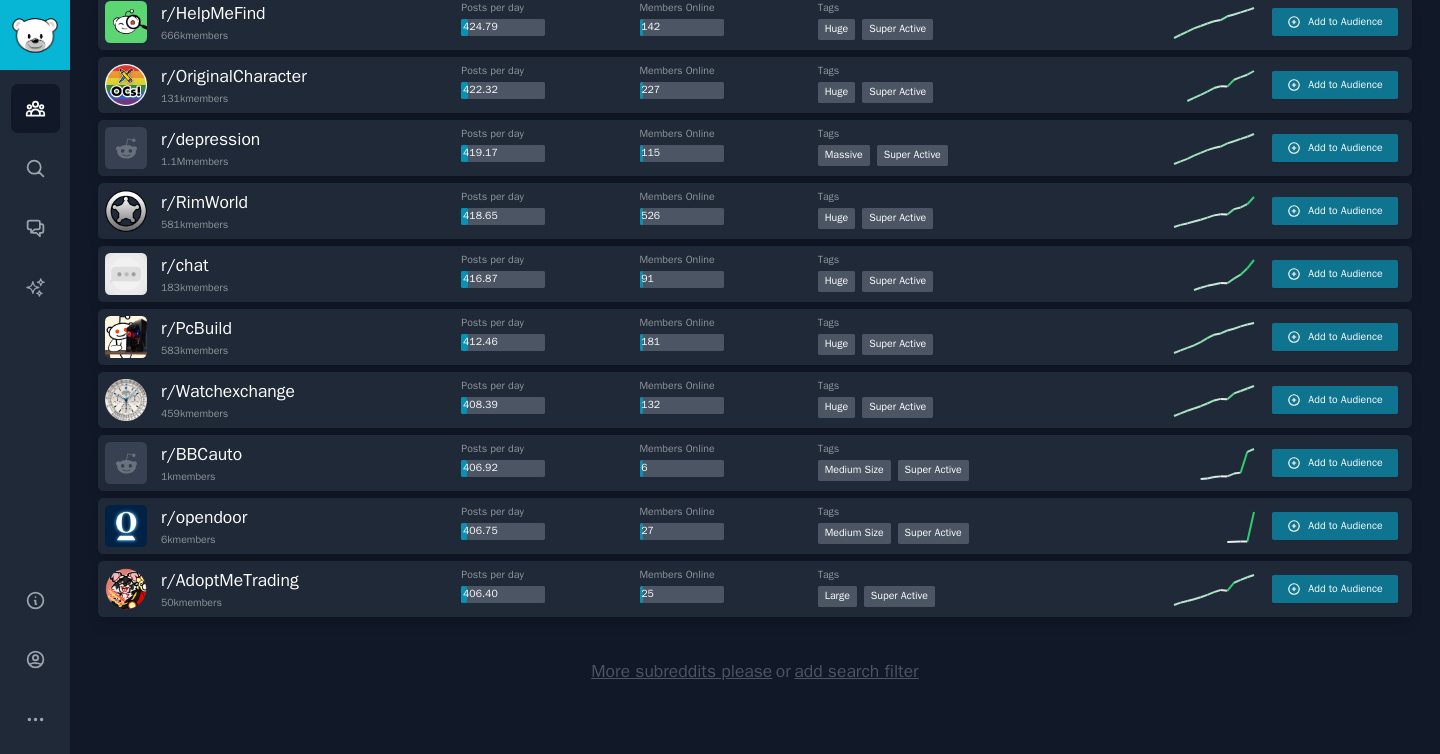 click on "More subreddits please" at bounding box center (681, 671) 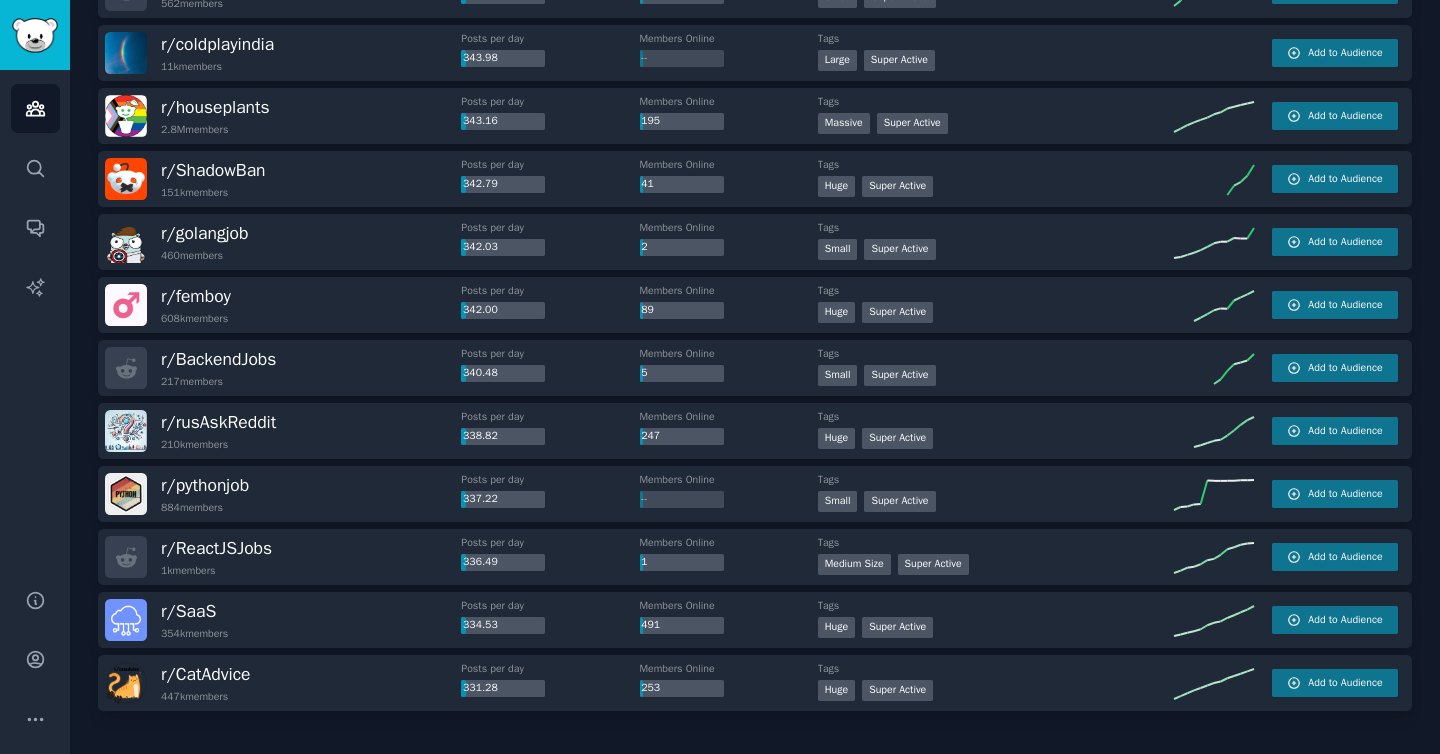 scroll, scrollTop: 9042, scrollLeft: 0, axis: vertical 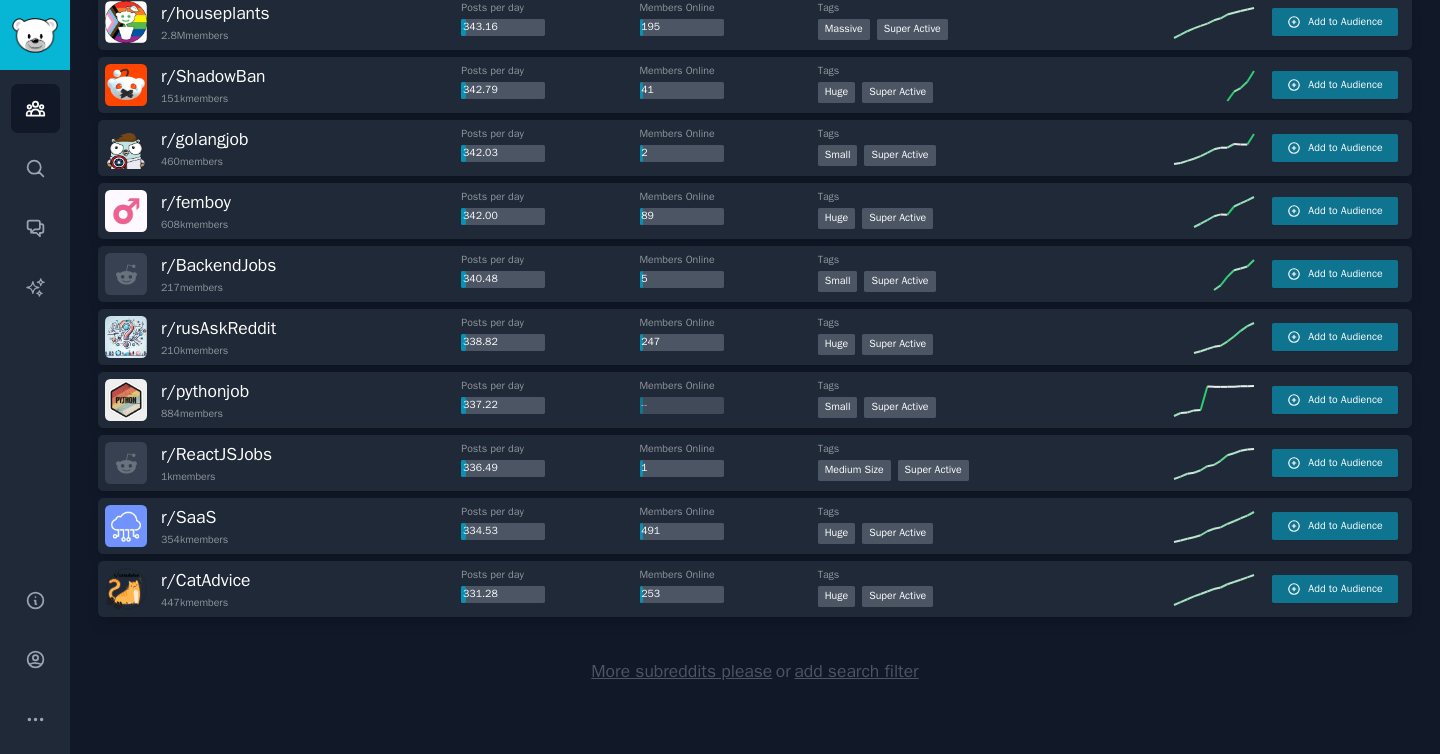 click on "More subreddits please" at bounding box center [681, 671] 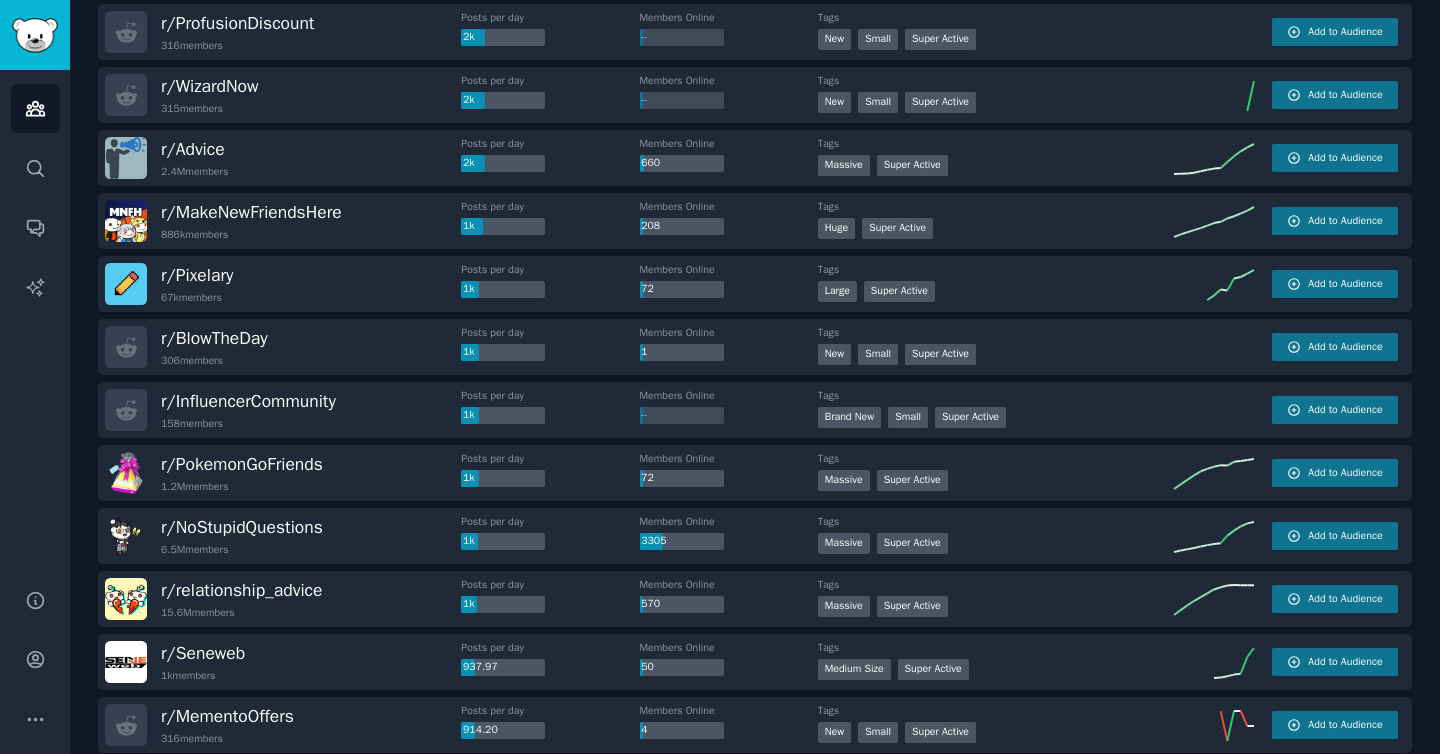 scroll, scrollTop: 257, scrollLeft: 0, axis: vertical 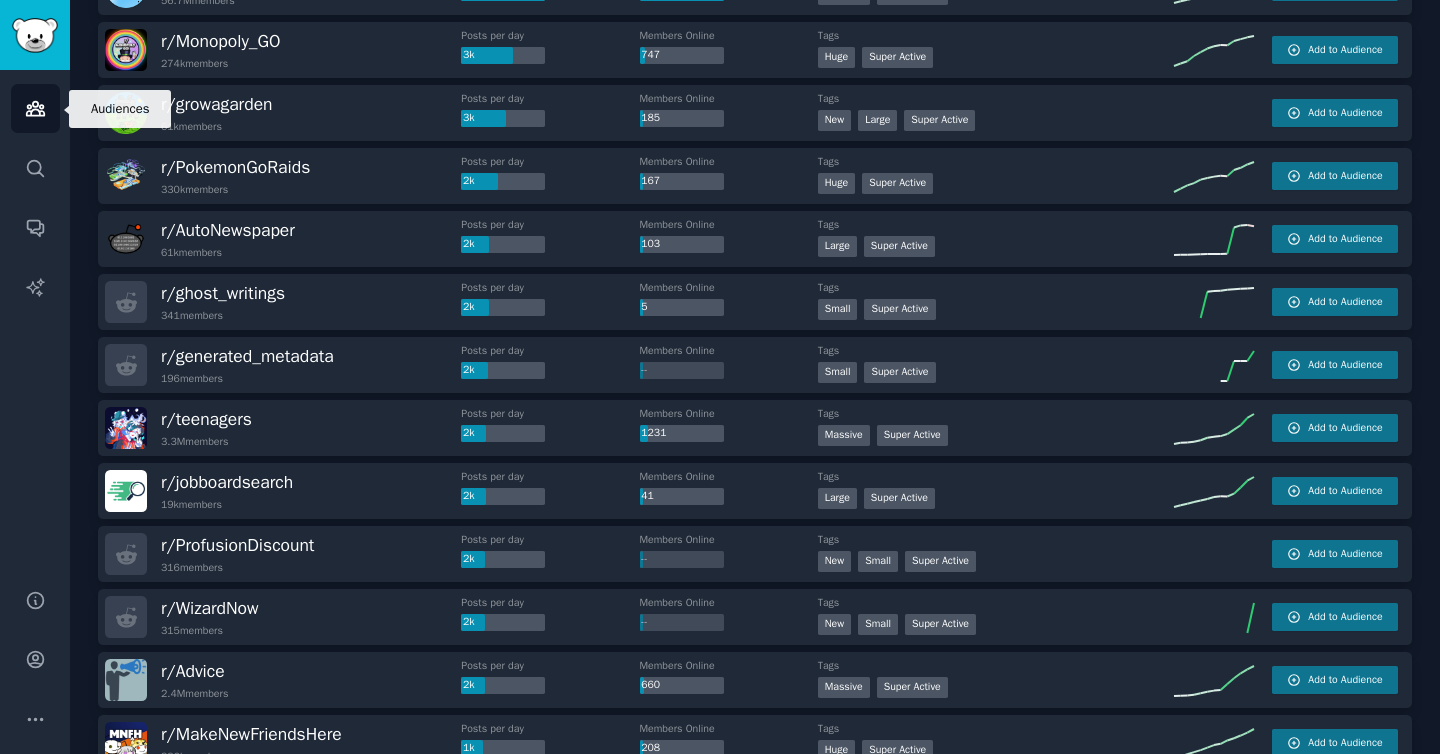 click 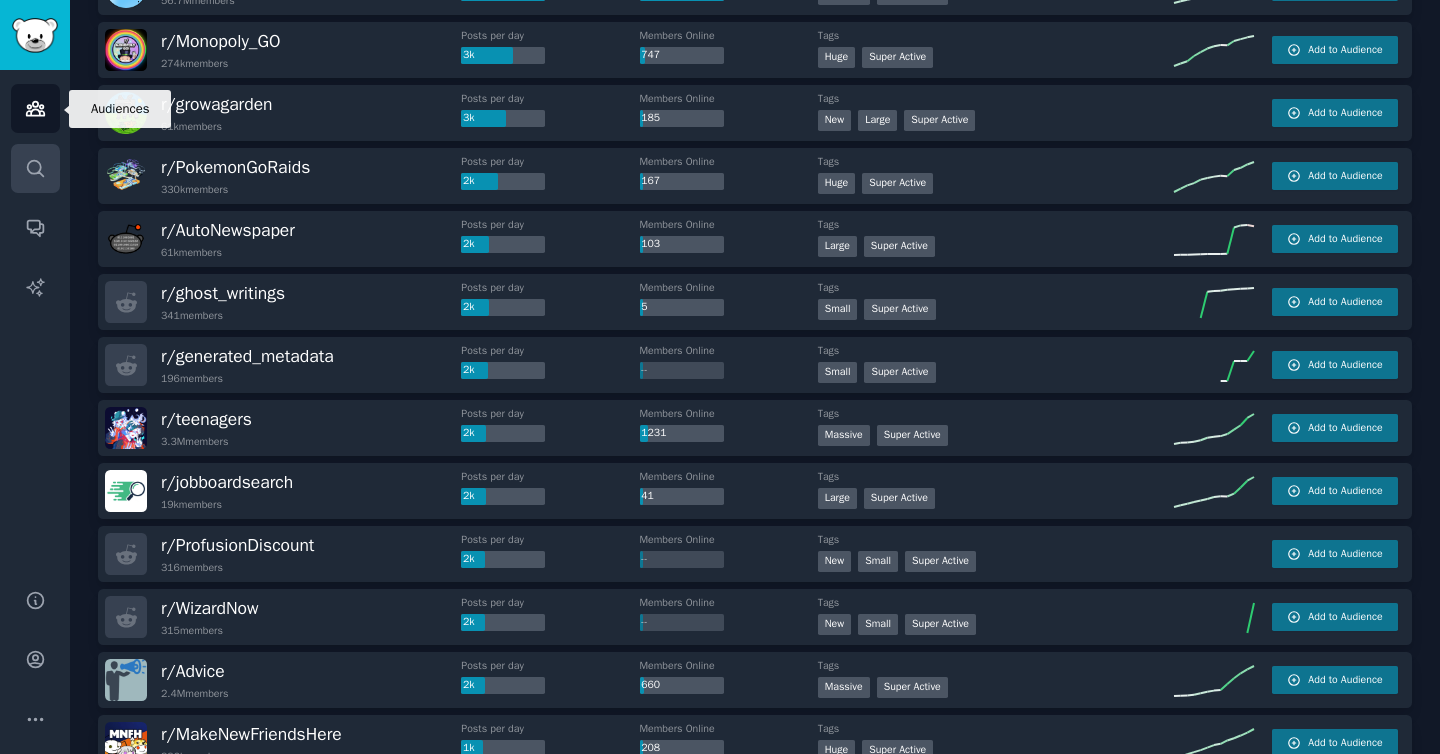 click 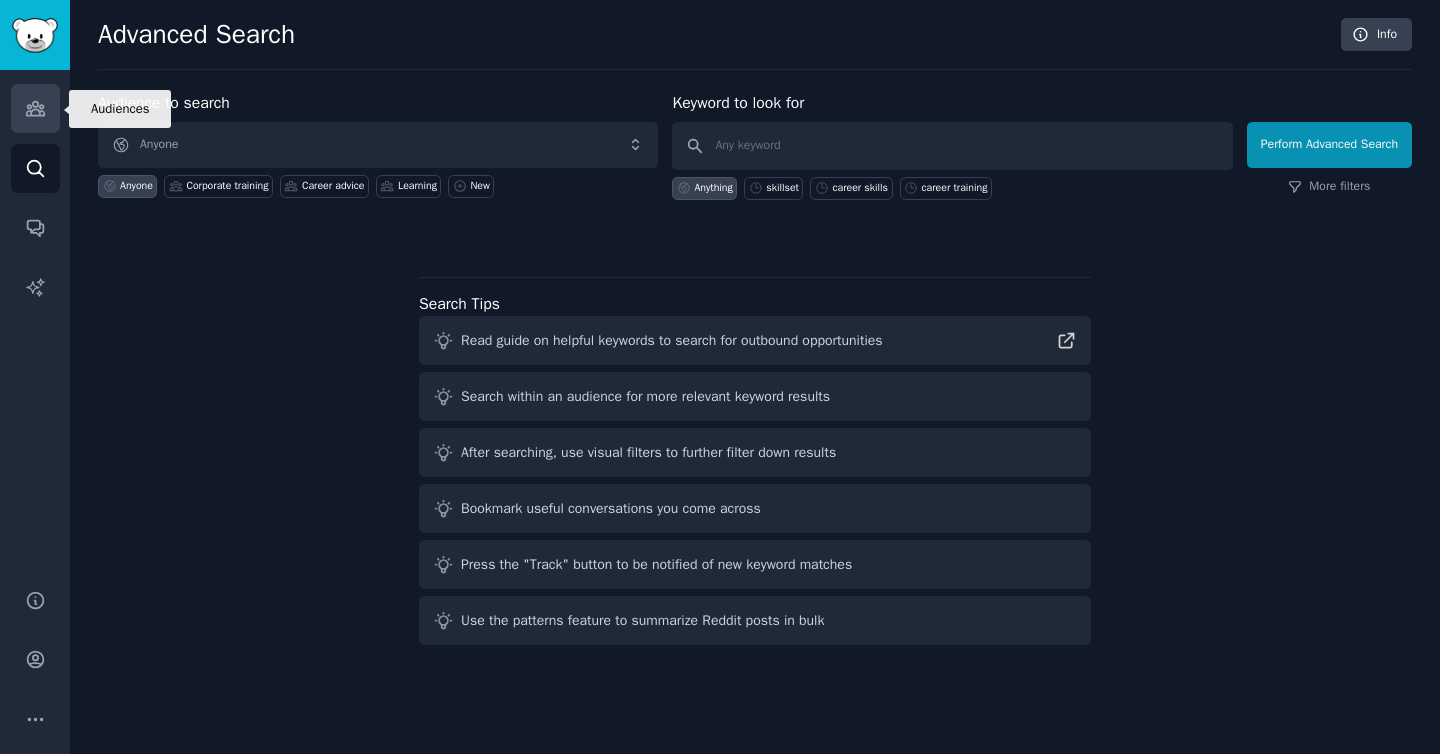 click 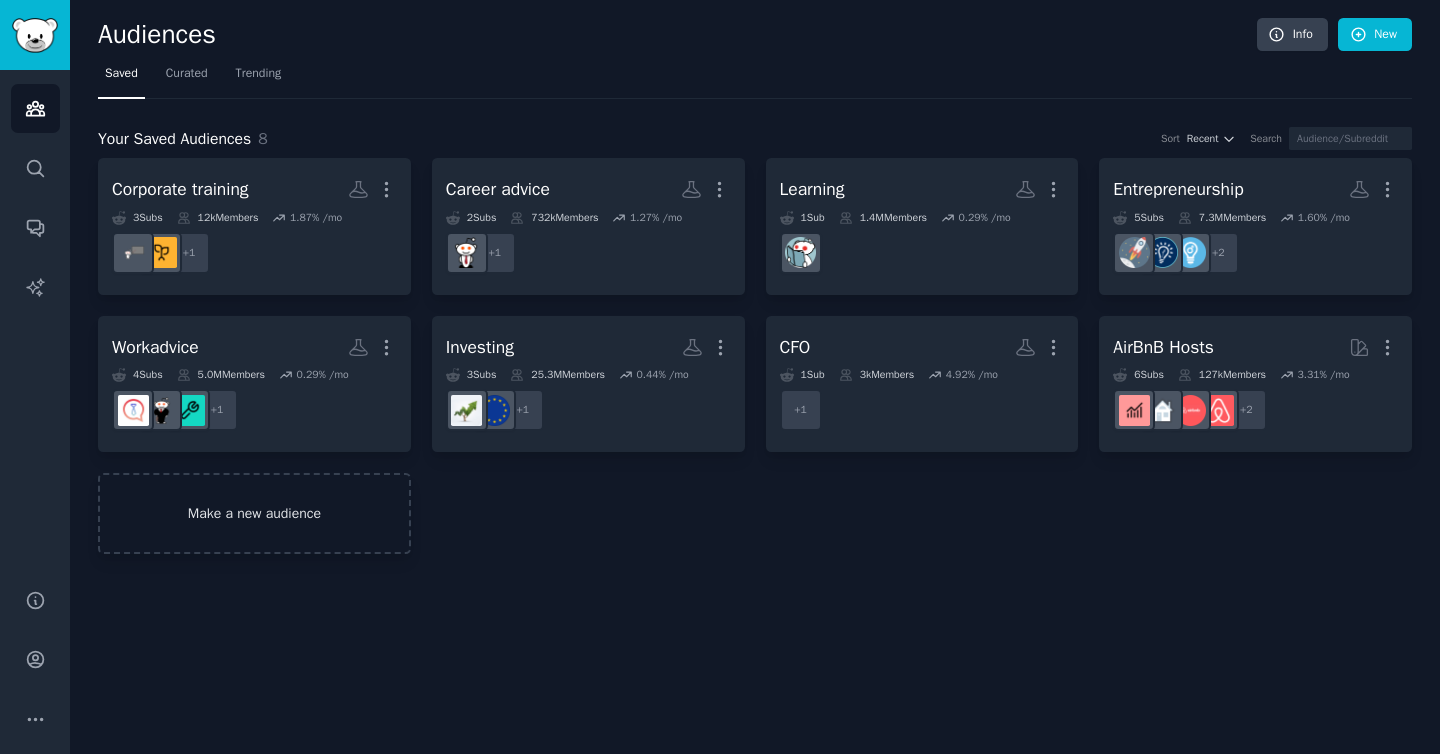 click on "Make a new audience" at bounding box center (254, 513) 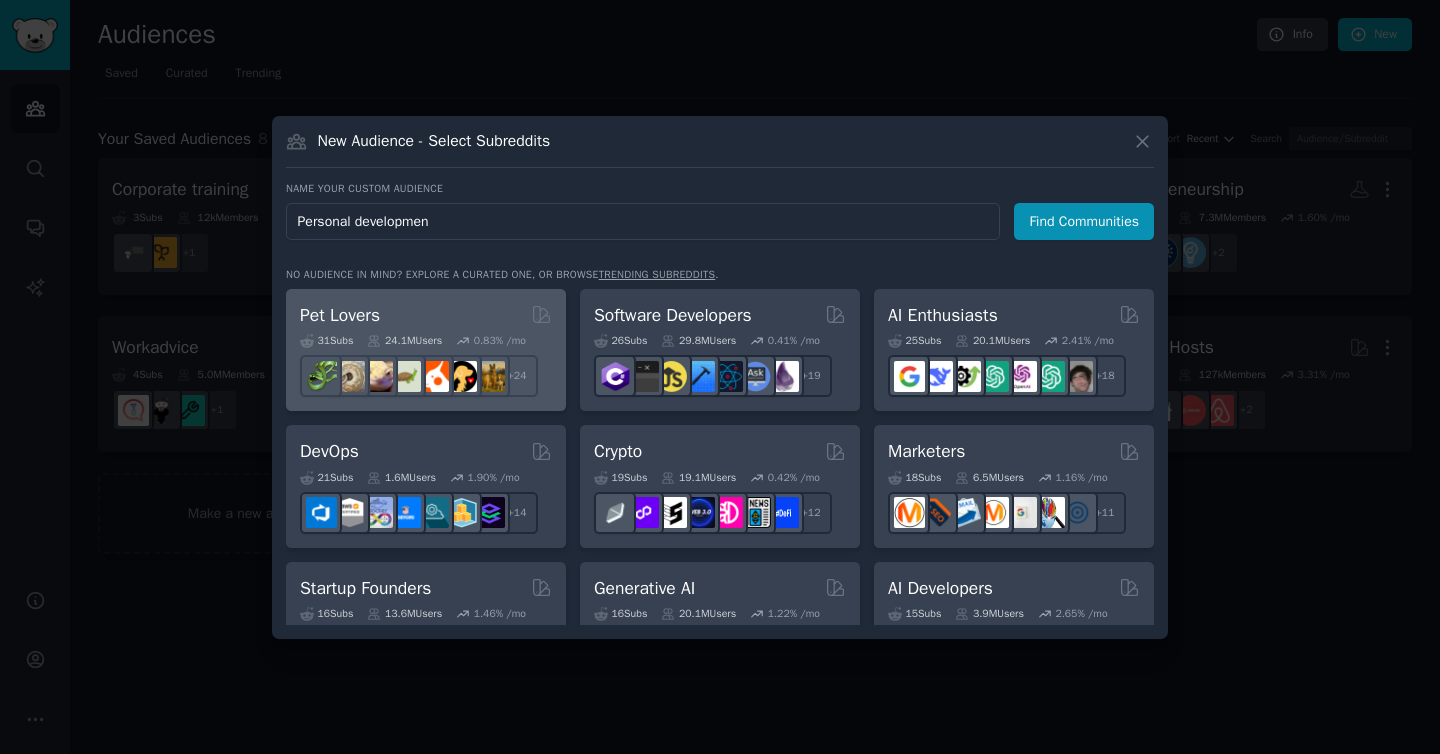 type on "Personal development" 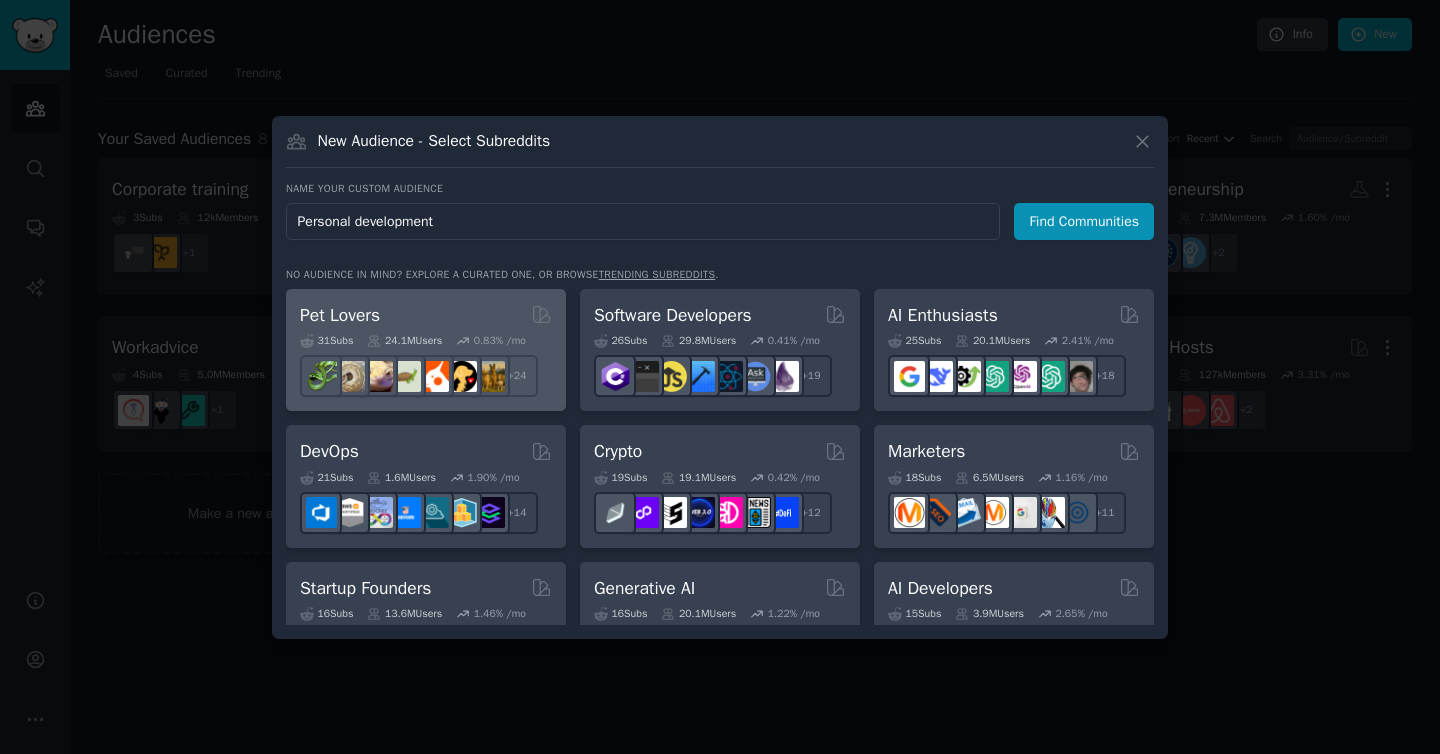 click on "Find Communities" at bounding box center (1084, 221) 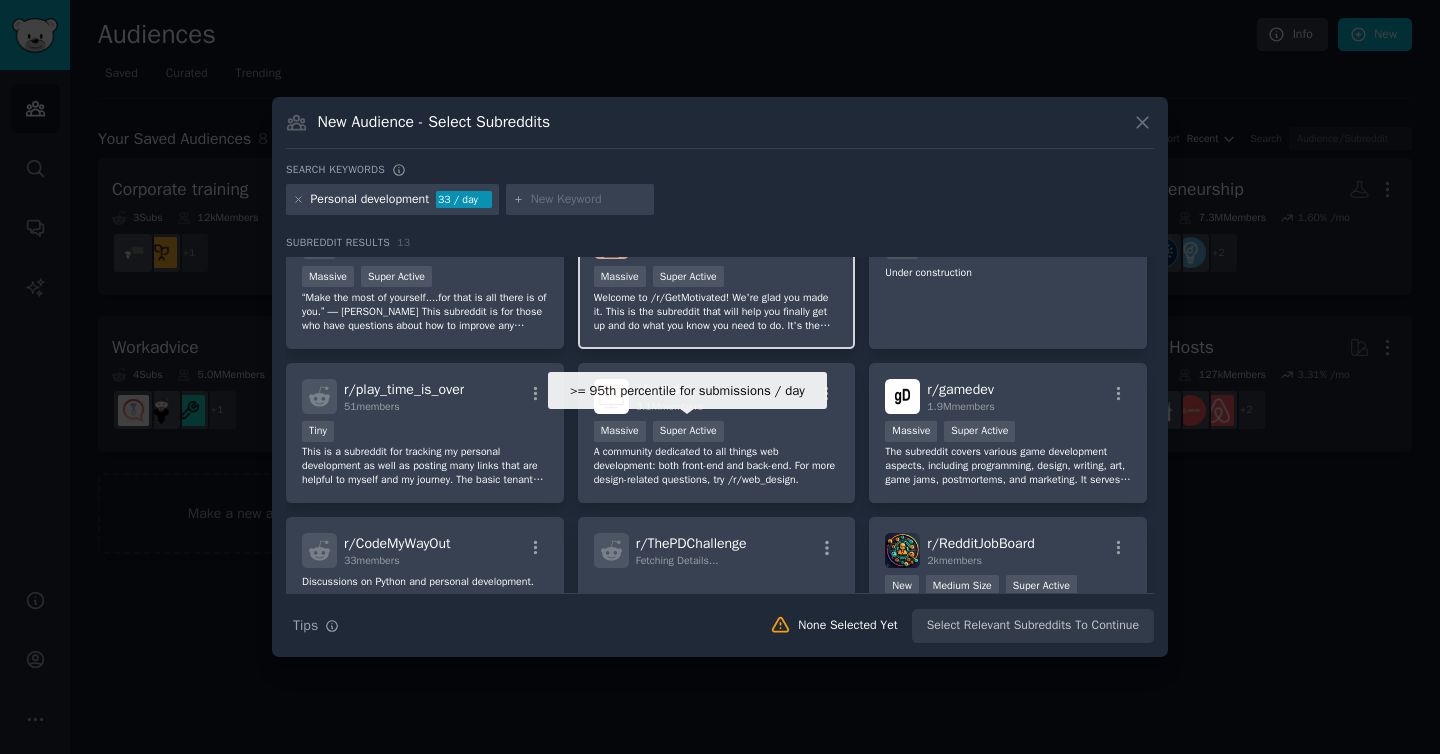 scroll, scrollTop: 0, scrollLeft: 0, axis: both 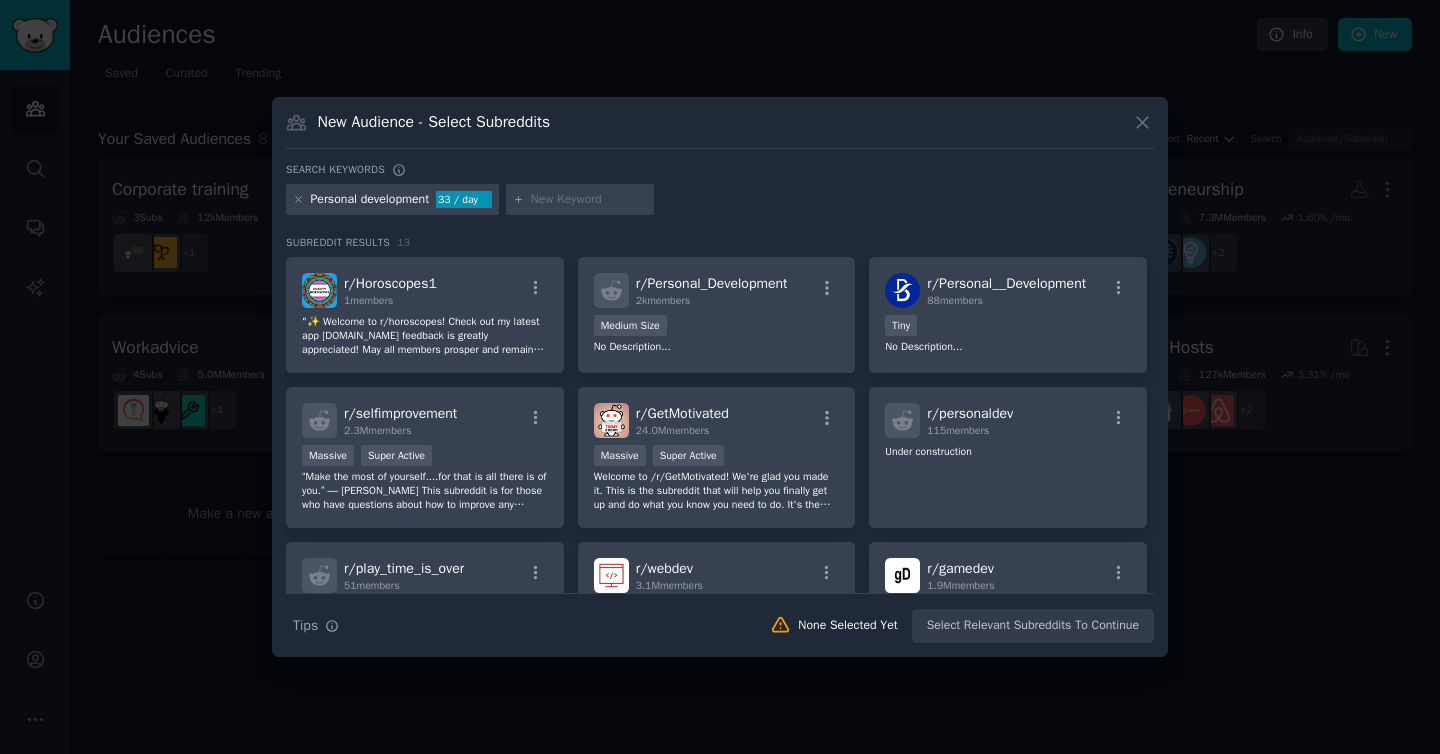 click on "Subreddit Results 13" at bounding box center (720, 243) 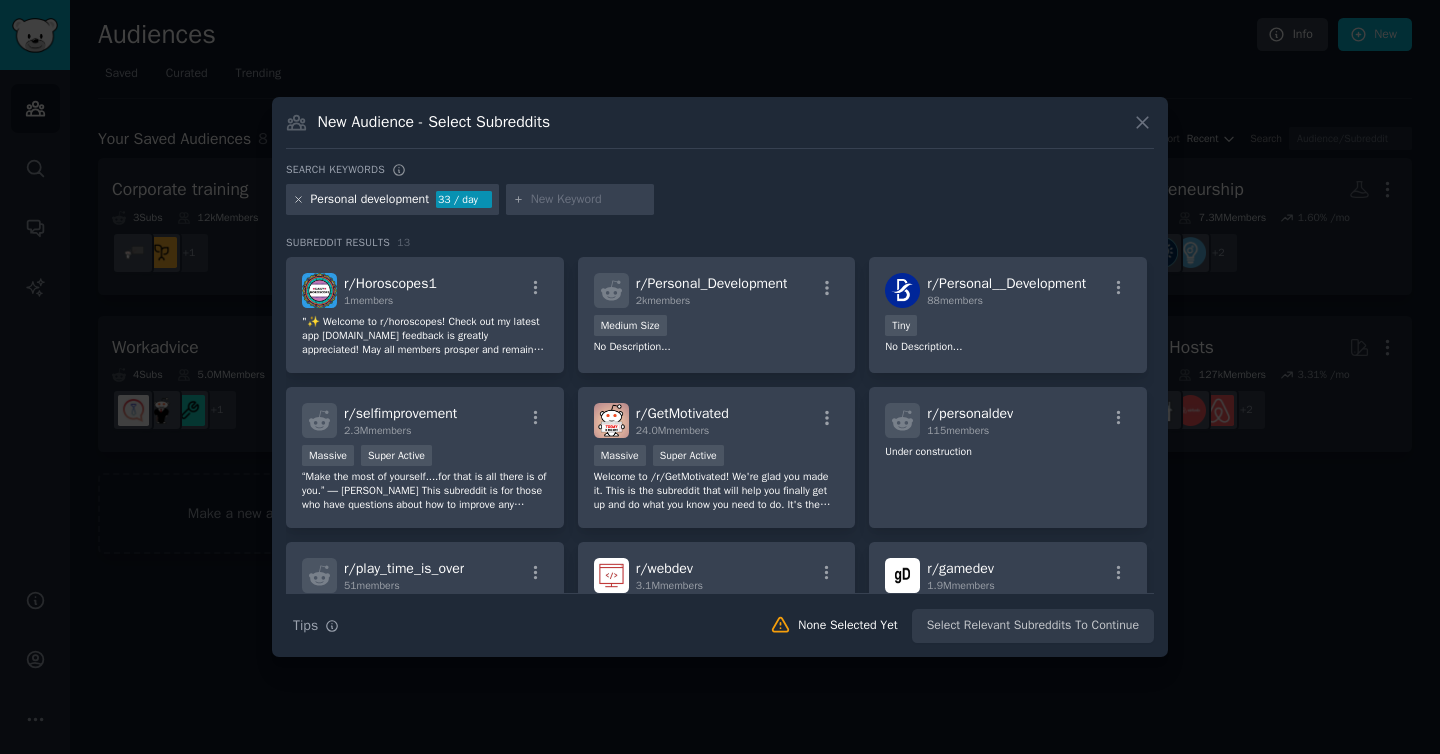 click 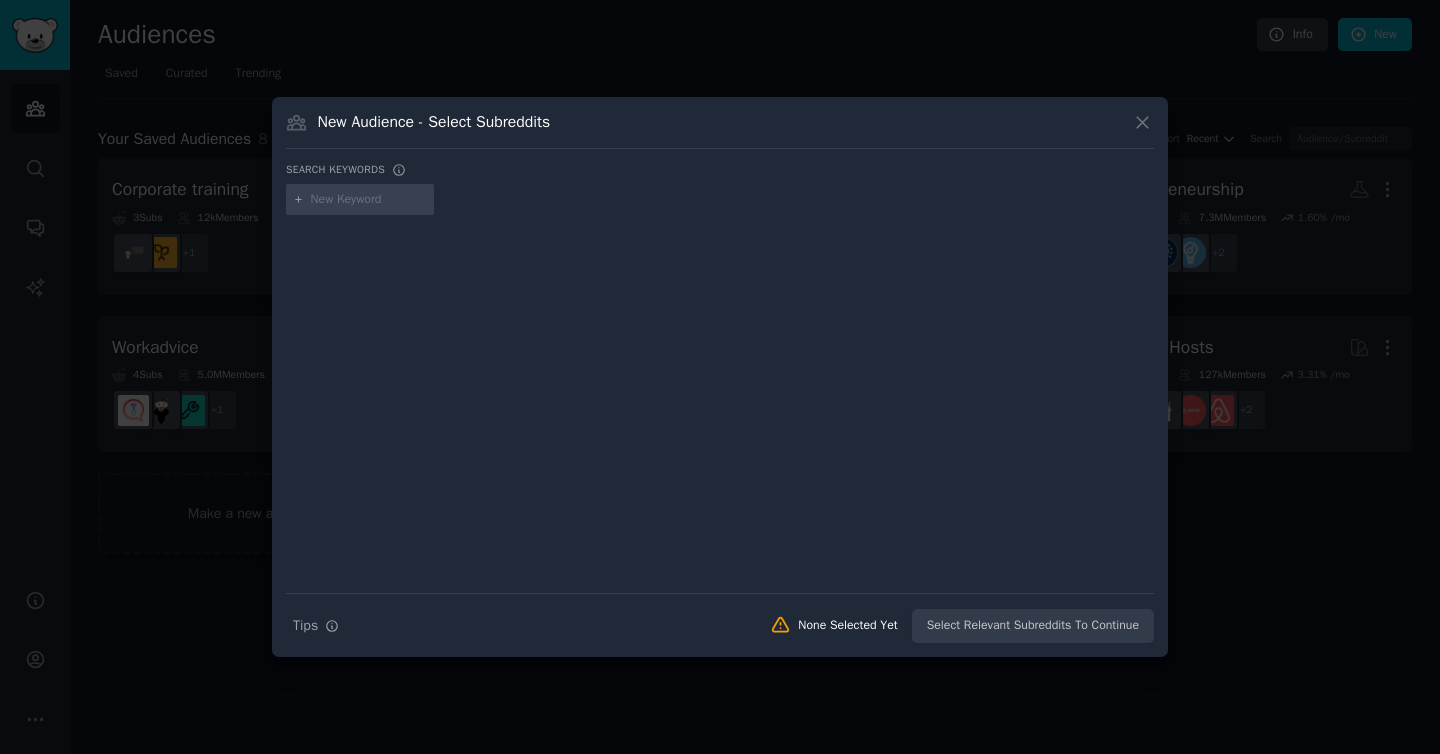 click at bounding box center [369, 200] 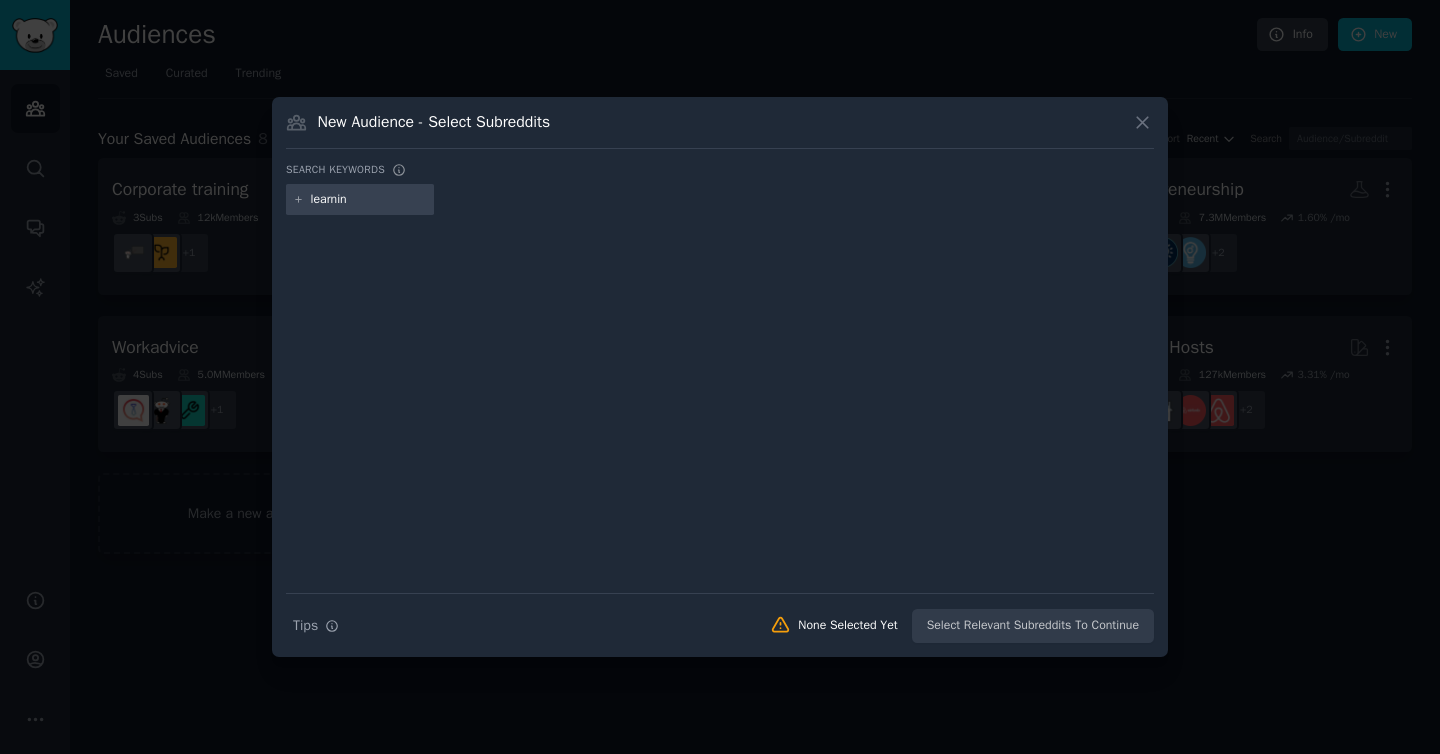 type on "learning" 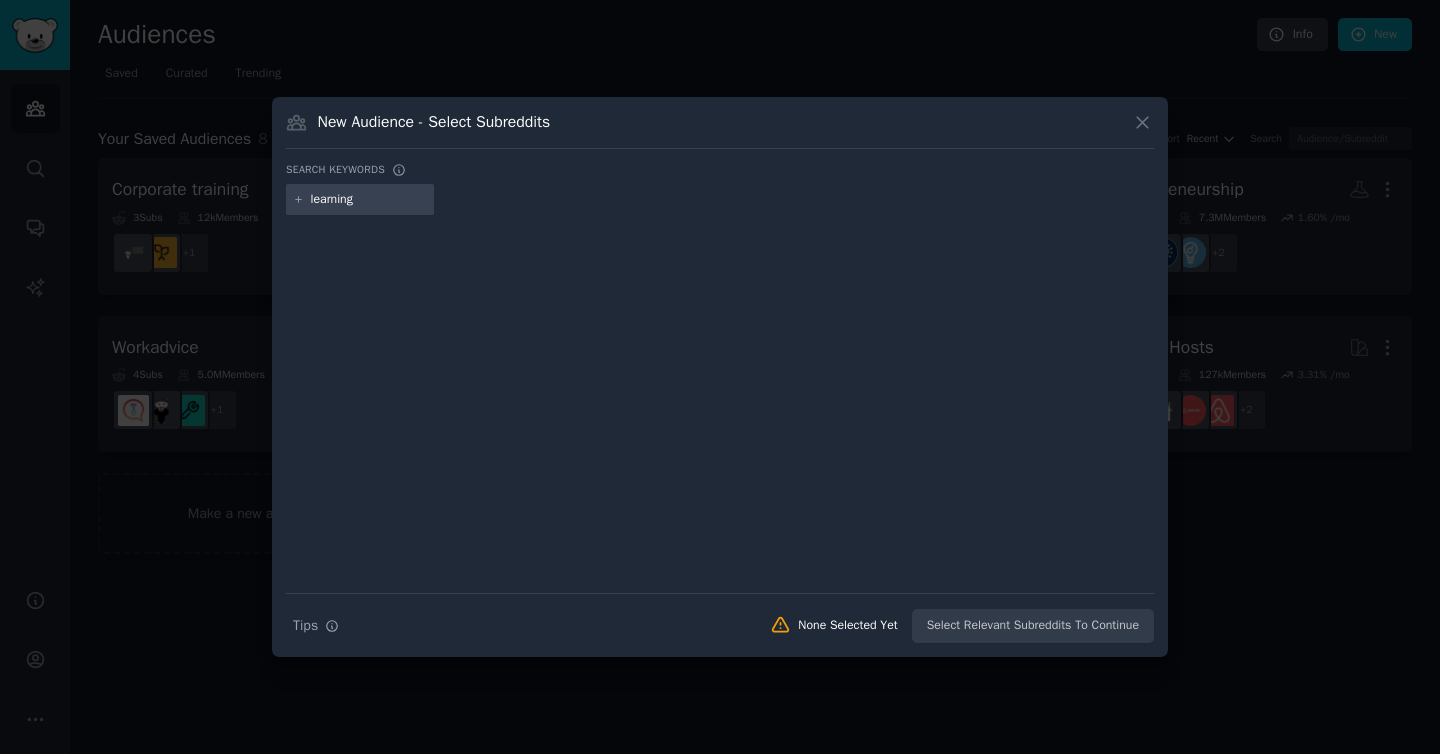 type 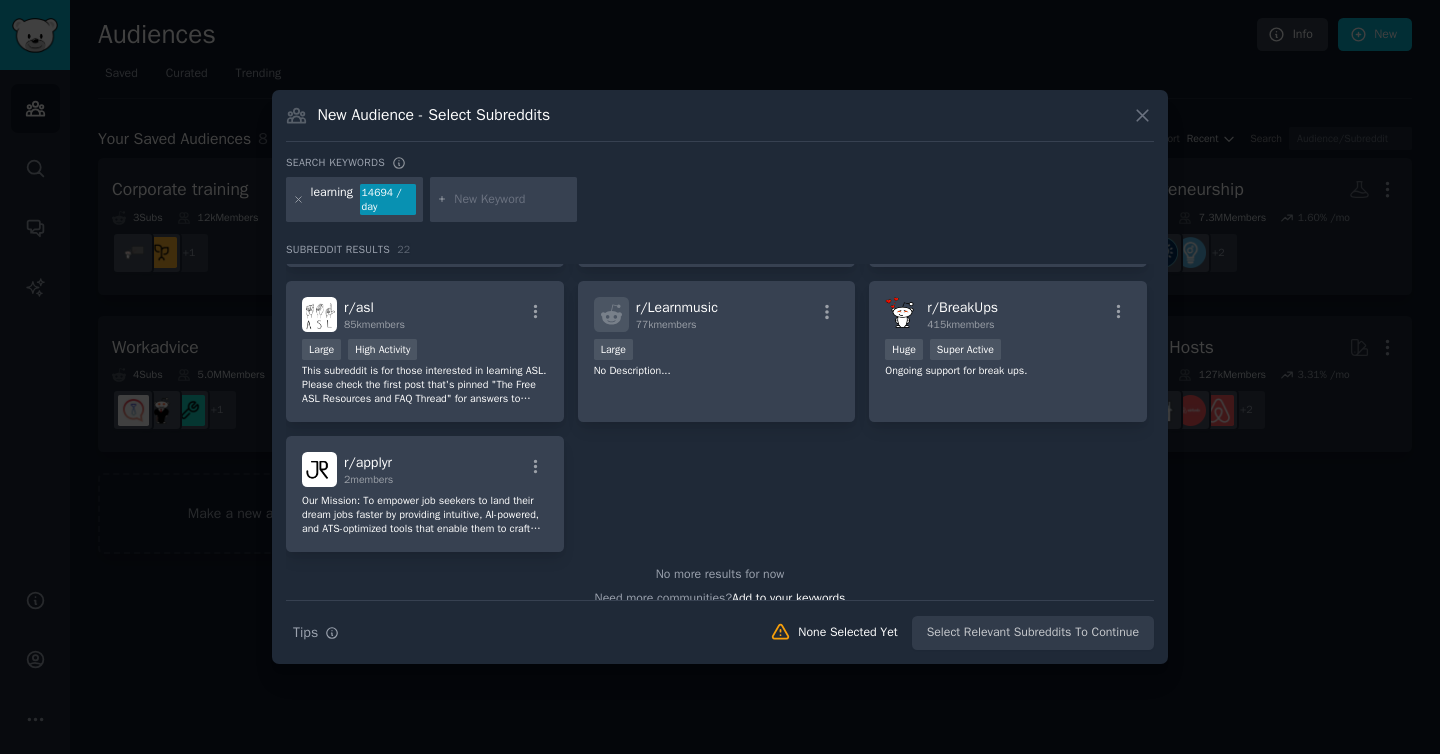 scroll, scrollTop: 932, scrollLeft: 0, axis: vertical 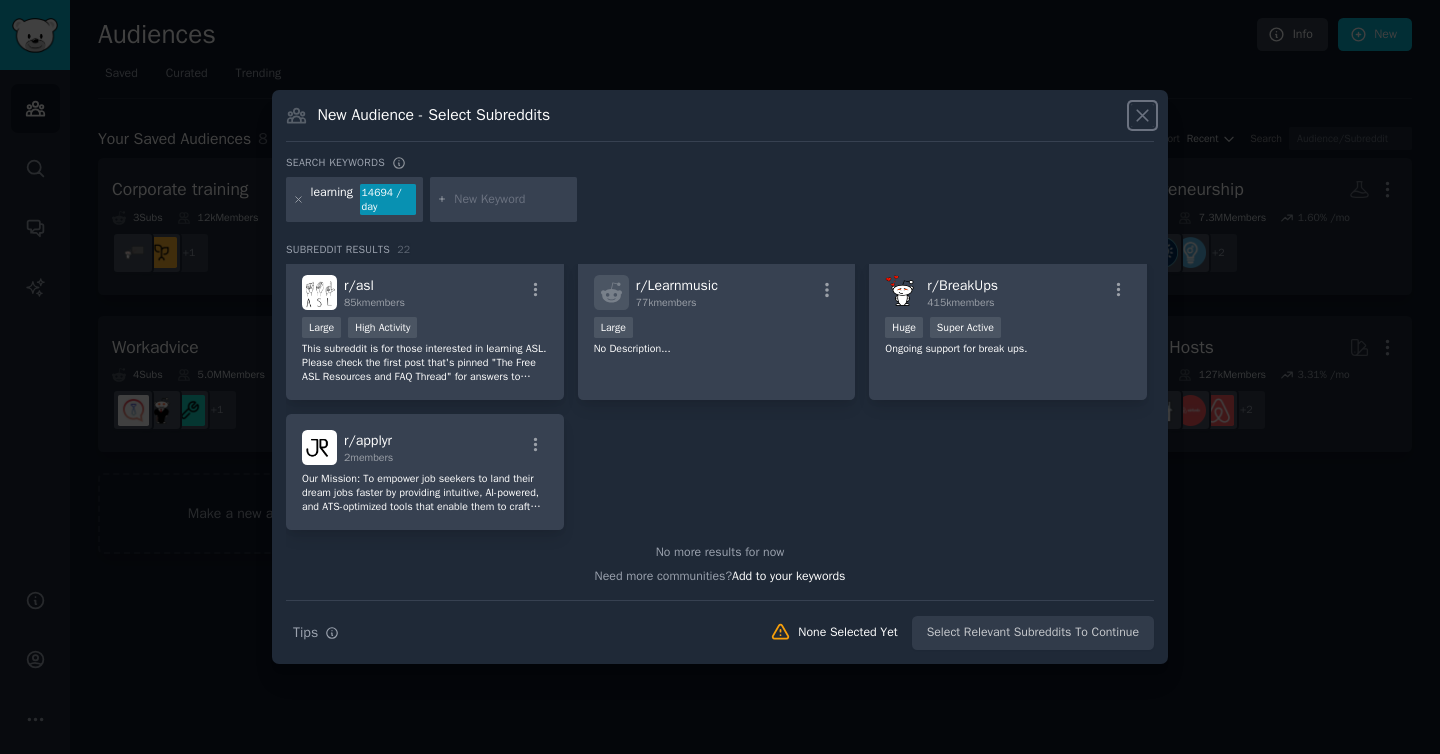 click 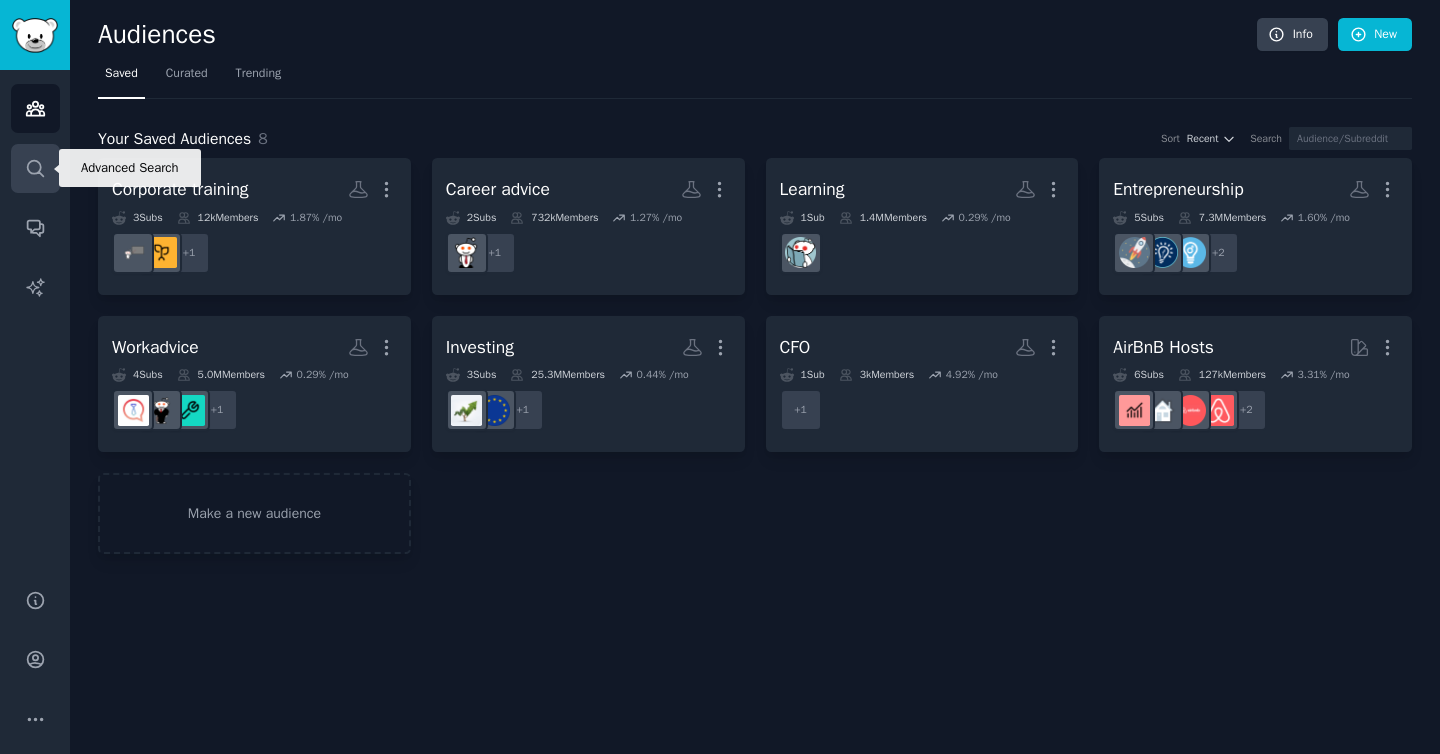 click 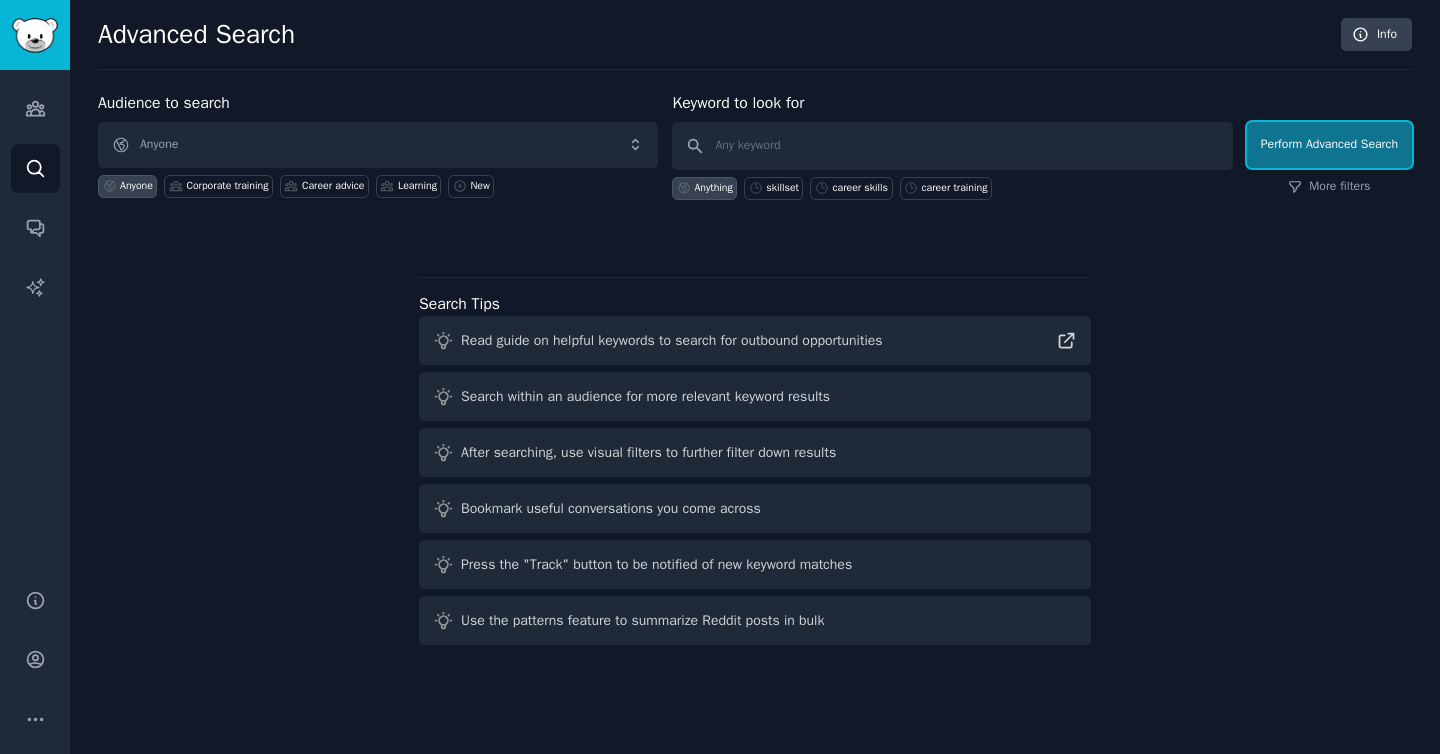 click on "Perform Advanced Search" at bounding box center (1329, 145) 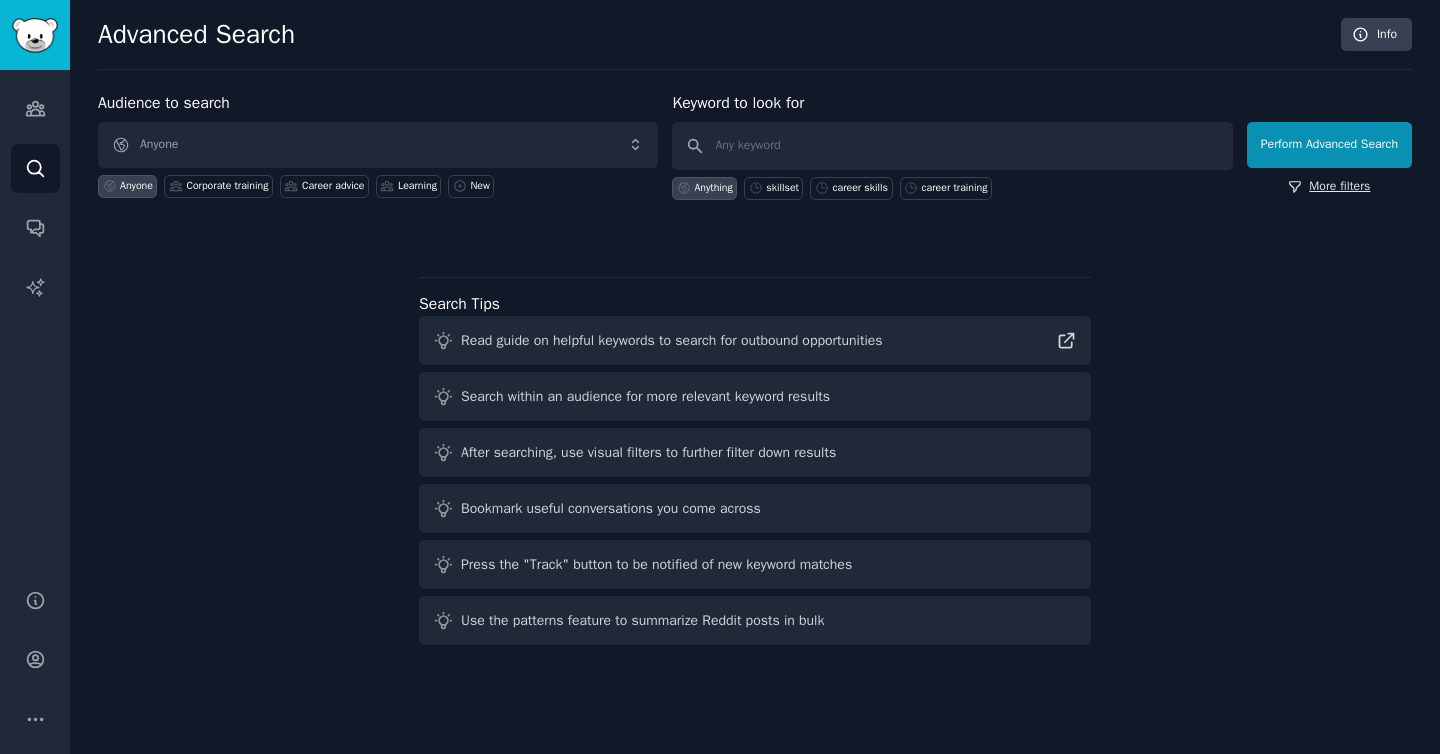 click on "More filters" at bounding box center (1329, 187) 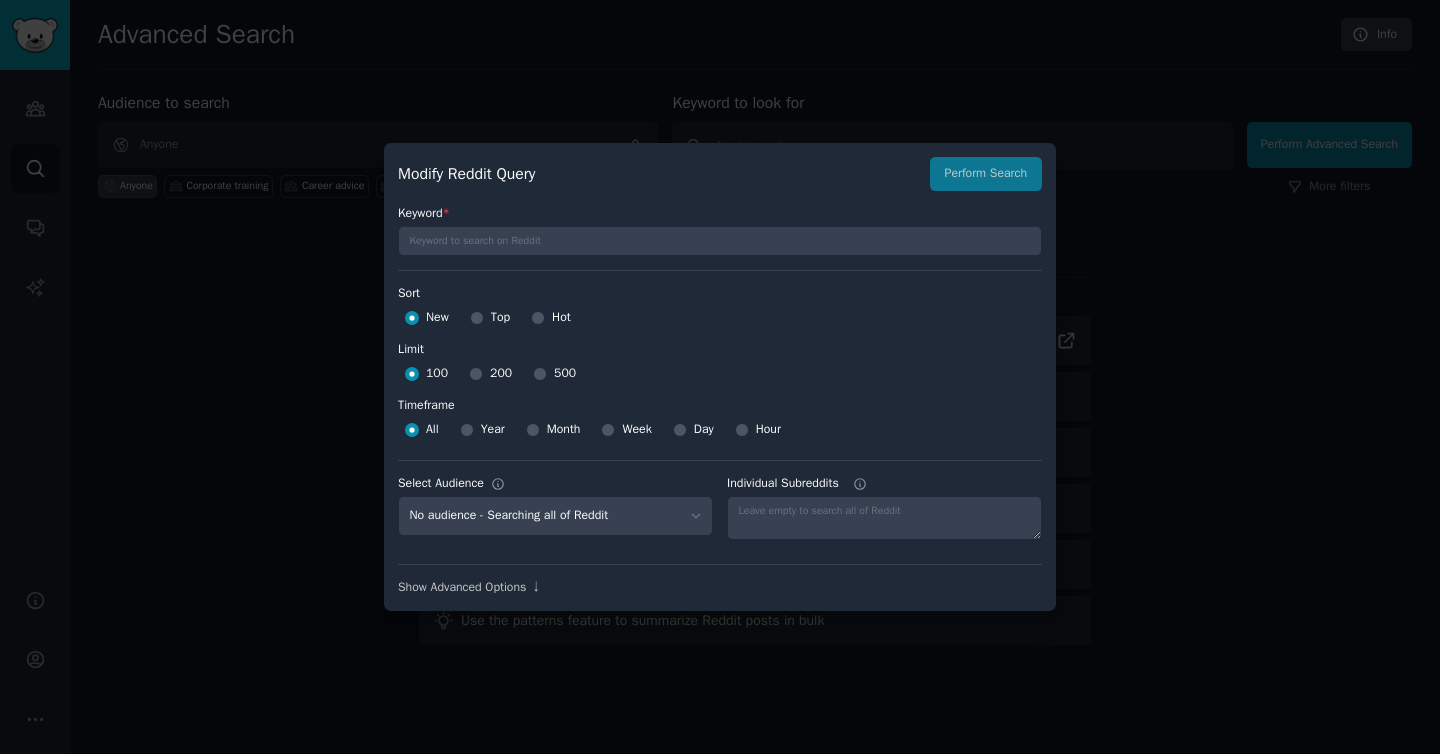 click at bounding box center [720, 377] 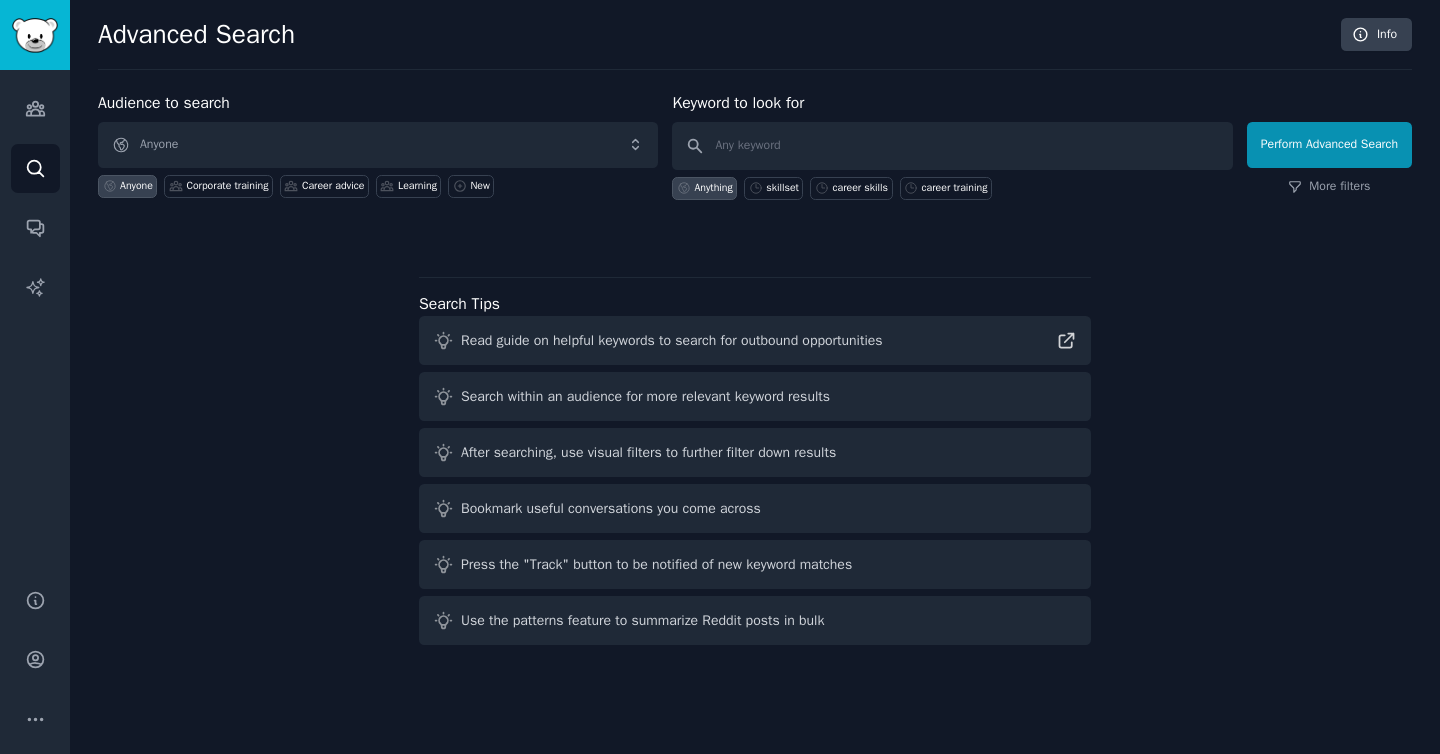 click 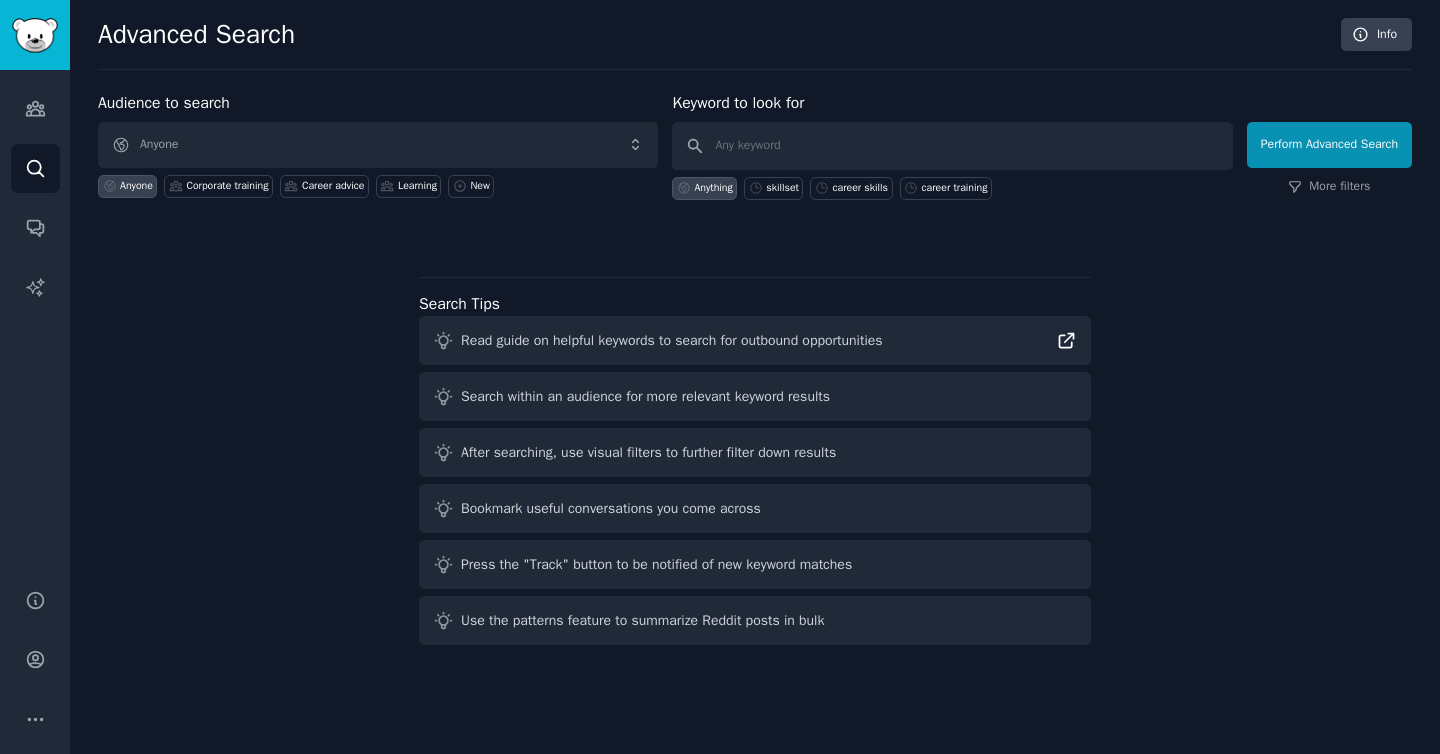 click 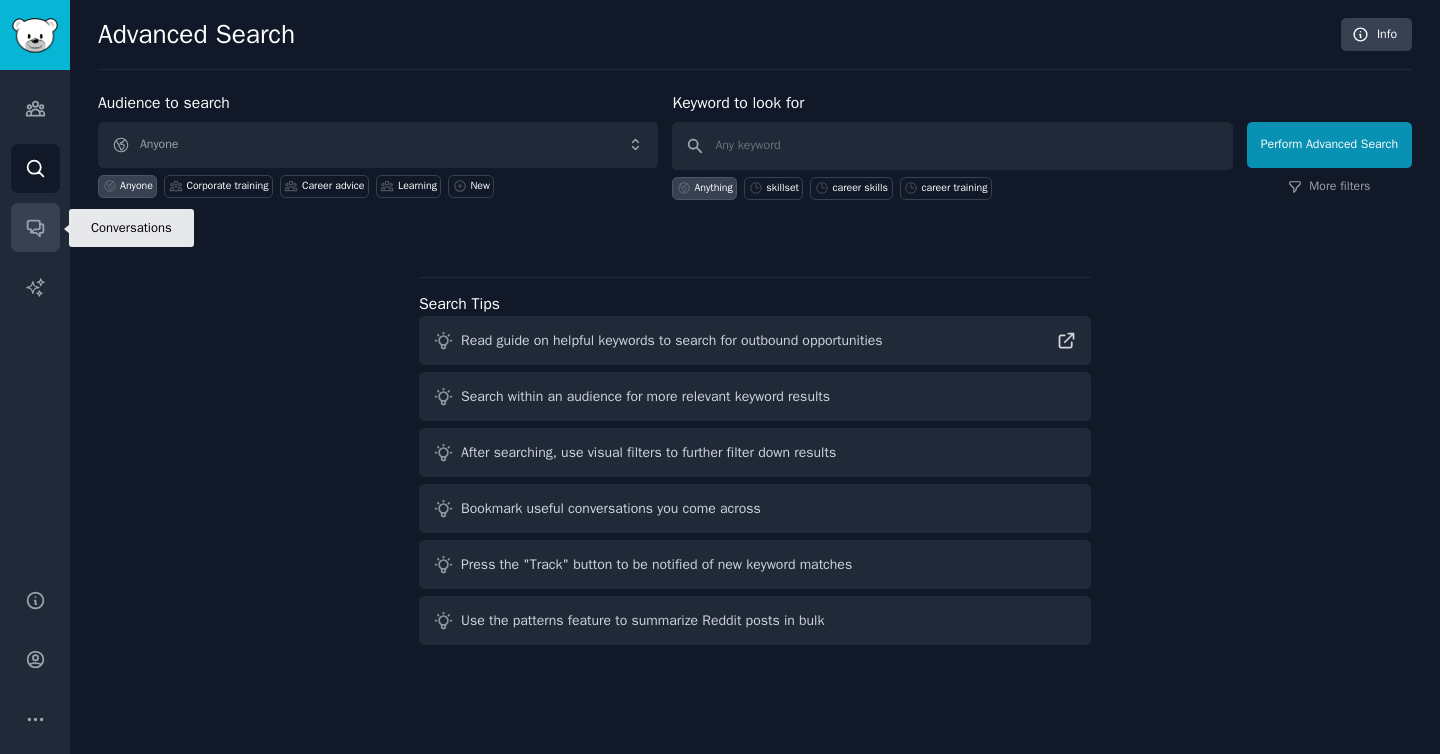 click 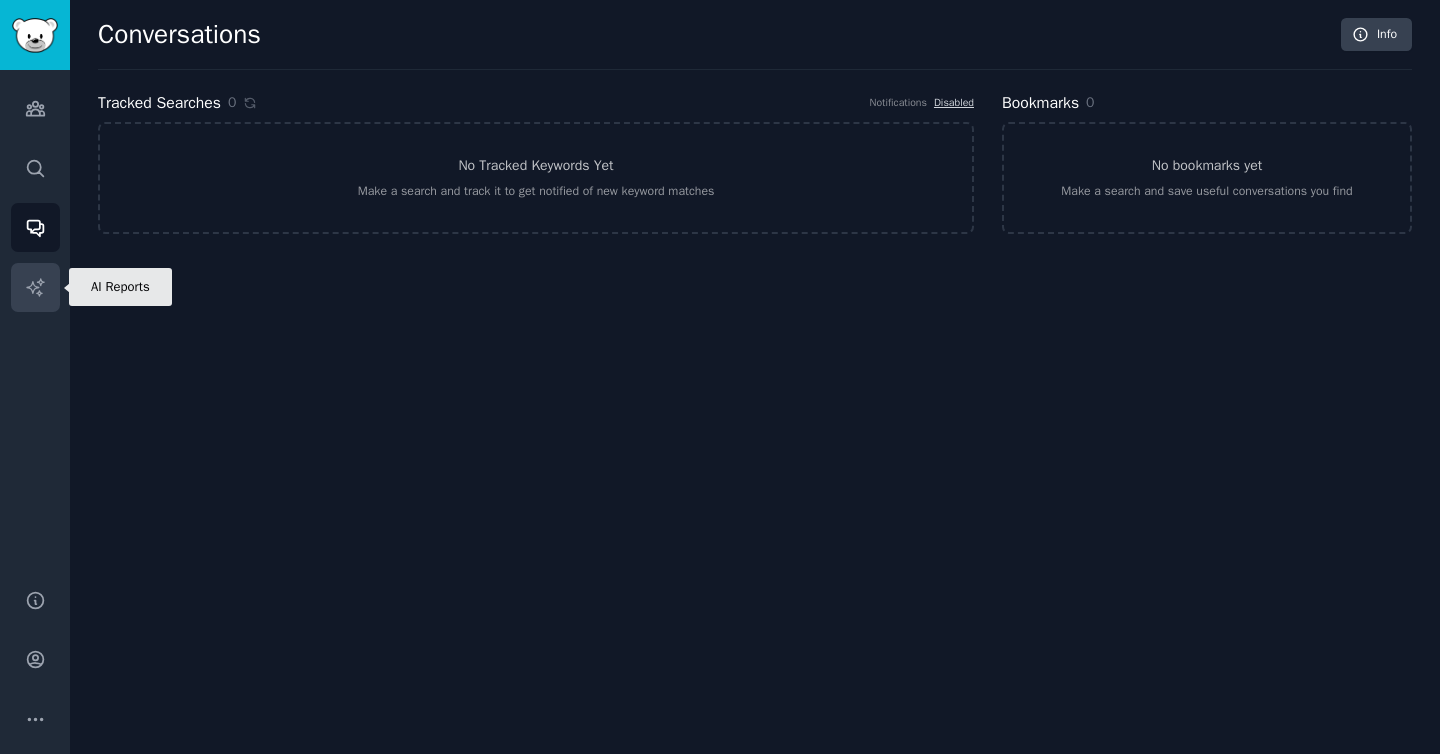 click 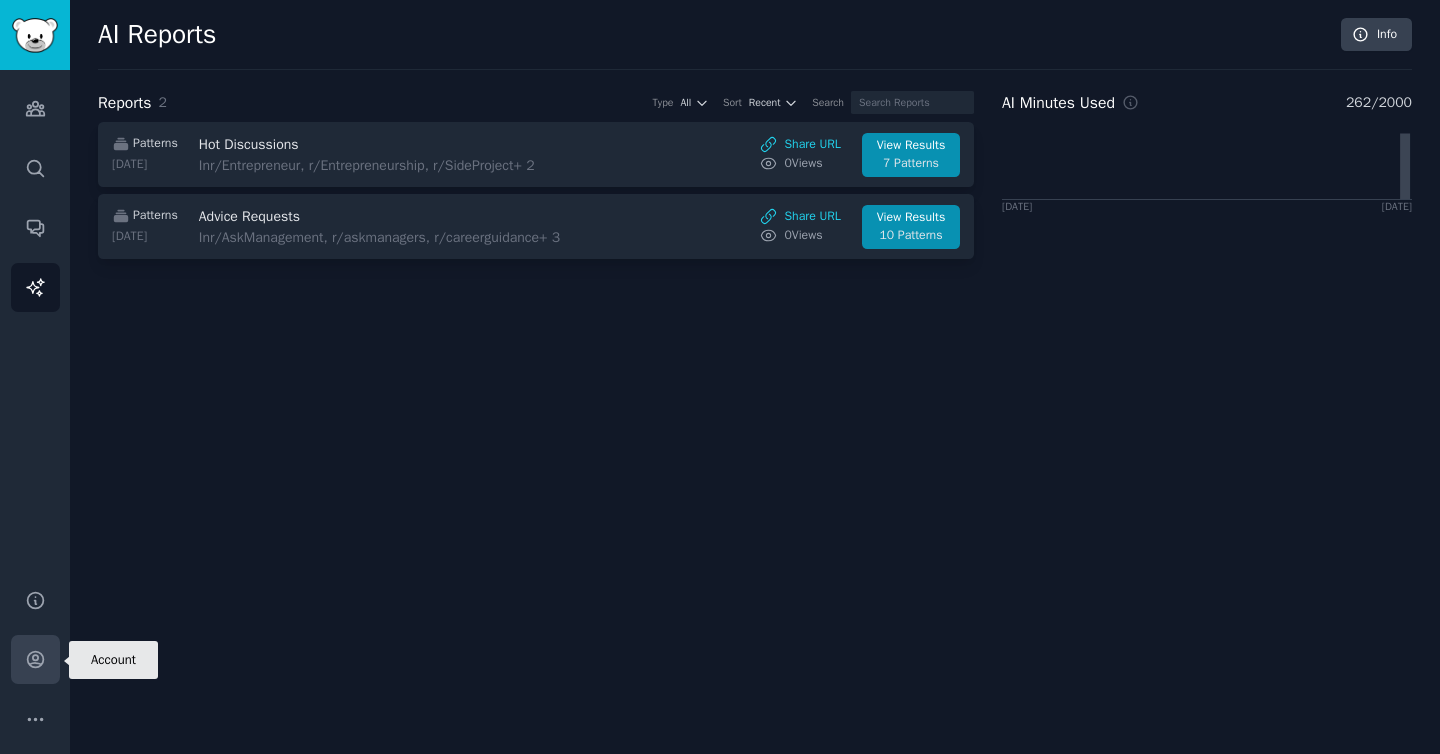 click 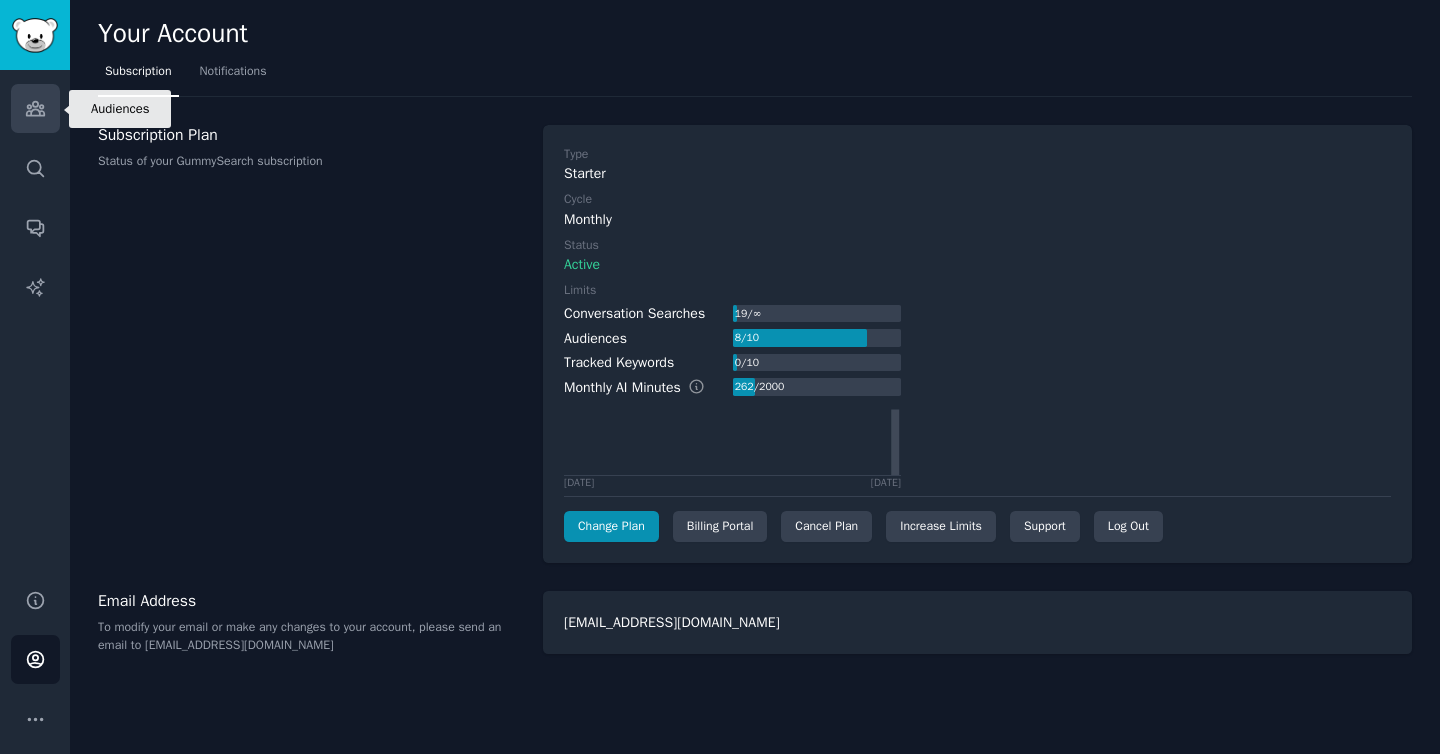 click on "Audiences" at bounding box center [35, 108] 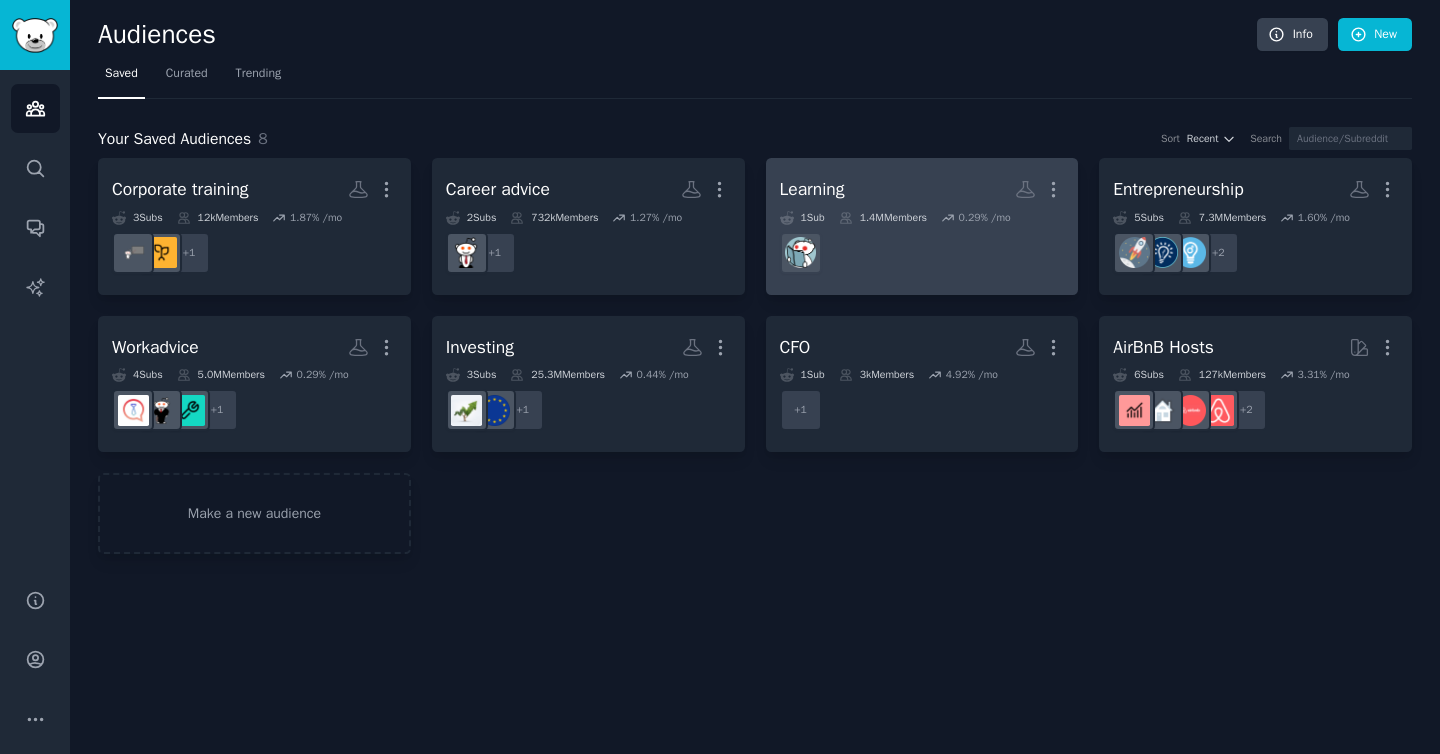 click on "r/IWantToLearn" at bounding box center (922, 253) 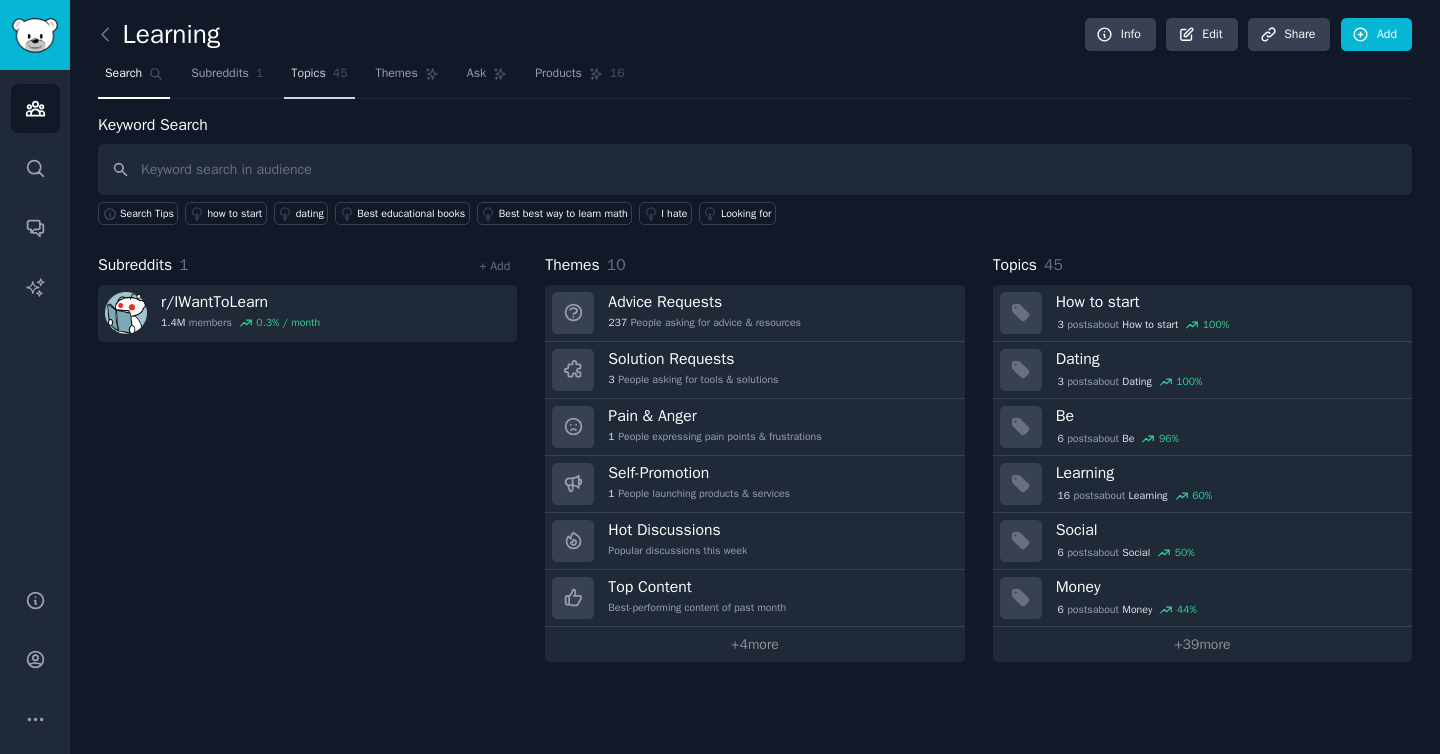 click on "Topics" at bounding box center (308, 74) 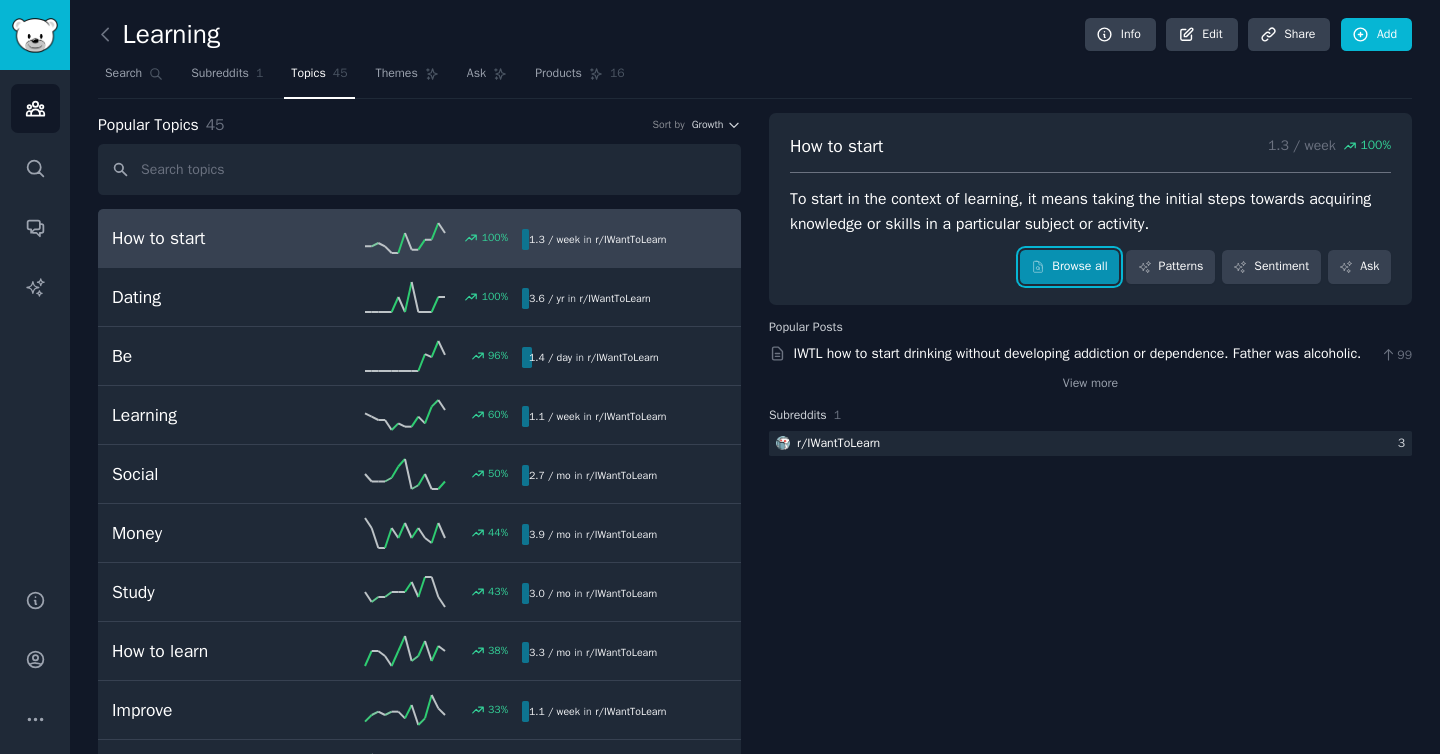 click on "Browse all" at bounding box center (1069, 267) 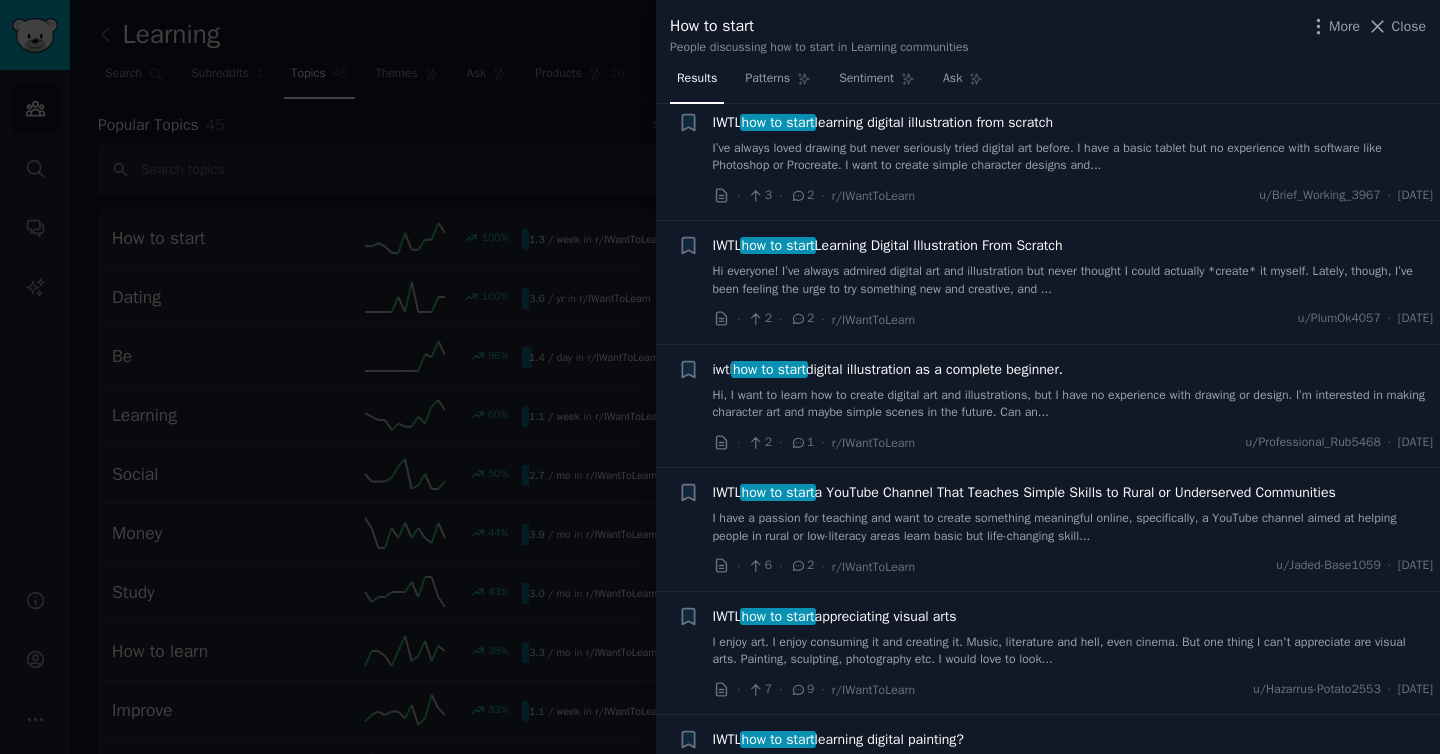 scroll, scrollTop: 403, scrollLeft: 0, axis: vertical 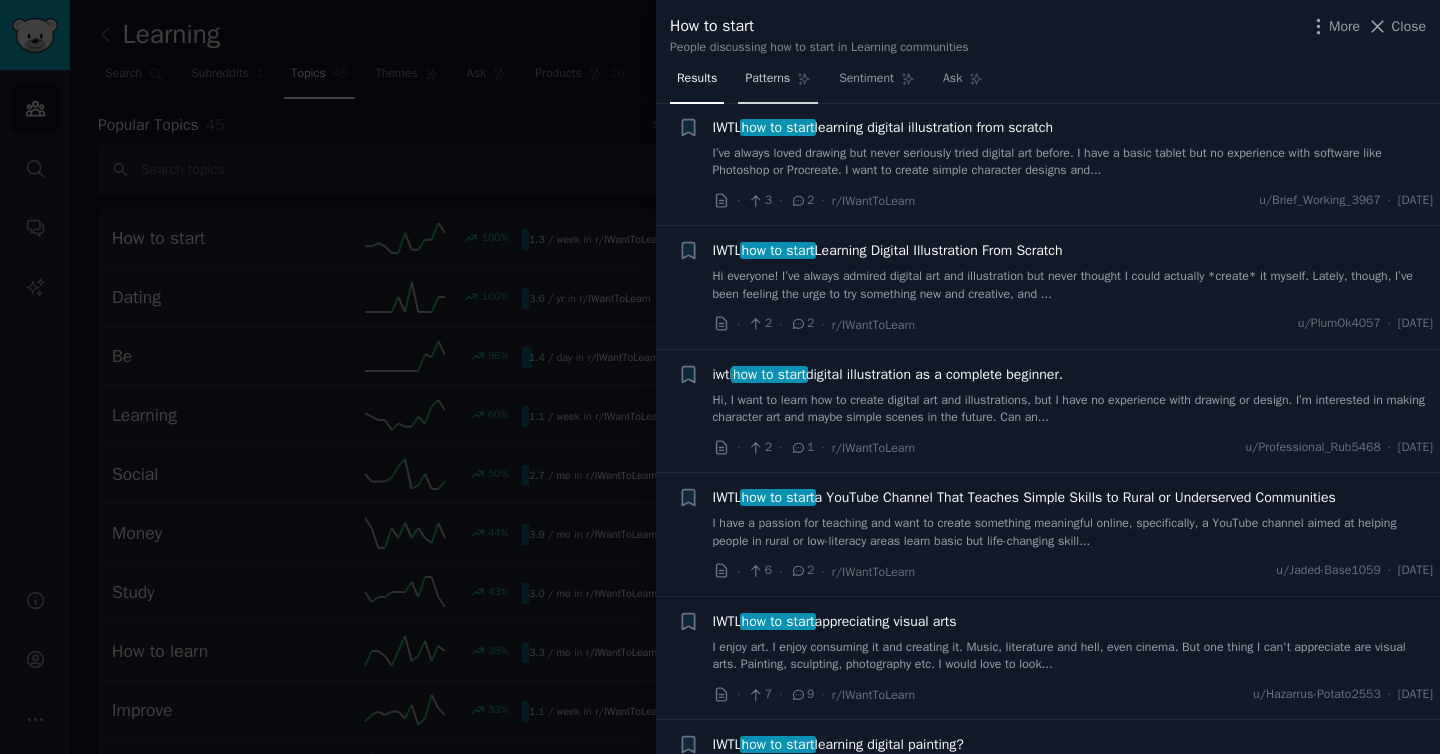 click on "Patterns" at bounding box center (767, 79) 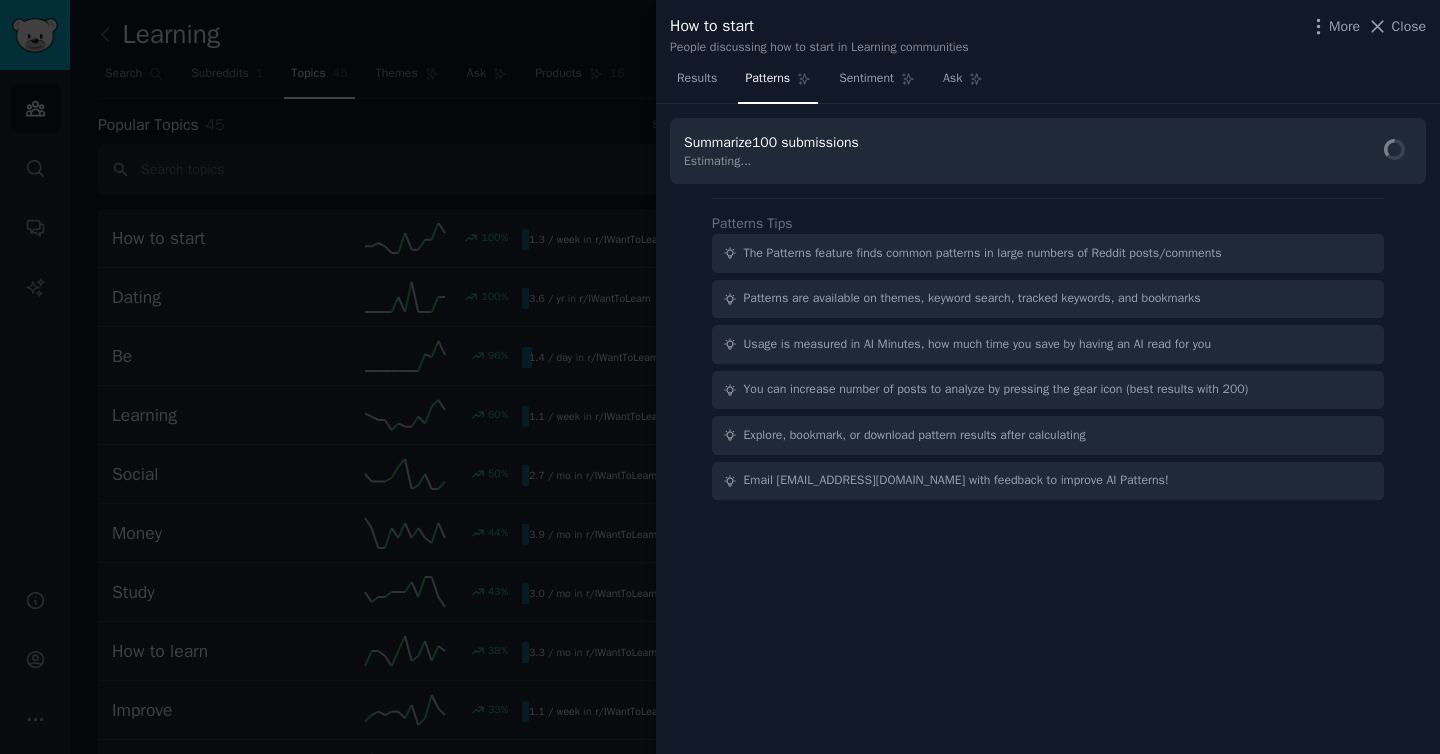 scroll, scrollTop: 0, scrollLeft: 0, axis: both 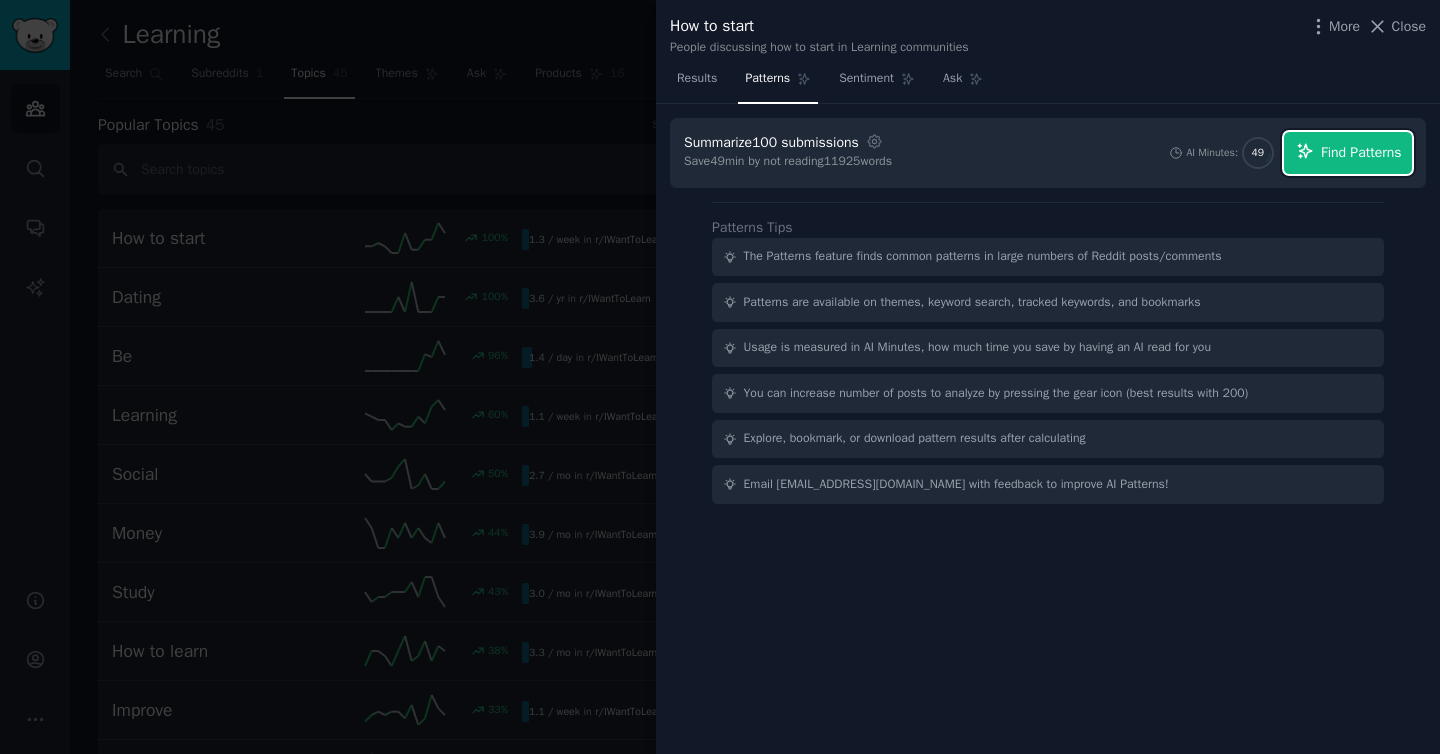 click on "Find Patterns" at bounding box center [1361, 152] 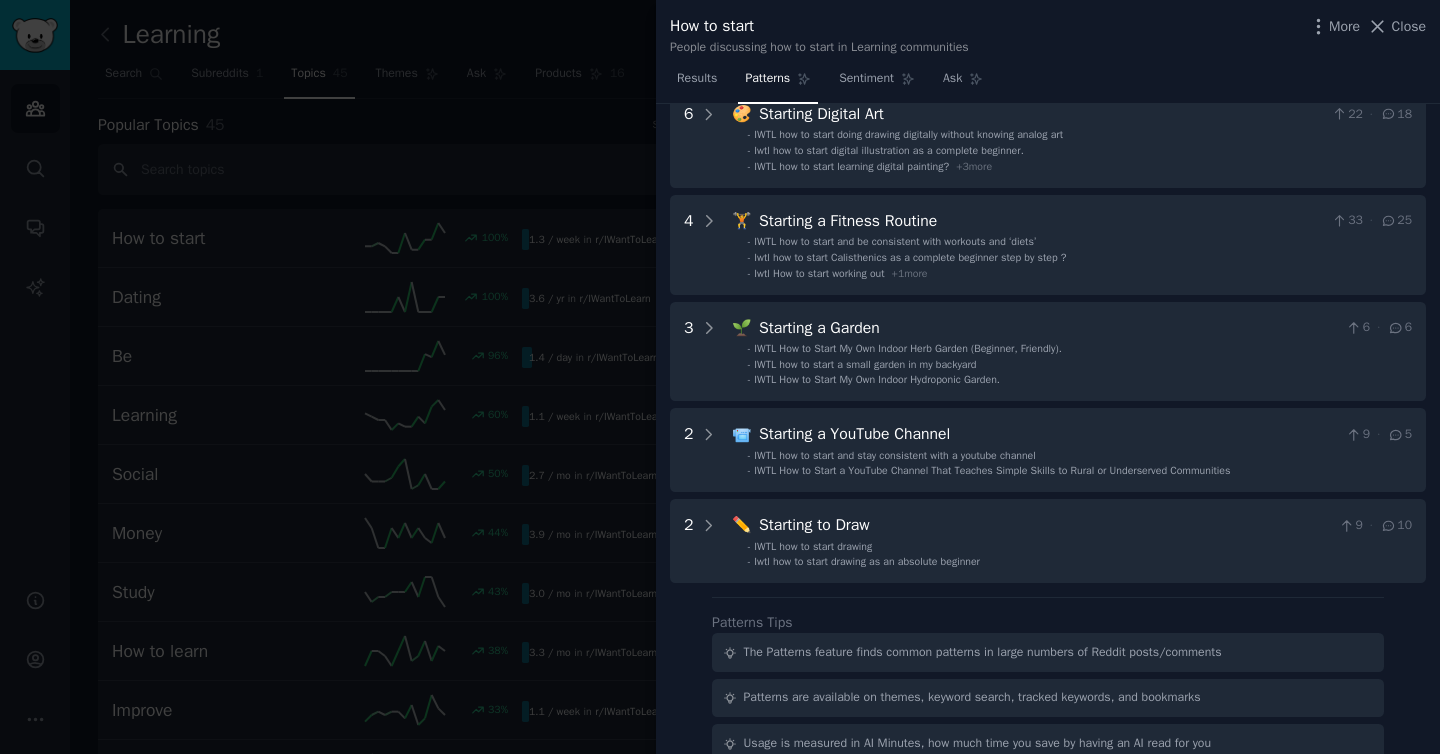 scroll, scrollTop: 0, scrollLeft: 0, axis: both 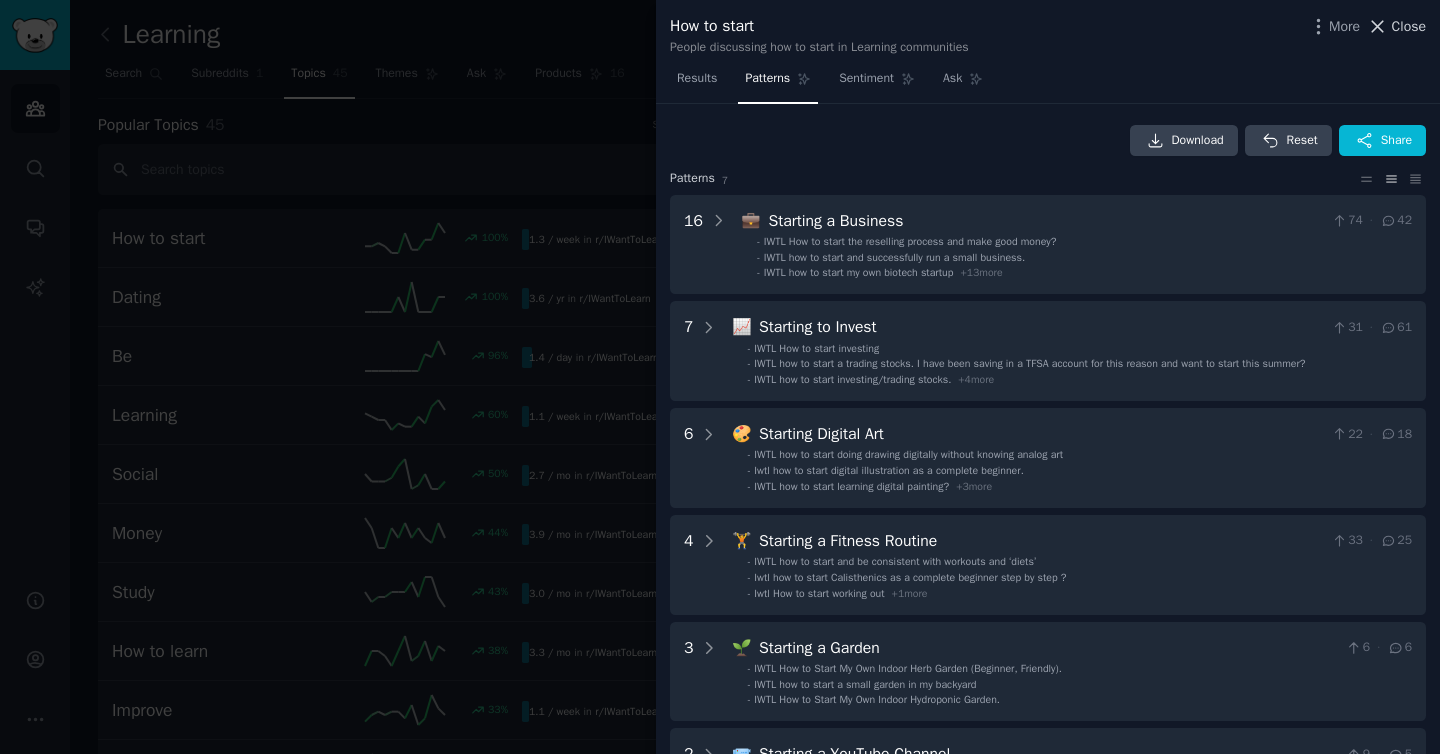 click on "Close" at bounding box center (1396, 26) 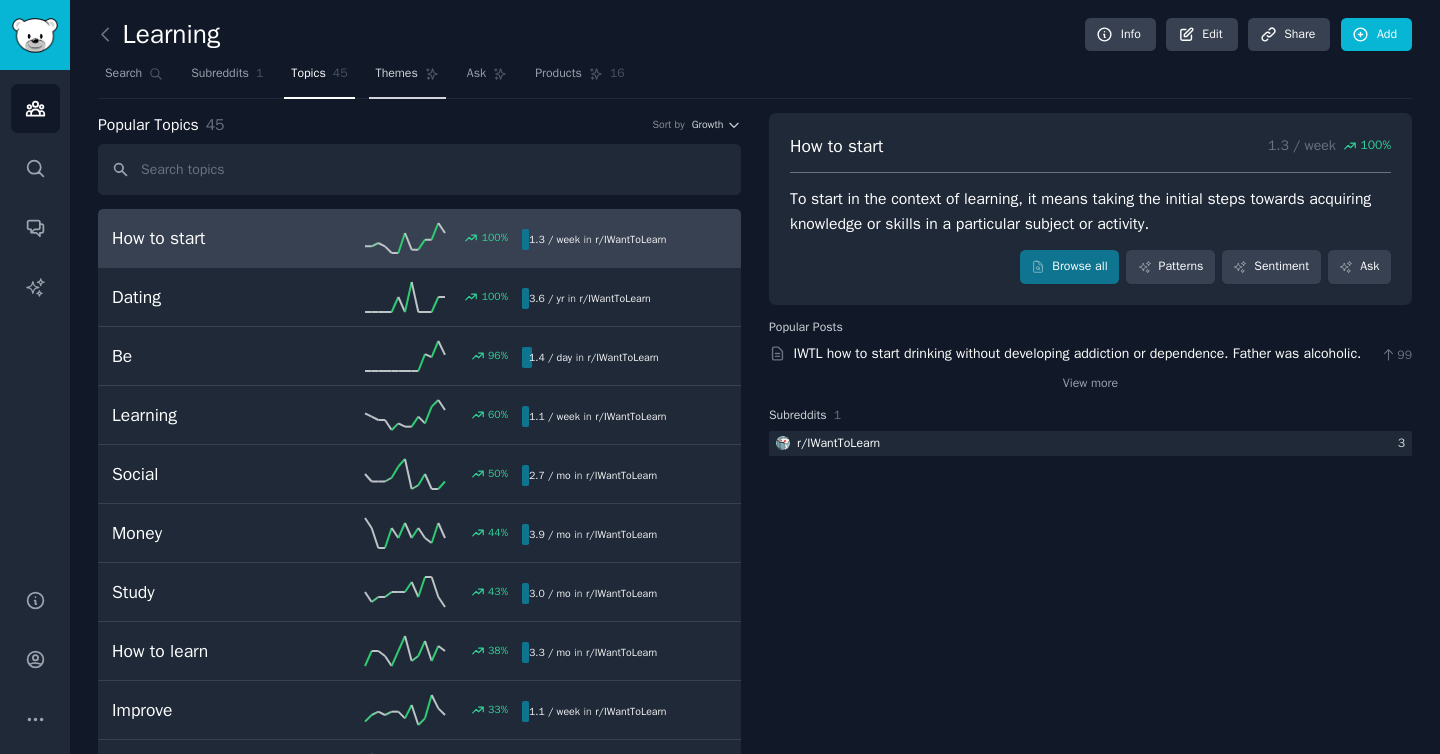 click on "Themes" at bounding box center [407, 78] 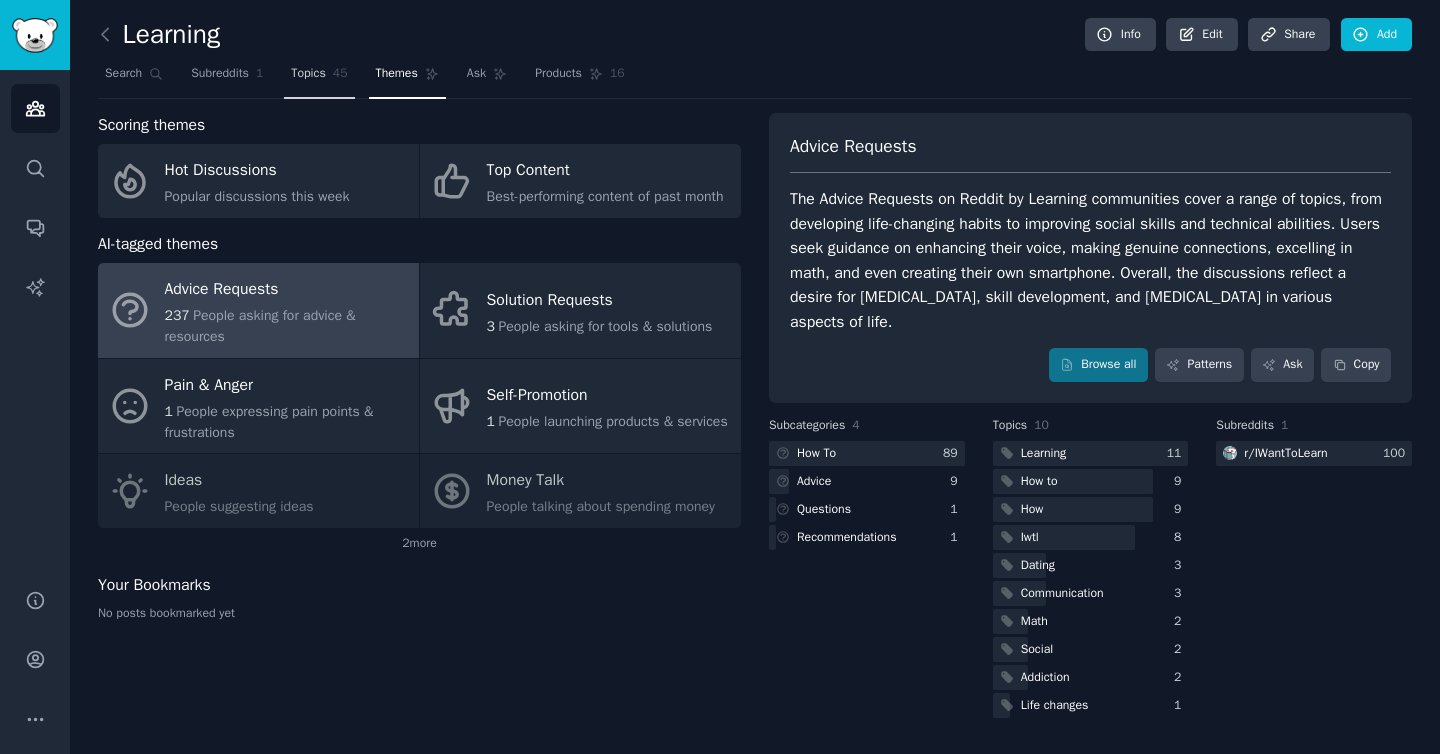 click on "Topics" at bounding box center [308, 74] 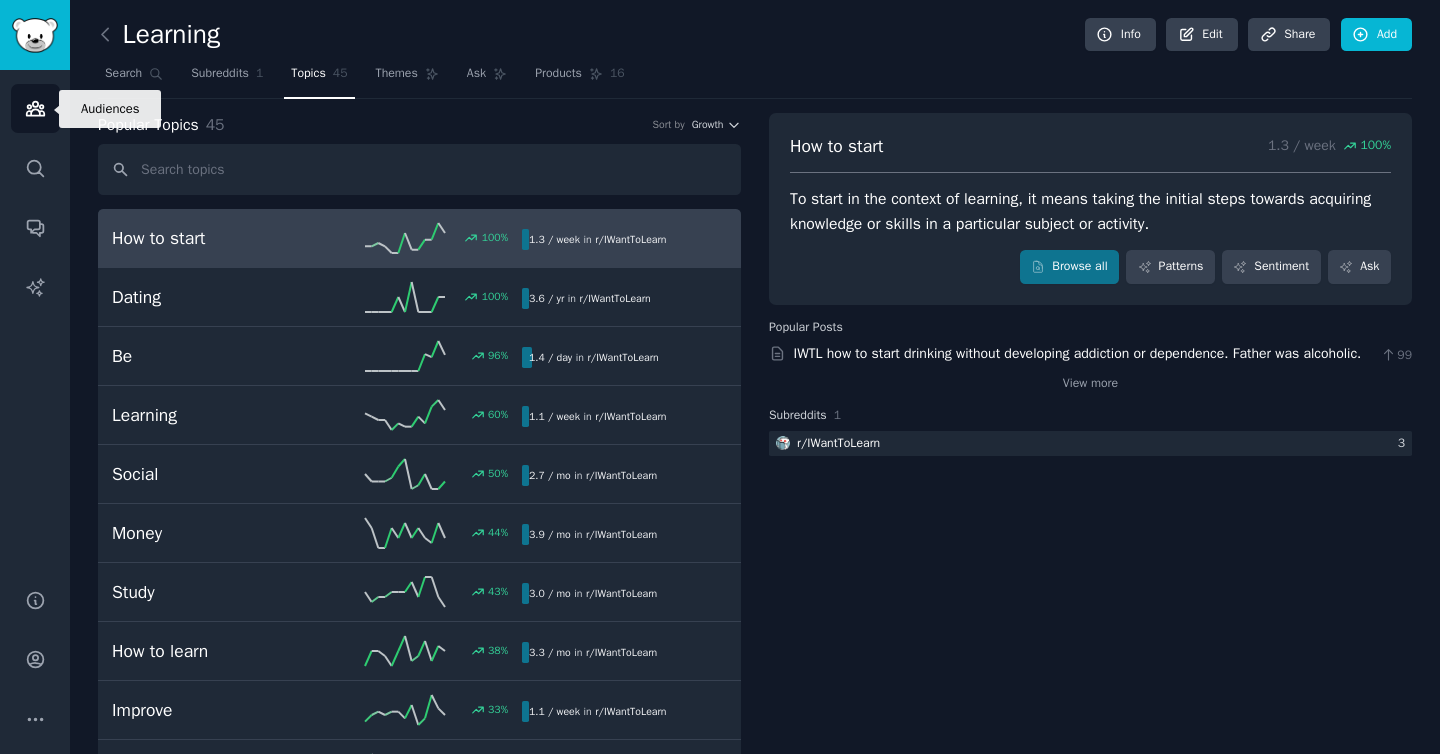 click on "Audiences" at bounding box center (35, 108) 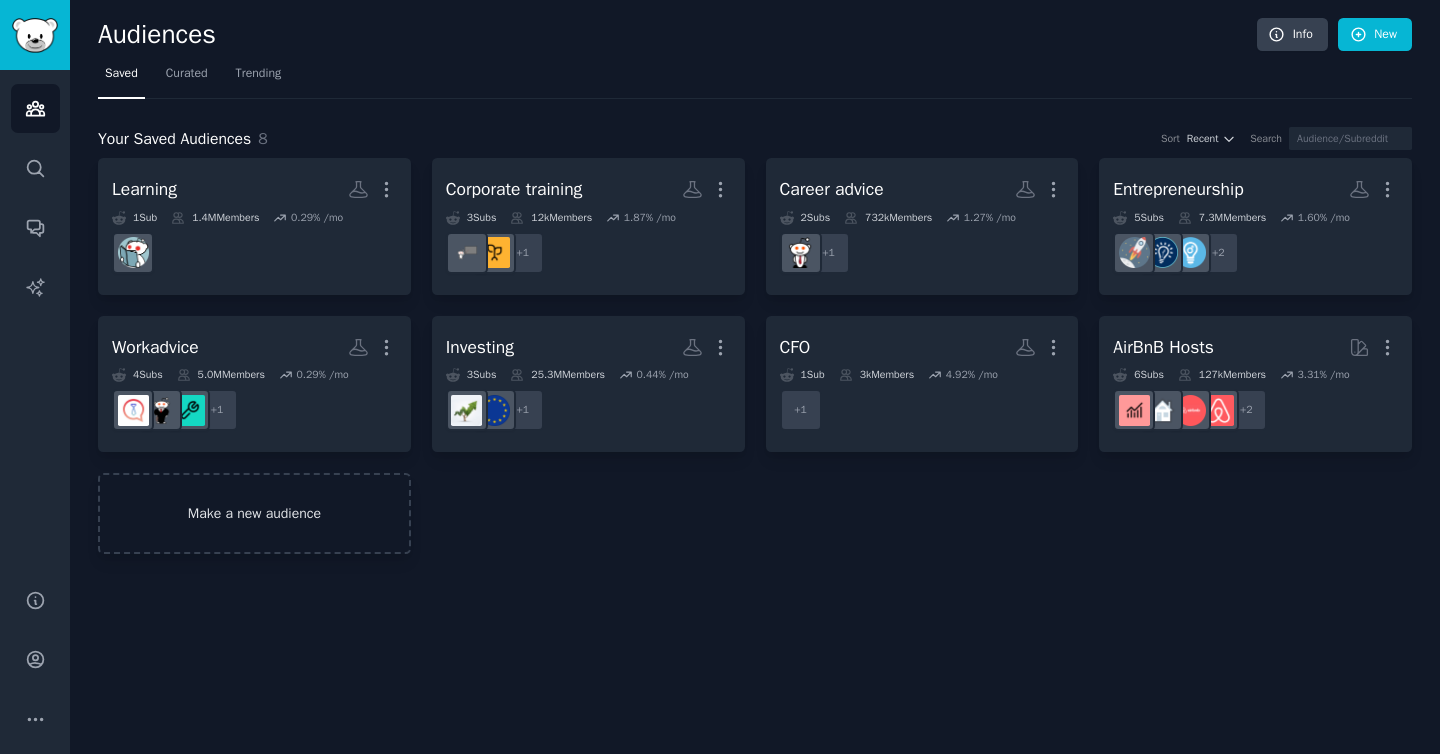 click on "Make a new audience" at bounding box center (254, 513) 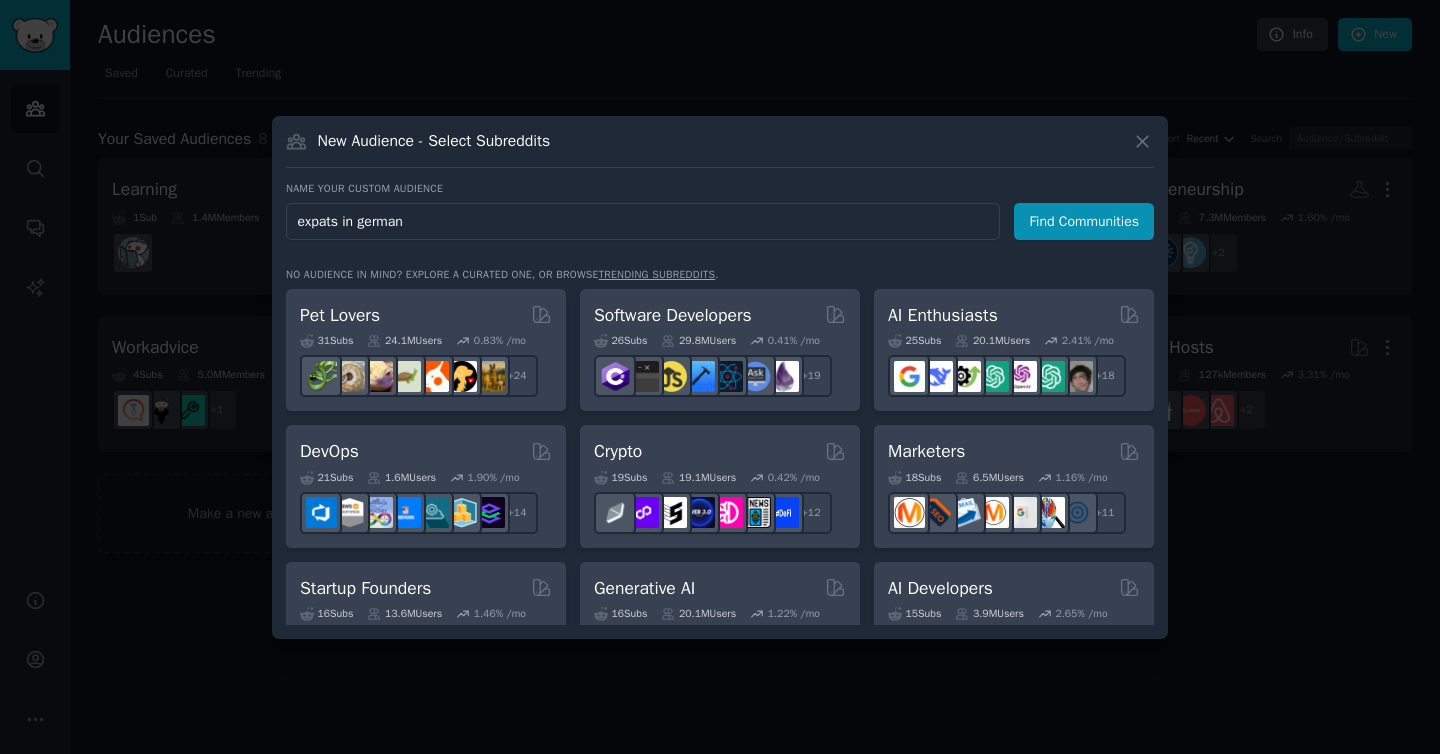 type on "expats in germany" 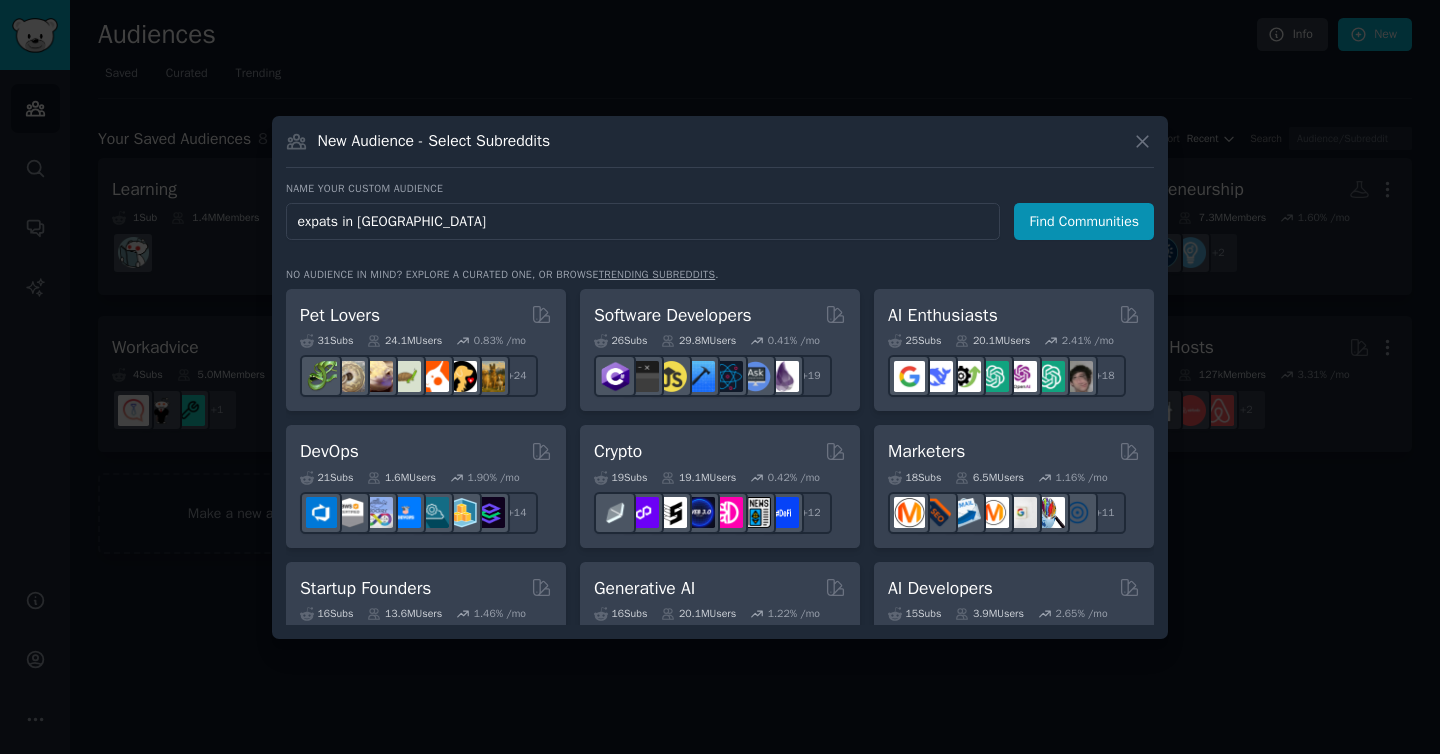 click on "Find Communities" at bounding box center [1084, 221] 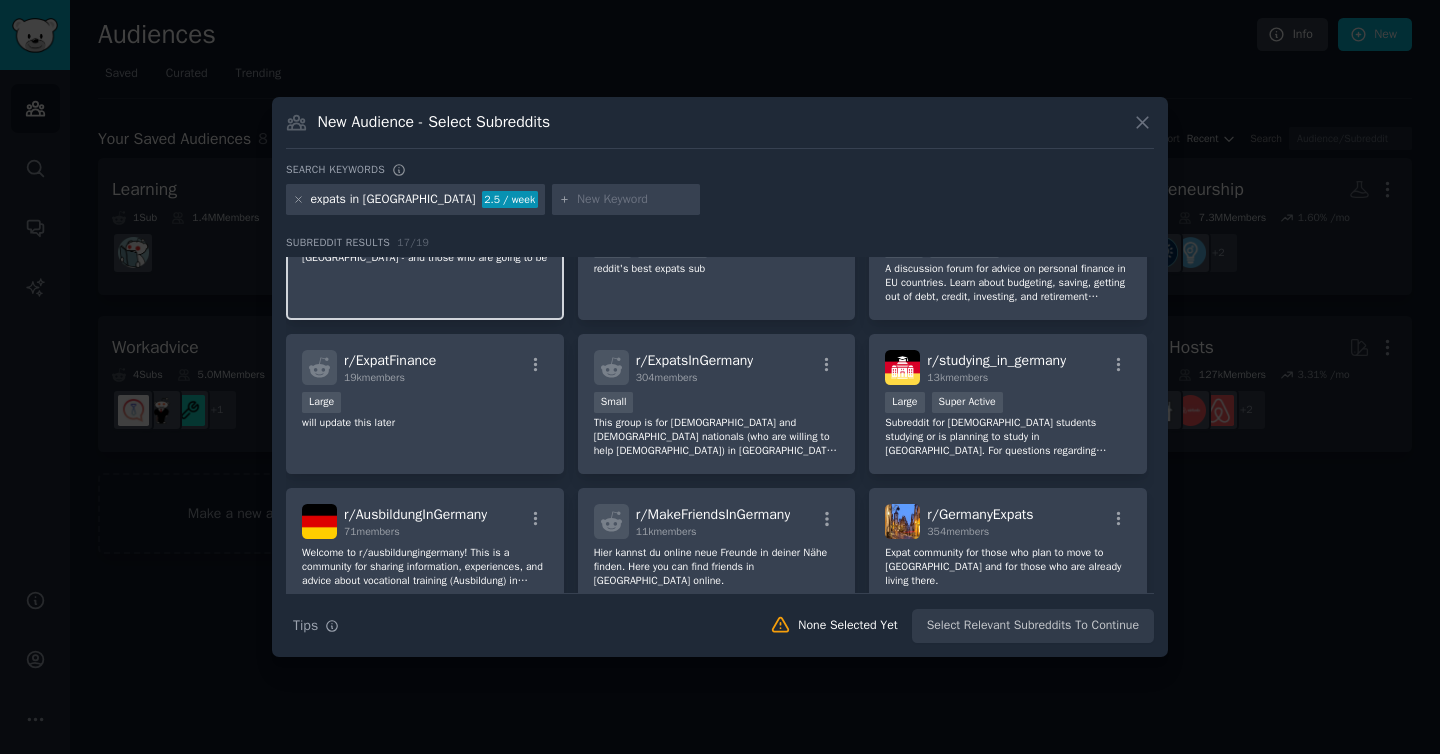 scroll, scrollTop: 1, scrollLeft: 0, axis: vertical 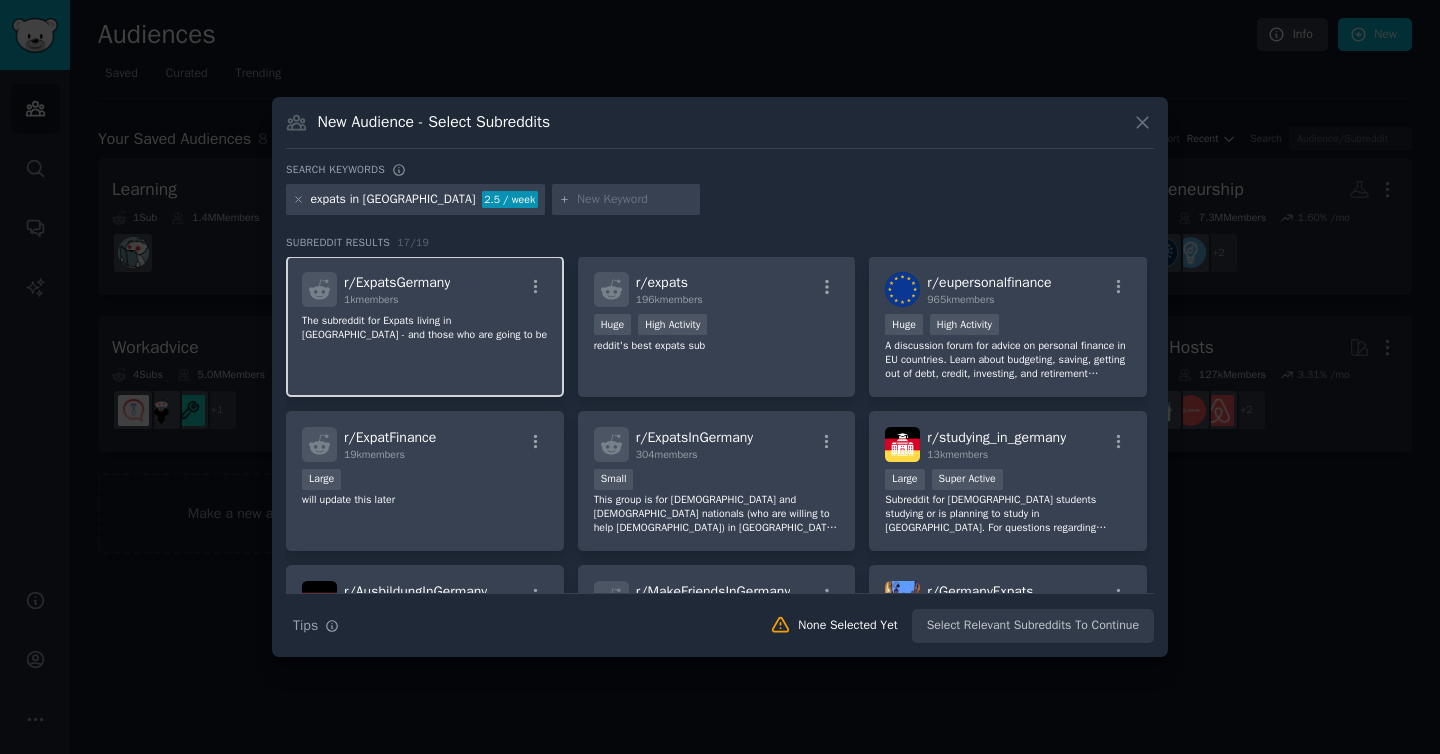 click on "r/ ExpatsGermany" at bounding box center [397, 282] 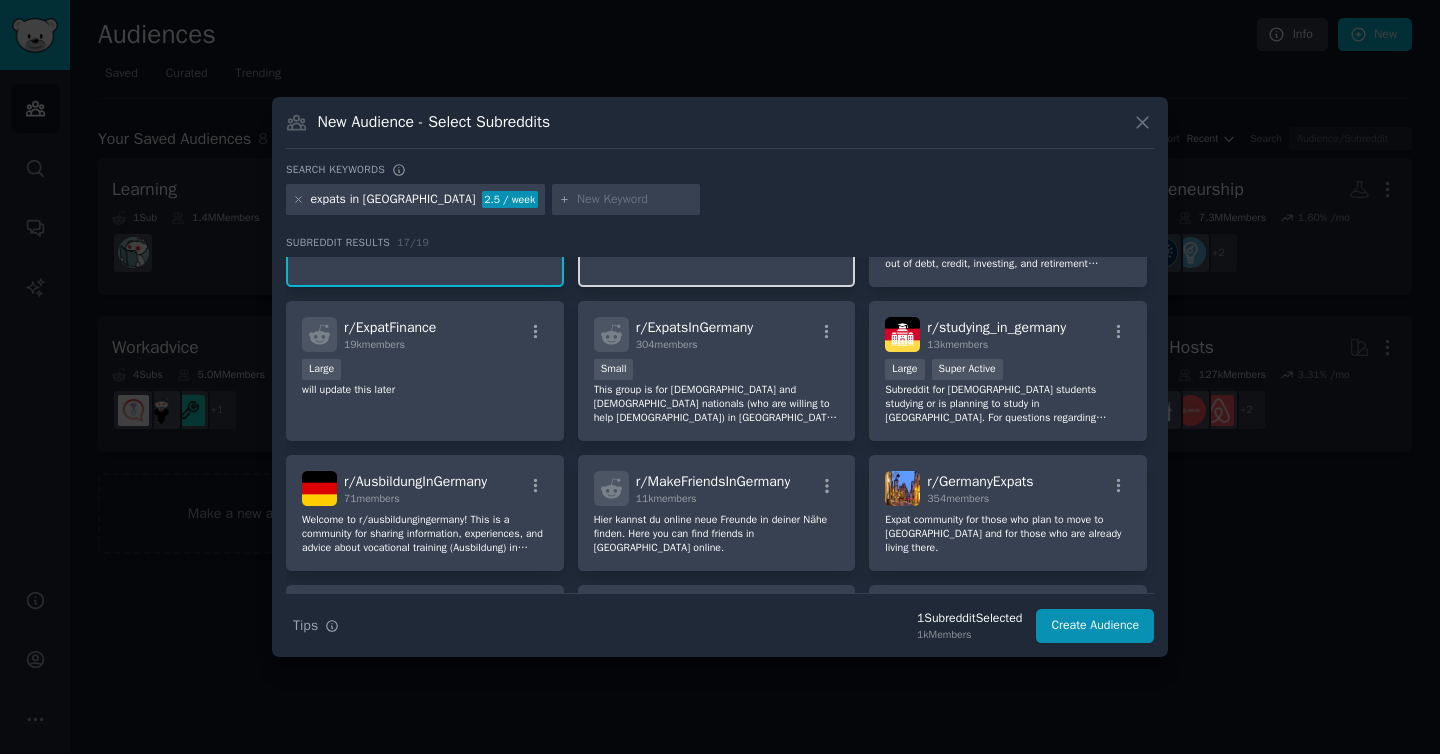 scroll, scrollTop: 103, scrollLeft: 0, axis: vertical 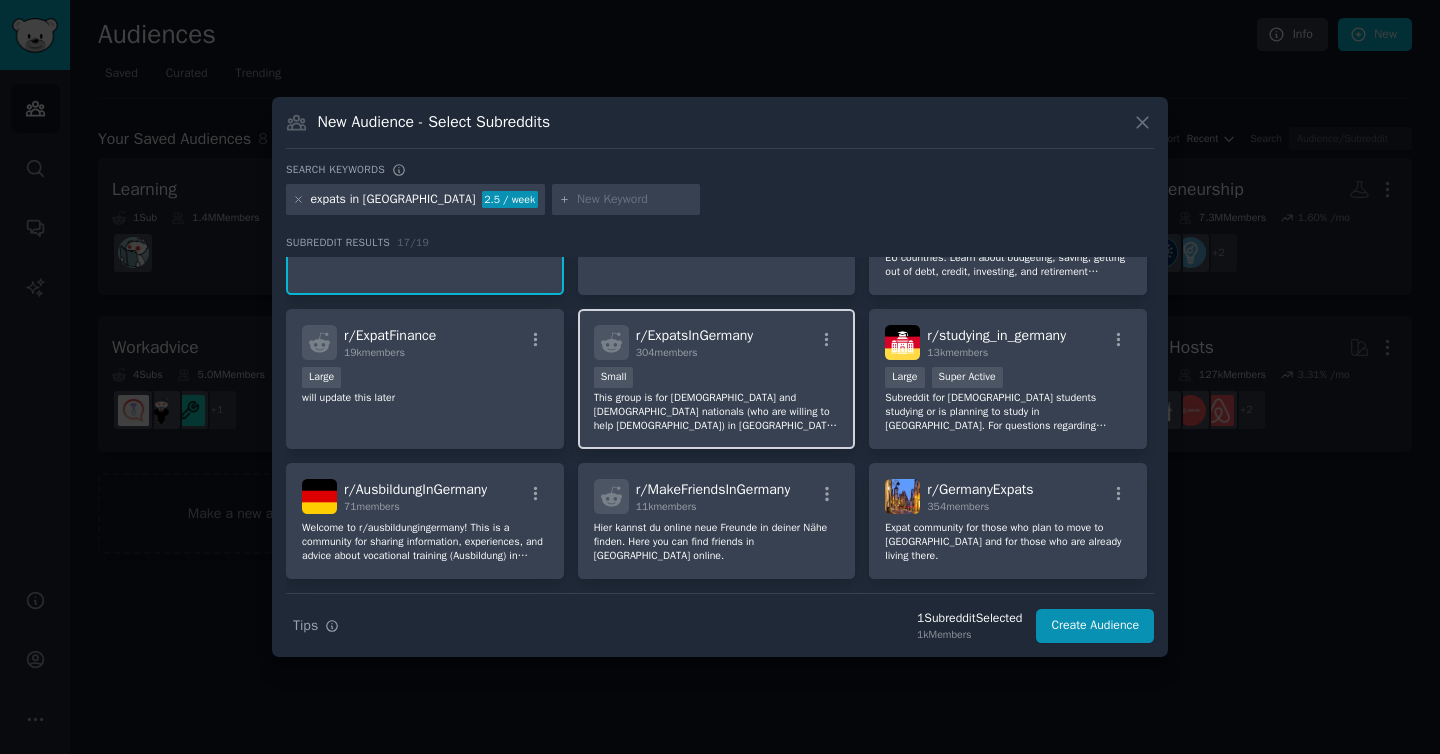 click on "304  members" at bounding box center [694, 353] 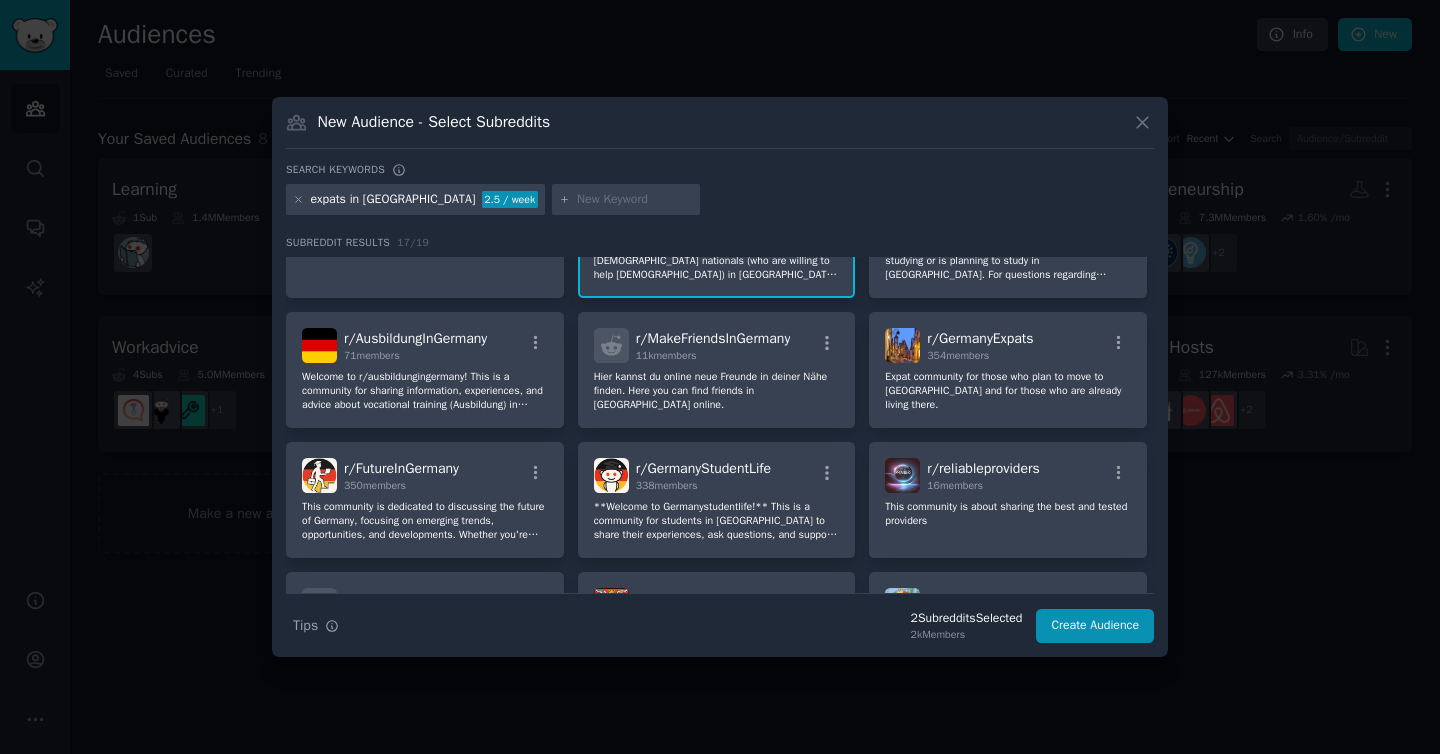scroll, scrollTop: 308, scrollLeft: 0, axis: vertical 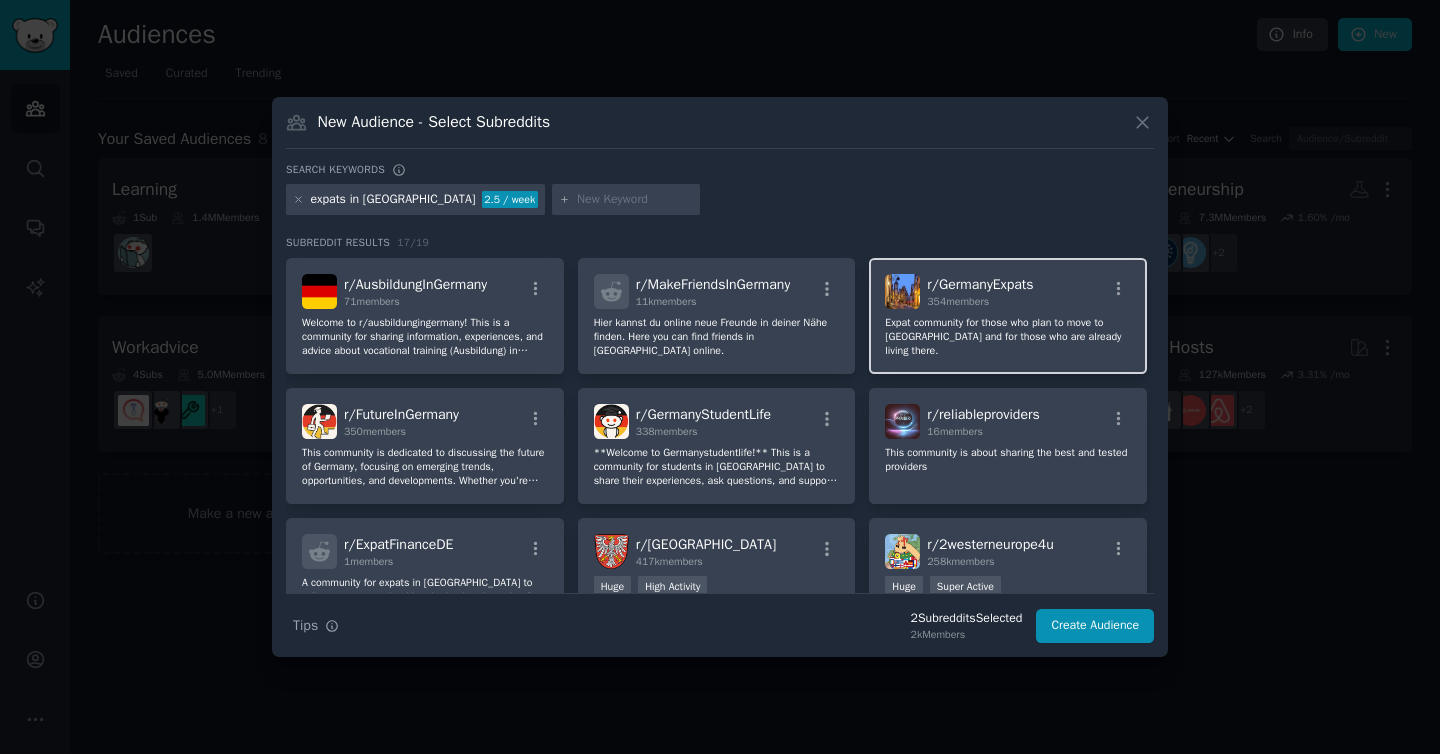 click on "Expat community for those who plan to move to Germany and for those who are already living there." 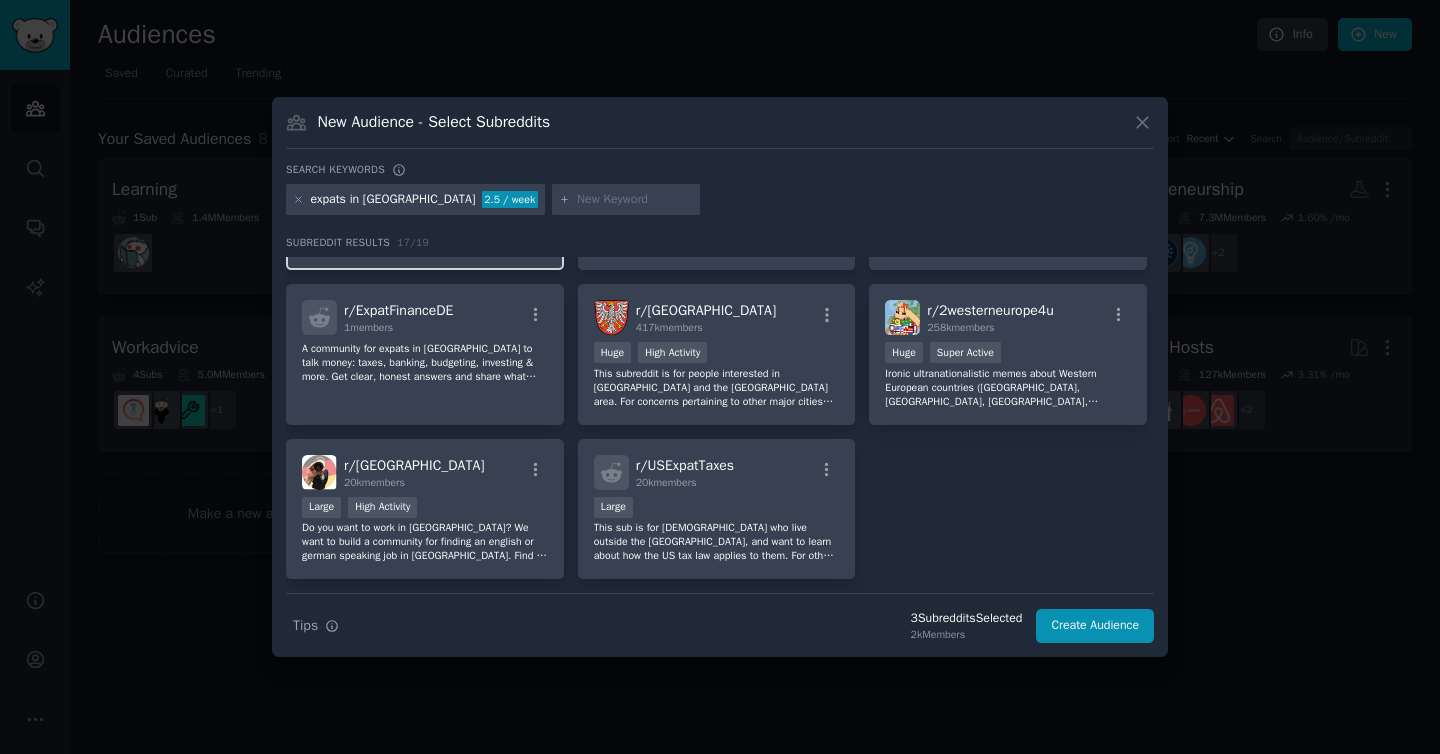 scroll, scrollTop: 544, scrollLeft: 0, axis: vertical 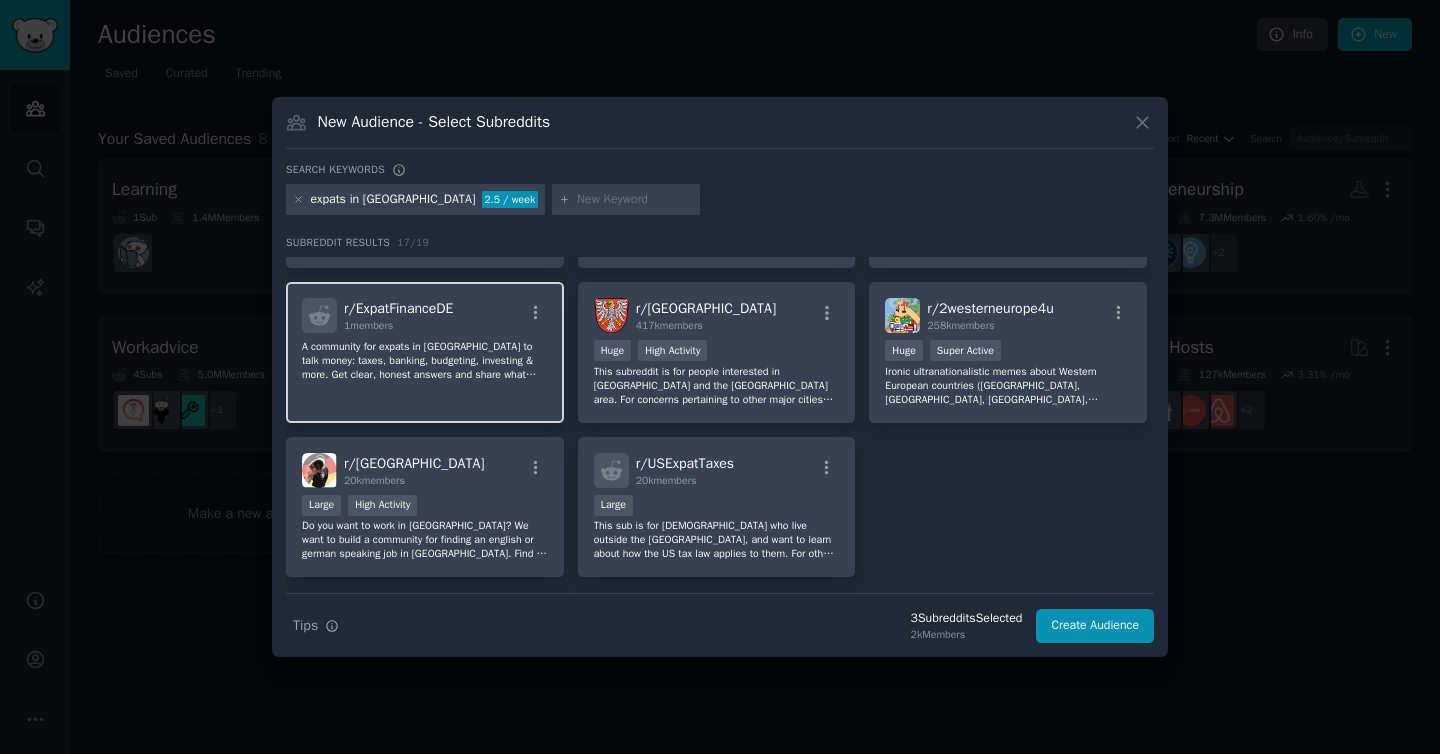click on "A community for expats in Germany to talk money: taxes, banking, budgeting, investing & more. Get clear, honest answers and share what works. No question is too basic. Let’s master German finances together 🇩🇪💸" 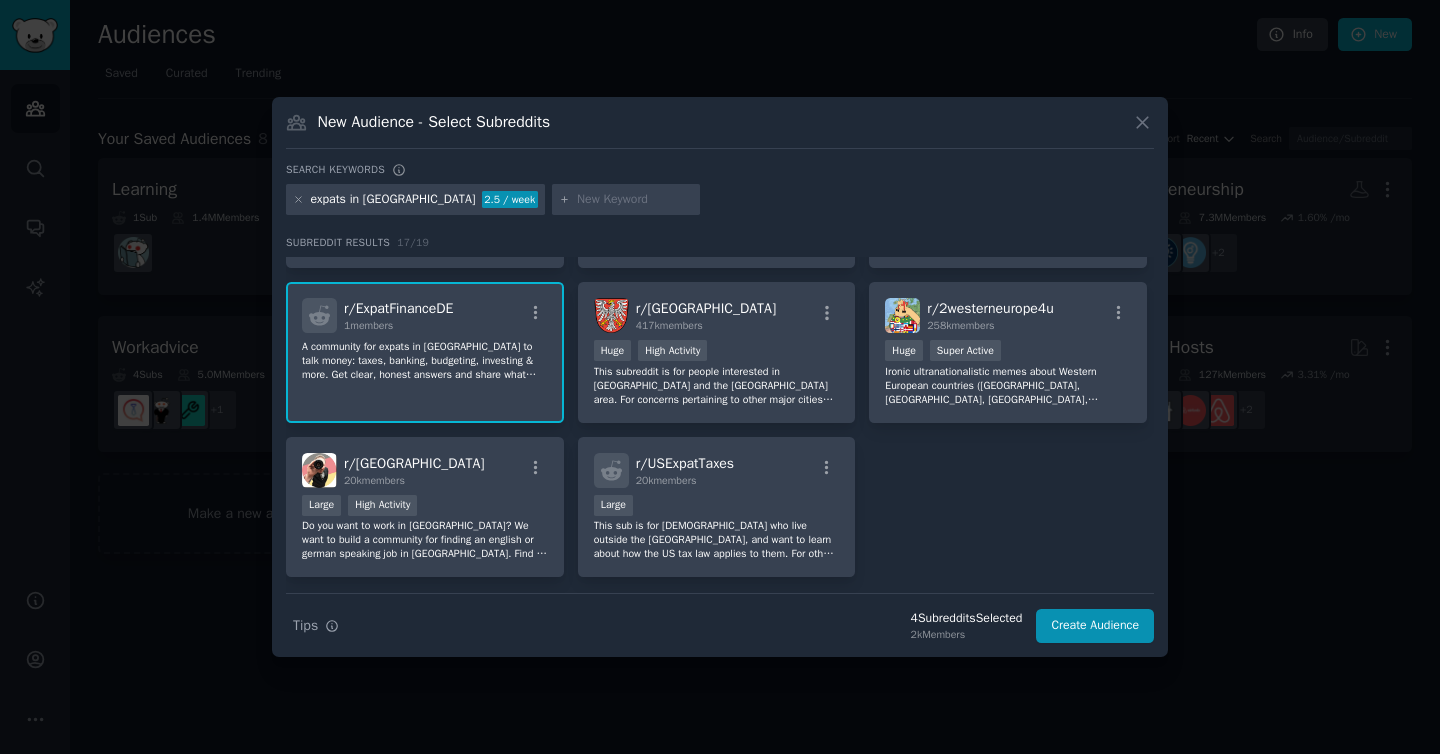 click on "A community for expats in Germany to talk money: taxes, banking, budgeting, investing & more. Get clear, honest answers and share what works. No question is too basic. Let’s master German finances together 🇩🇪💸" 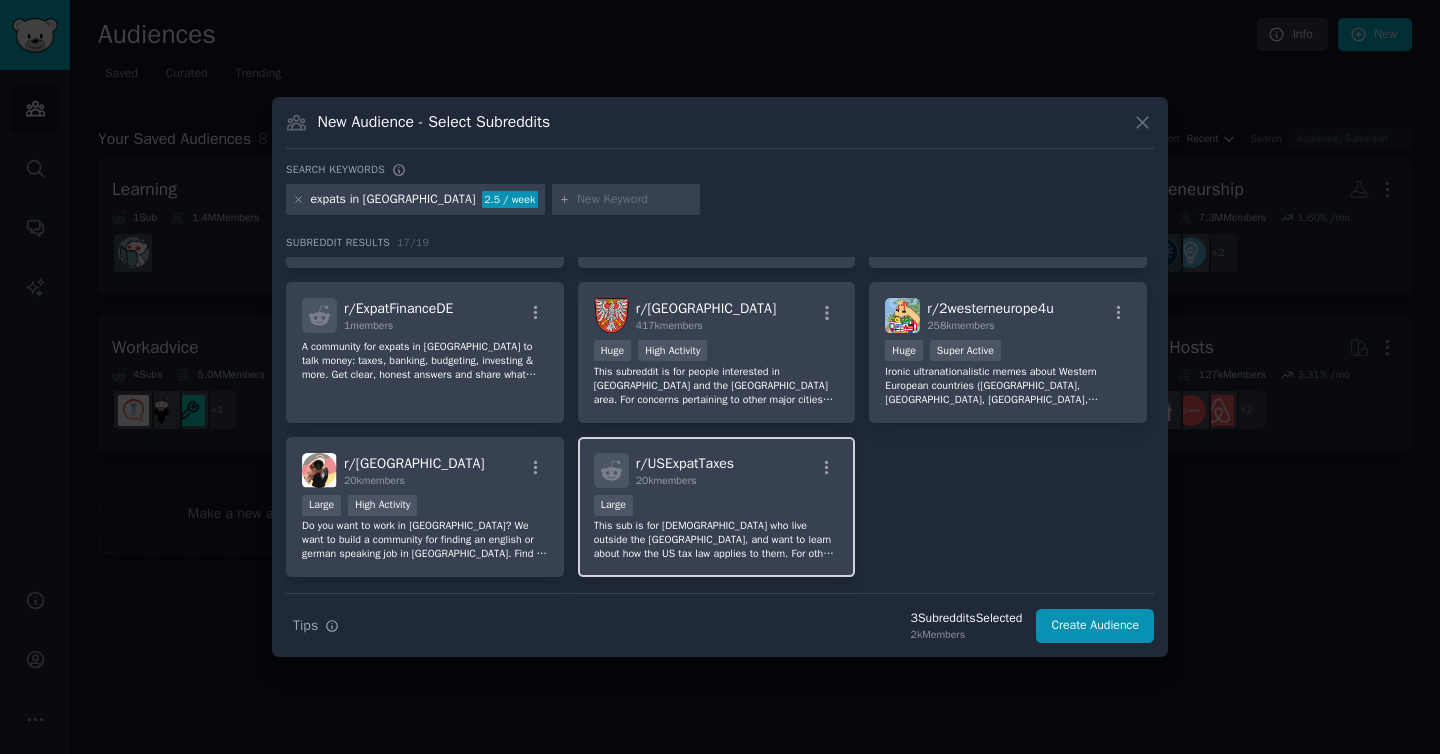 scroll, scrollTop: 598, scrollLeft: 0, axis: vertical 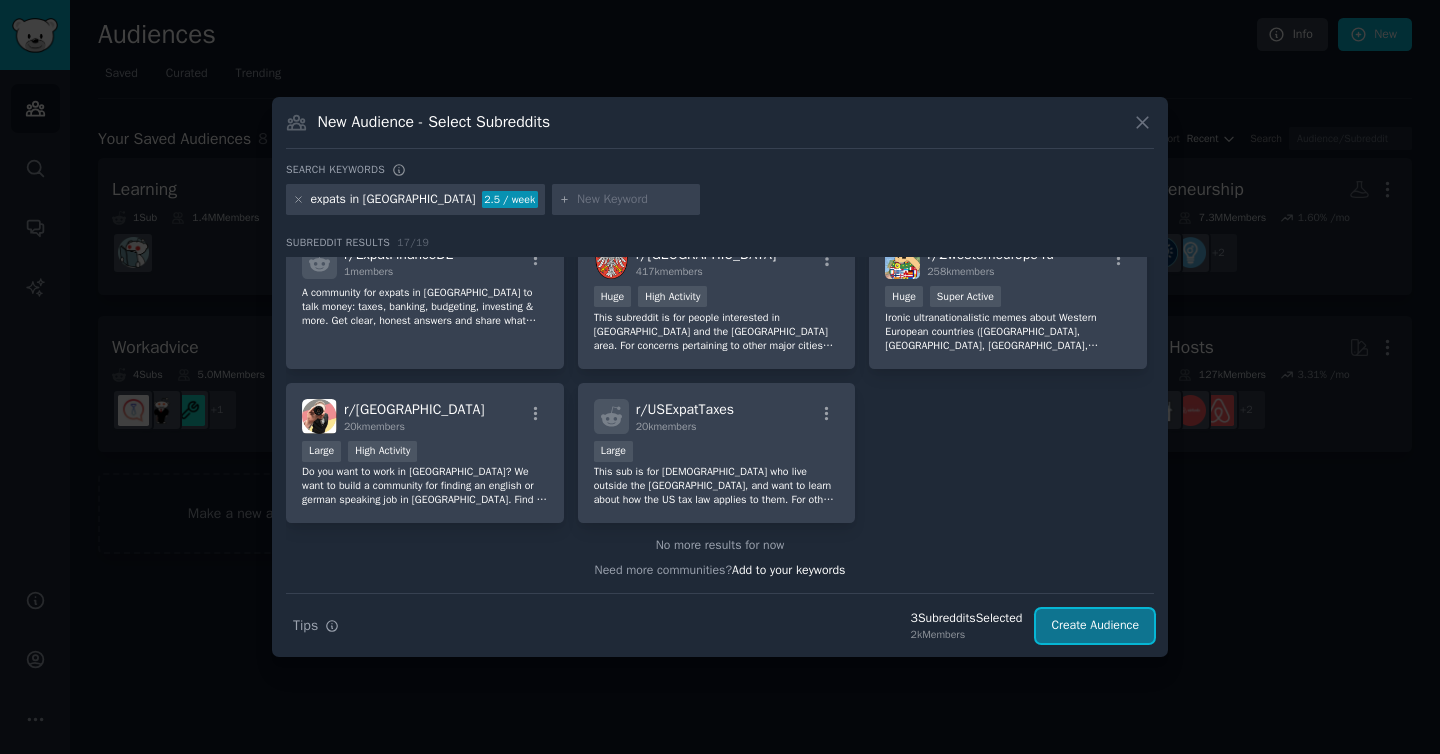 click on "Create Audience" at bounding box center (1095, 626) 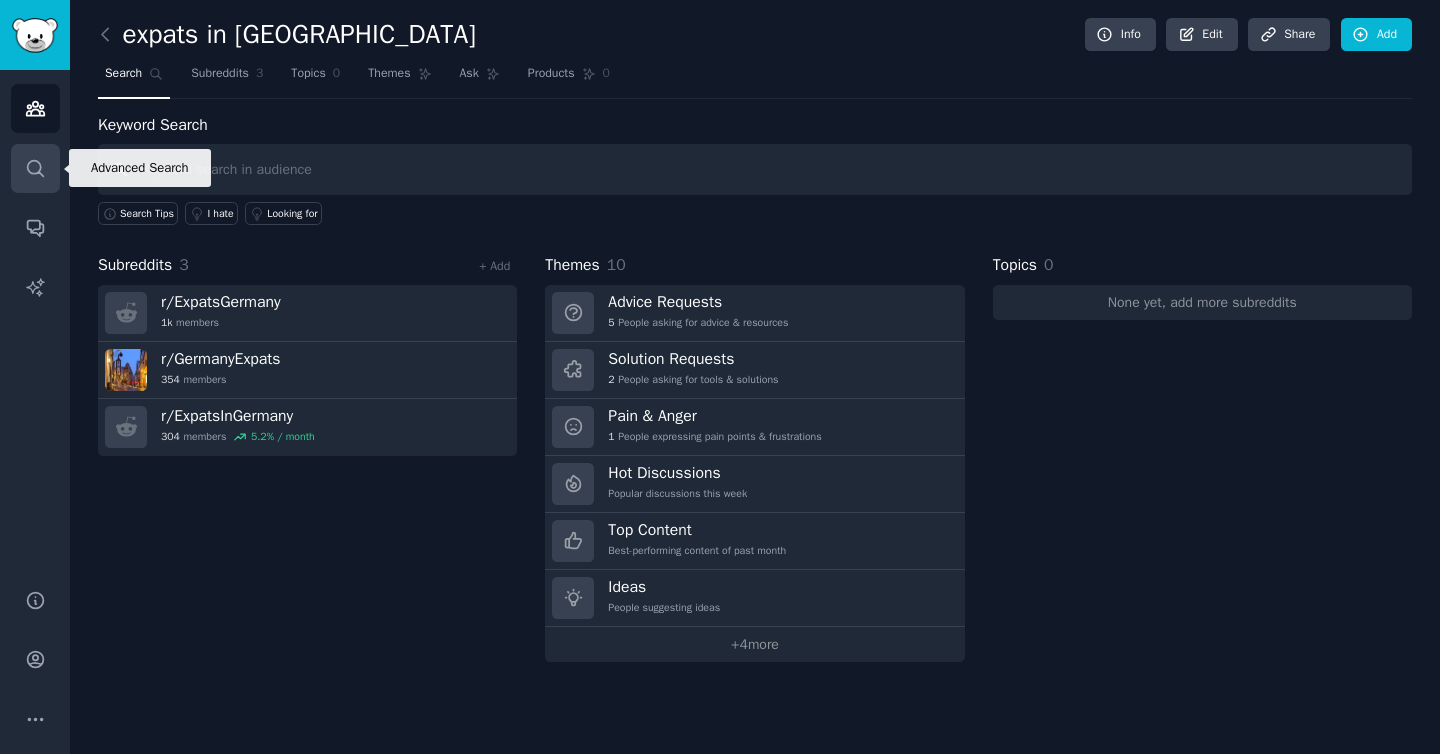 click on "Search" at bounding box center (35, 168) 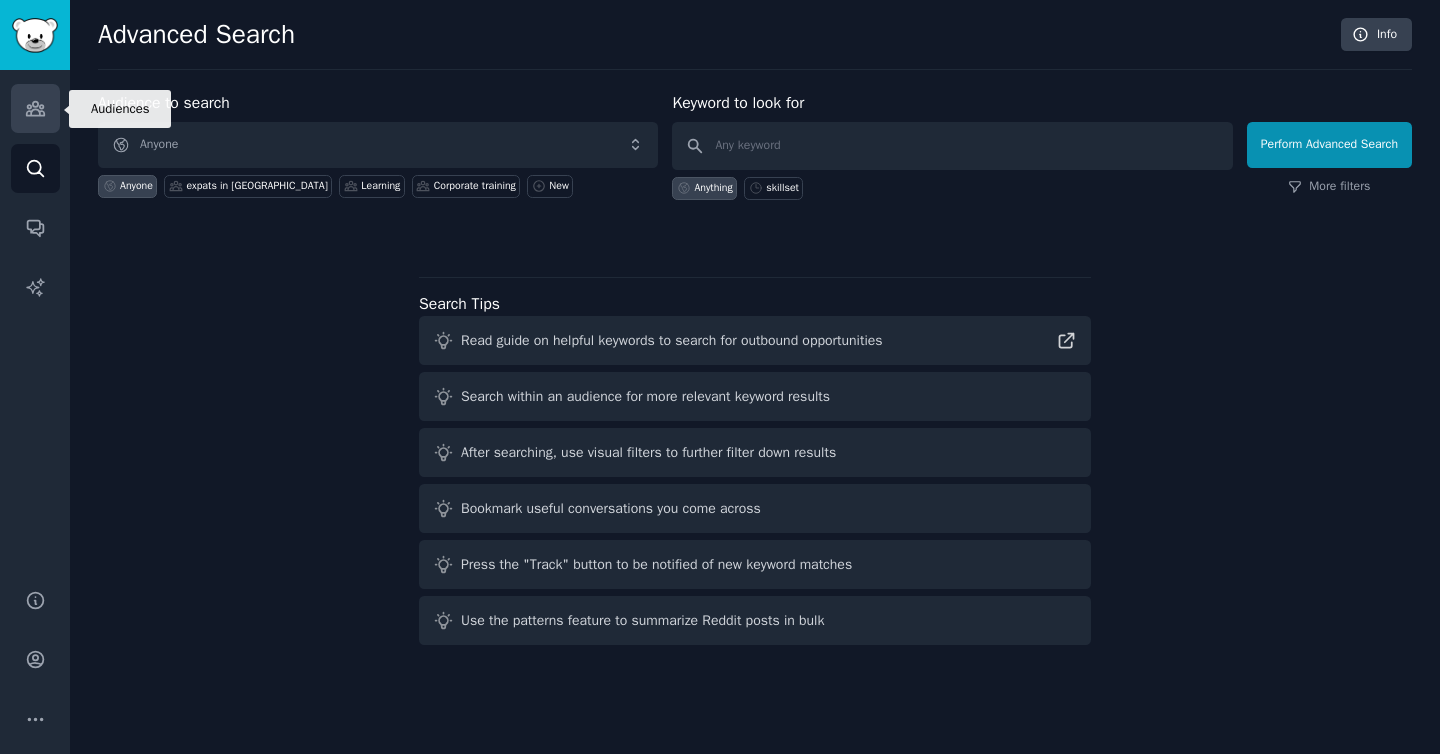 click 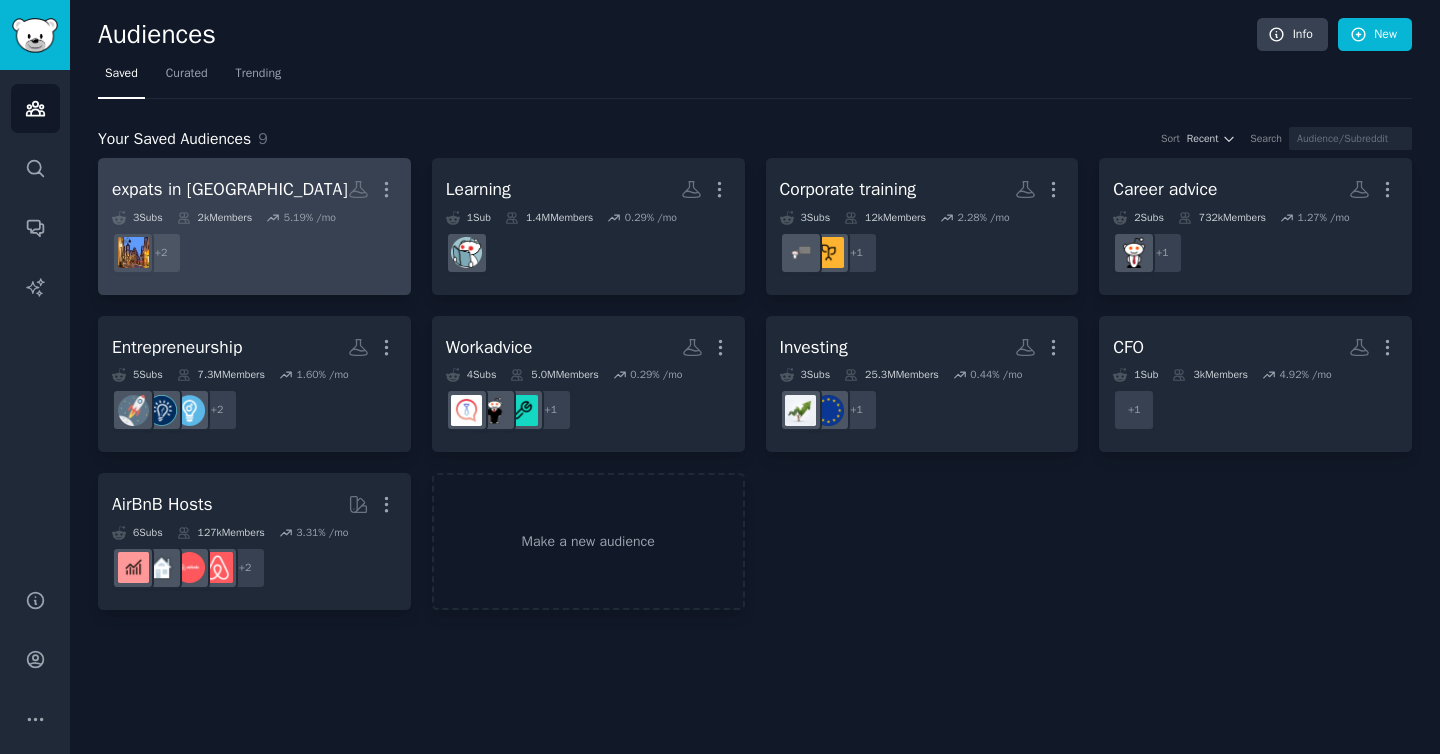 click on "5.19 % /mo" at bounding box center (310, 218) 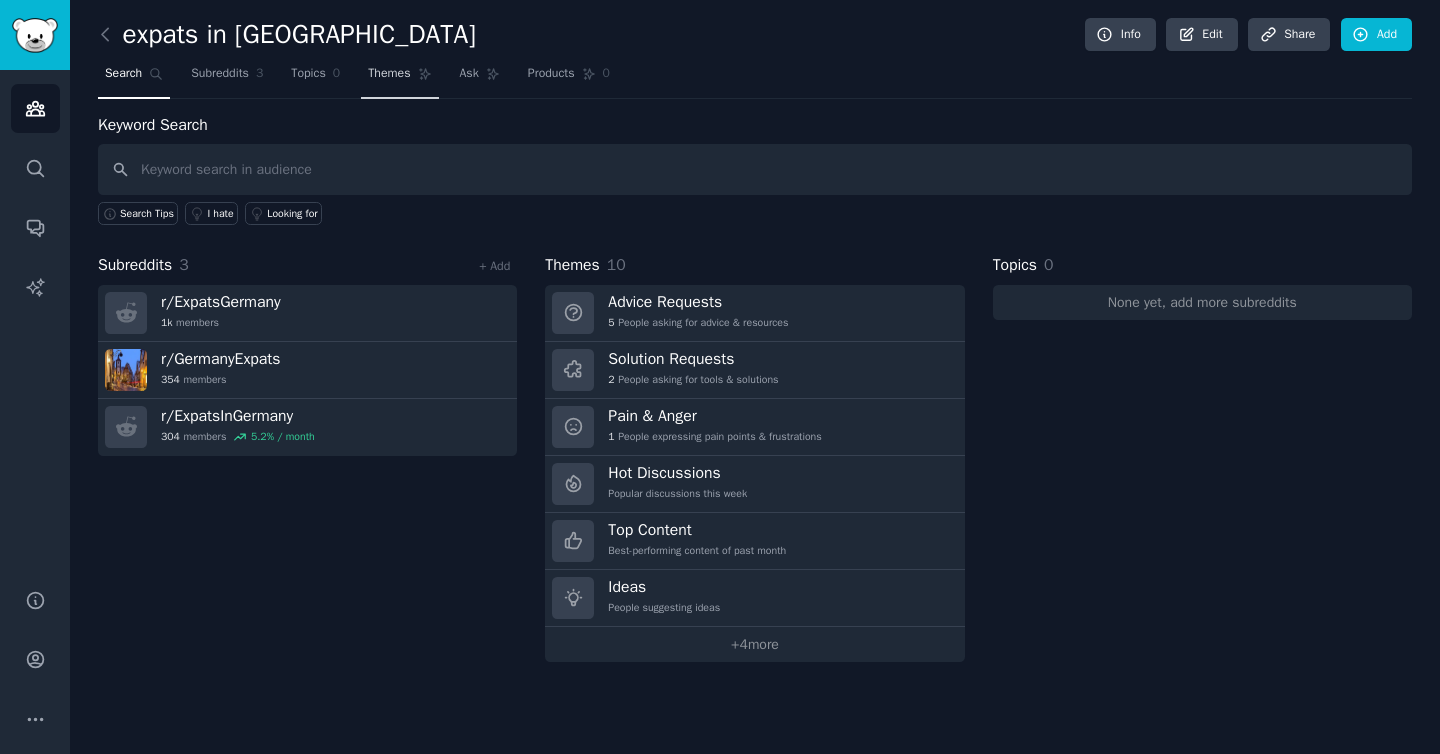click on "Themes" at bounding box center (389, 74) 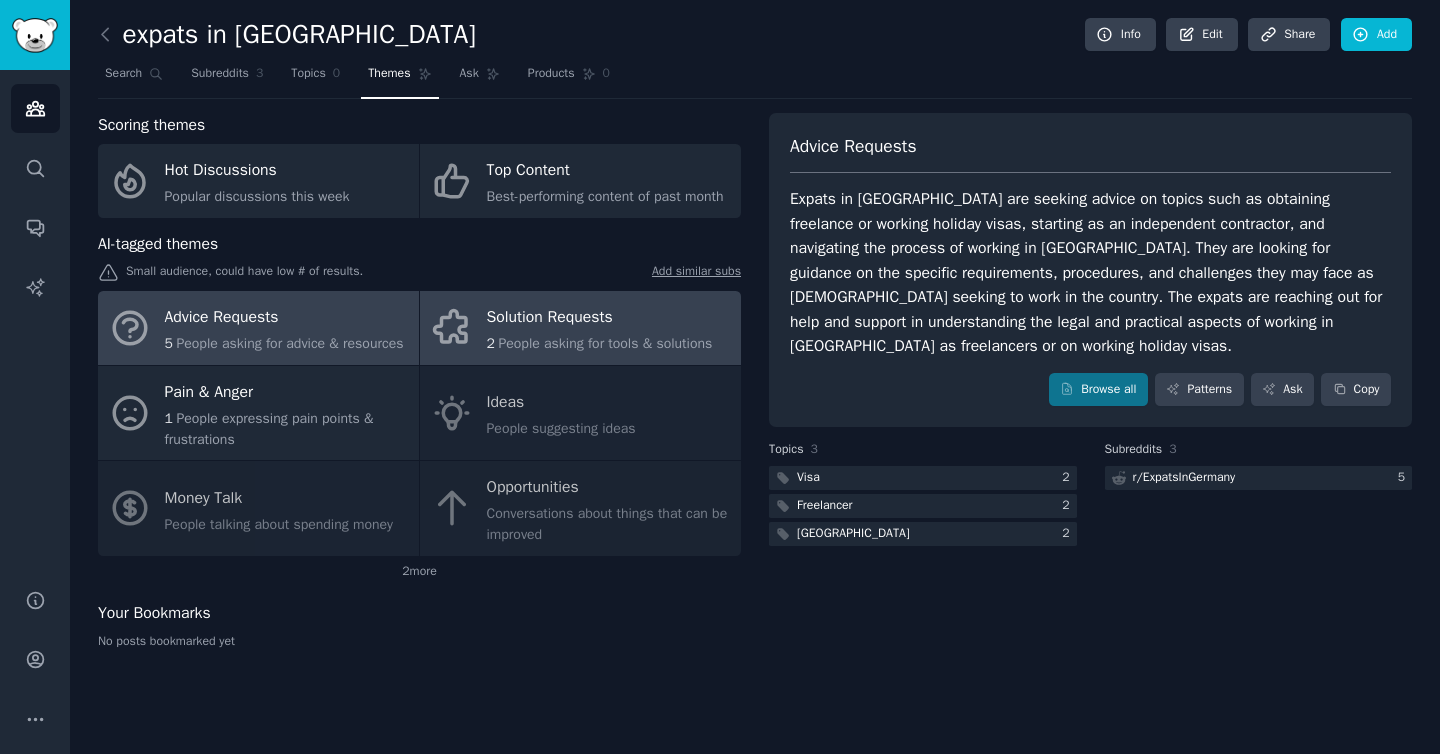click on "Solution Requests" at bounding box center (600, 318) 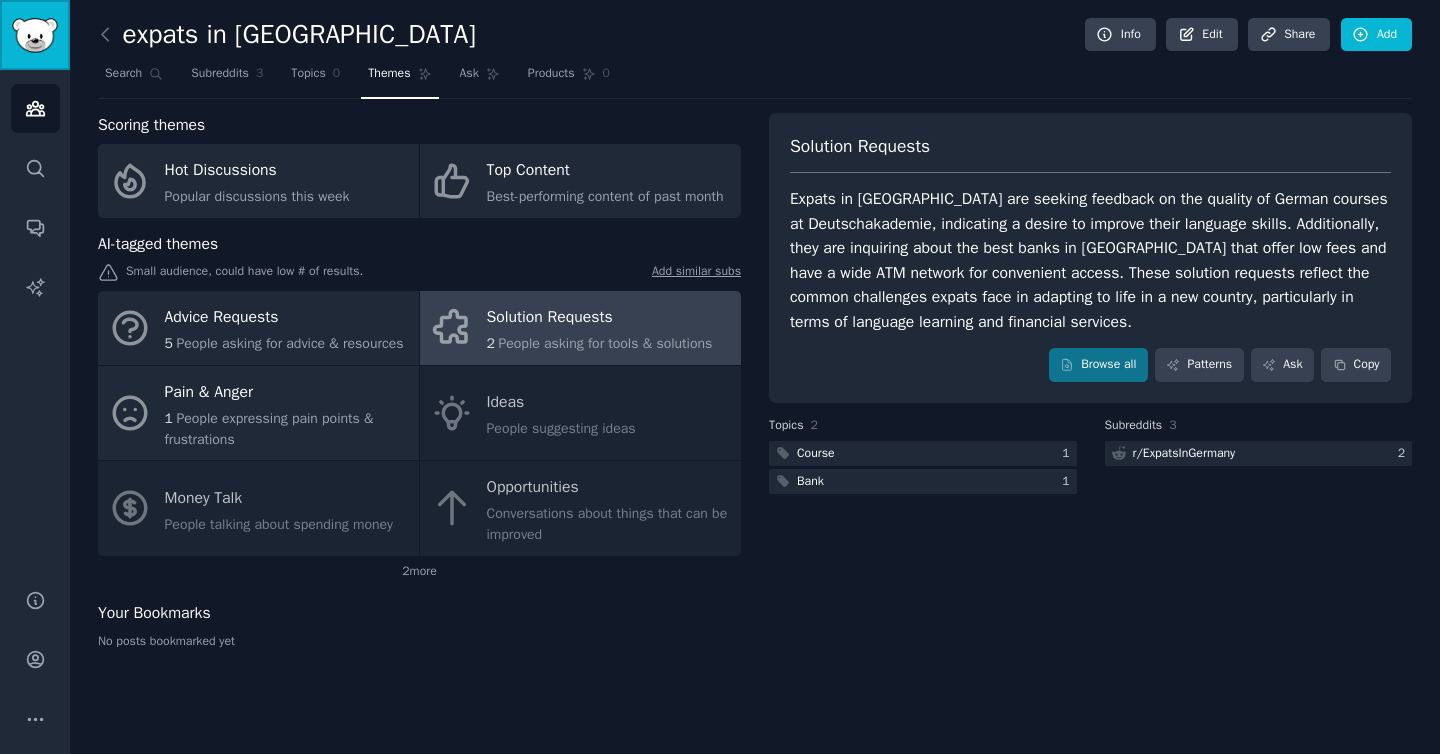 click at bounding box center (35, 35) 